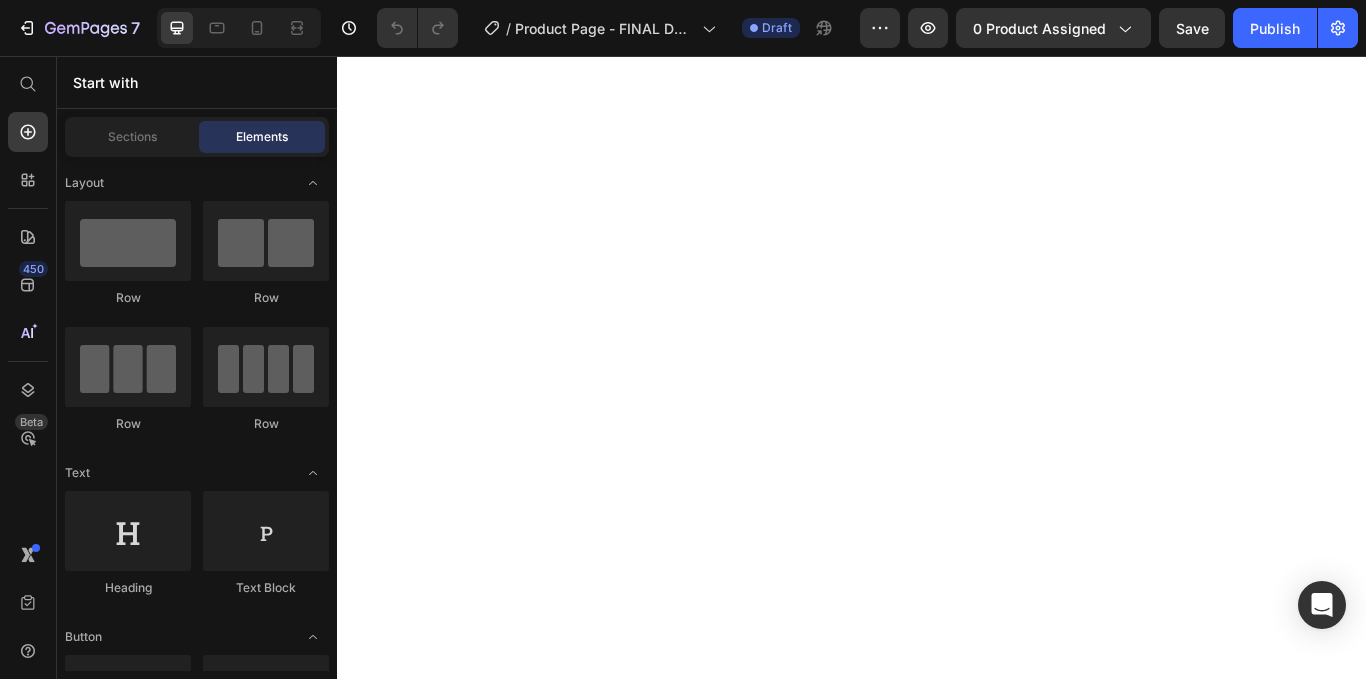 scroll, scrollTop: 0, scrollLeft: 0, axis: both 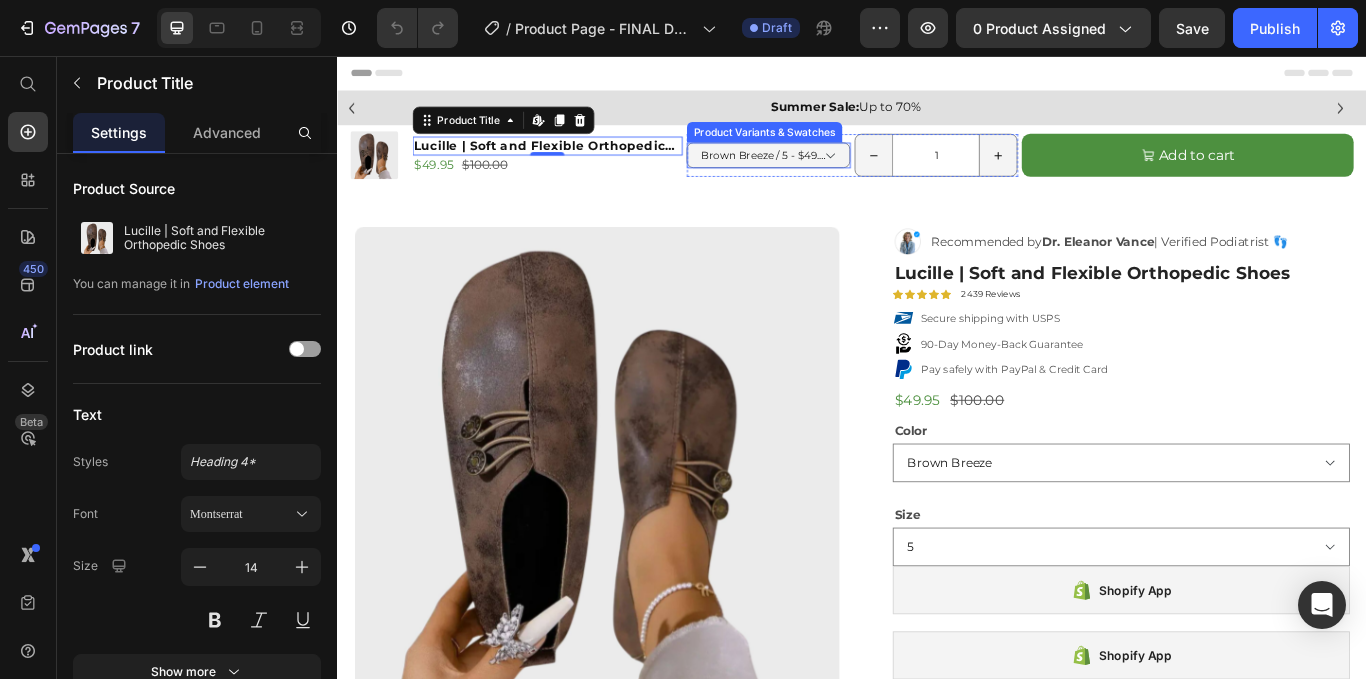 click on "Brown Breeze / 5 - $49.95  Brown Breeze / 6 - $49.95  Brown Breeze / 7 - $49.95  Brown Breeze / 7.5 - $49.95  Brown Breeze / 8 - $49.95  Brown Breeze / 9 - $49.95  Brown Breeze / 10 - $49.95  Brown Breeze / 11 - $49.95  Brown Breeze / 12 - $49.95  Beige / 5 - $49.95  Beige / 6 - $49.95  Beige / 7 - $49.95  Beige / 7.5 - $49.95  Beige / 8 - $49.95  Beige / 9 - $49.95  Beige / 10 - $49.95  Beige / 11 - $49.95  Beige / 12 - $49.95  Navy / 5 - $49.95  Navy / 6 - $49.95  Navy / 7 - $49.95  Navy / 7.5 - $49.95  Navy / 8 - $49.95  Navy / 9 - $49.95  Navy / 10 - $49.95  Navy / 11 - $49.95  Navy / 12 - $49.95  Midnight Black / 5 - $49.95  Midnight Black / 6 - $49.95  Midnight Black / 7 - $49.95  Midnight Black / 7.5 - $49.95  Midnight Black / 8 - $49.95  Midnight Black / 9 - $49.95  Midnight Black / 10 - $49.95  Midnight Black / 11 - $49.95  Midnight Black / 12 - $49.95" at bounding box center [840, 172] 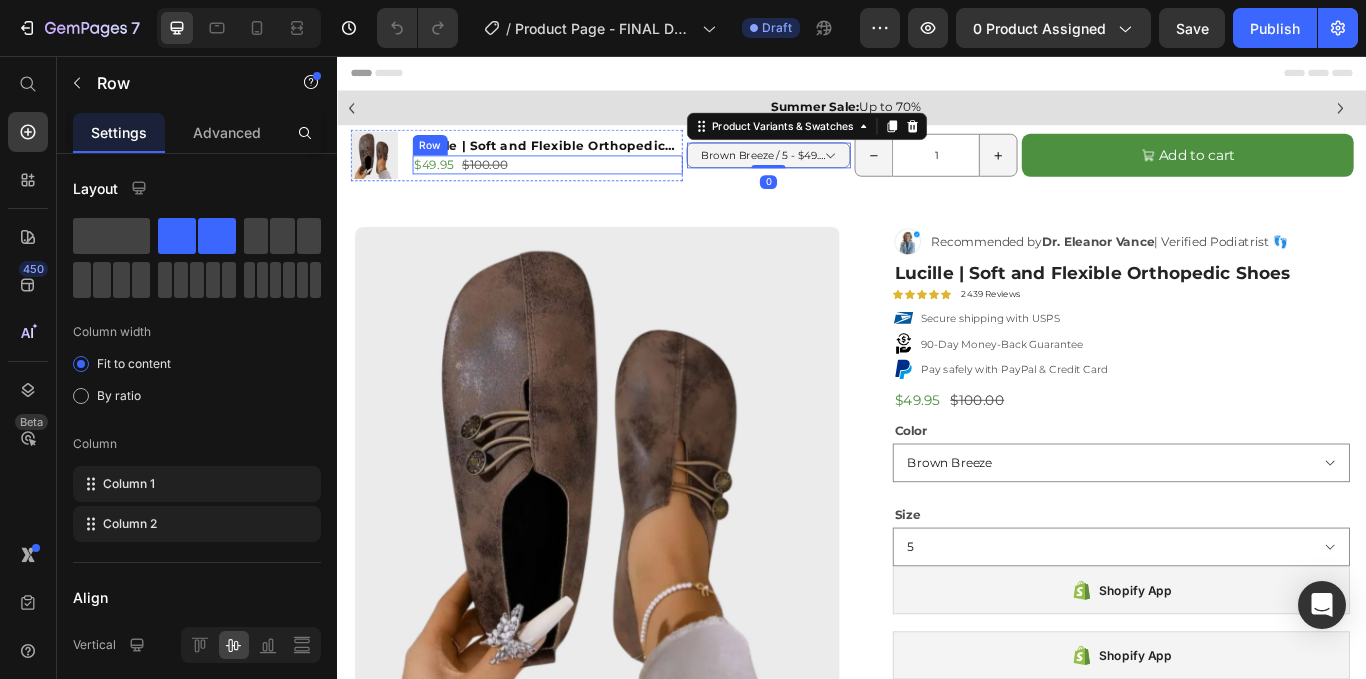 click on "$49.95 Product Price $100.00 Product Price Row" at bounding box center [581, 183] 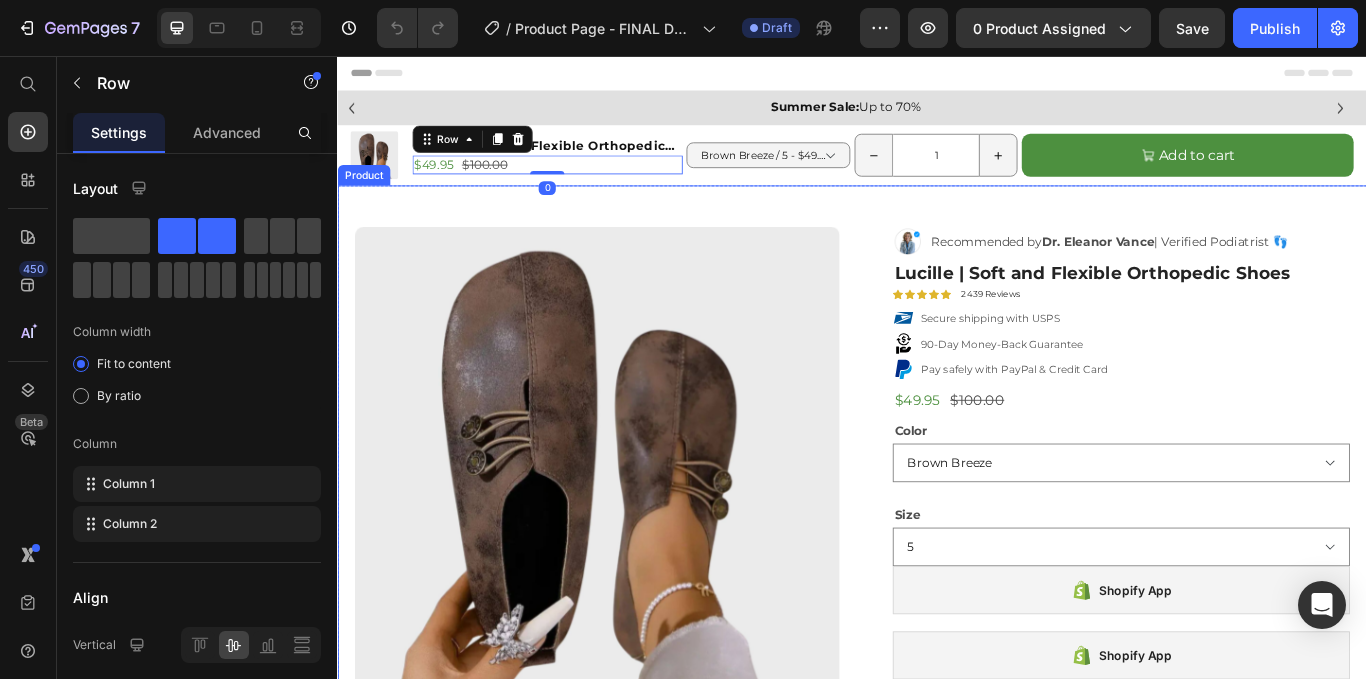 click on "Product Images Row Image Recommended by  Dr. Eleanor Vance  | Verified Podiatrist 👣  Text Block Row Lucille | Soft and Flexible Orthopedic Shoes Product Title Icon Icon Icon Icon Icon Icon List 2439 Reviews Text Block Row Secure shipping with USPS 90-Day Money-Back Guarantee Pay safely with PayPal & Credit Card   Item List $49.95 Product Price $100.00 Product Price Row Color Brown Breeze Beige Navy Midnight Black Size 5 6 7 7.5 8 9 10 11 12 Product Variants & Swatches Shopify App Shopify App Row Shopify App Shopify App
Add to cart Add to Cart Image
Shipping & Delivery
About Our Products Accordion Image Image Image Image Carousel Row Product" at bounding box center (937, 628) 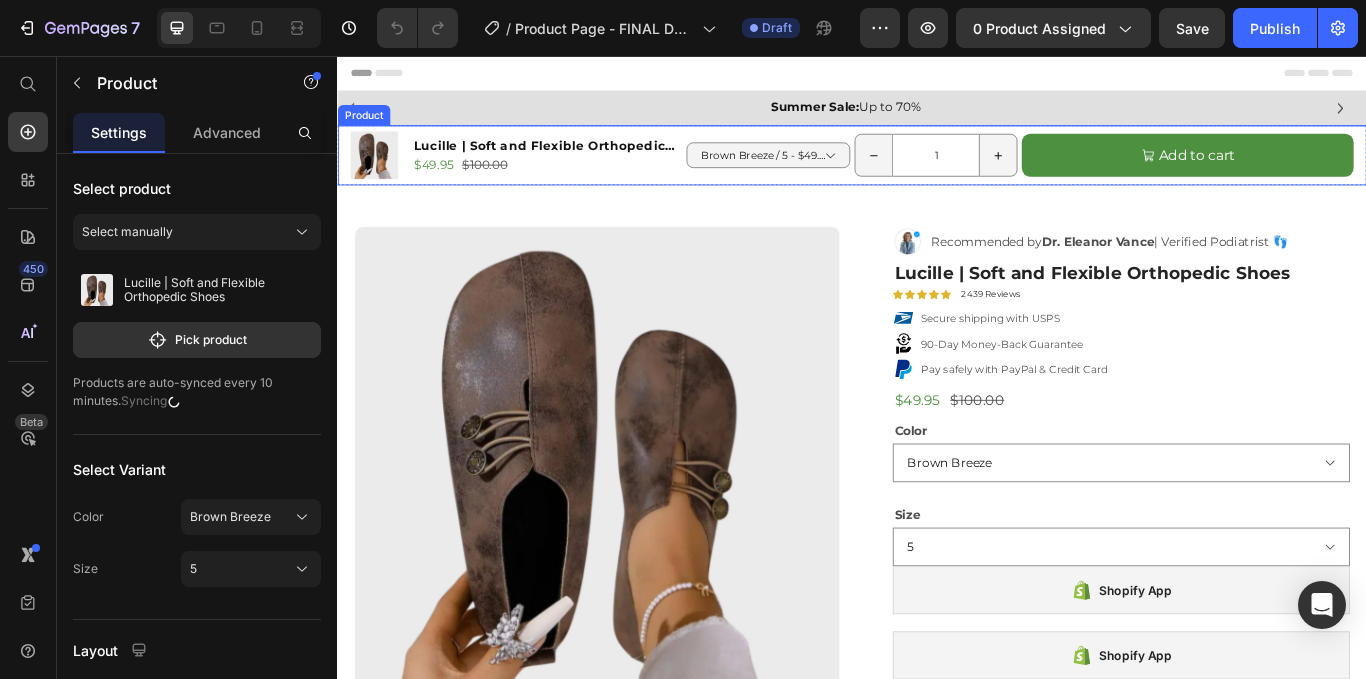 click on "Product Images Lucille | Soft and Flexible Orthopedic Shoes Product Title Row $49.95 Product Price $100.00 Product Price Row Row
Add to cart Add to Cart Brown Breeze / 5 - $49.95  Brown Breeze / 6 - $49.95  Brown Breeze / 7 - $49.95  Brown Breeze / 7.5 - $49.95  Brown Breeze / 8 - $49.95  Brown Breeze / 9 - $49.95  Brown Breeze / 10 - $49.95  Brown Breeze / 11 - $49.95  Brown Breeze / 12 - $49.95  Beige / 5 - $49.95  Beige / 6 - $49.95  Beige / 7 - $49.95  Beige / 7.5 - $49.95  Beige / 8 - $49.95  Beige / 9 - $49.95  Beige / 10 - $49.95  Beige / 11 - $49.95  Beige / 12 - $49.95  Navy / 5 - $49.95  Navy / 6 - $49.95  Navy / 7 - $49.95  Navy / 7.5 - $49.95  Navy / 8 - $49.95  Navy / 9 - $49.95  Navy / 10 - $49.95  Navy / 11 - $49.95  Navy / 12 - $49.95  Midnight Black / 5 - $49.95  Midnight Black / 6 - $49.95  Midnight Black / 7 - $49.95  Midnight Black / 7.5 - $49.95  Midnight Black / 8 - $49.95  Midnight Black / 9 - $49.95  Midnight Black / 10 - $49.95  Midnight Black / 11 - $49.95  1 Row" at bounding box center [937, 172] 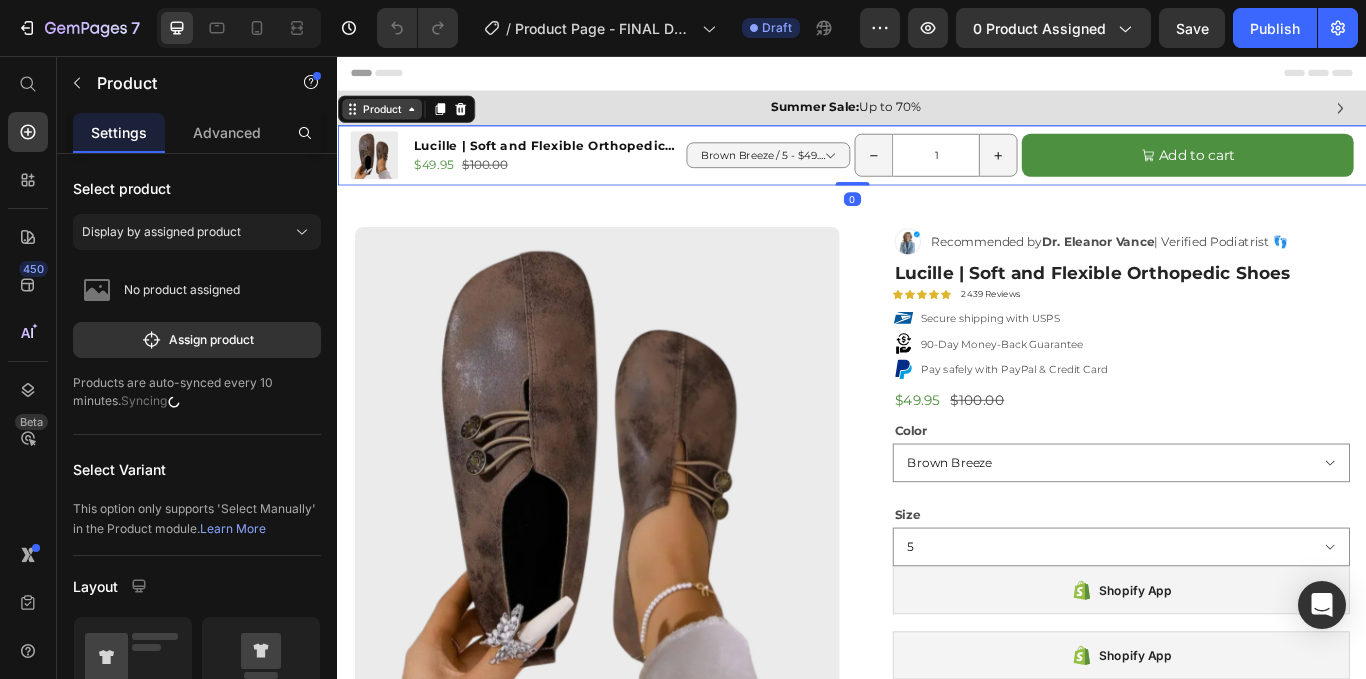 click 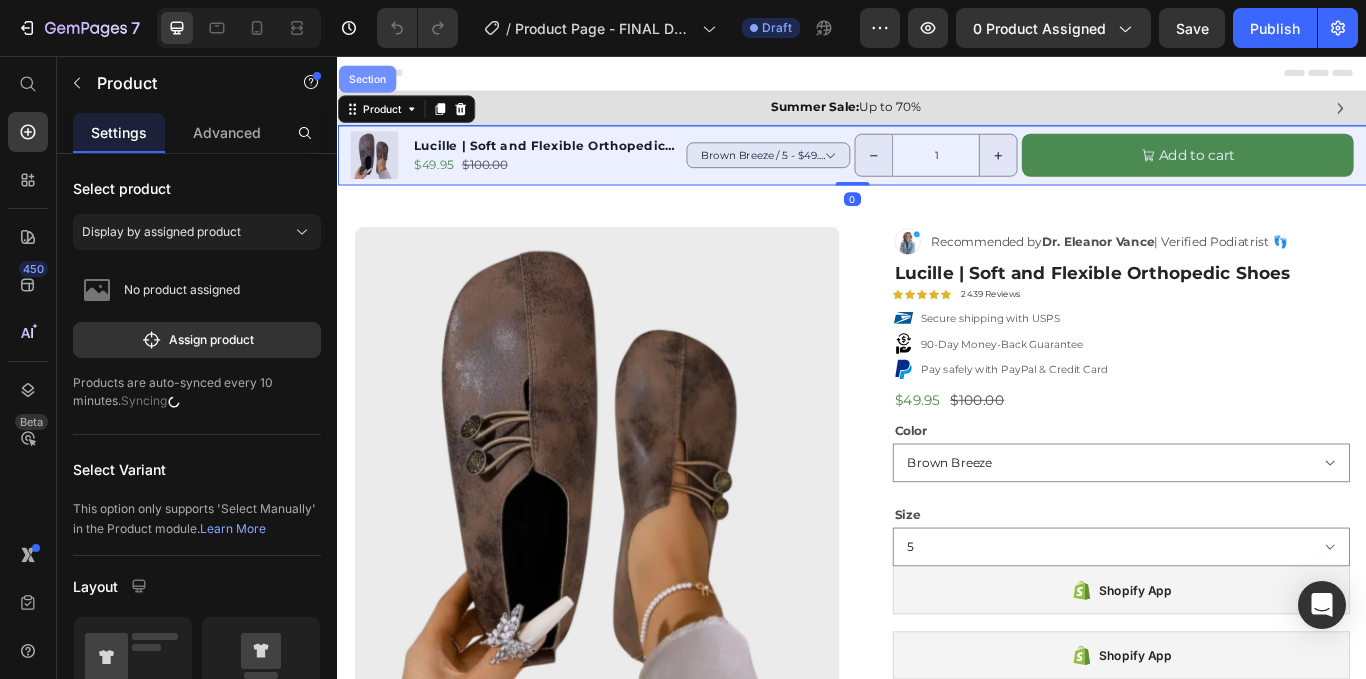 click on "Section" at bounding box center (371, 83) 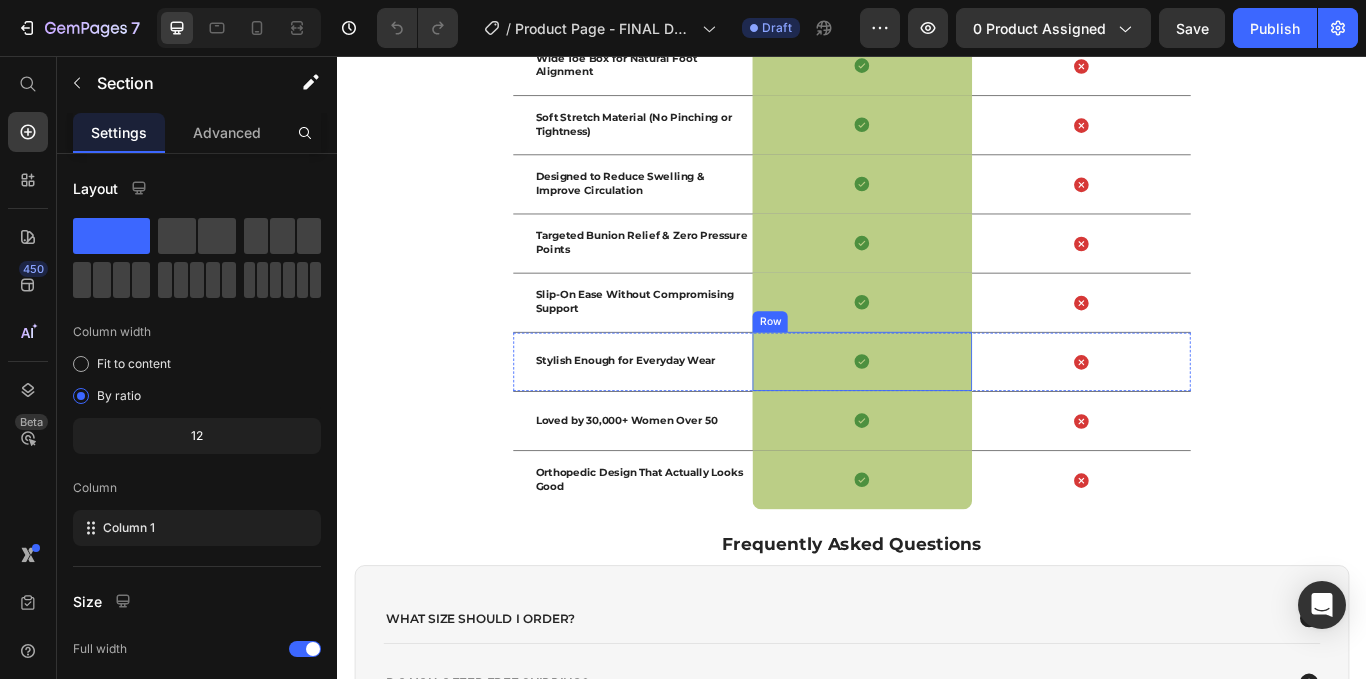 scroll, scrollTop: 3098, scrollLeft: 0, axis: vertical 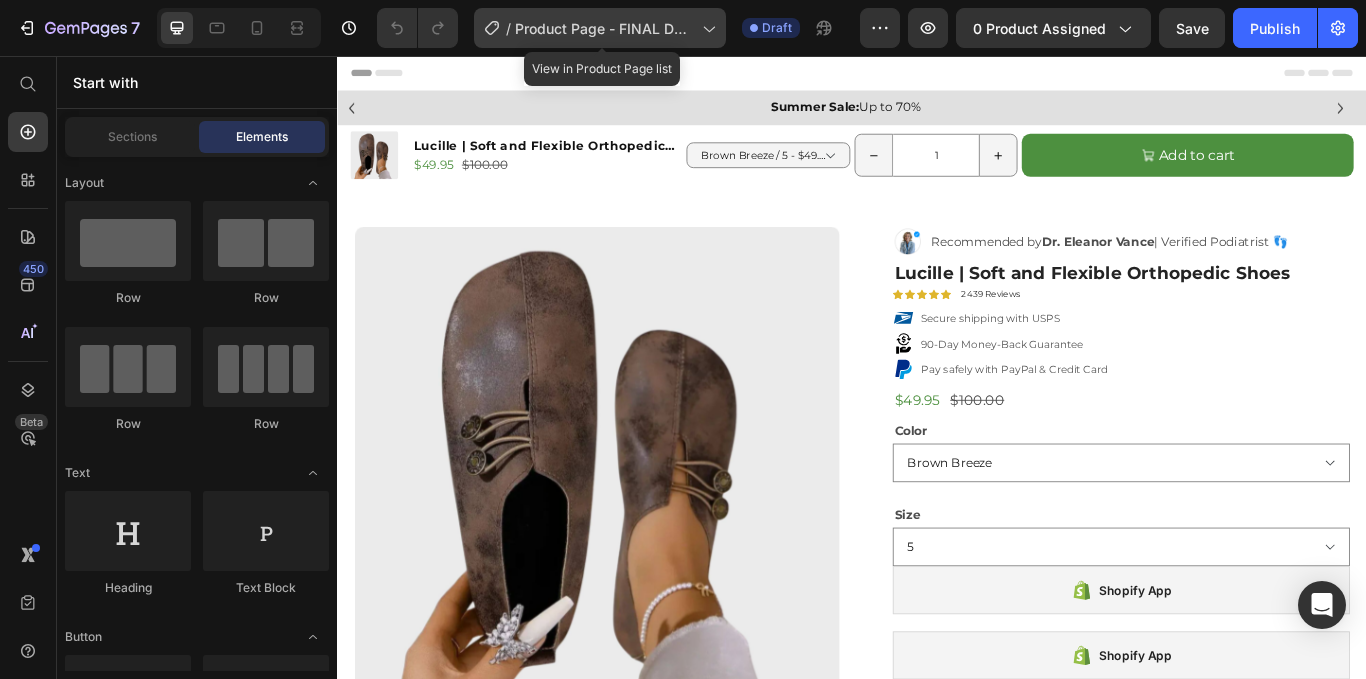 click on "Product Page - FINAL DONT CHANGE" at bounding box center (604, 28) 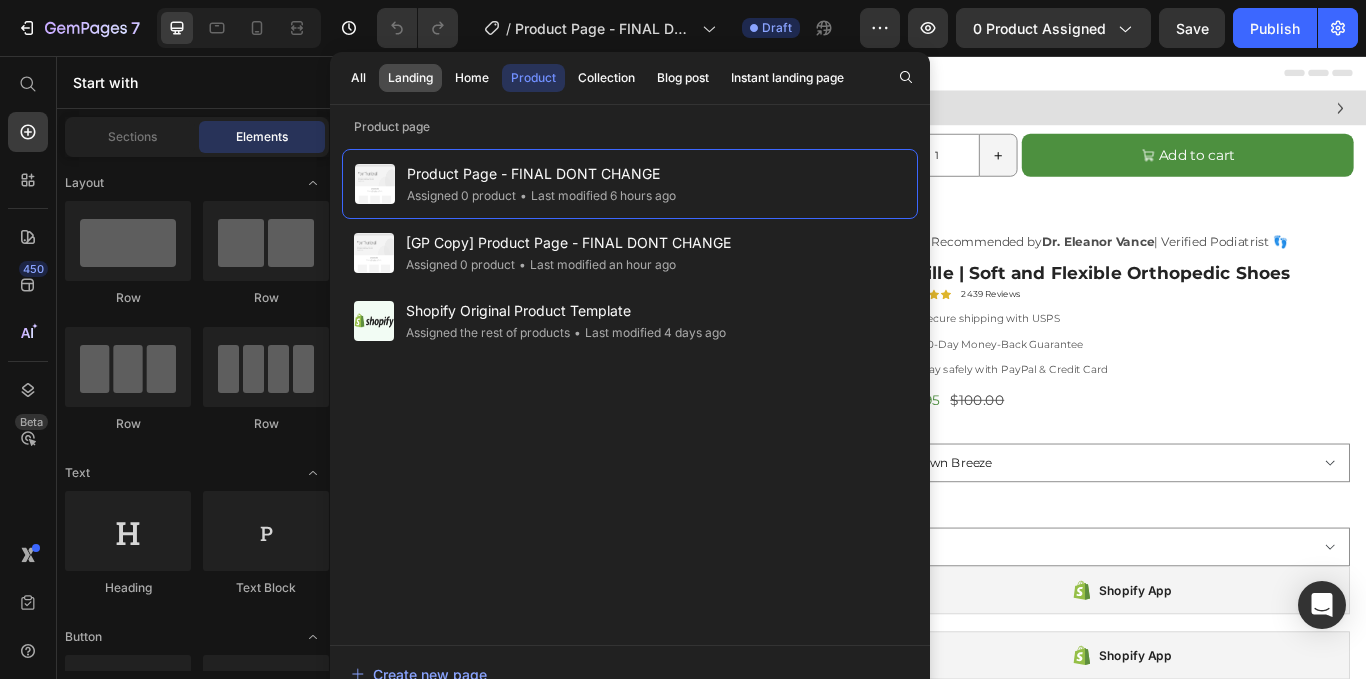 click on "Landing" 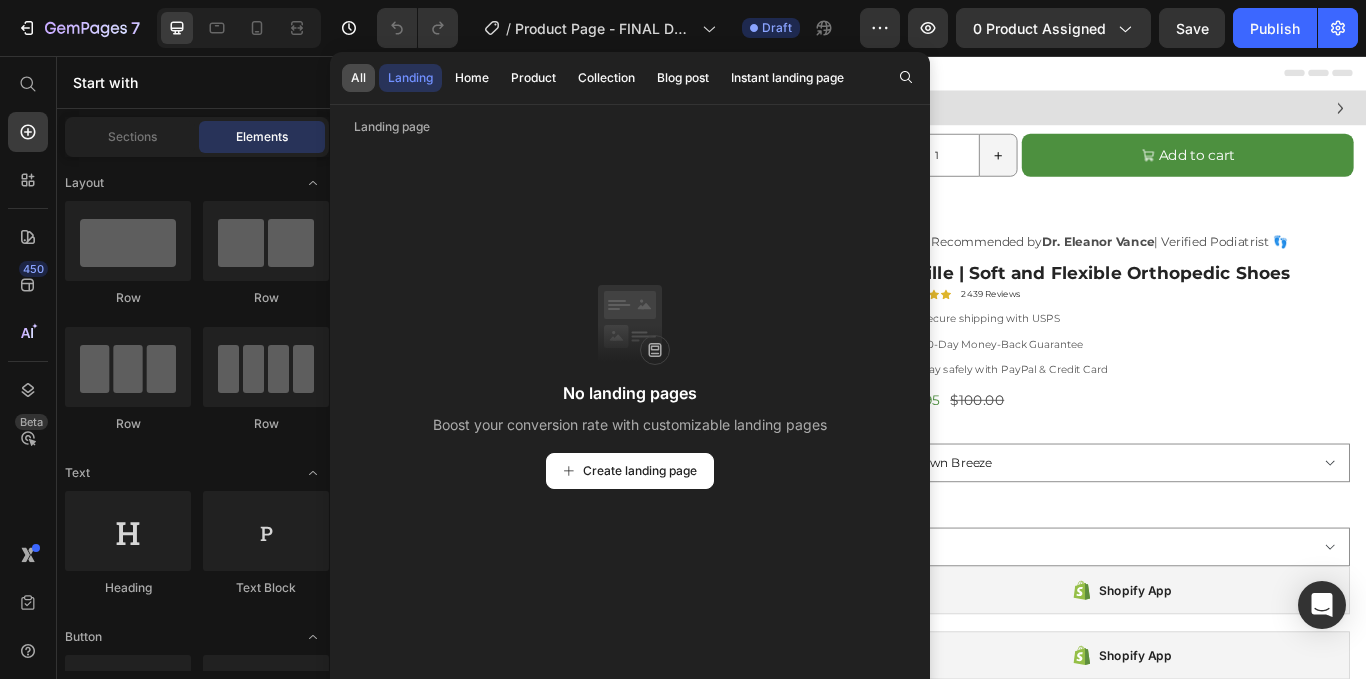 click on "All" 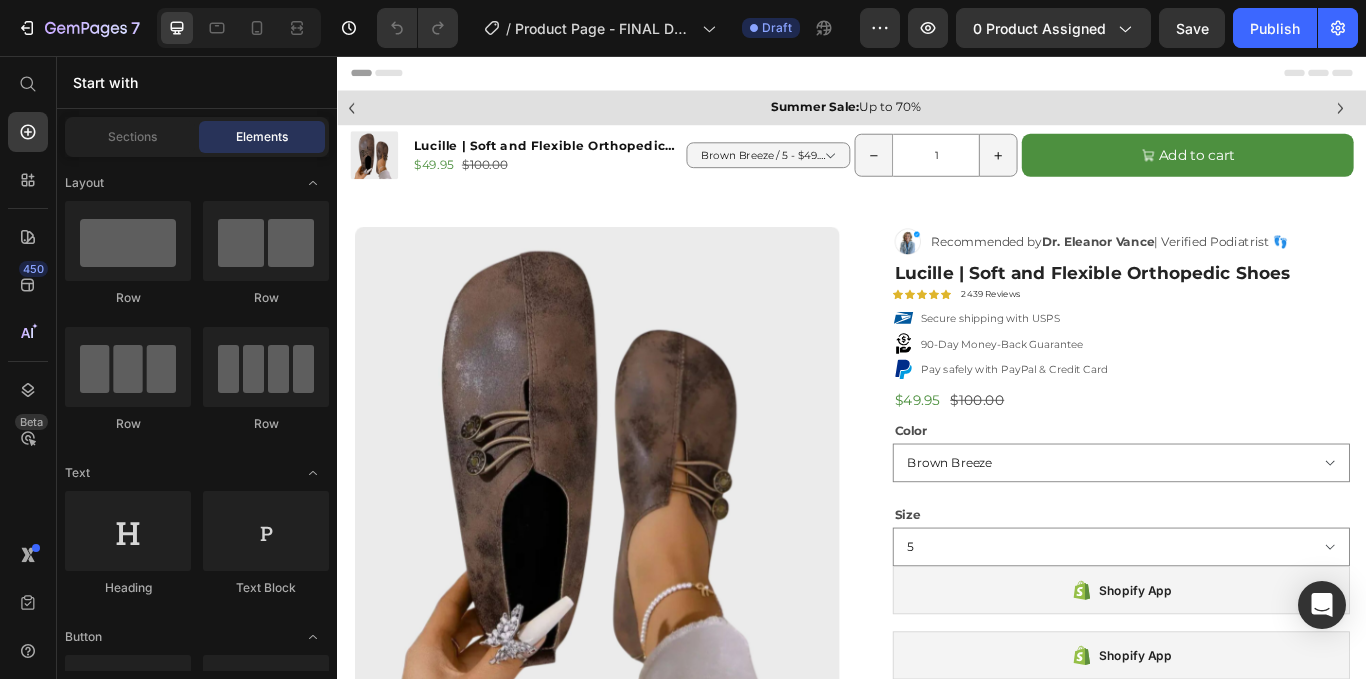 click on "/  Product Page - FINAL DONT CHANGE Draft" 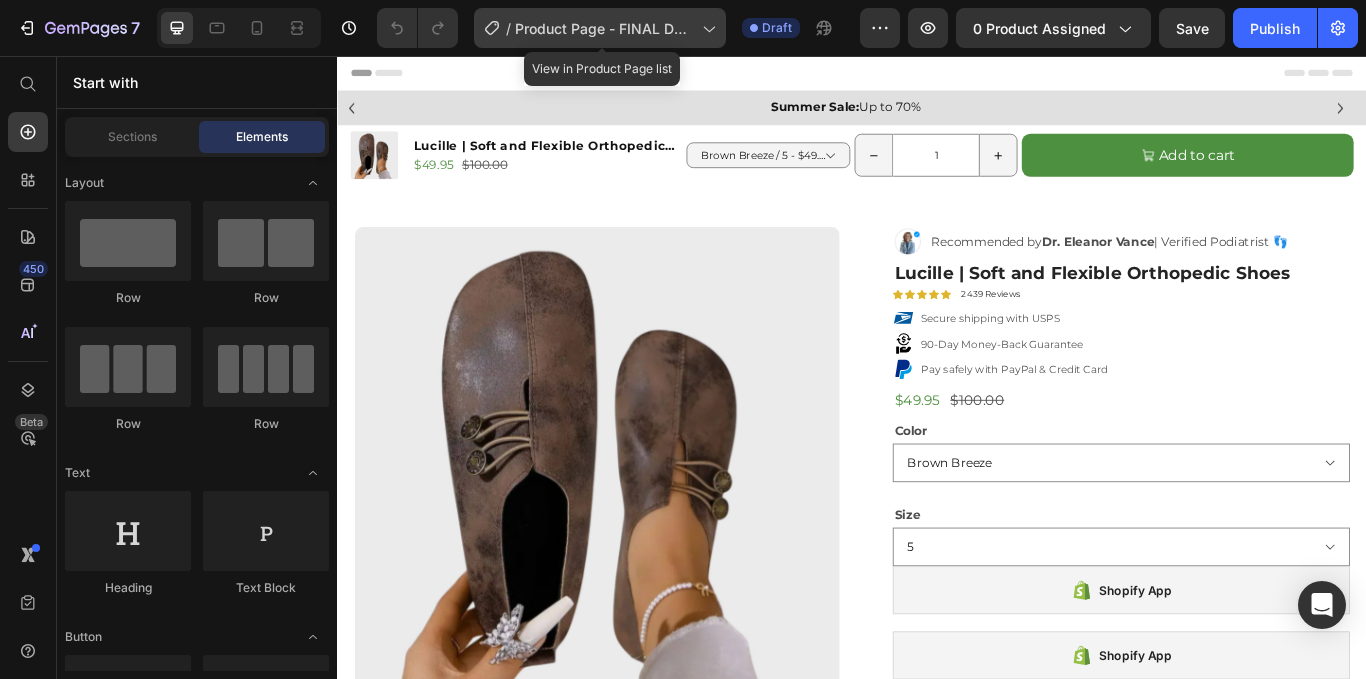 click on "Product Page - FINAL DONT CHANGE" at bounding box center [604, 28] 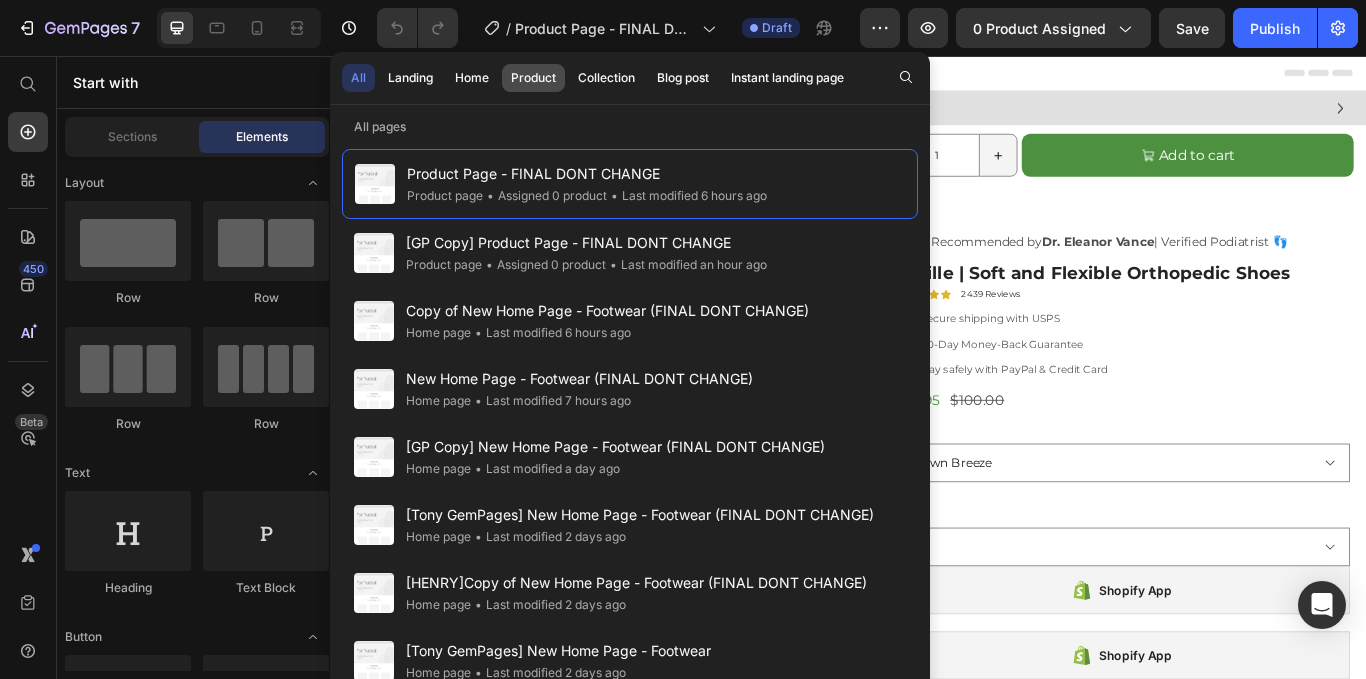 click on "Product" at bounding box center (533, 78) 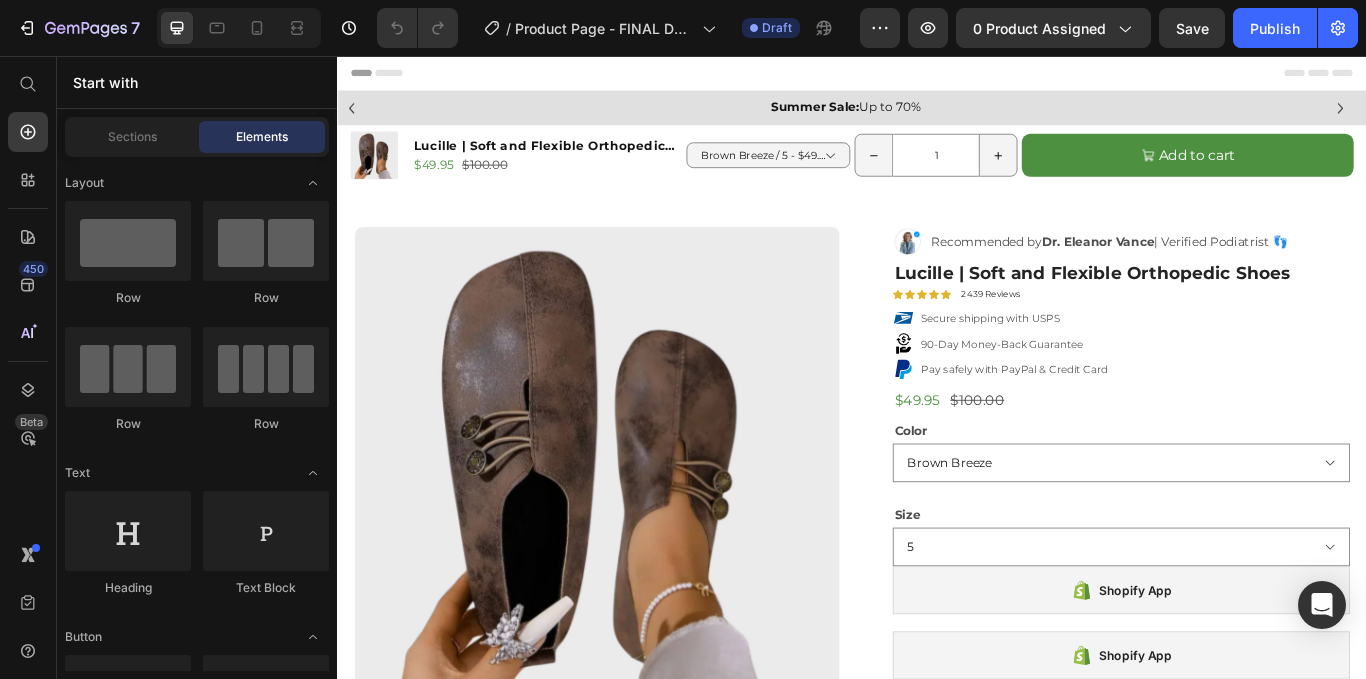click on "7  Version history  /  Product Page - FINAL DONT CHANGE Draft Preview 0 product assigned  Save   Publish" 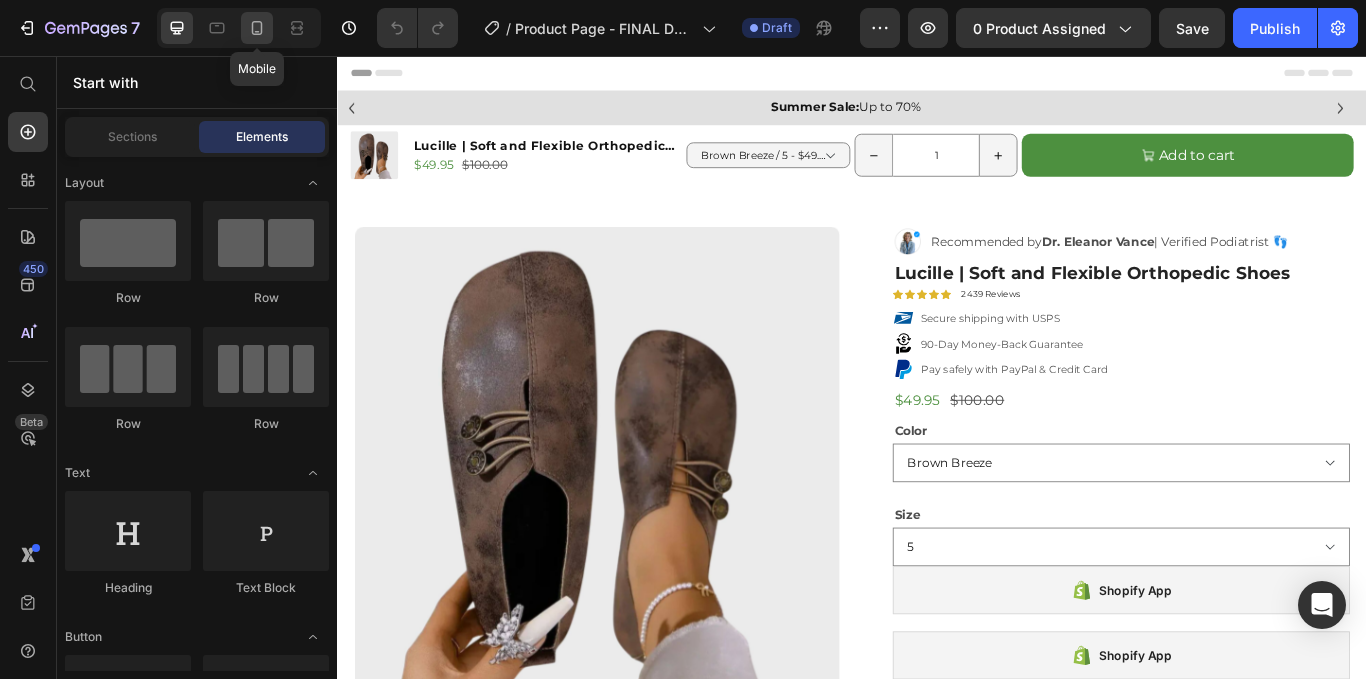 click 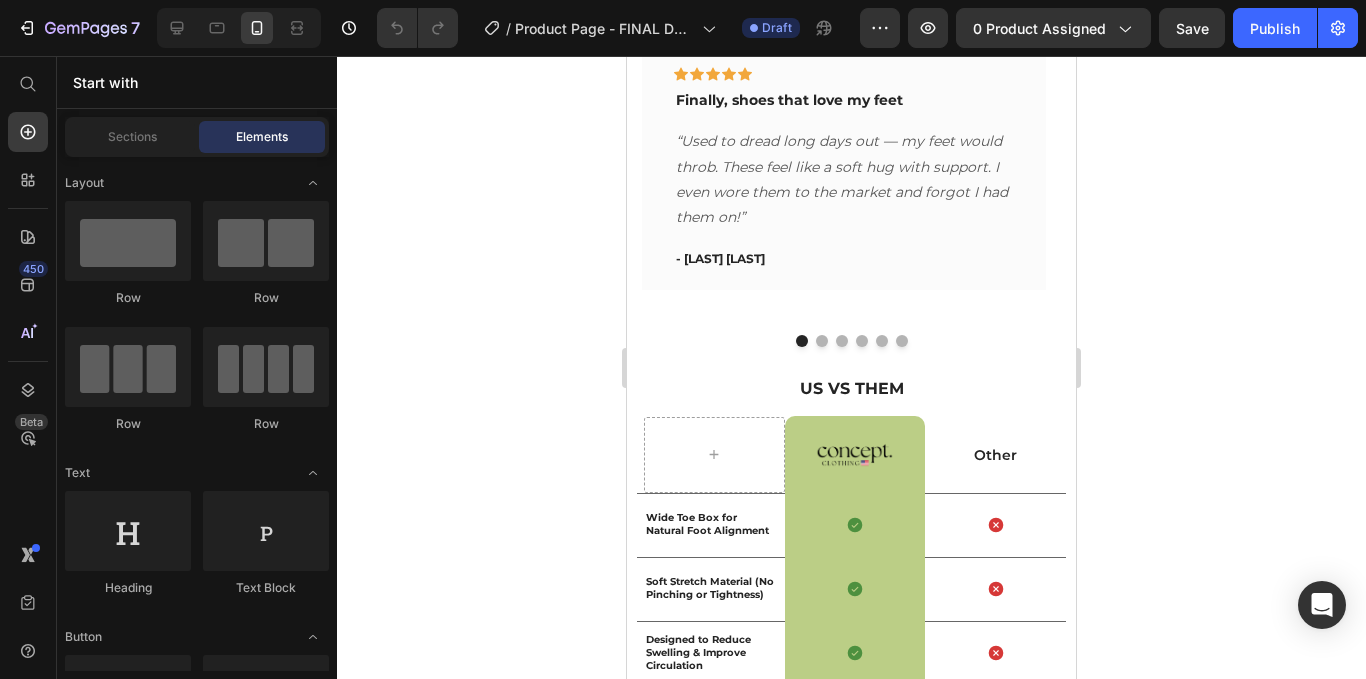 scroll, scrollTop: 3528, scrollLeft: 0, axis: vertical 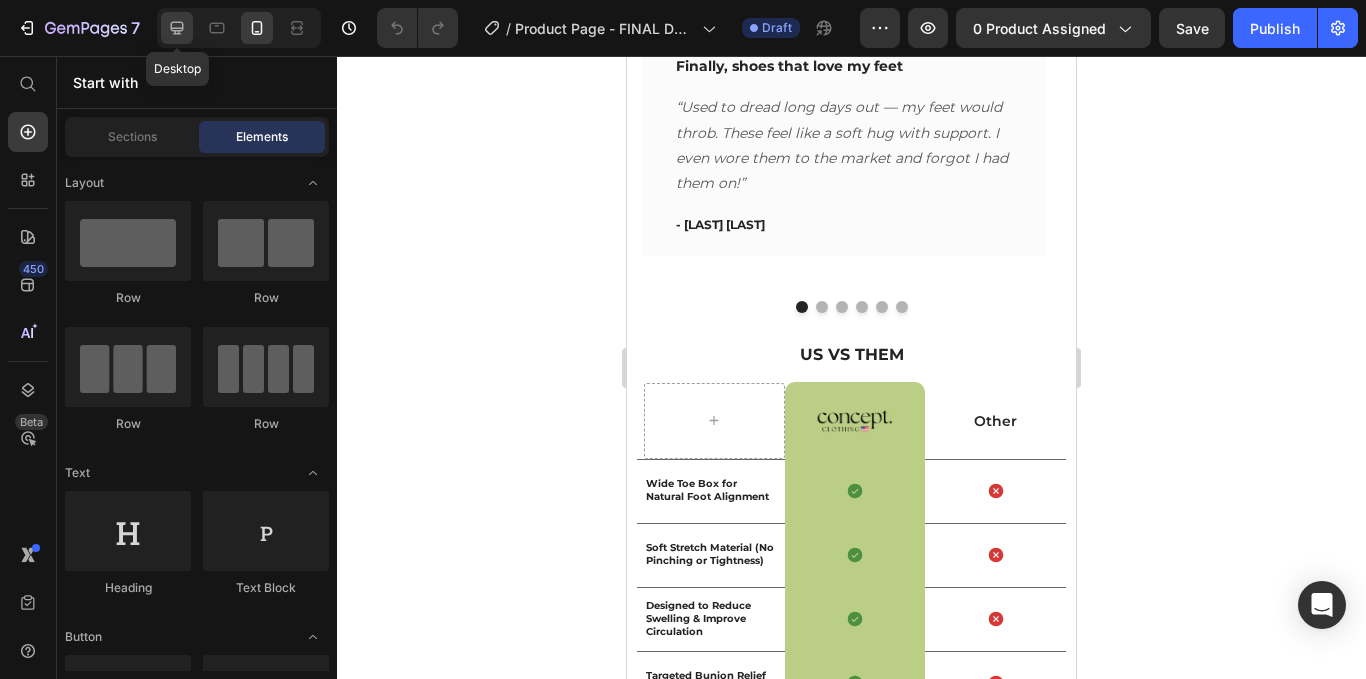 click 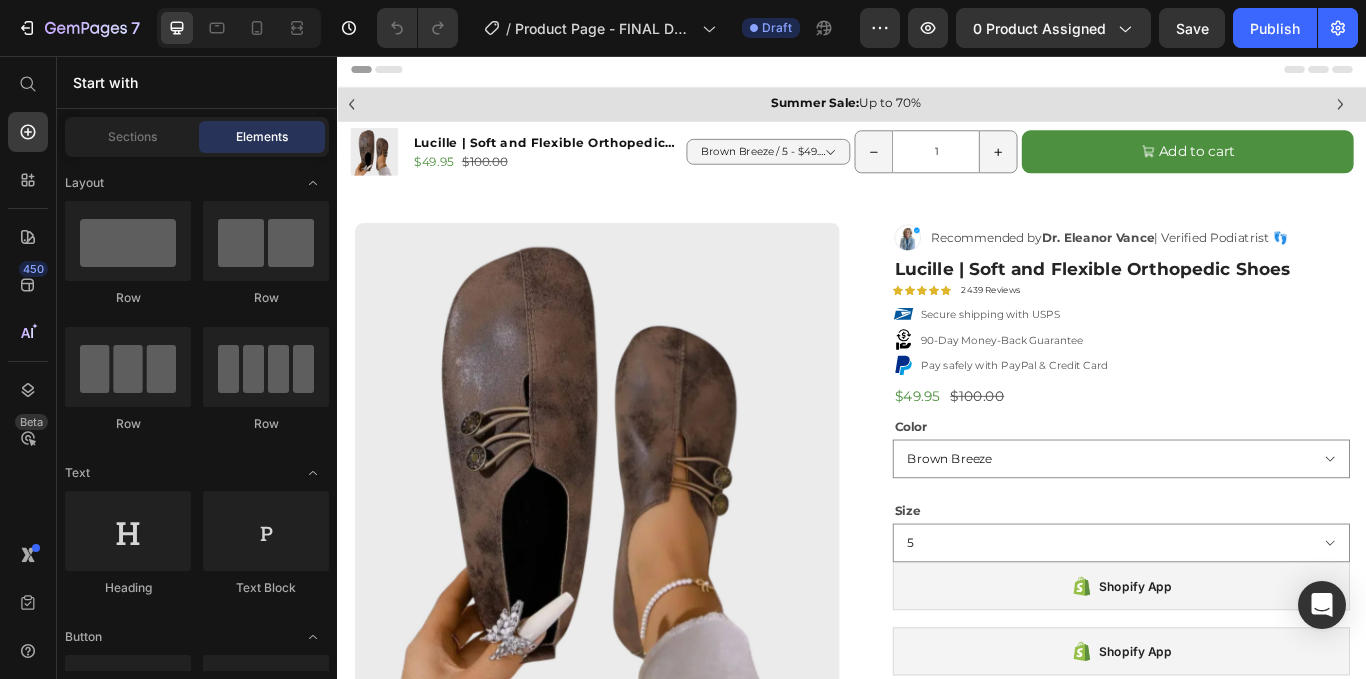 scroll, scrollTop: 0, scrollLeft: 0, axis: both 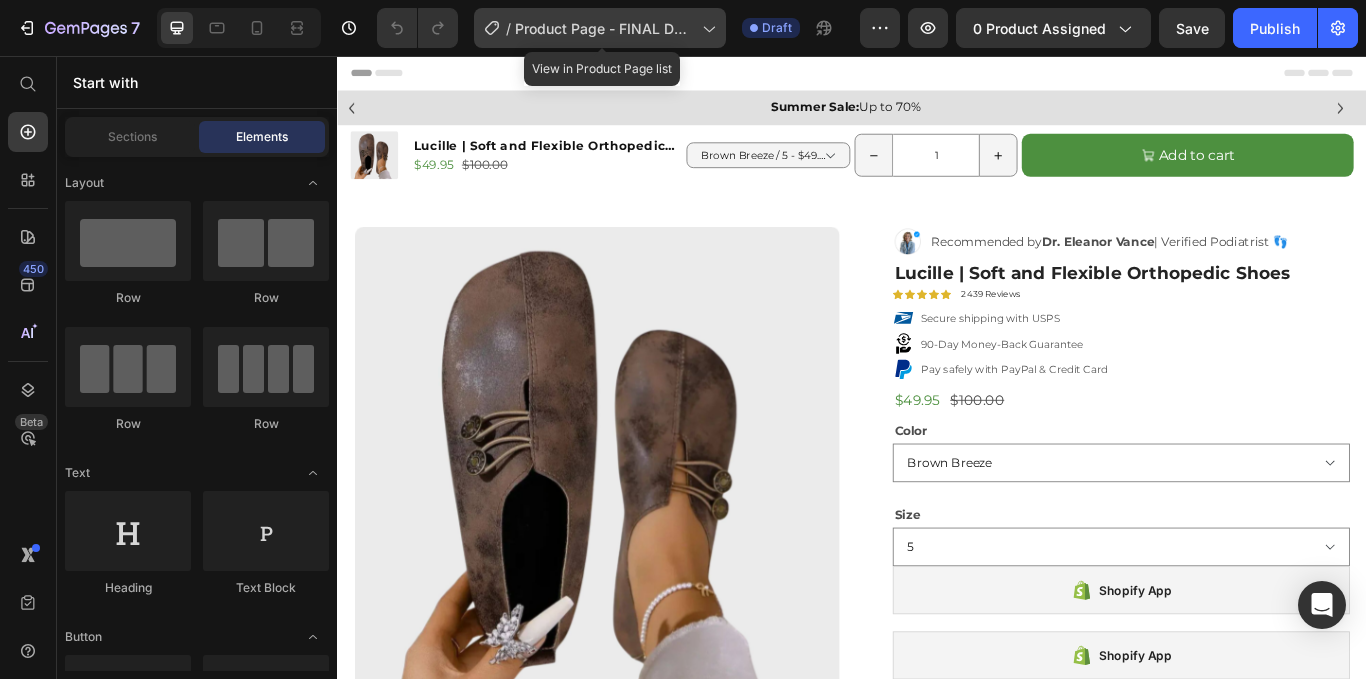 click on "Product Page - FINAL DONT CHANGE" at bounding box center [604, 28] 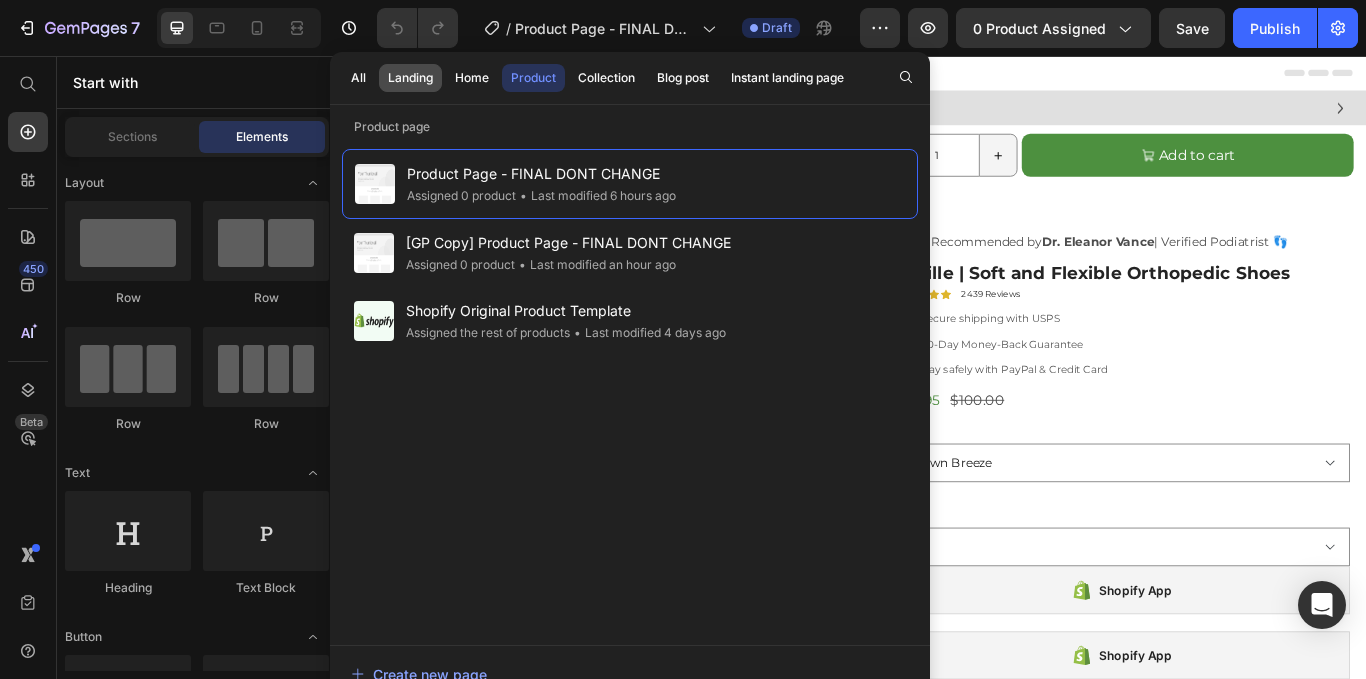 click on "Landing" at bounding box center (410, 78) 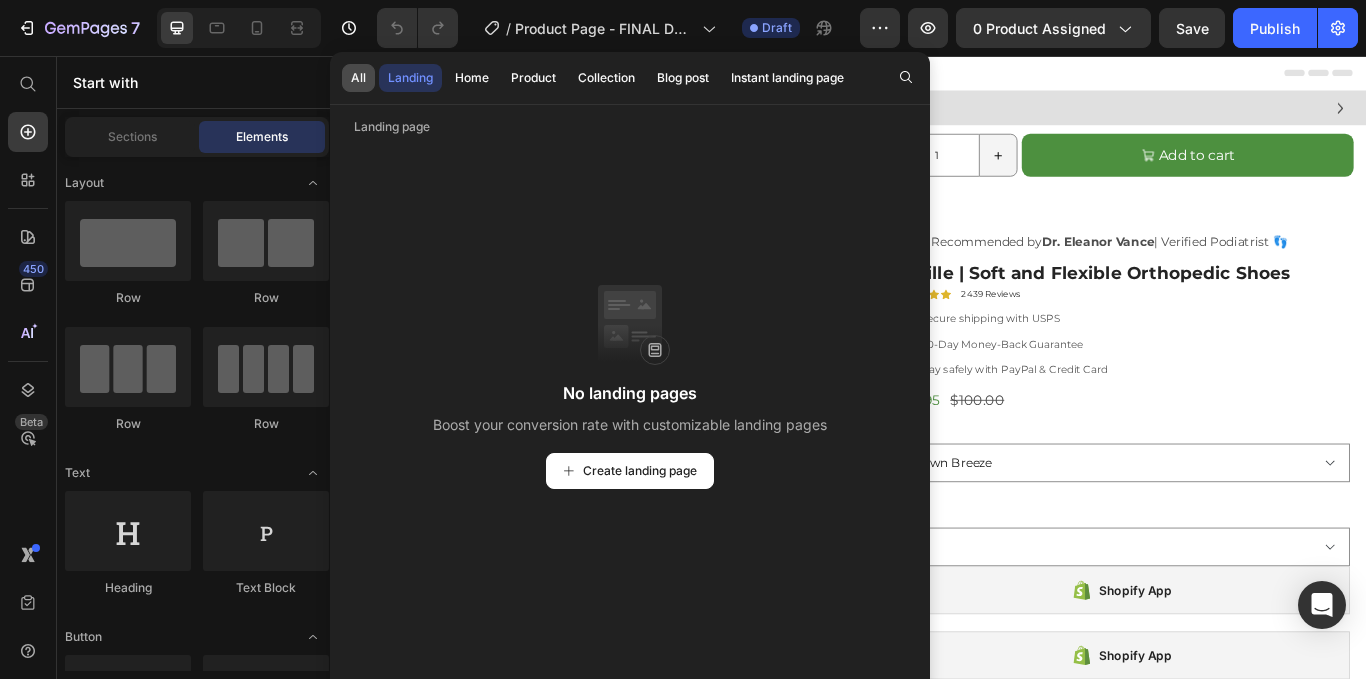click on "All" 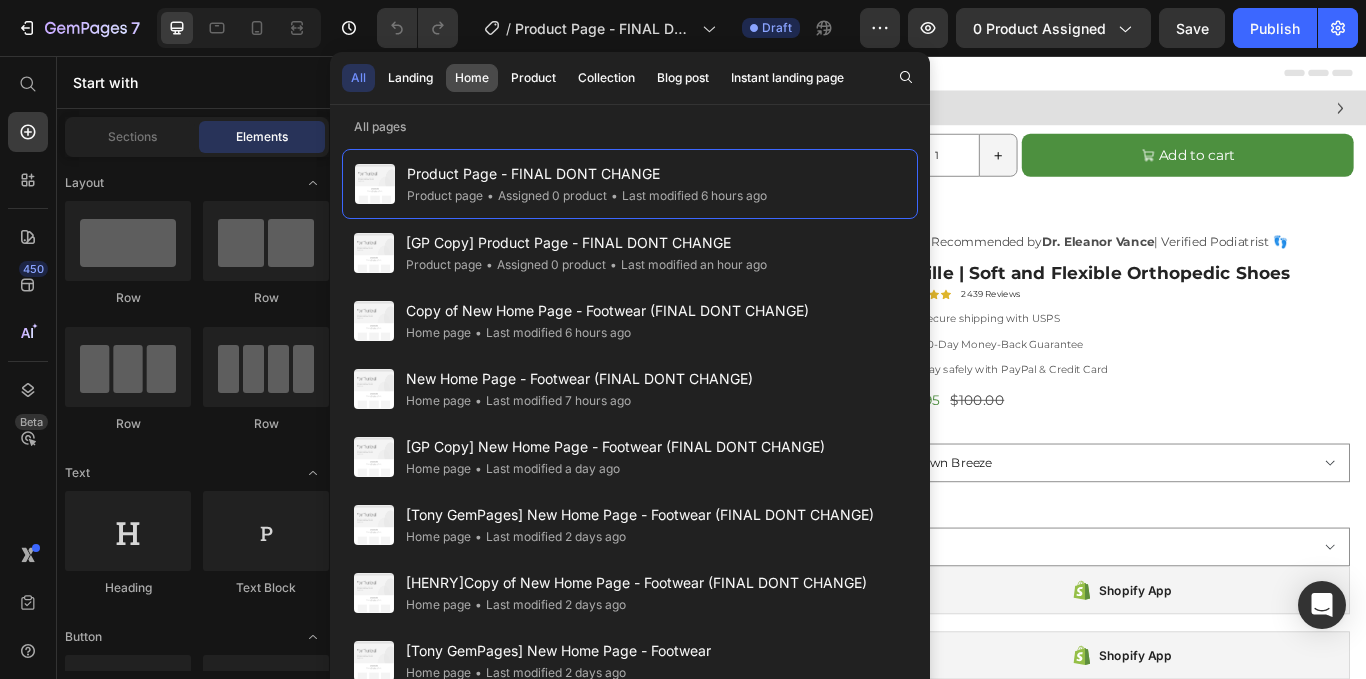 click on "Home" at bounding box center [472, 78] 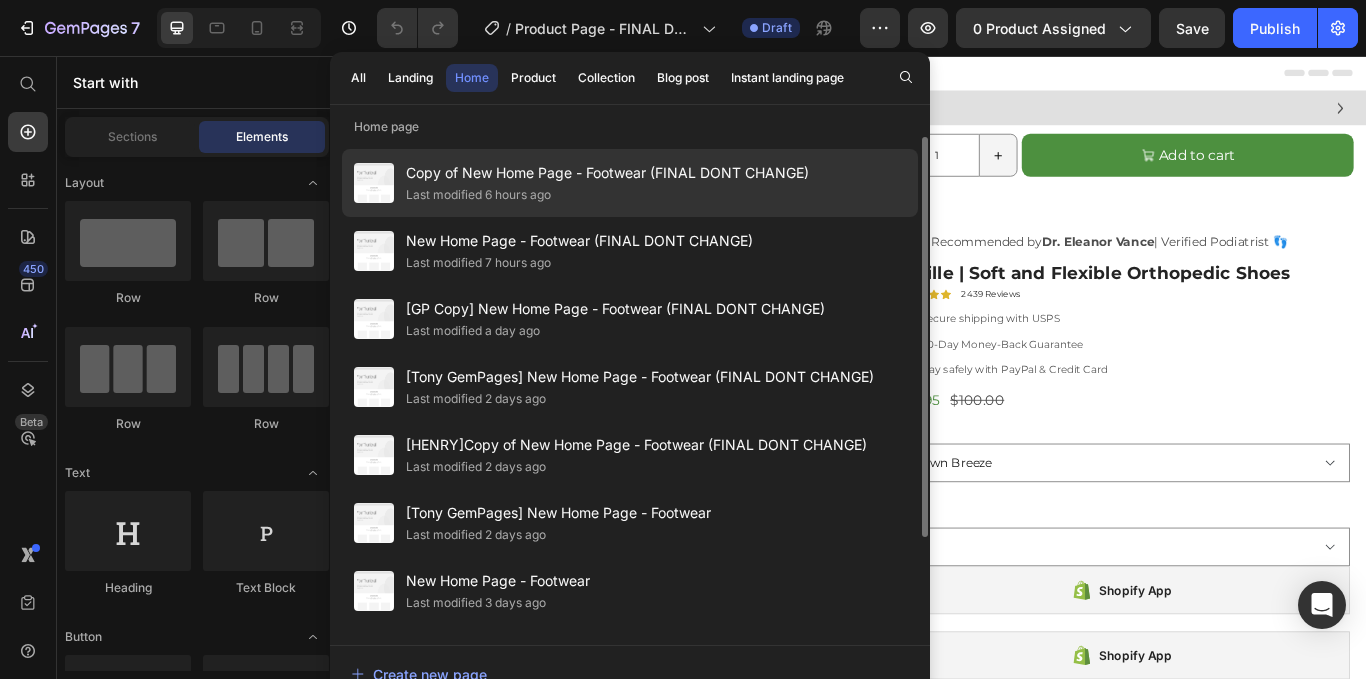 click on "Copy of New Home Page - Footwear (FINAL DONT CHANGE)" at bounding box center [607, 173] 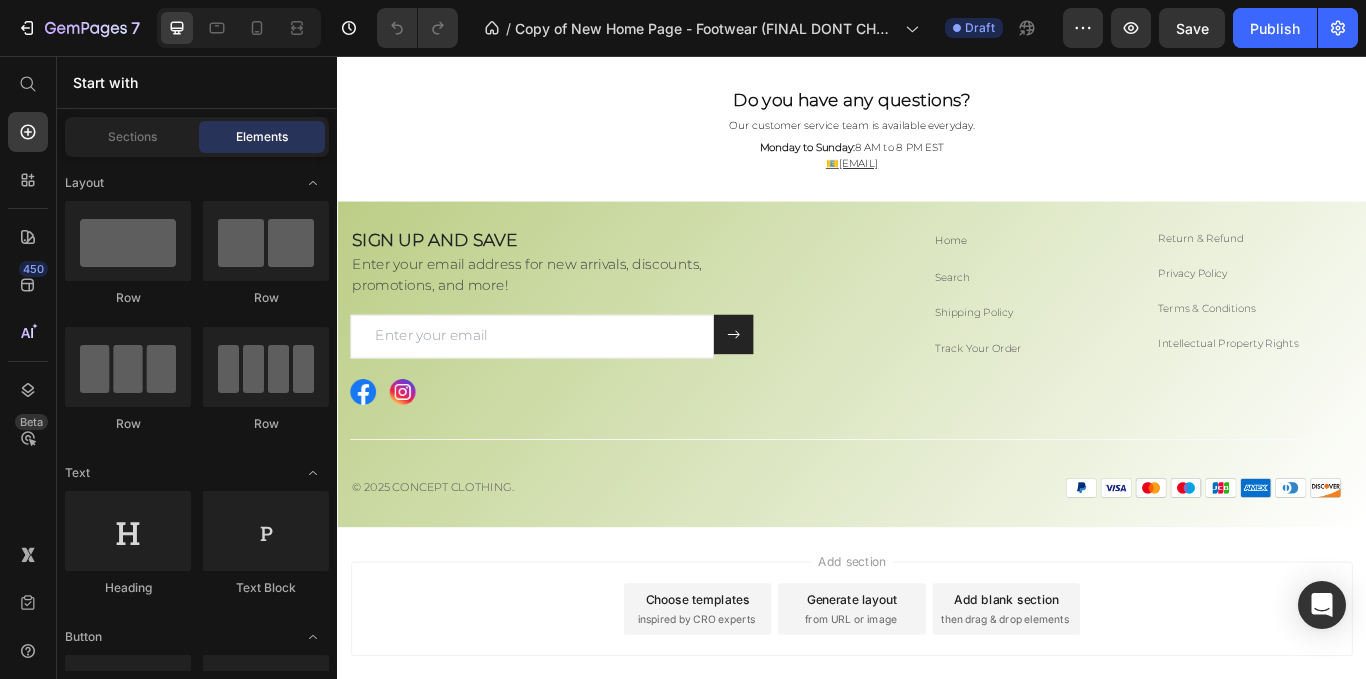 scroll, scrollTop: 3424, scrollLeft: 0, axis: vertical 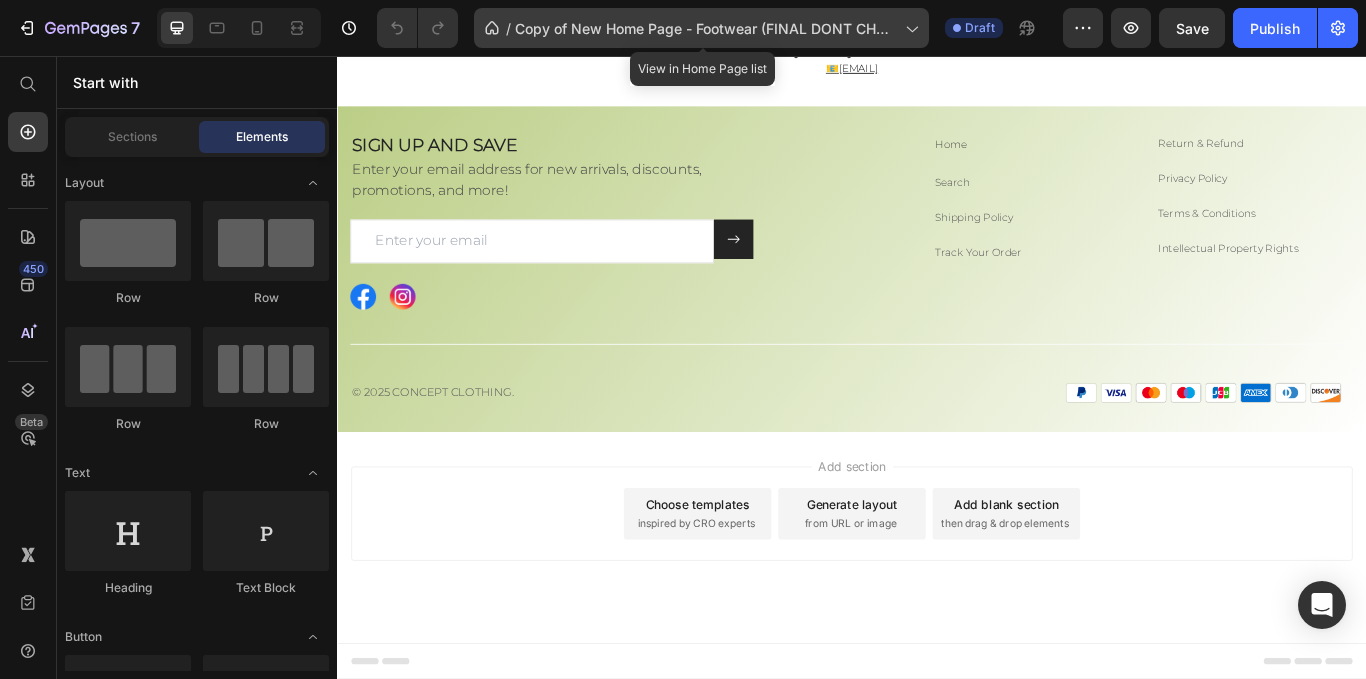 click on "Copy of New Home Page - Footwear (FINAL DONT CHANGE)" at bounding box center (706, 28) 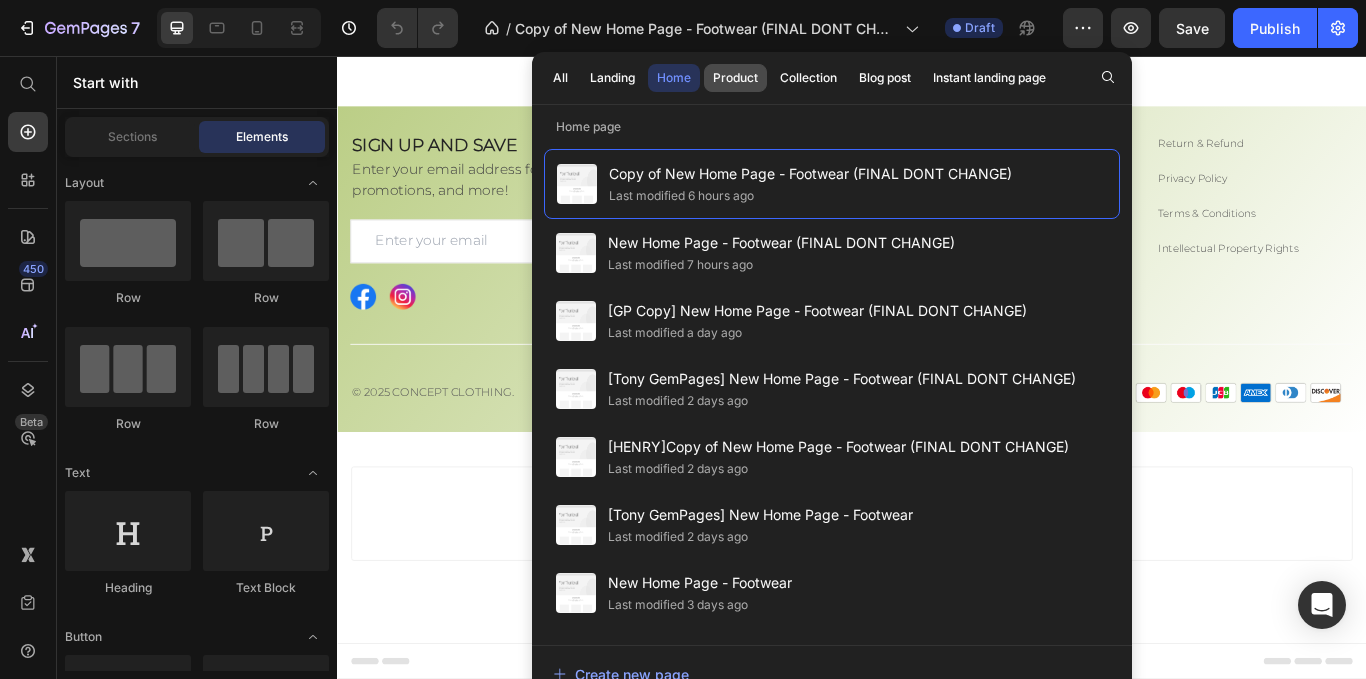 click on "Product" at bounding box center [735, 78] 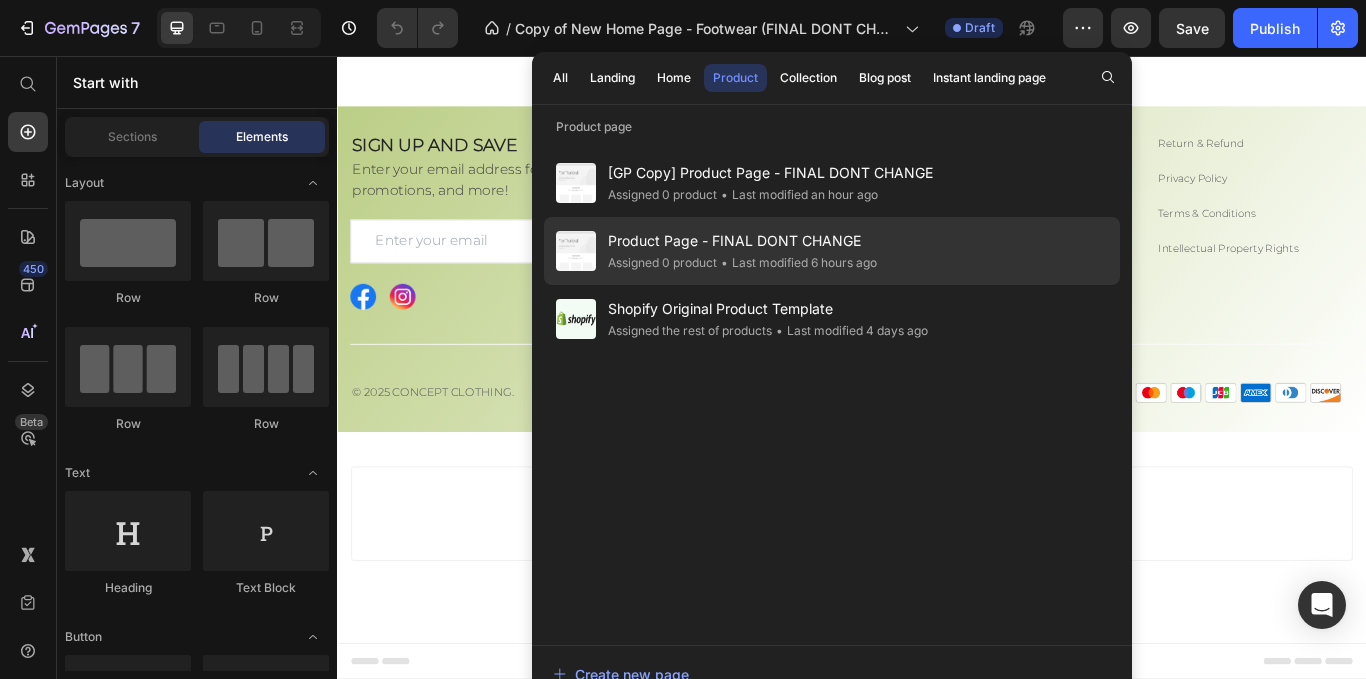 click on "Product Page - FINAL DONT CHANGE" at bounding box center [742, 241] 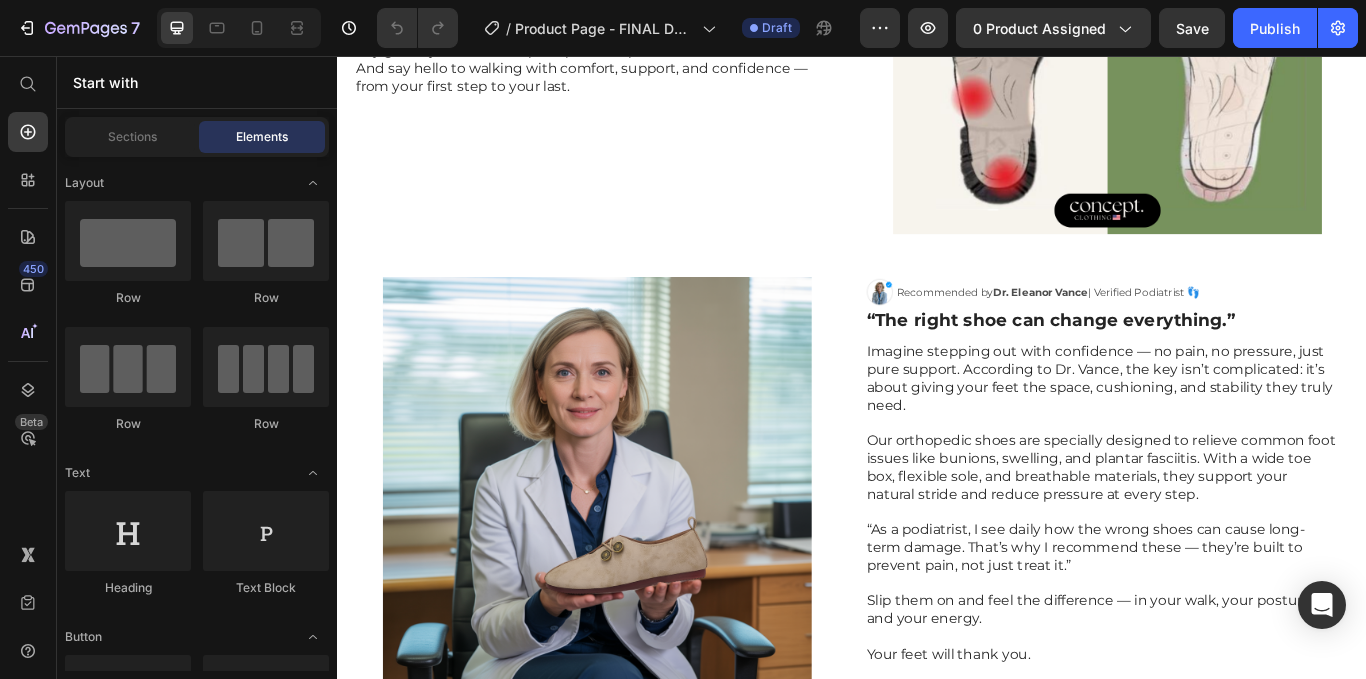 scroll, scrollTop: 1698, scrollLeft: 0, axis: vertical 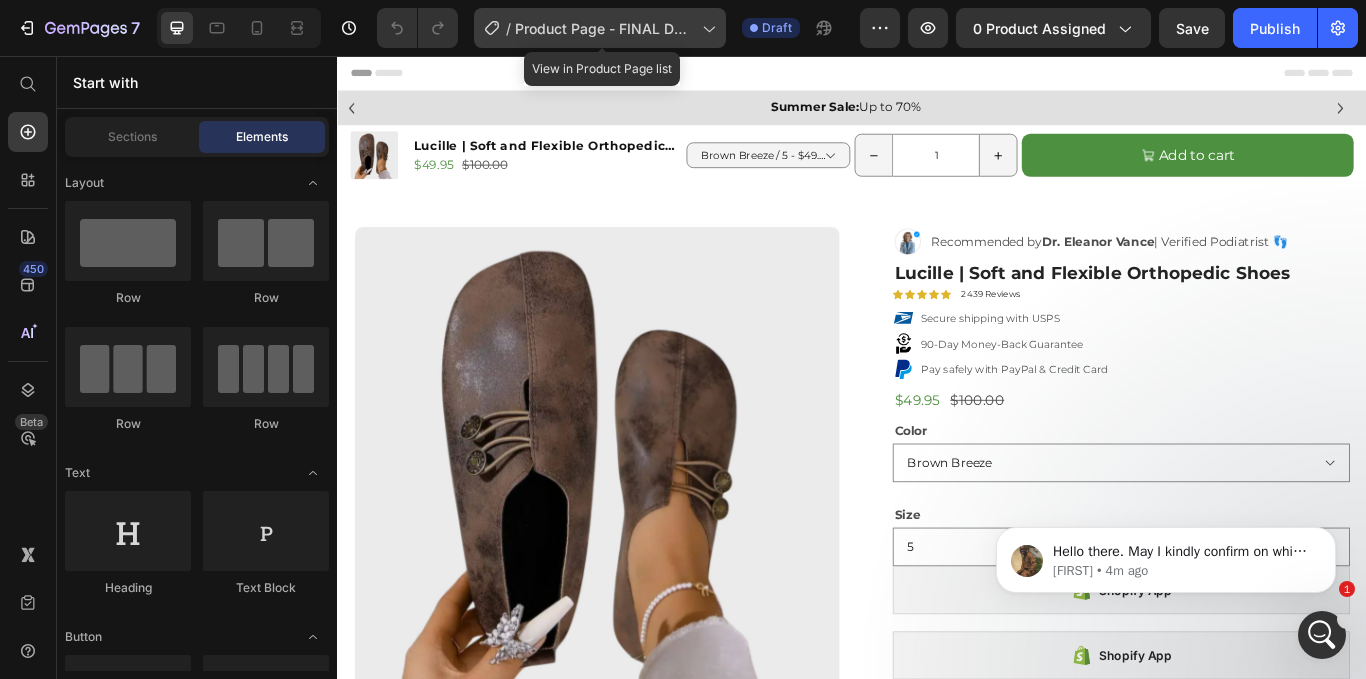 click on "Product Page - FINAL DONT CHANGE" at bounding box center [604, 28] 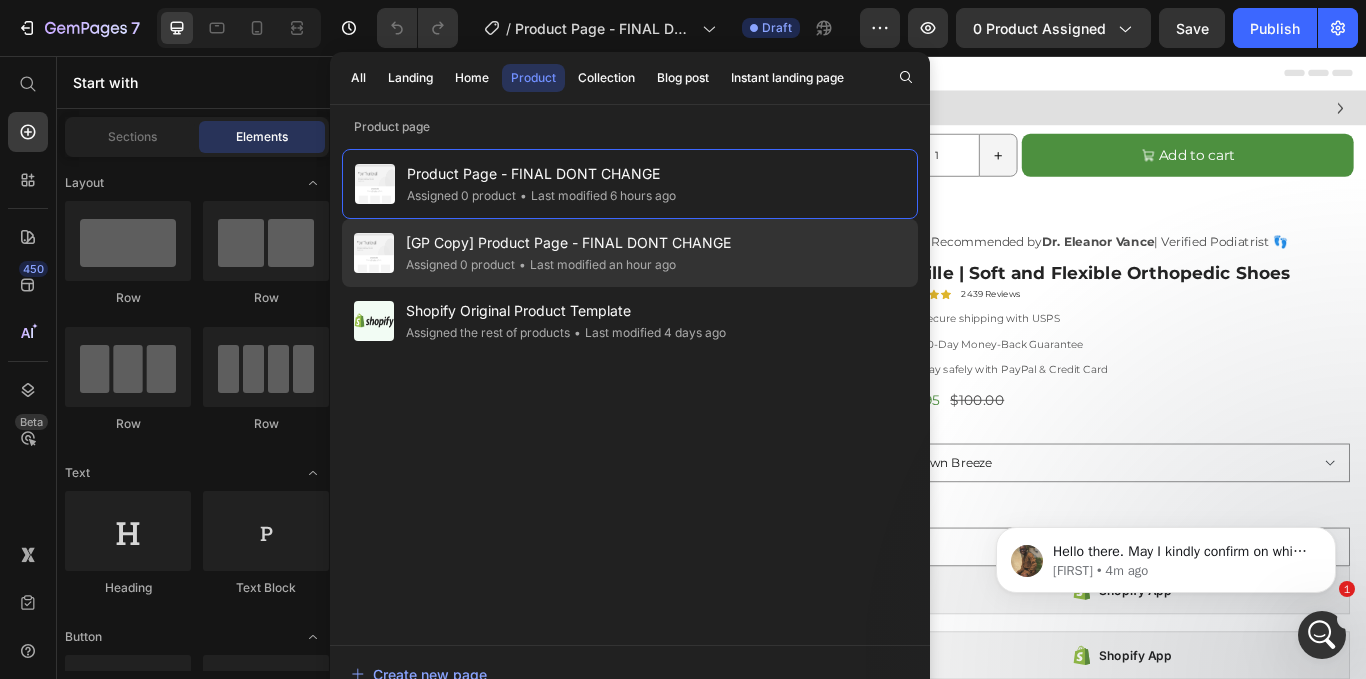 click on "[GP Copy] Product Page - FINAL DONT CHANGE" at bounding box center [568, 243] 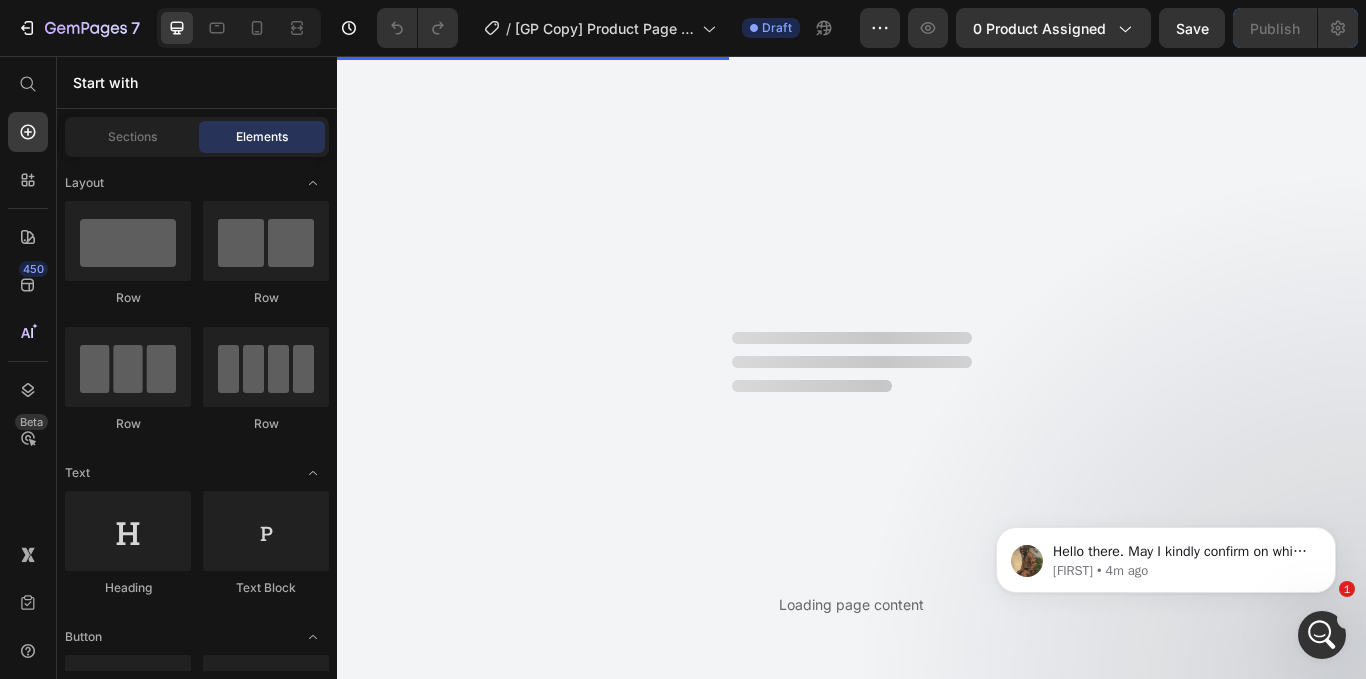 scroll, scrollTop: 0, scrollLeft: 0, axis: both 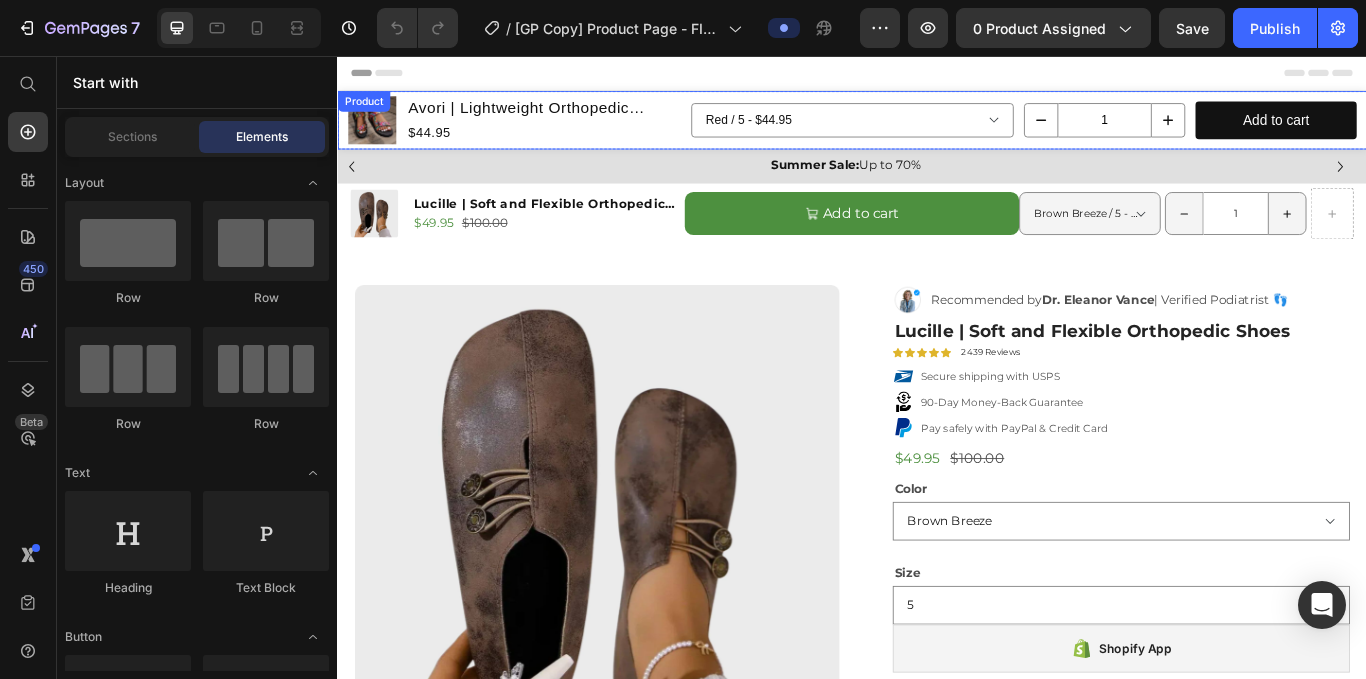 click on "Product Images Avori | Lightweight Orthopedic Sandals Product Title $44.95 Product Price Row Red / 5 - $44.95  Red / 6 - $44.95  Red / 7 - $44.95  Red / 8 - $44.95  Red / 9 - $44.95  Red / 10 - $44.95  Red / 11 - $44.95  Blue / 5 - $44.95  Blue / 6 - $44.95  Blue / 7 - $44.95  Blue / 8 - $44.95  Blue / 9 - $44.95  Blue / 10 - $44.95  Blue / 11 - $44.95  Safflower / 5 - $44.95  Safflower / 6 - $44.95  Safflower / 7 - $44.95  Safflower / 8 - $44.95  Safflower / 9 - $44.95  Safflower / 10 - $44.95  Safflower / 11 - $44.95  Green / 5 - $44.95  Green / 6 - $44.95  Green / 7 - $44.95  Green / 8 - $44.95  Green / 9 - $44.95  Green / 10 - $44.95  Green / 11 - $44.95  Black Yellow Flower / 5 - $44.95  Black Yellow Flower / 6 - $44.95  Black Yellow Flower / 7 - $44.95  Black Yellow Flower / 8 - $44.95  Black Yellow Flower / 9 - $44.95  Black Yellow Flower / 10 - $44.95  Black Yellow Flower / 11 - $44.95  Red Yellow Flower / 5 - $44.95  Red Yellow Flower / 6 - $44.95  Red Yellow Flower / 7 - $44.95  1 Product Quantity" at bounding box center [937, 131] 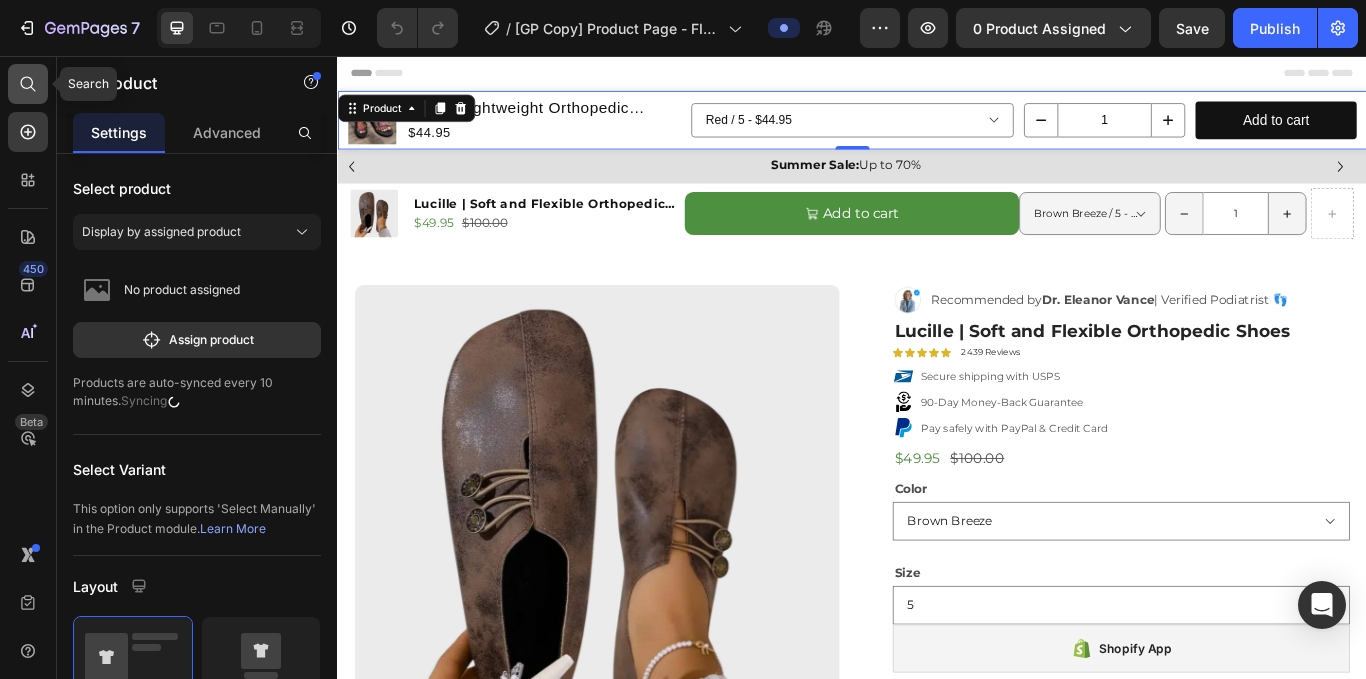 click 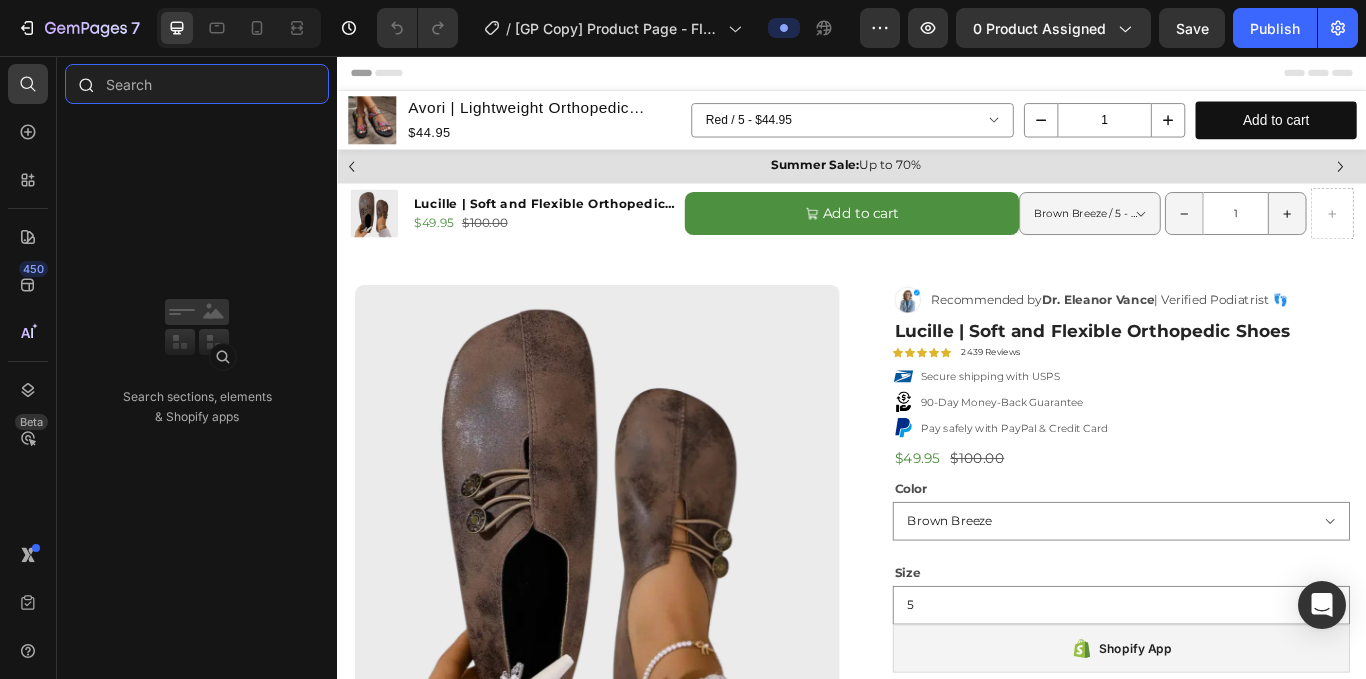 click at bounding box center [197, 84] 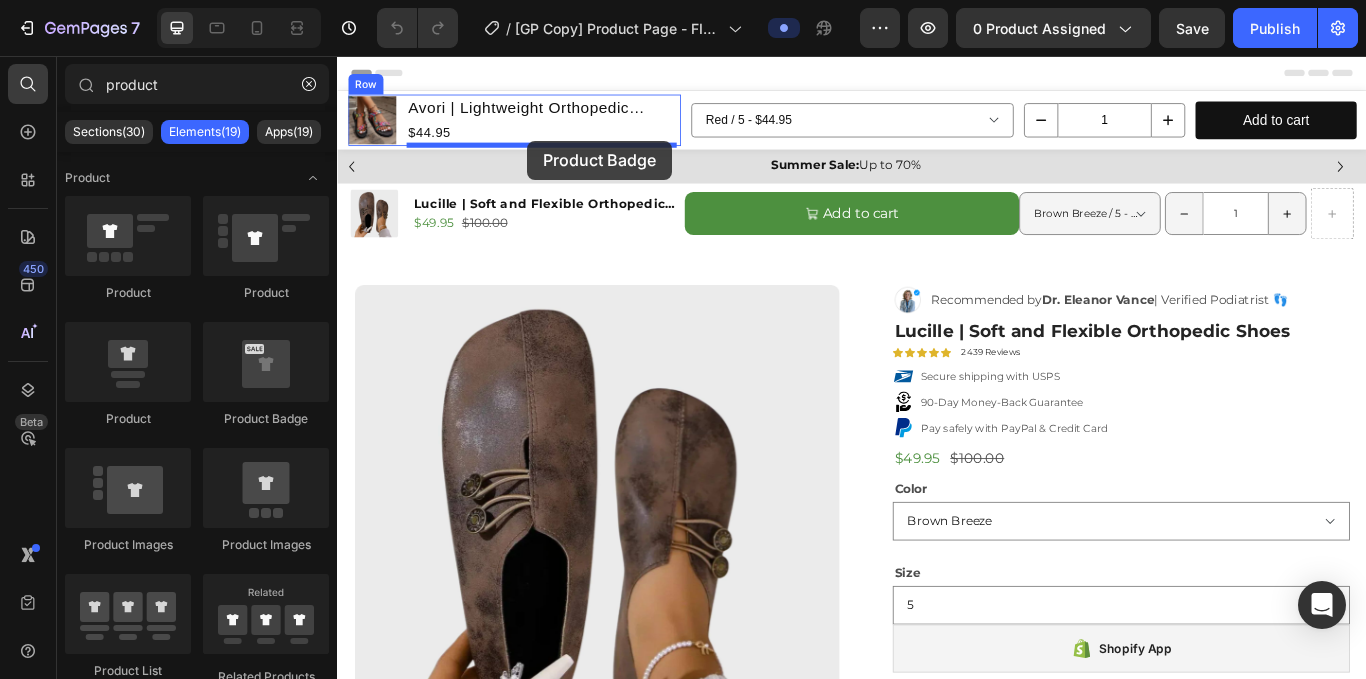 drag, startPoint x: 598, startPoint y: 409, endPoint x: 559, endPoint y: 155, distance: 256.97665 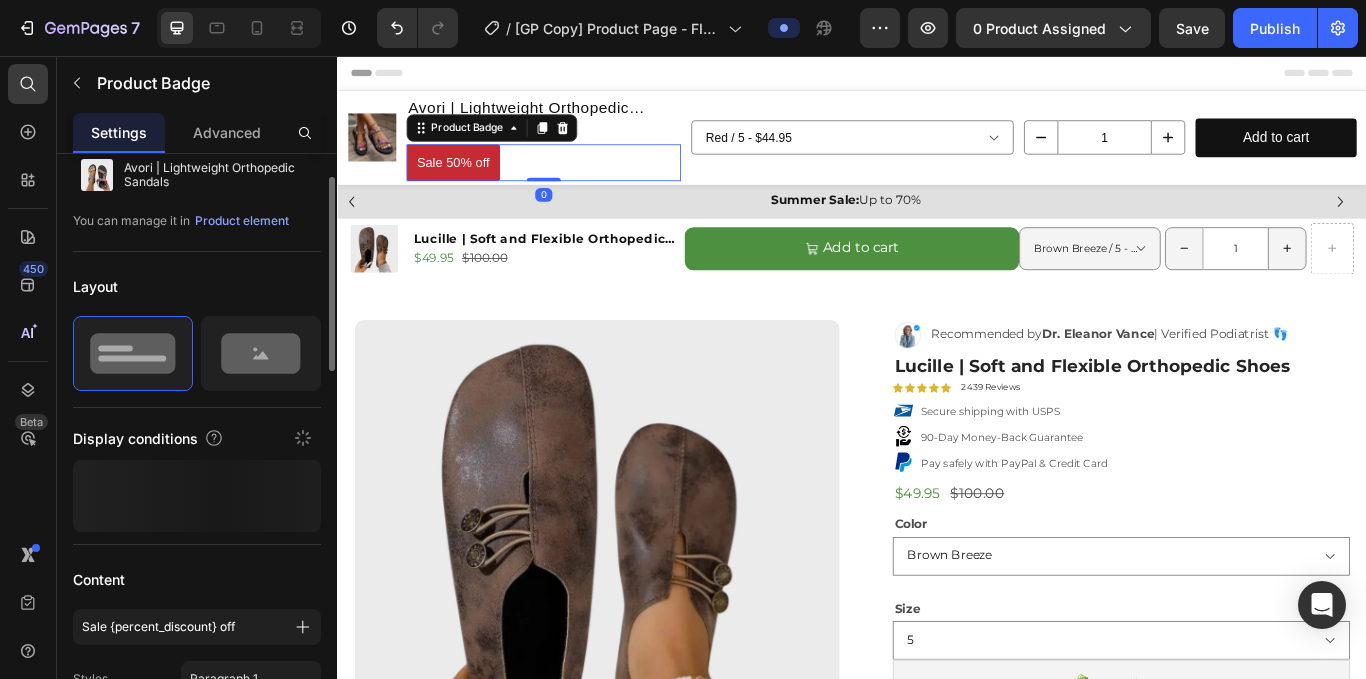 scroll, scrollTop: 67, scrollLeft: 0, axis: vertical 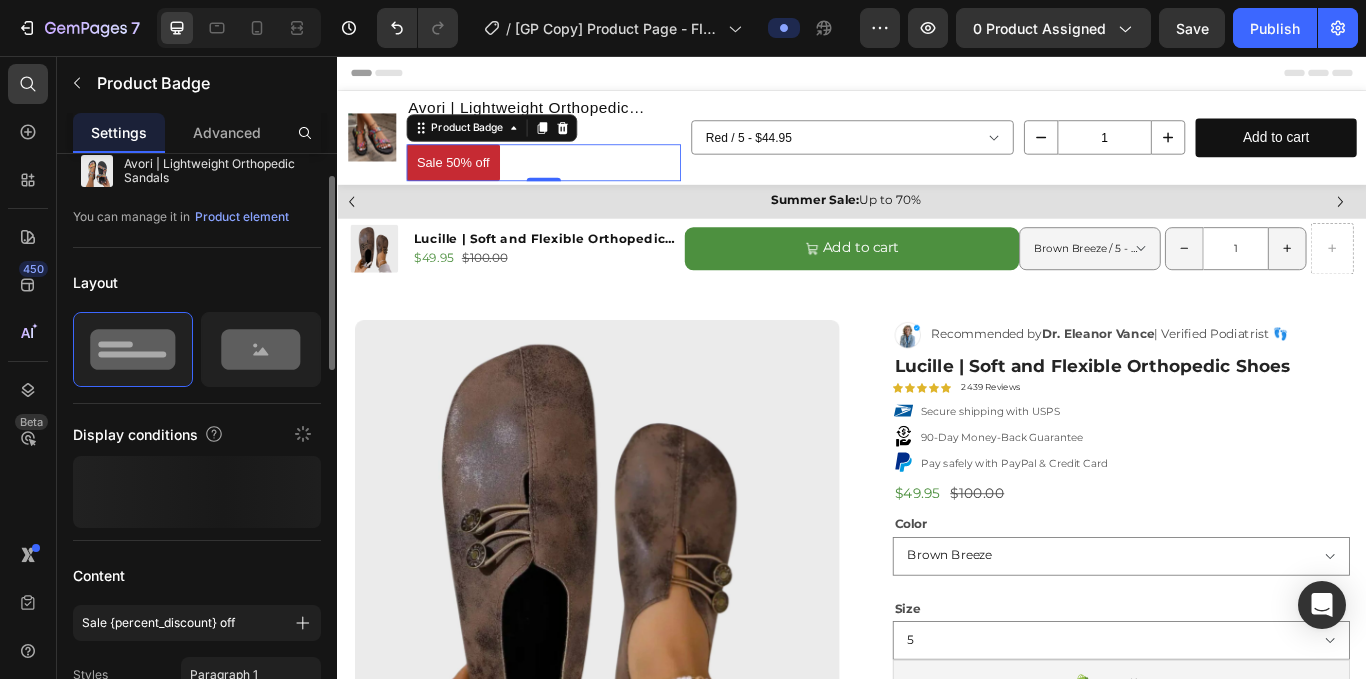 click 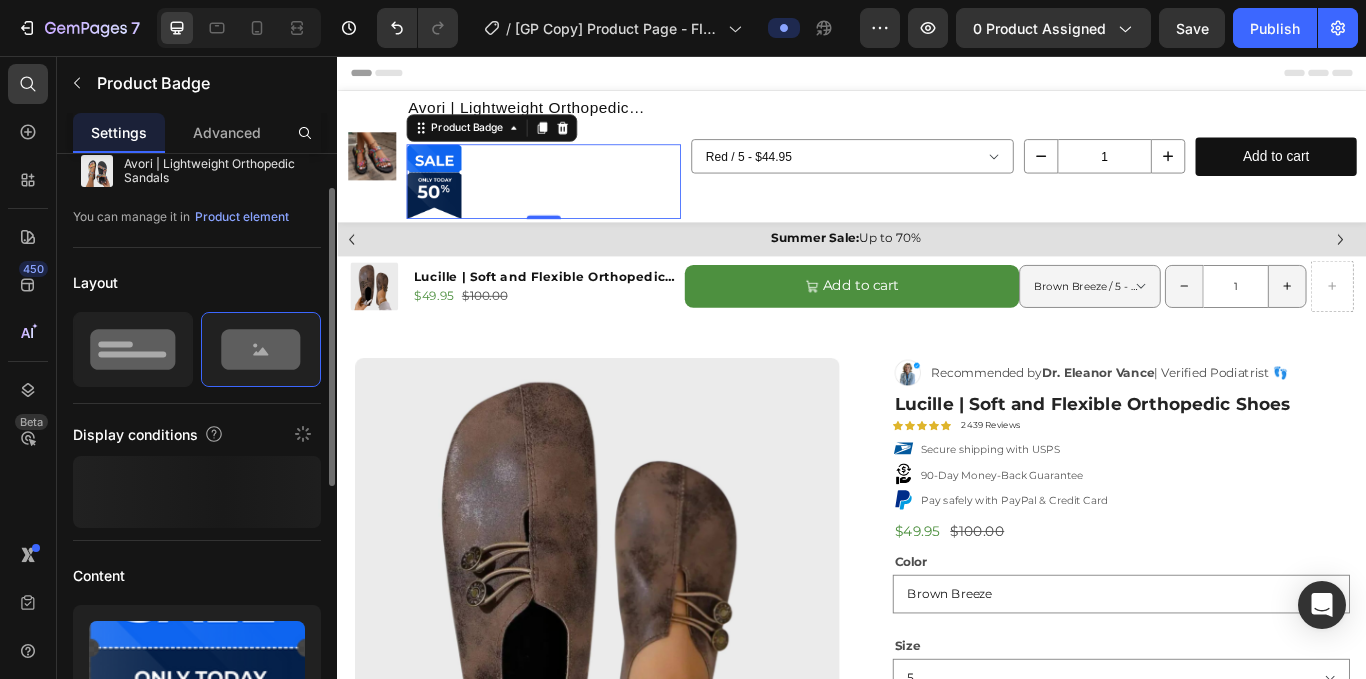click 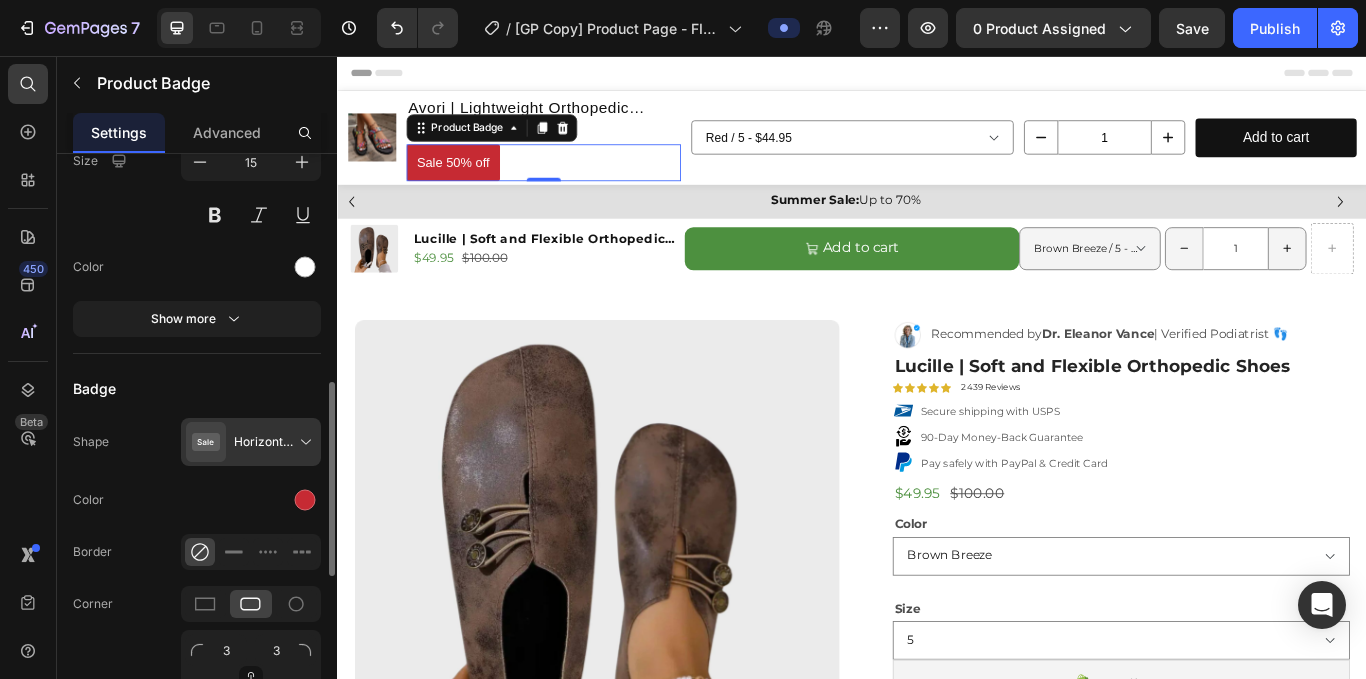 scroll, scrollTop: 686, scrollLeft: 0, axis: vertical 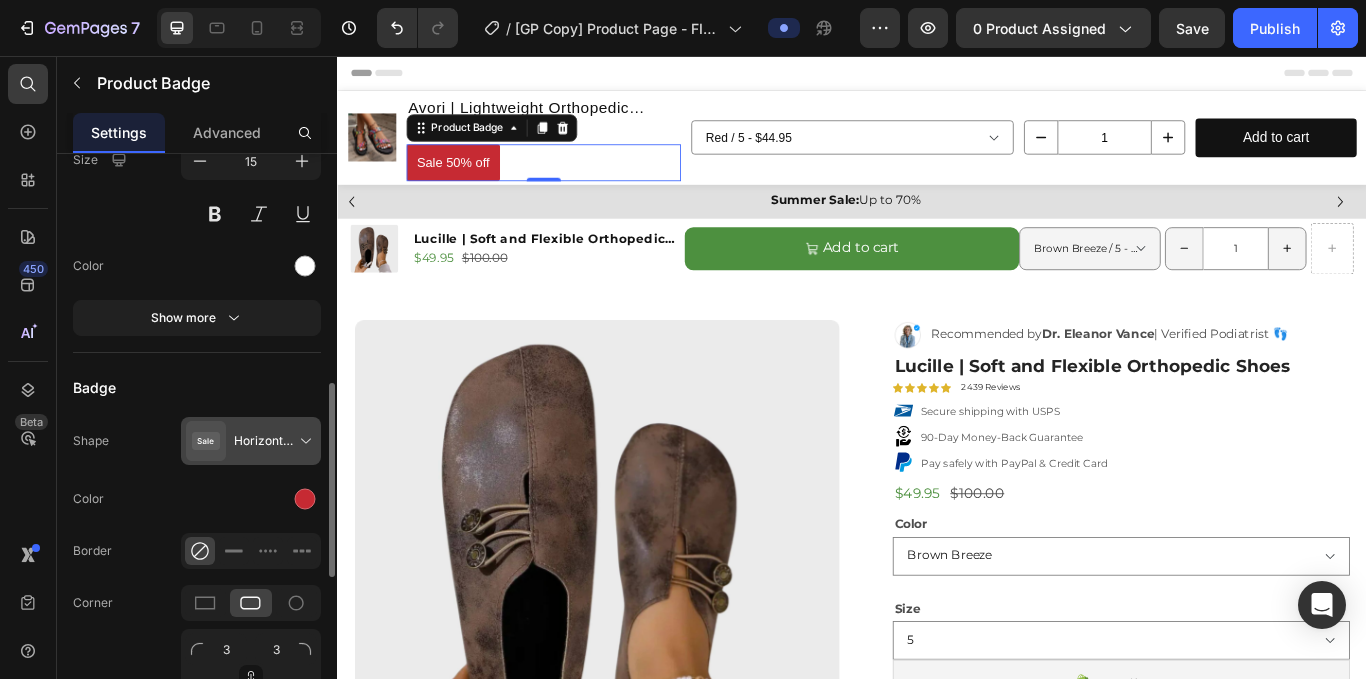 click at bounding box center (255, 441) 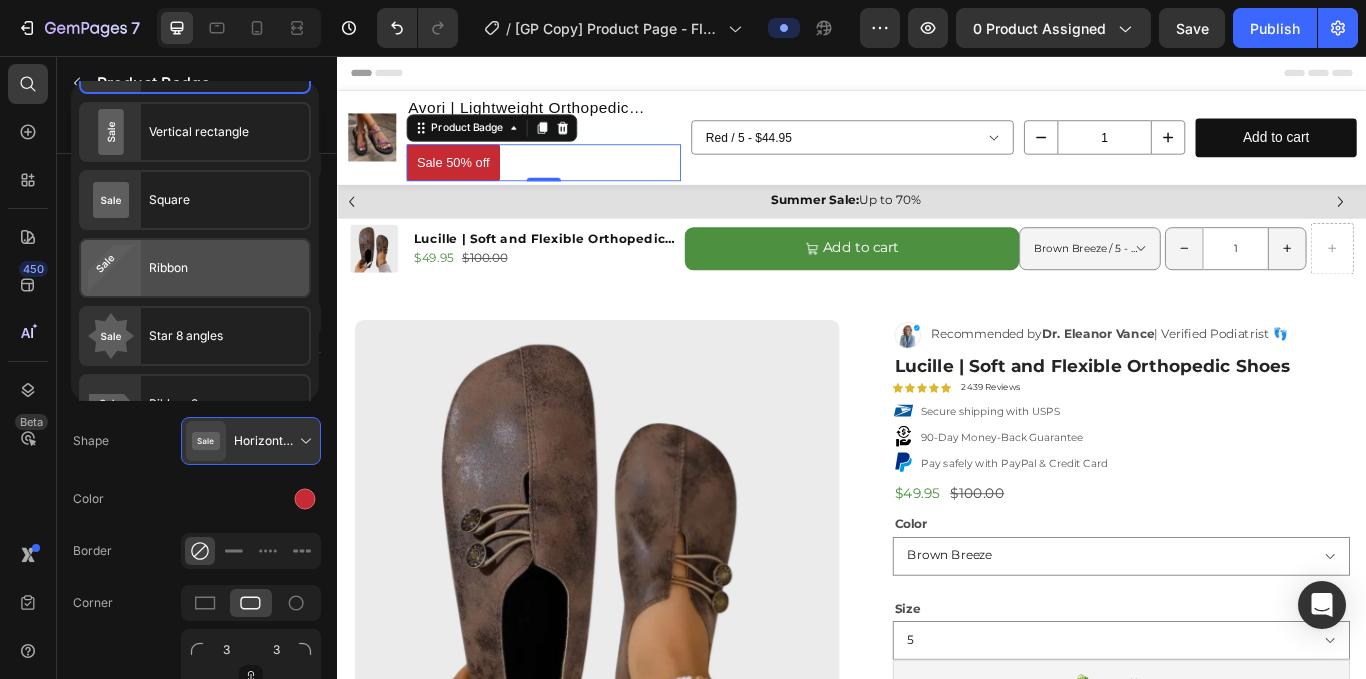 scroll, scrollTop: 164, scrollLeft: 0, axis: vertical 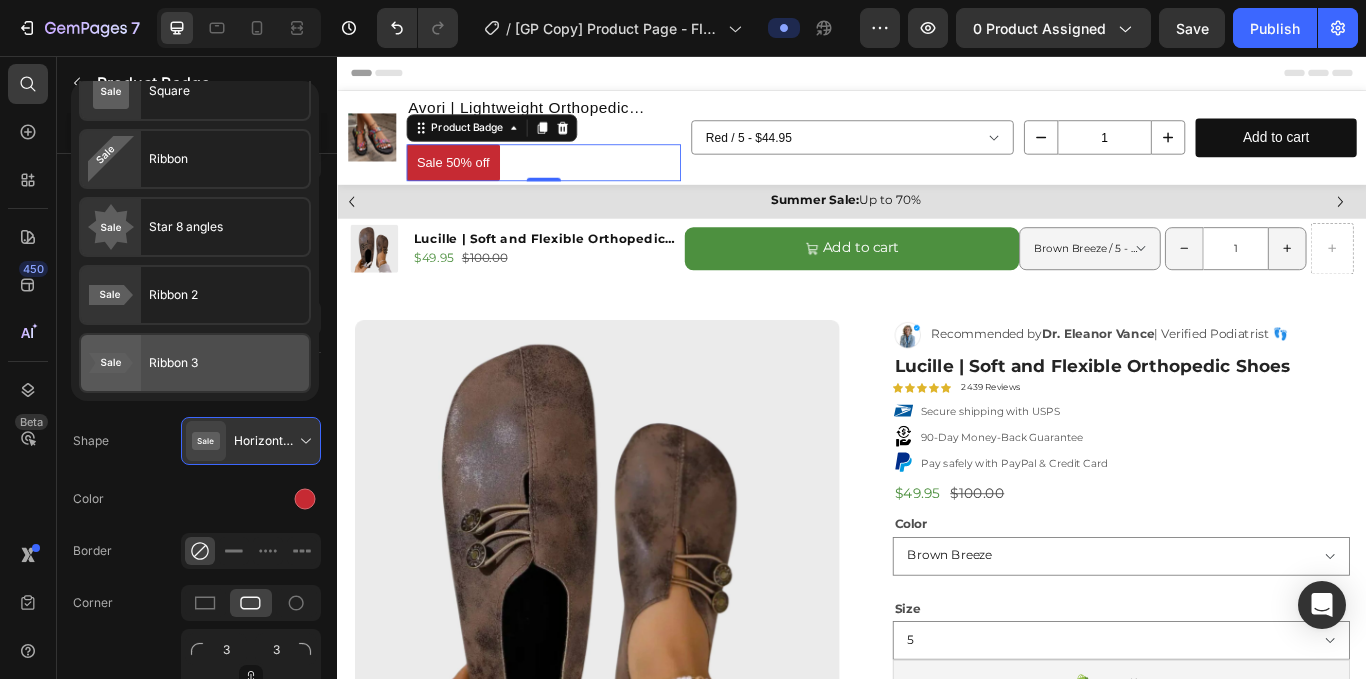 click on "Ribbon 3" 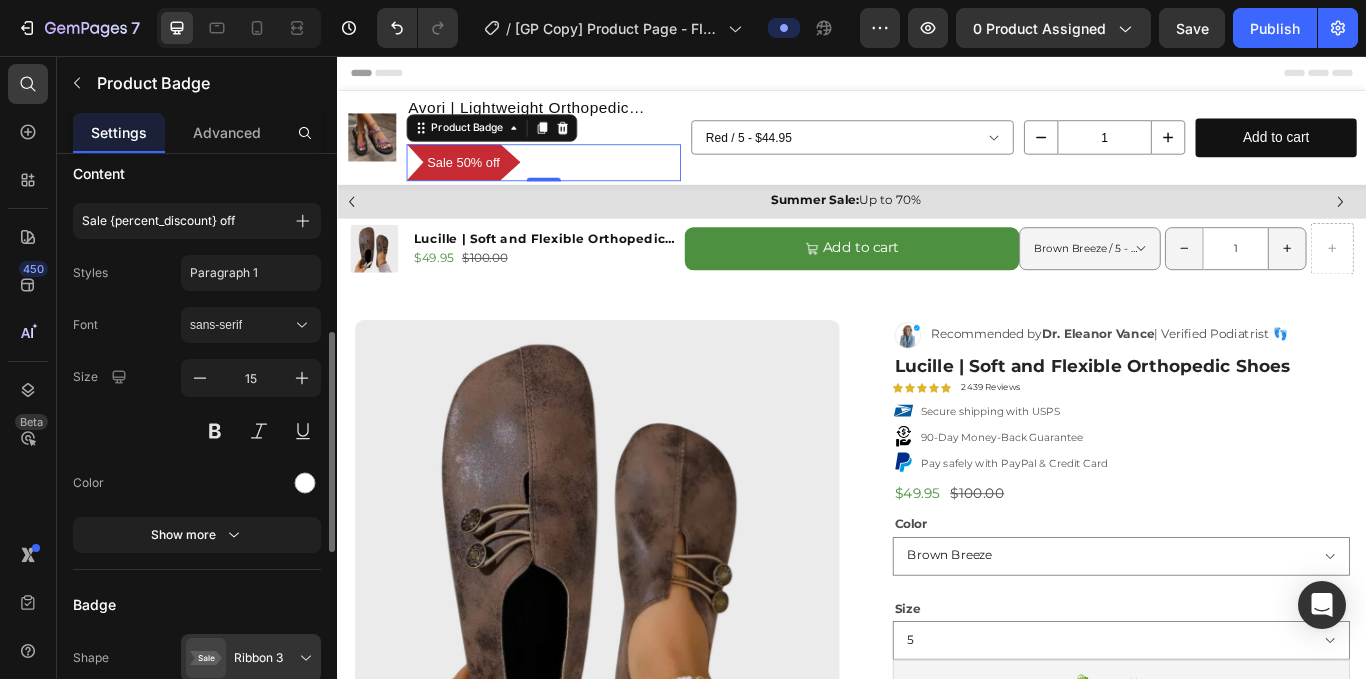 scroll, scrollTop: 468, scrollLeft: 0, axis: vertical 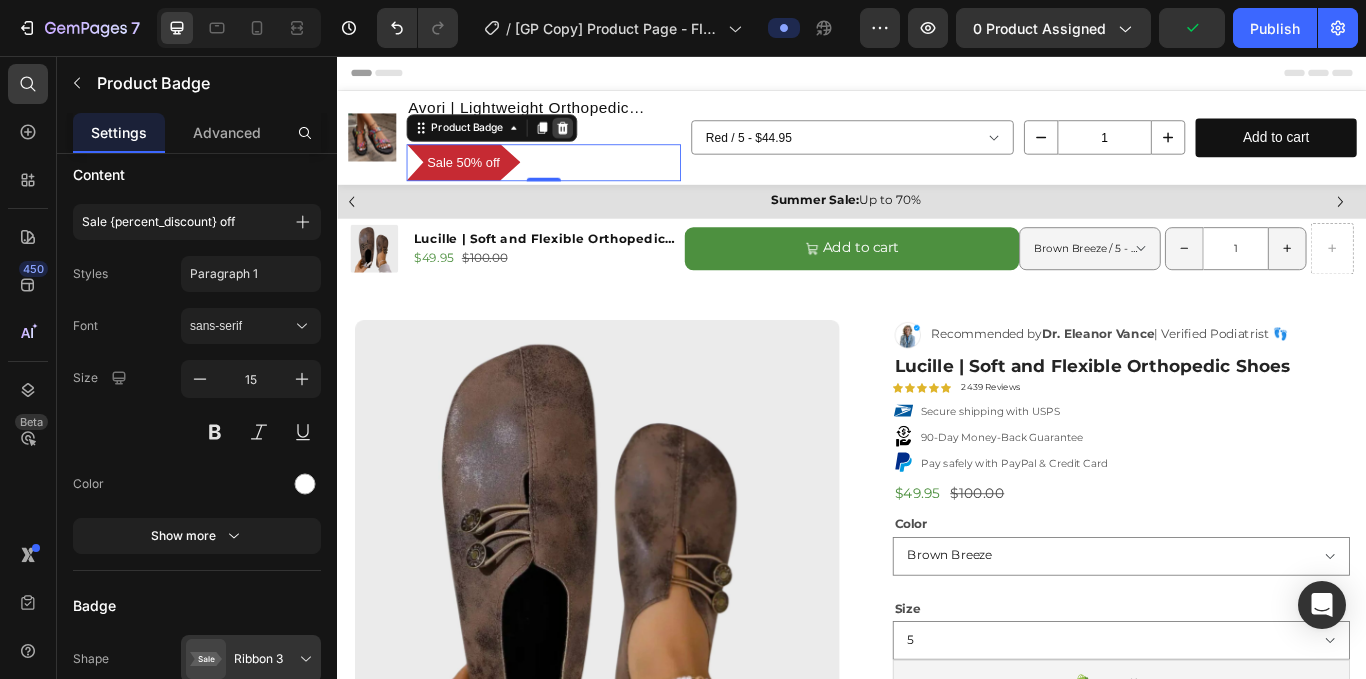 click 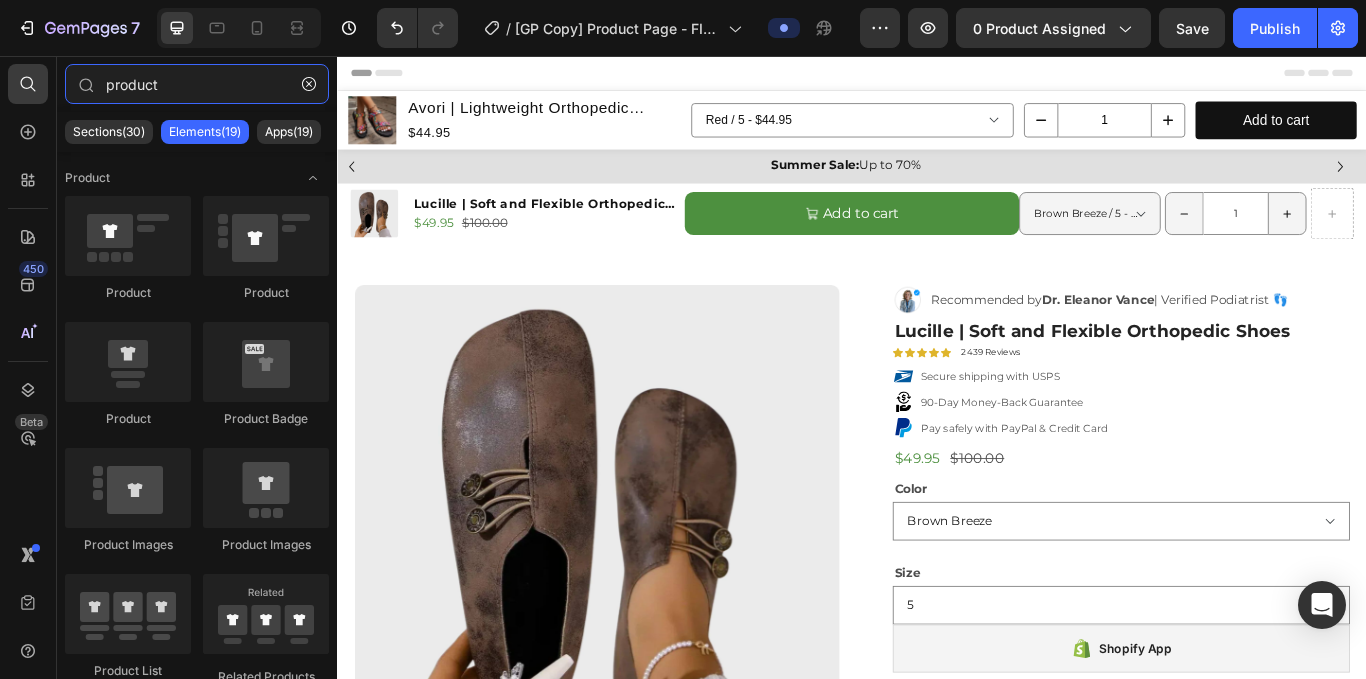 drag, startPoint x: 247, startPoint y: 84, endPoint x: 0, endPoint y: 66, distance: 247.655 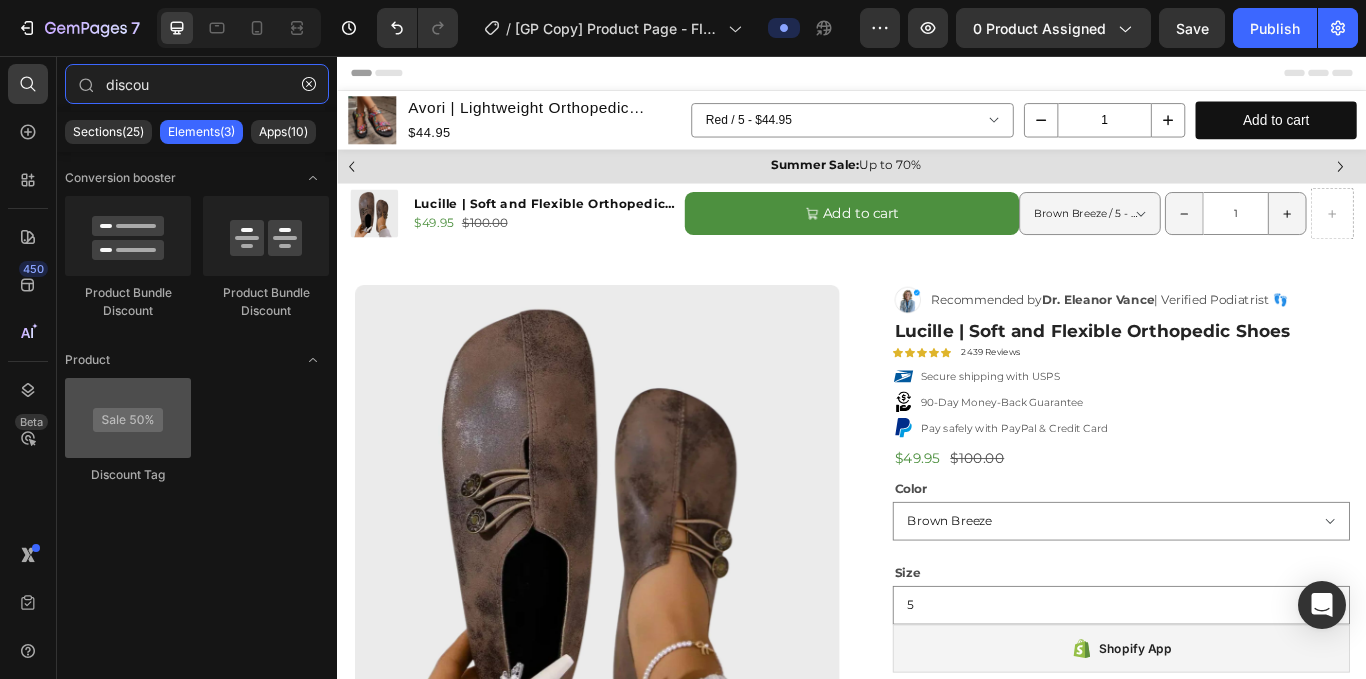 type on "discou" 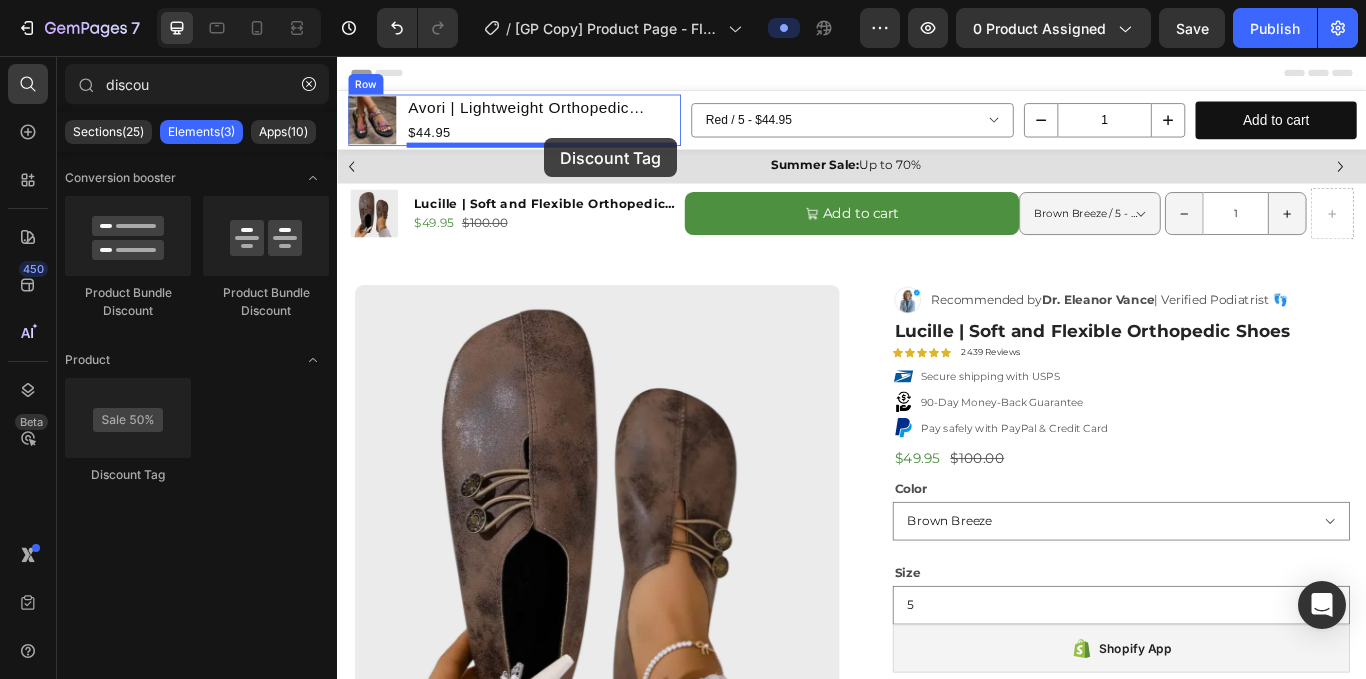 drag, startPoint x: 476, startPoint y: 464, endPoint x: 578, endPoint y: 152, distance: 328.2499 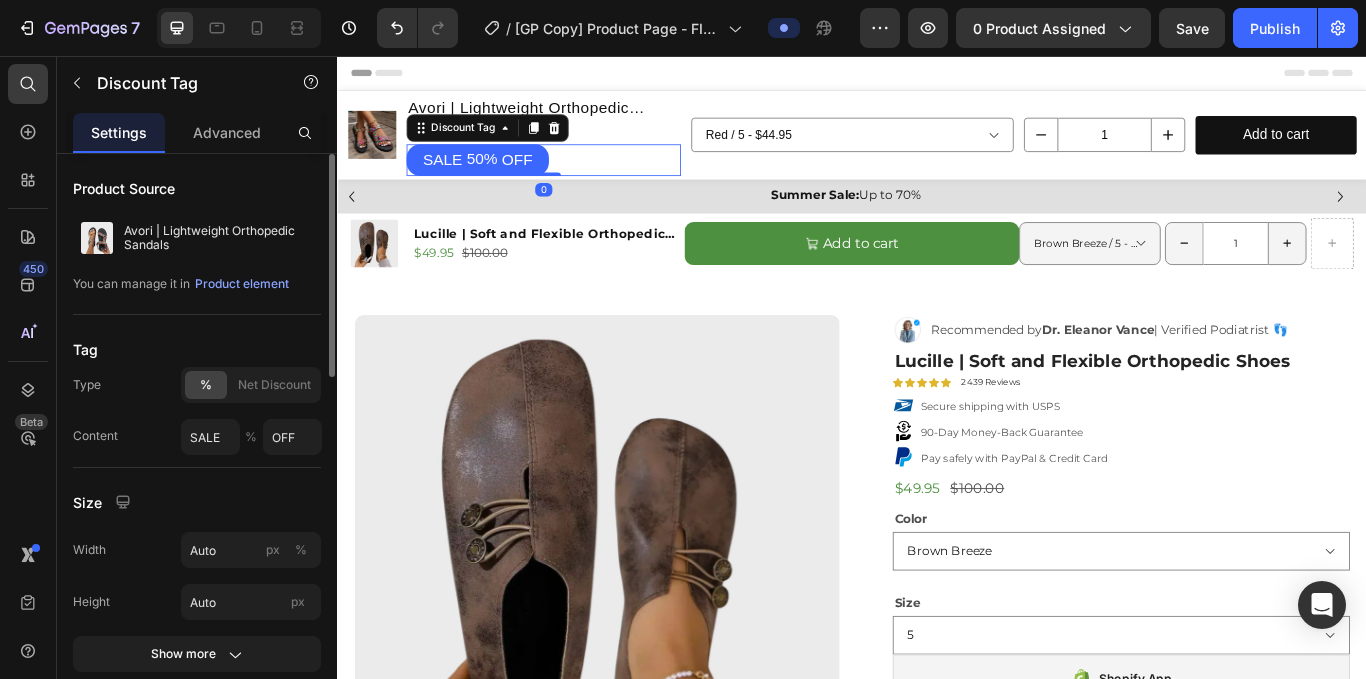scroll, scrollTop: 108, scrollLeft: 0, axis: vertical 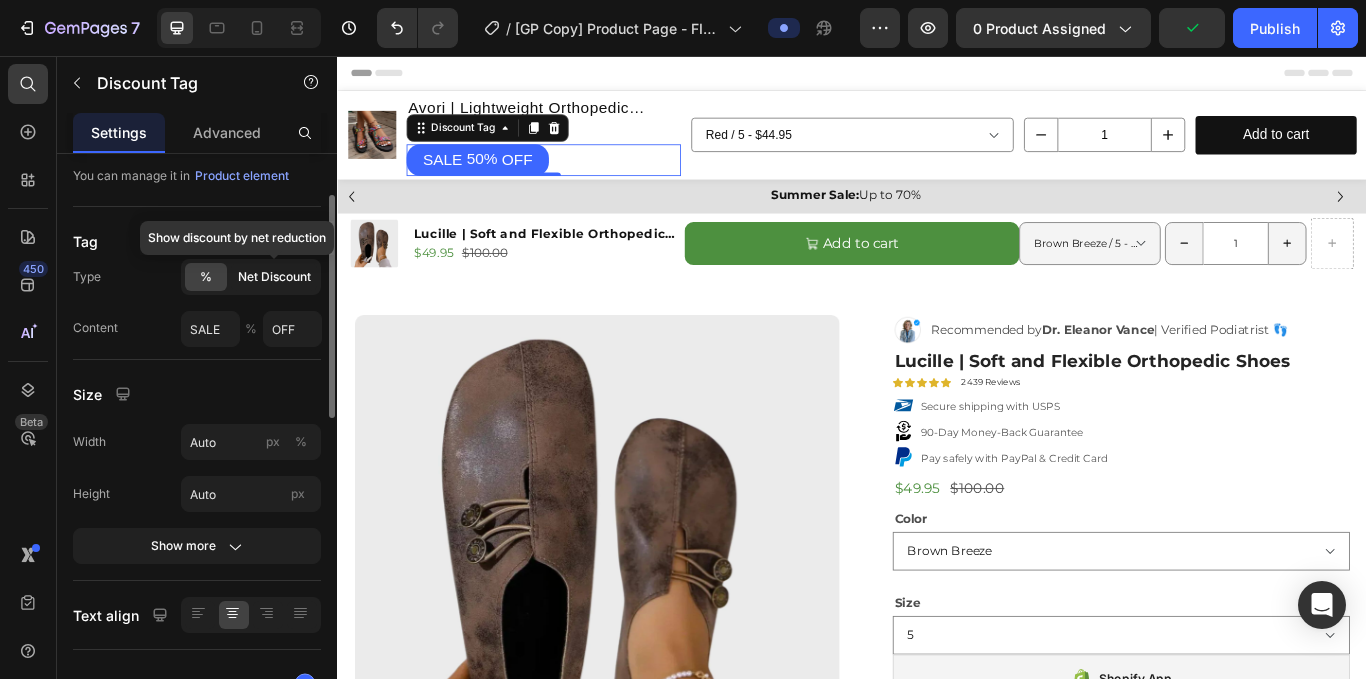 click on "Net Discount" 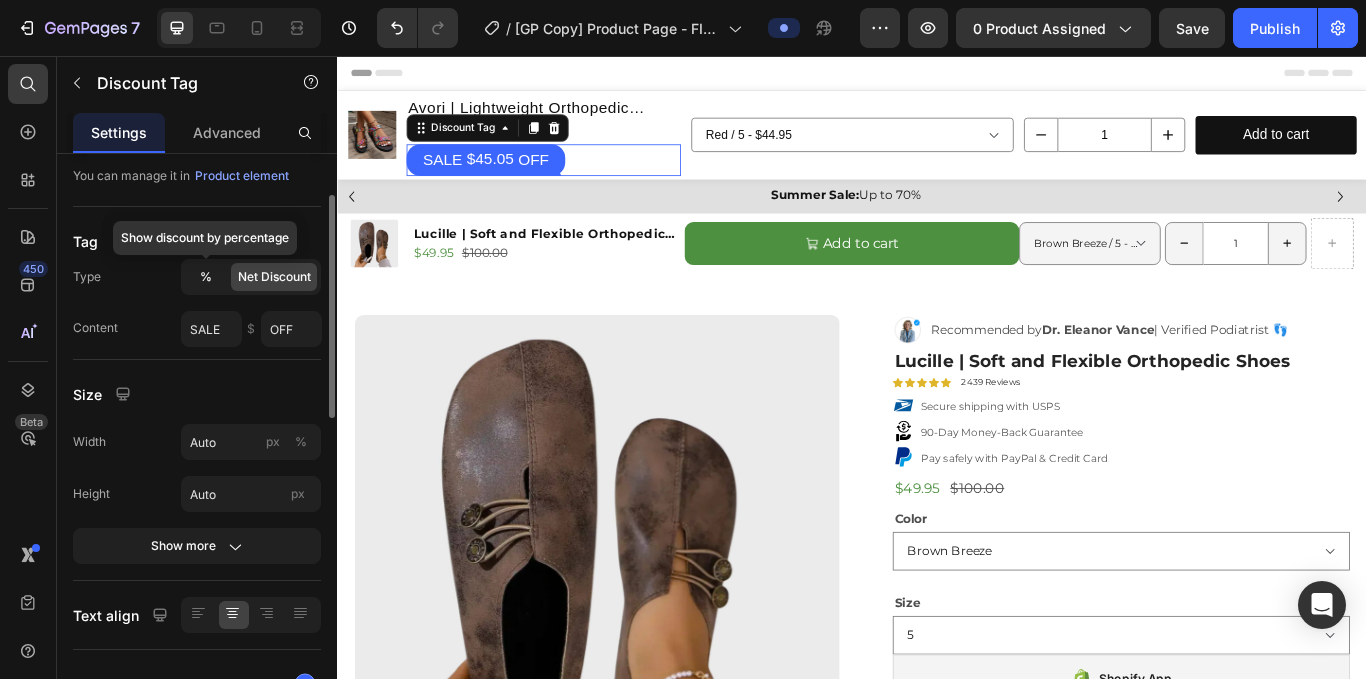 click on "%" 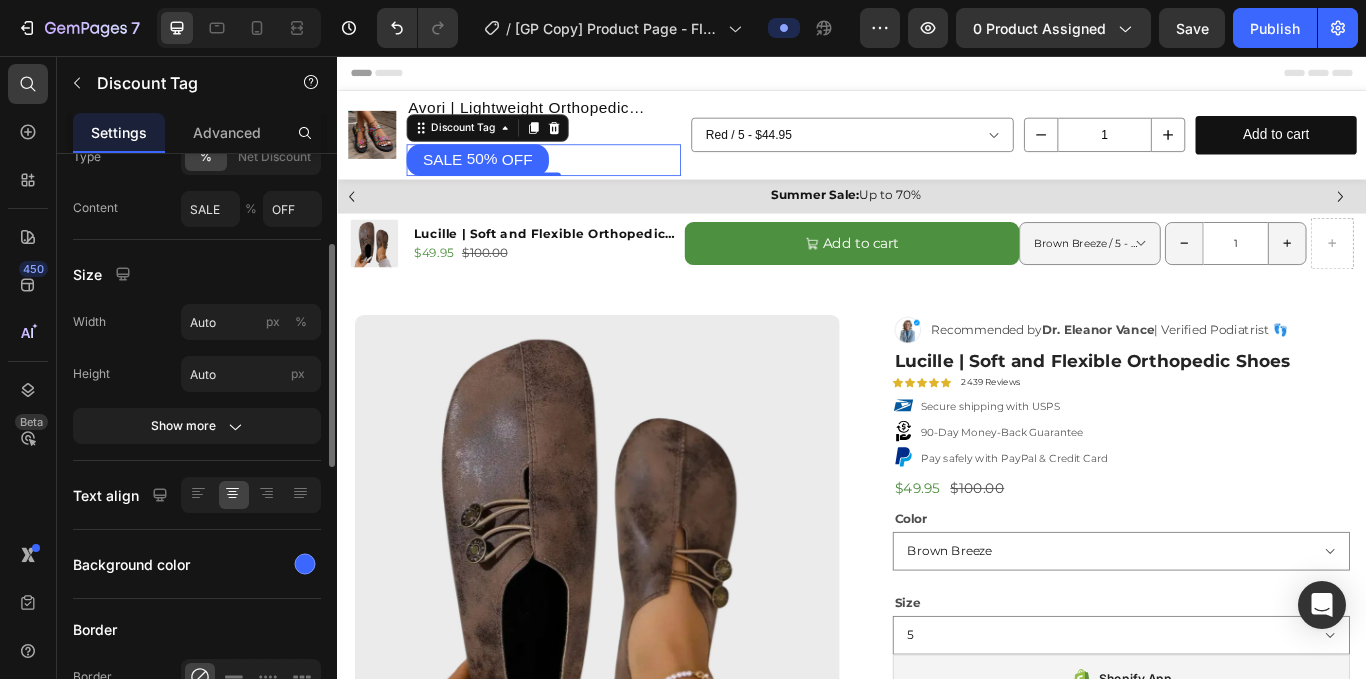scroll, scrollTop: 230, scrollLeft: 0, axis: vertical 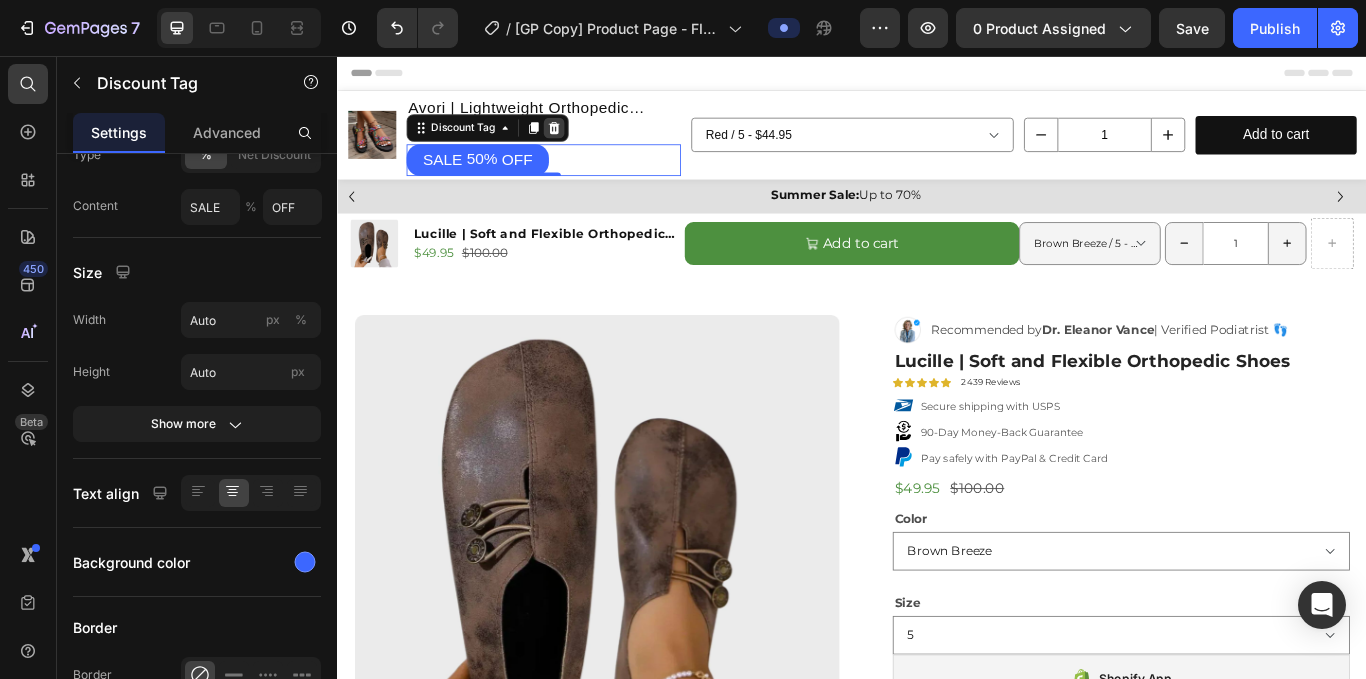 click 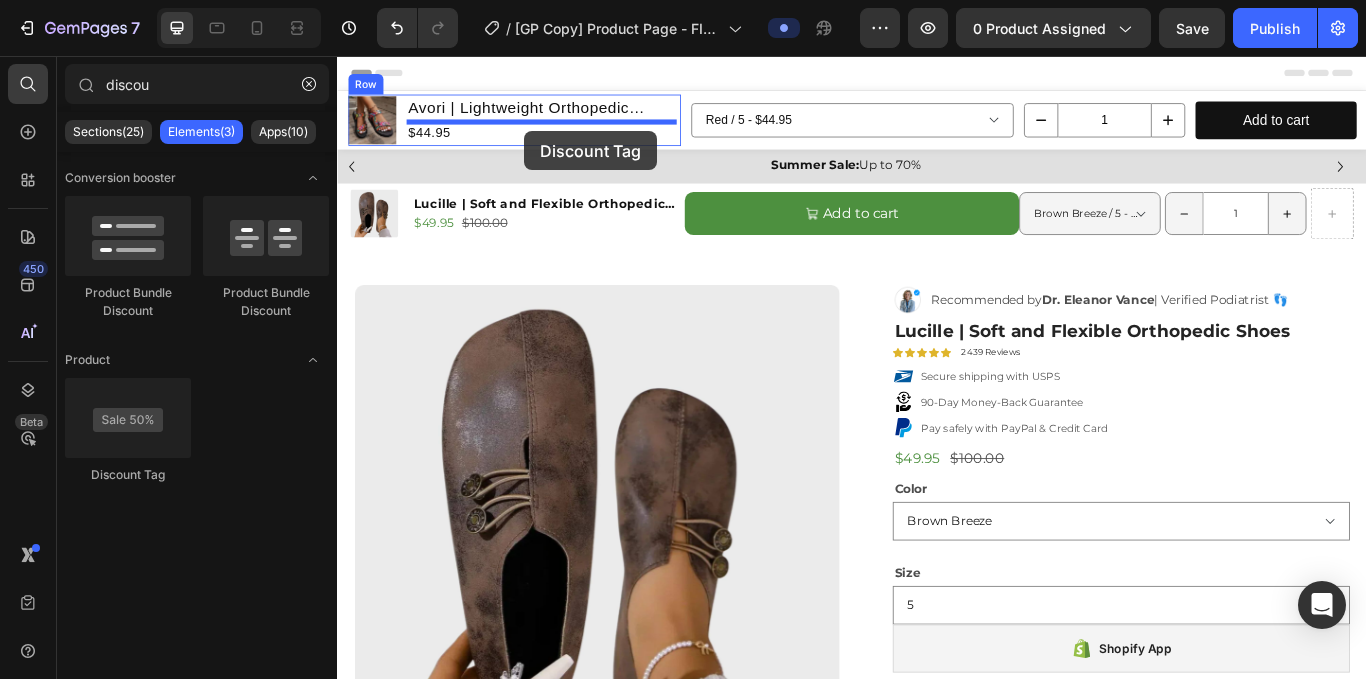 drag, startPoint x: 486, startPoint y: 460, endPoint x: 555, endPoint y: 144, distance: 323.44553 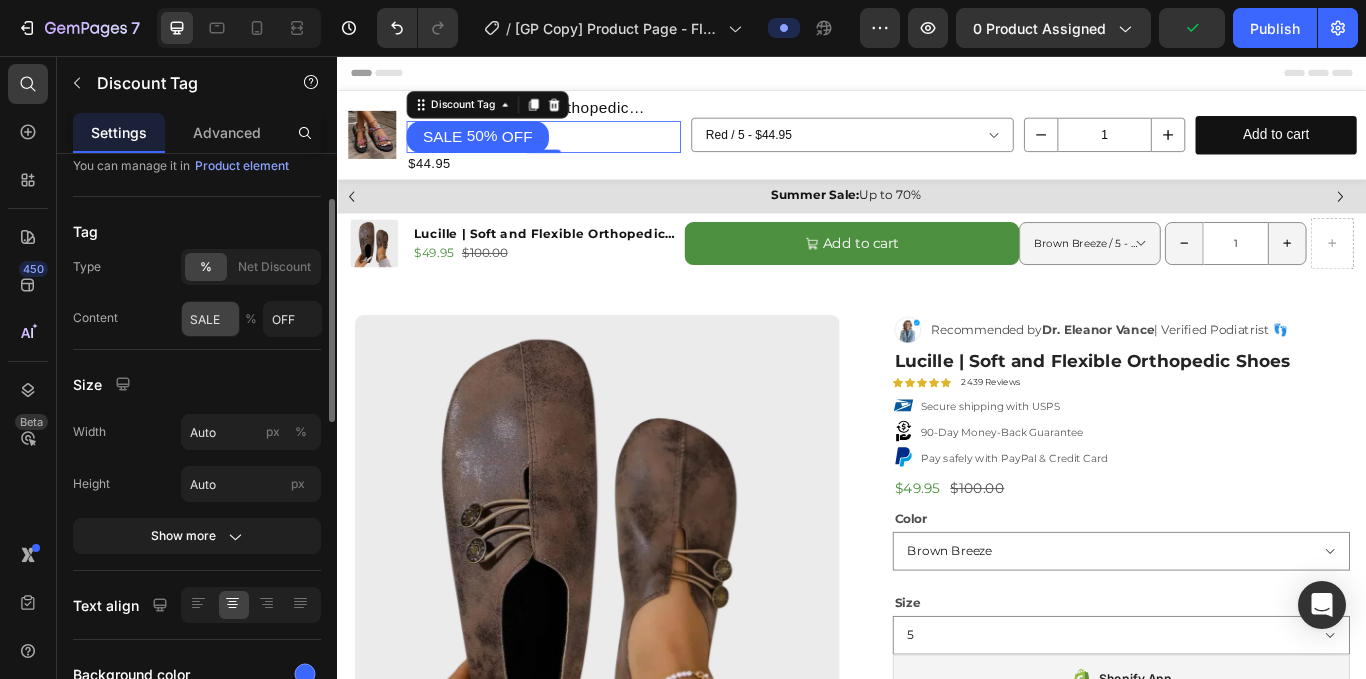 scroll, scrollTop: 12, scrollLeft: 0, axis: vertical 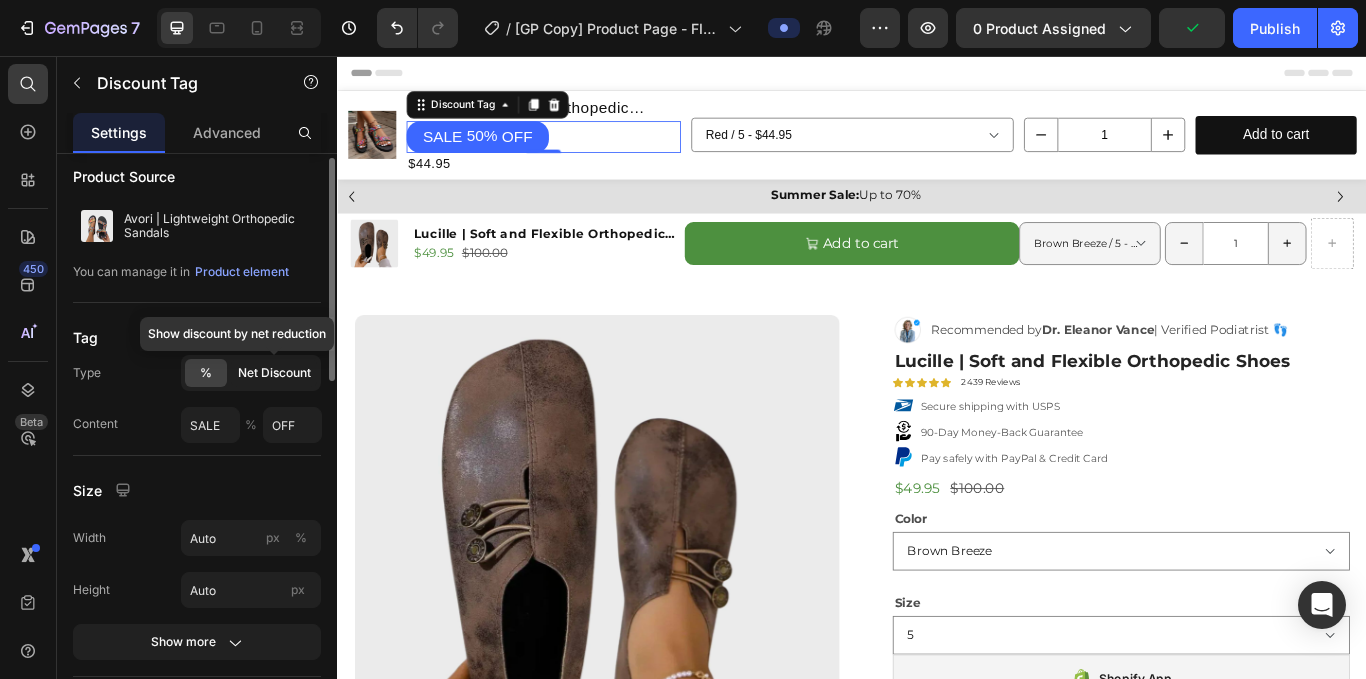 click on "Net Discount" 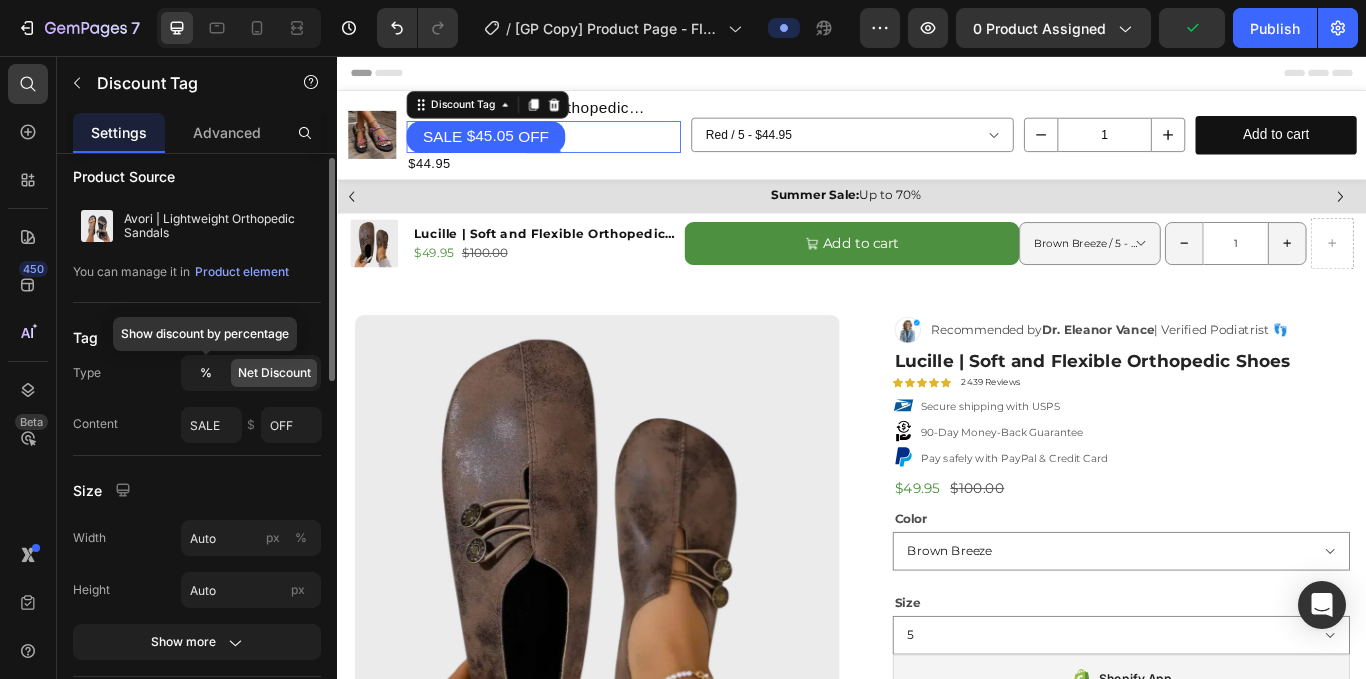 click on "%" 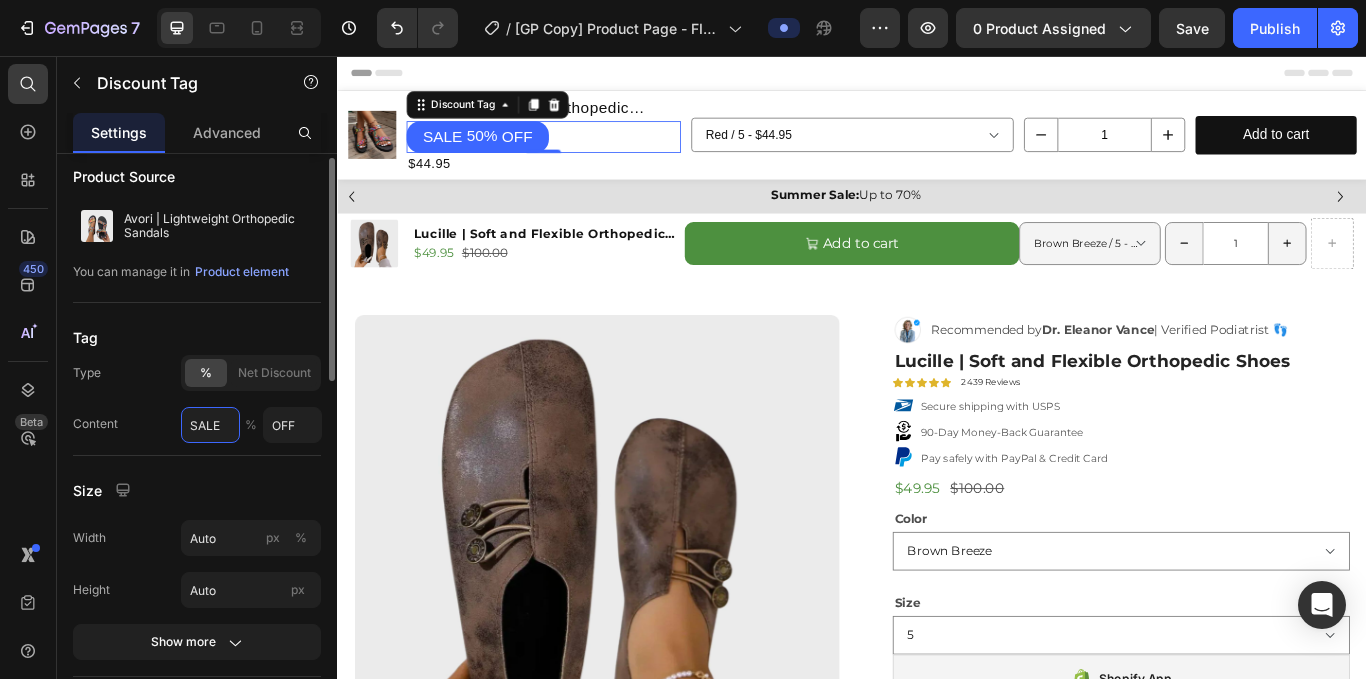 click on "SALE" at bounding box center (210, 425) 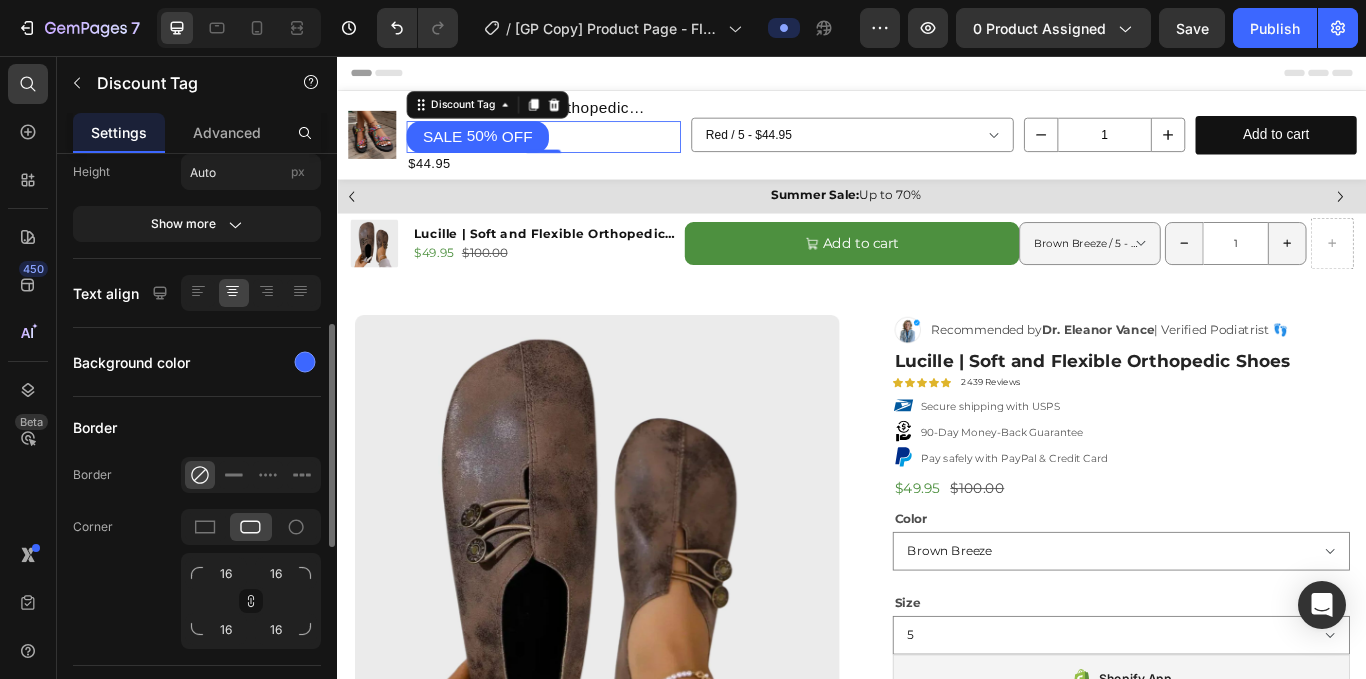 scroll, scrollTop: 429, scrollLeft: 0, axis: vertical 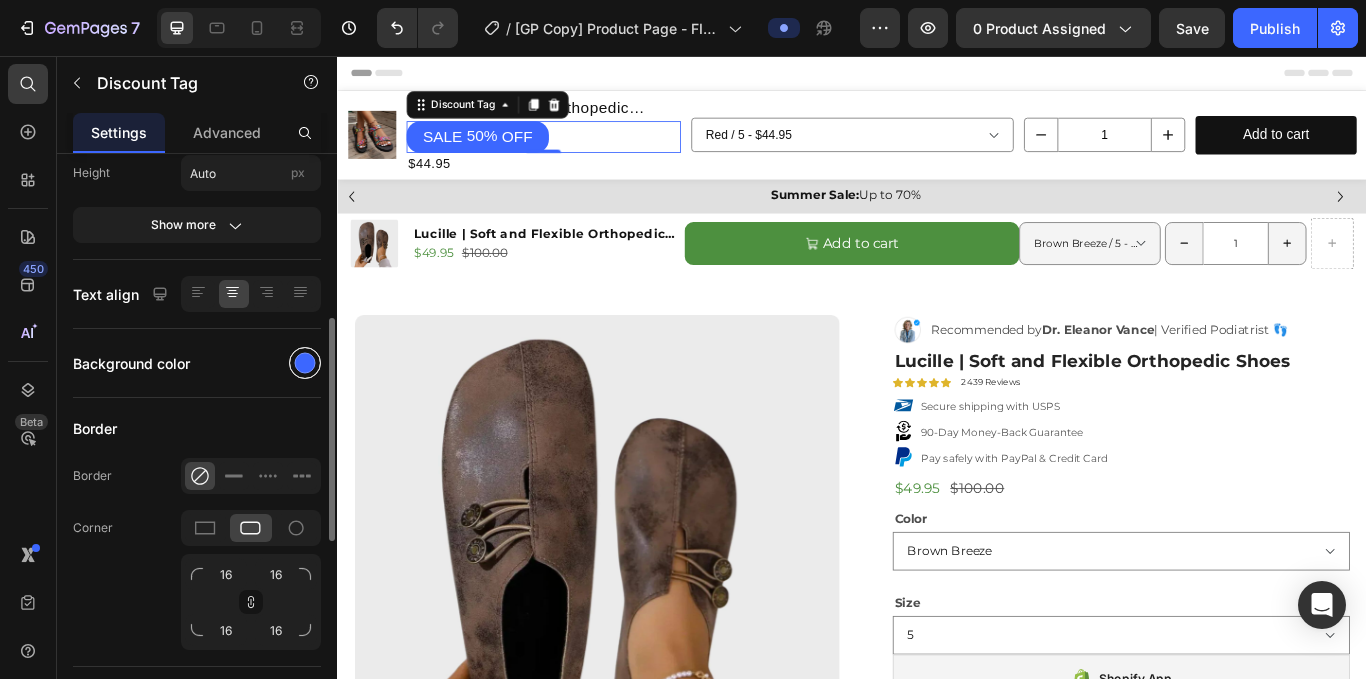 click at bounding box center [305, 363] 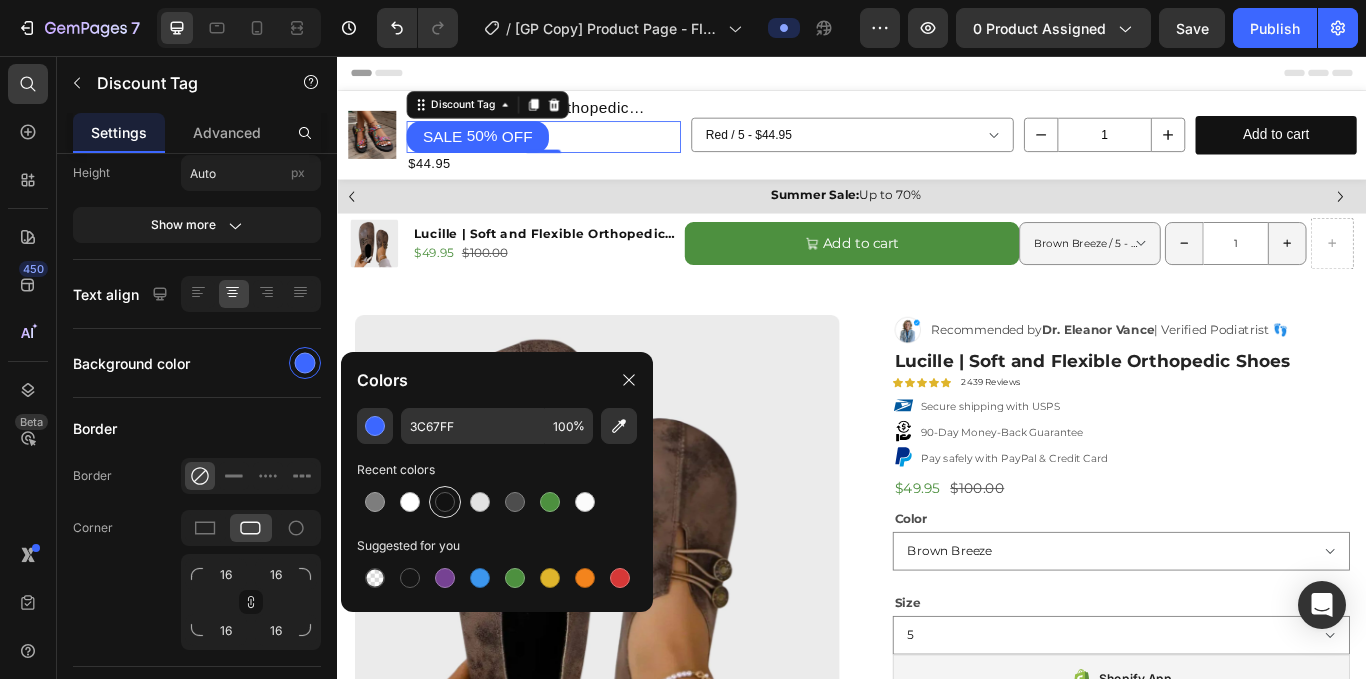 click at bounding box center [445, 502] 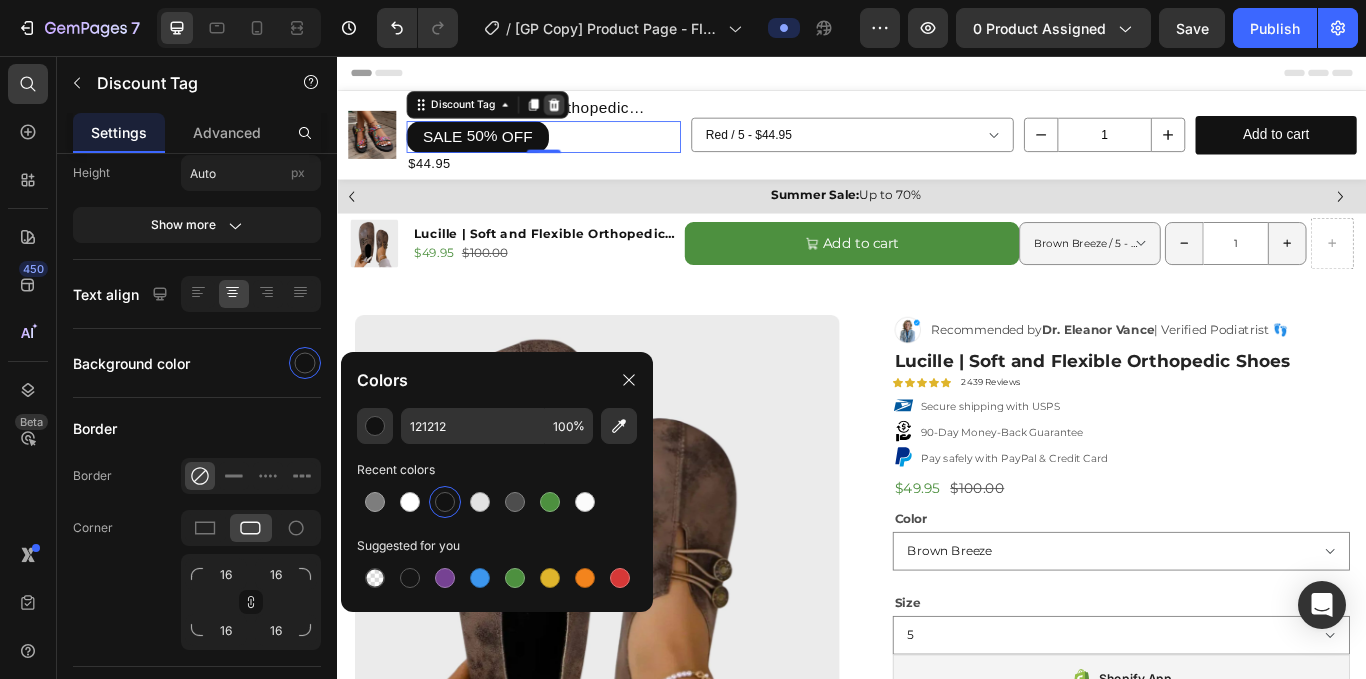 click 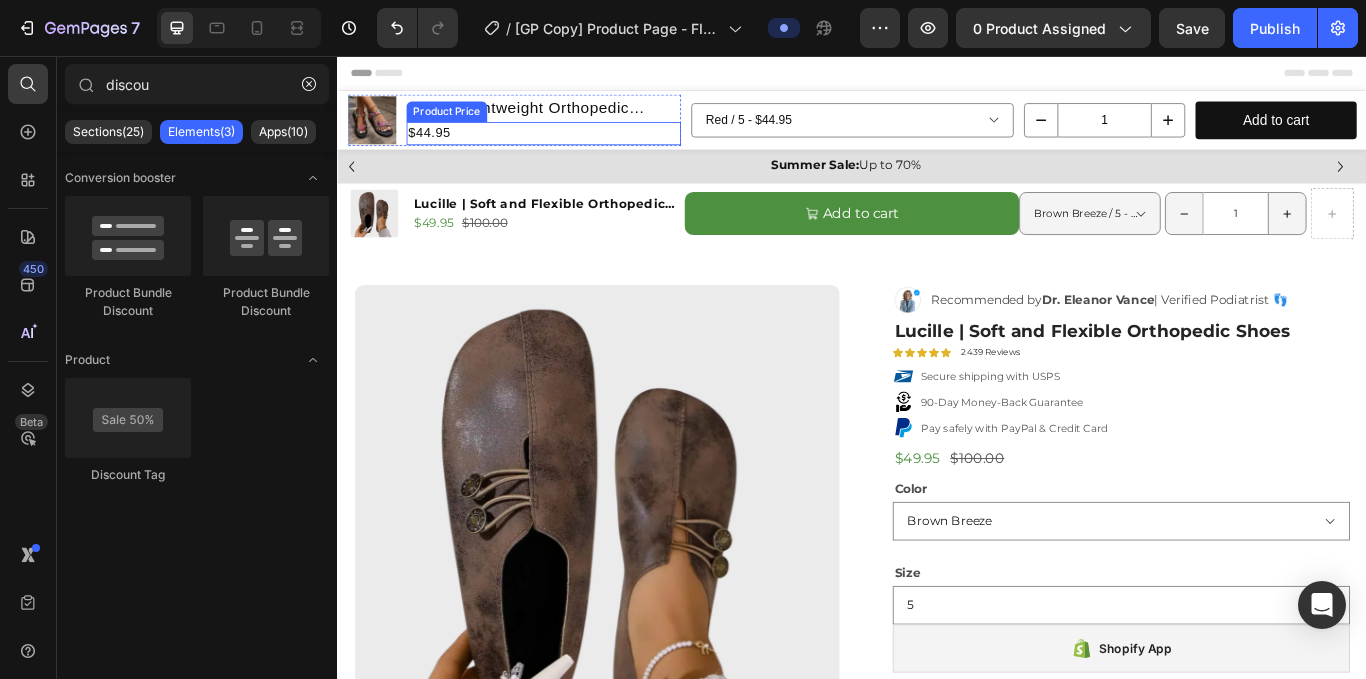 click on "$44.95" at bounding box center [577, 146] 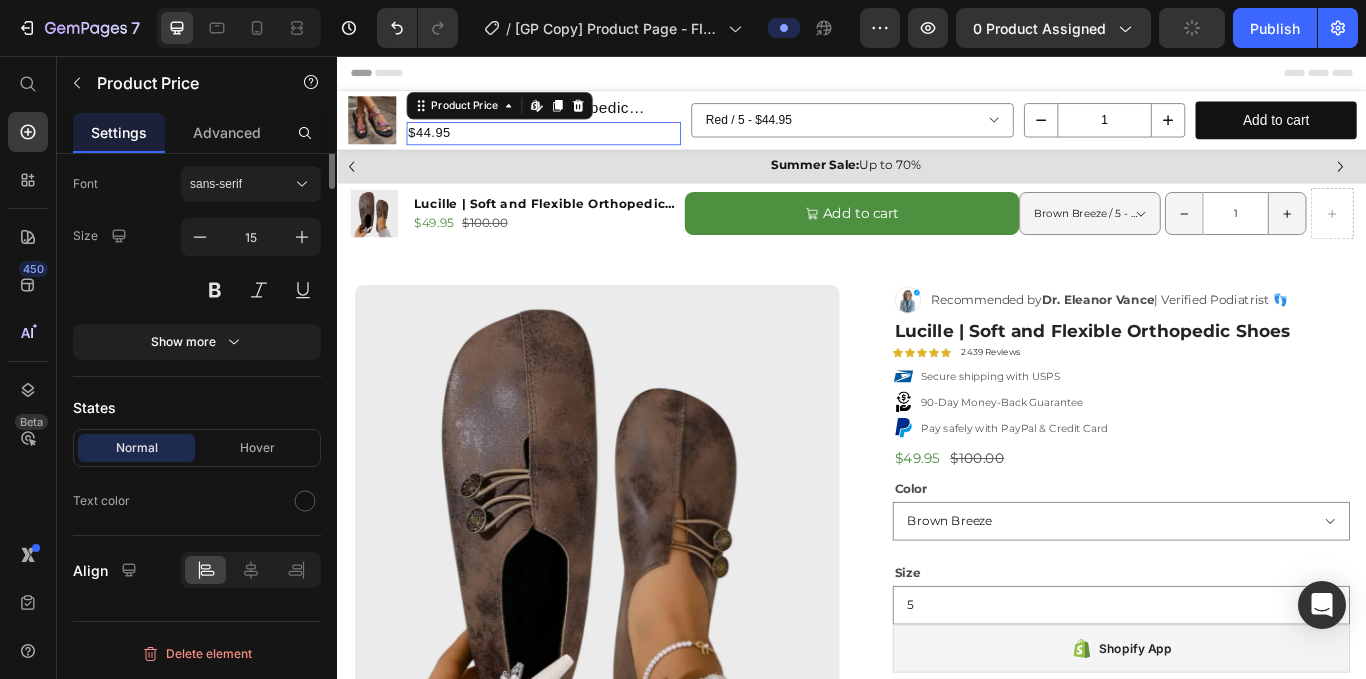 scroll, scrollTop: 0, scrollLeft: 0, axis: both 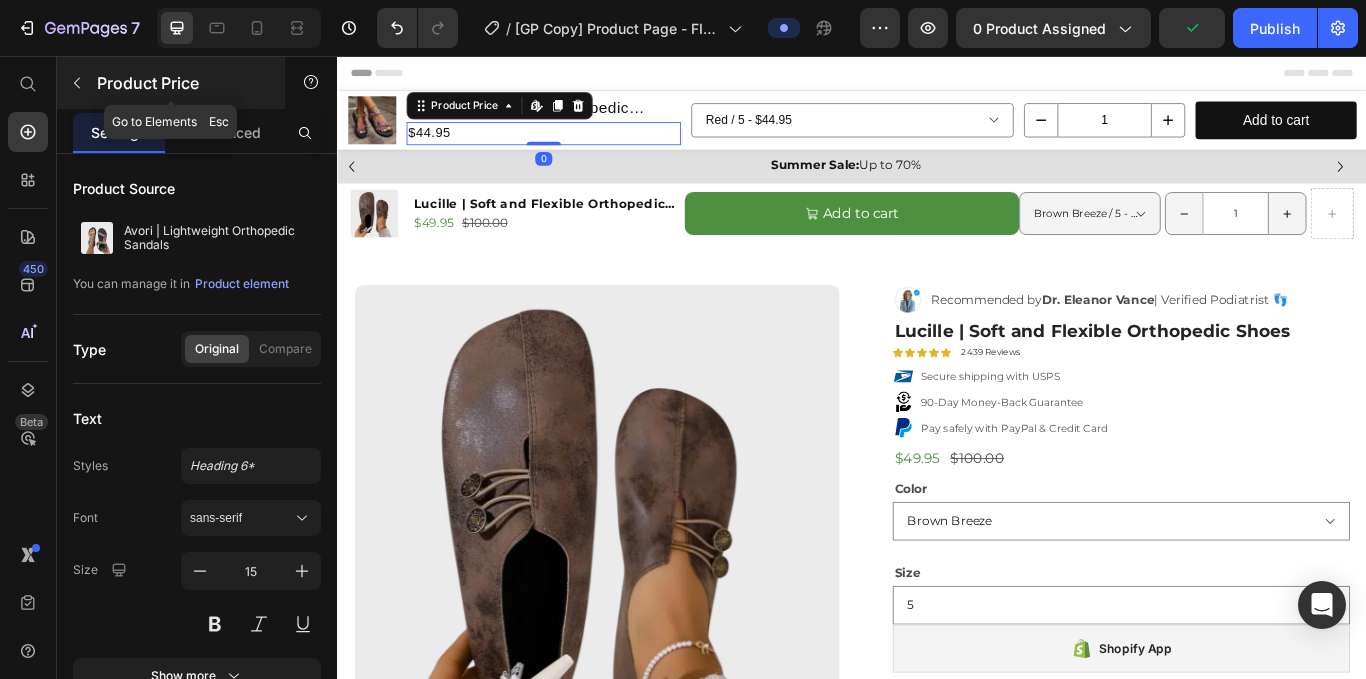 click 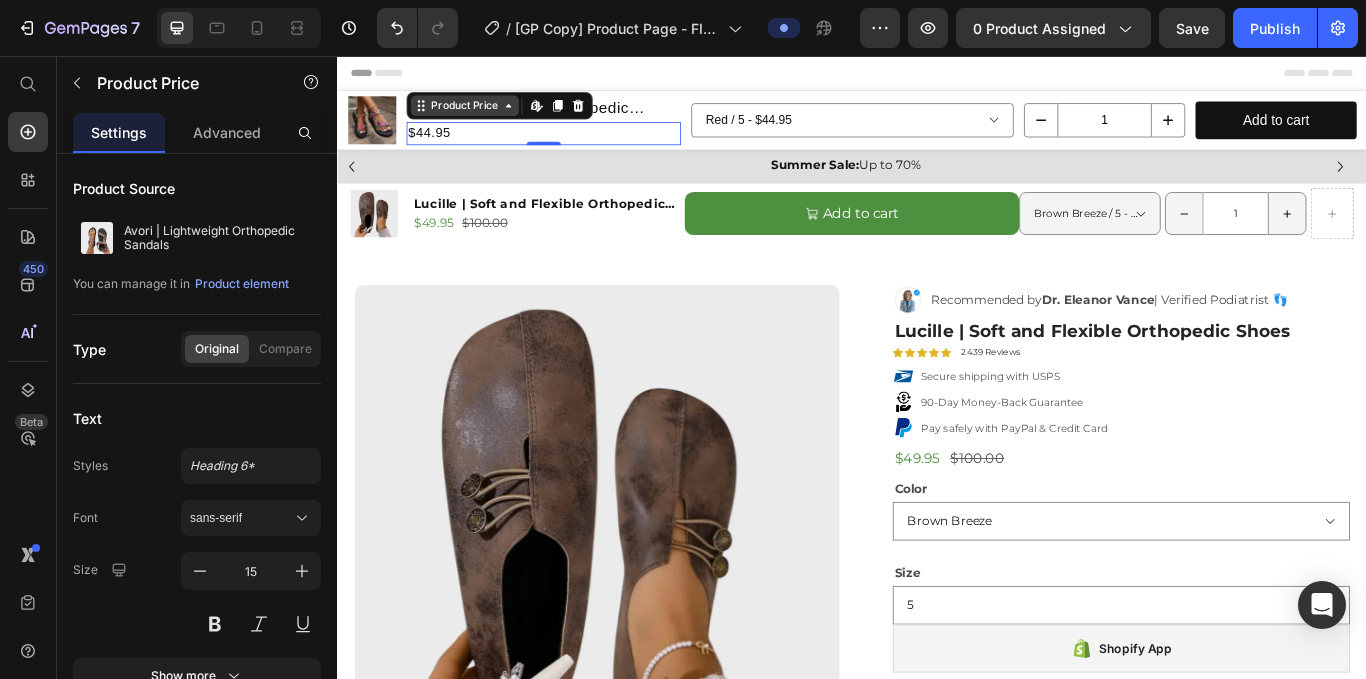 click on "Product Price" at bounding box center [485, 114] 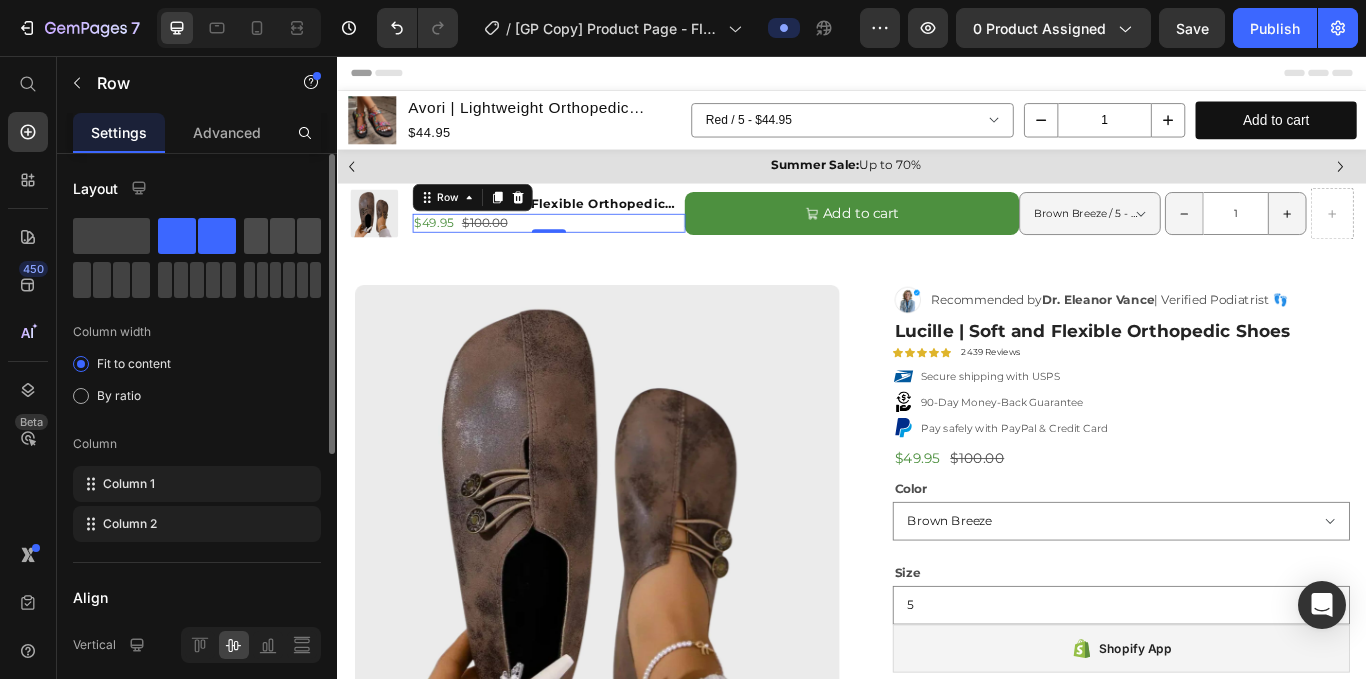 click 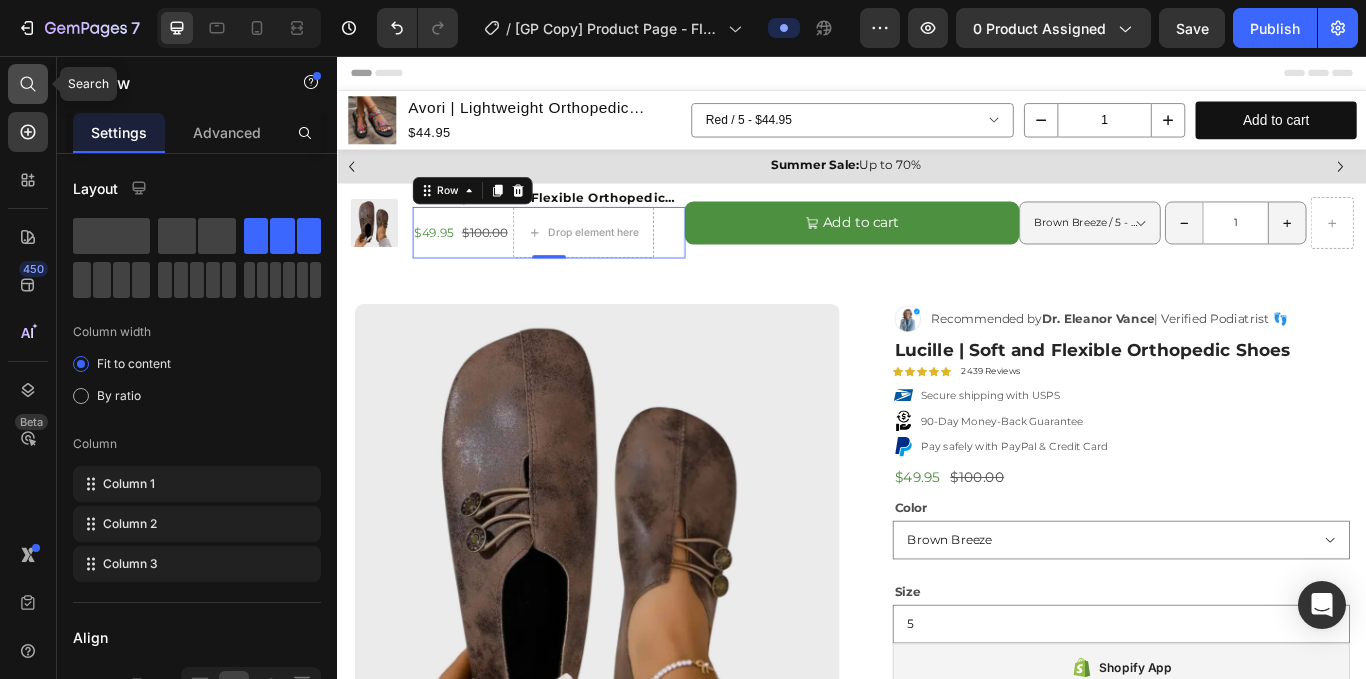 click 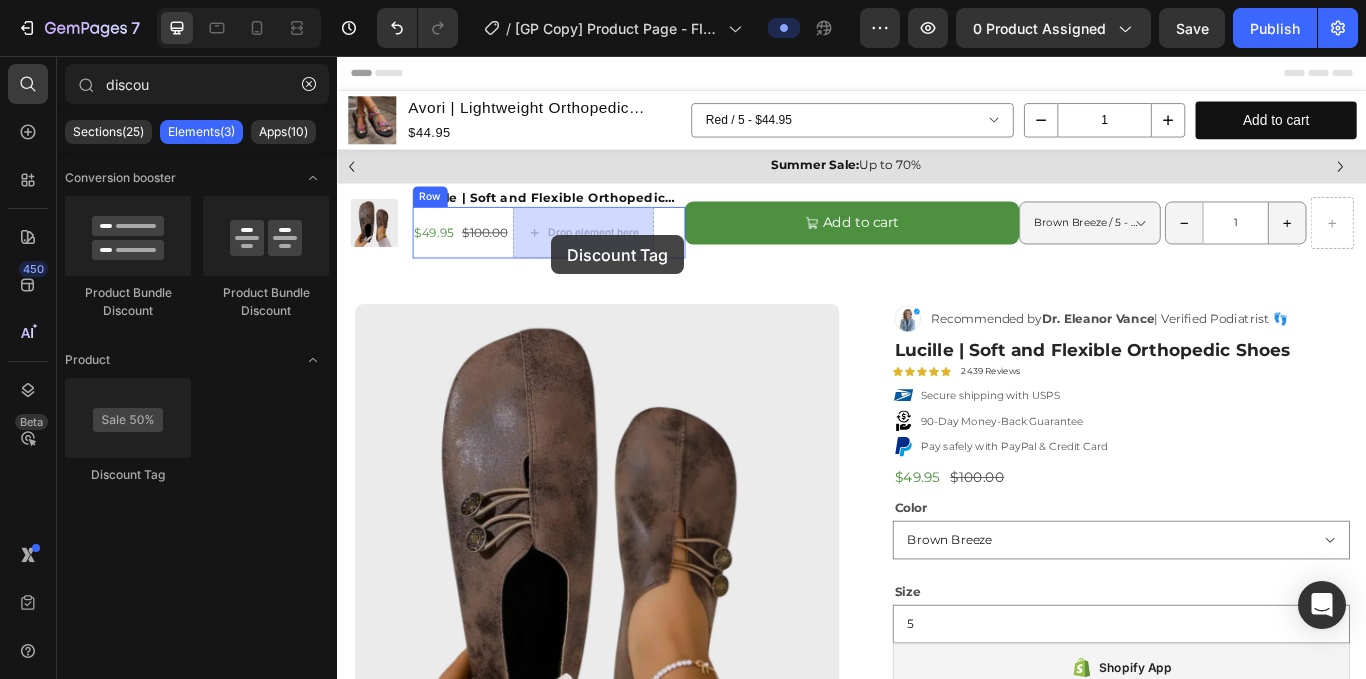 drag, startPoint x: 502, startPoint y: 469, endPoint x: 587, endPoint y: 265, distance: 221 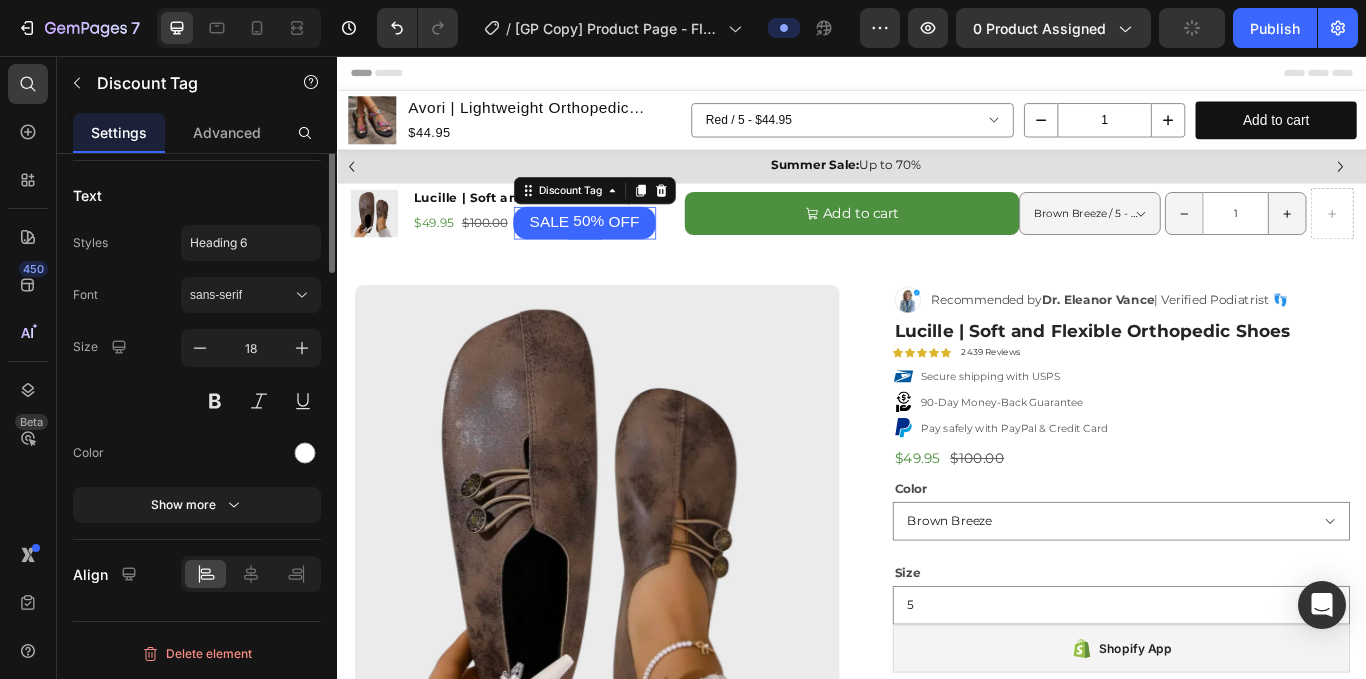 scroll, scrollTop: 447, scrollLeft: 0, axis: vertical 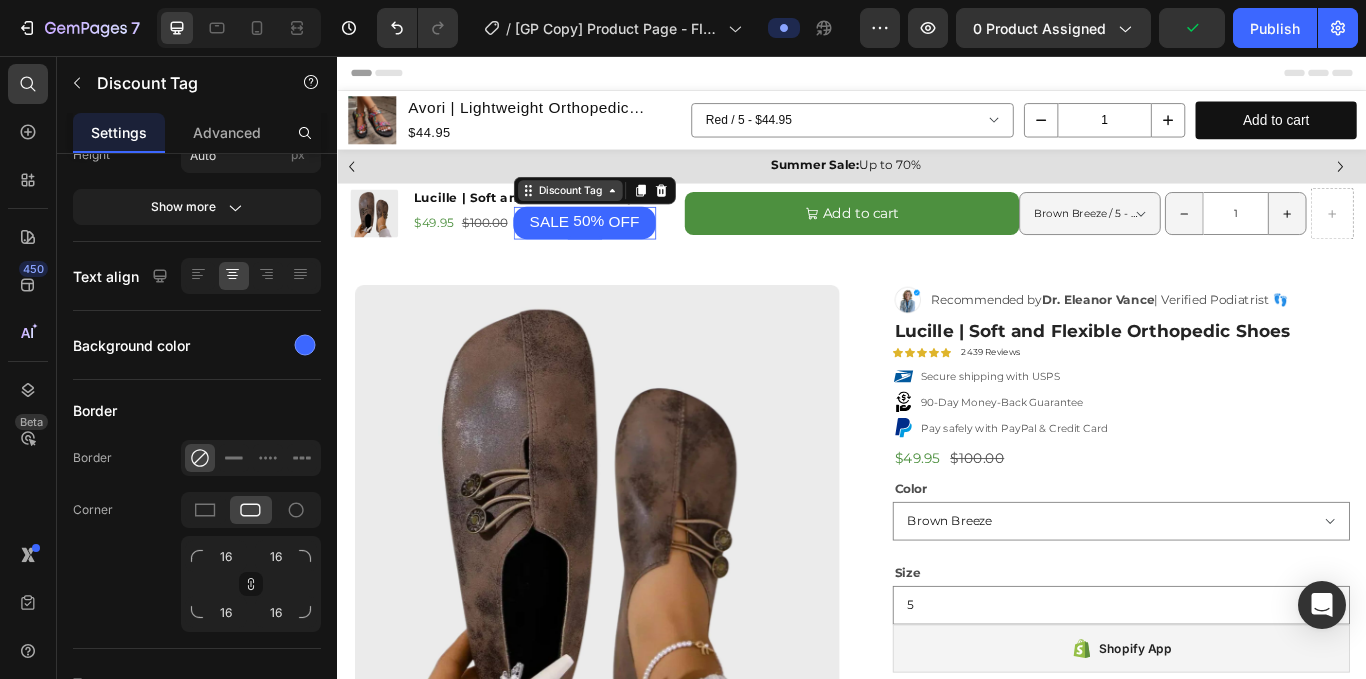 click on "Discount Tag" at bounding box center [608, 213] 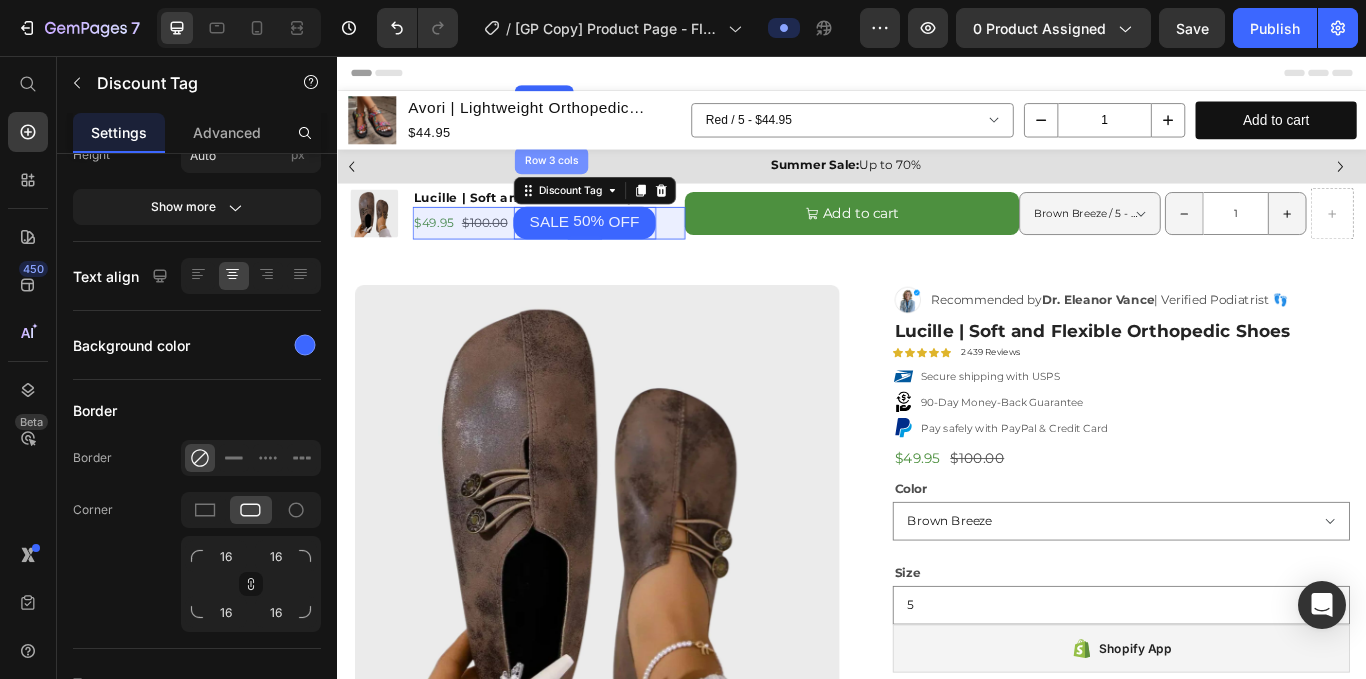 click on "Row 3 cols" at bounding box center [586, 178] 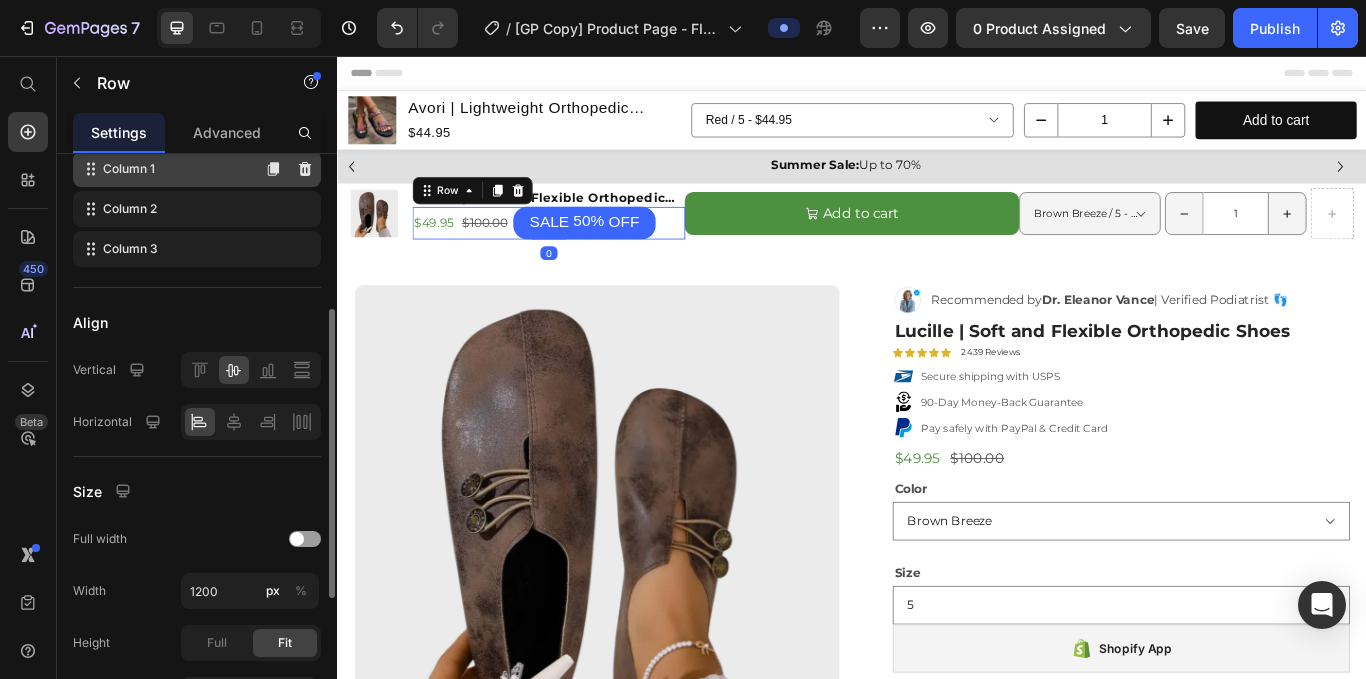 scroll, scrollTop: 316, scrollLeft: 0, axis: vertical 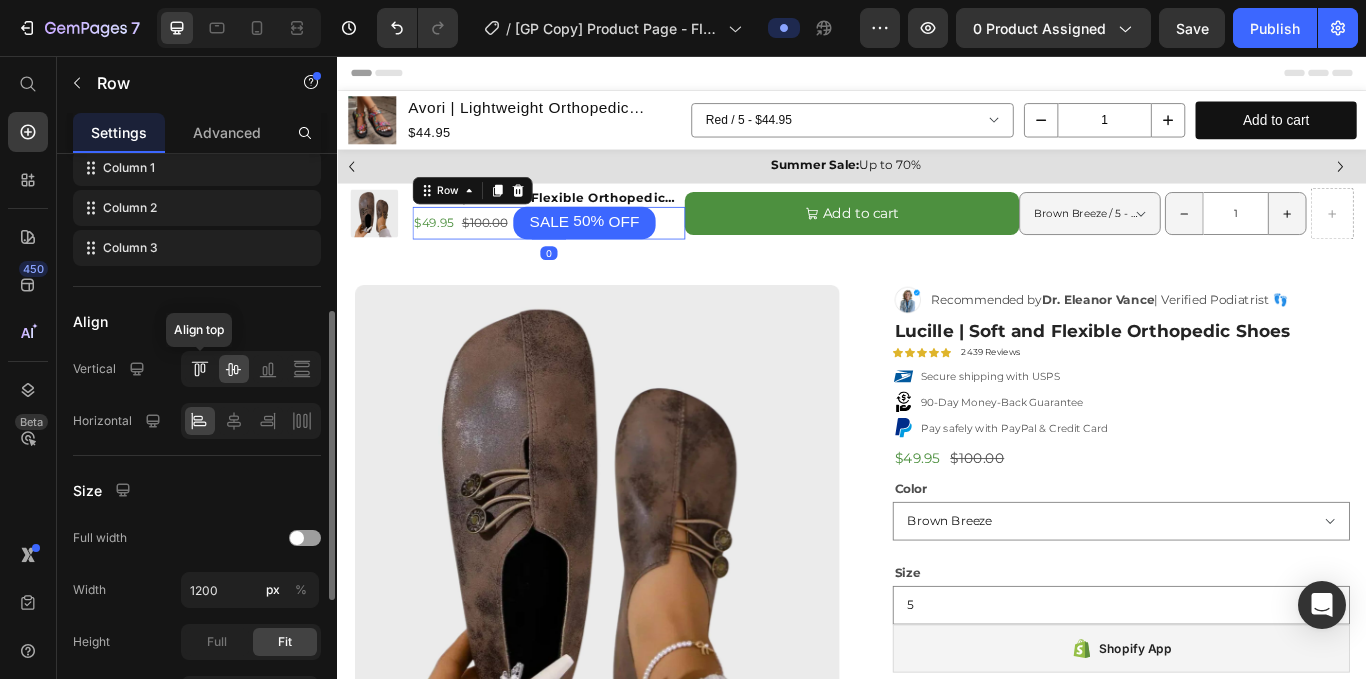 click 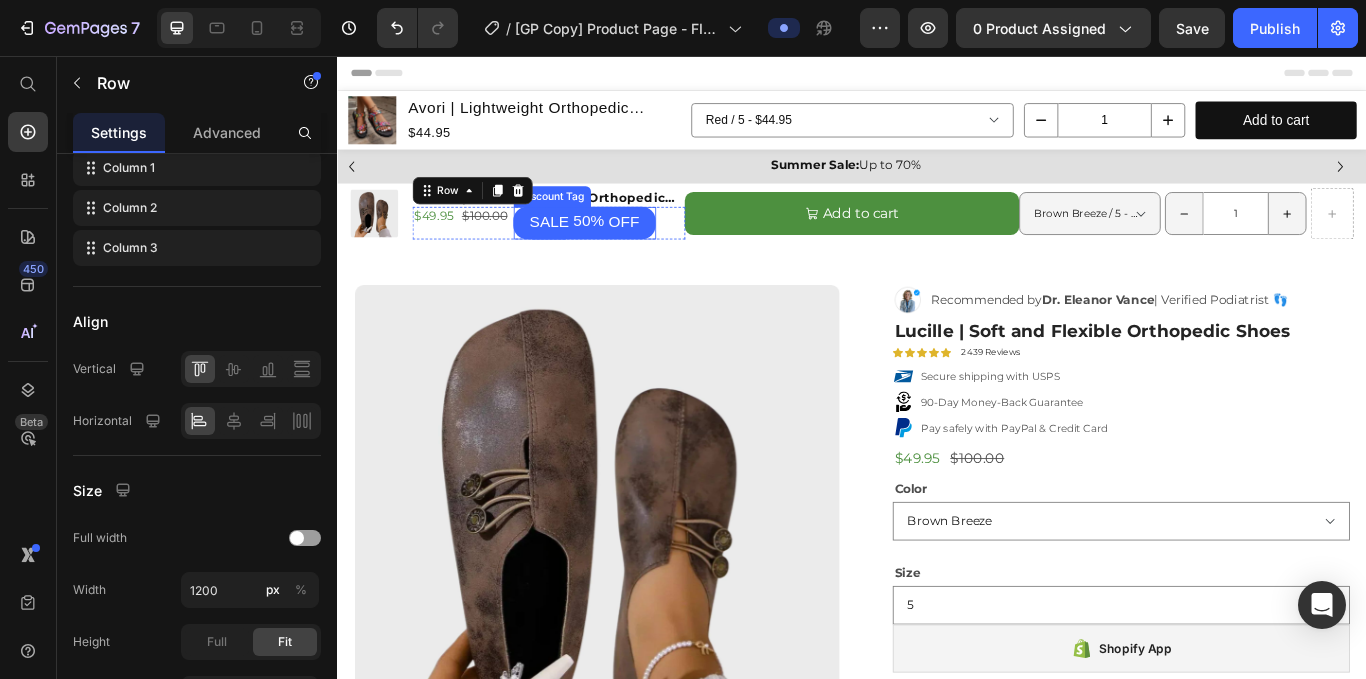 click on "SALE" at bounding box center (584, 250) 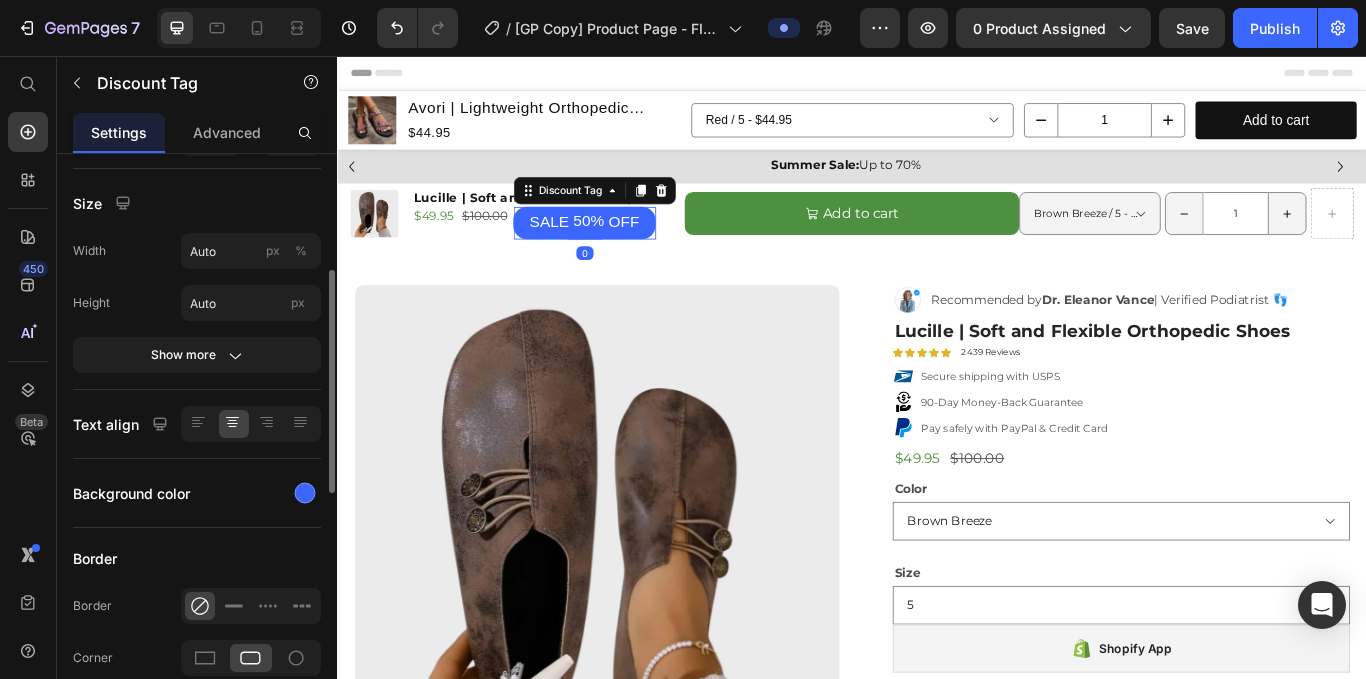 scroll, scrollTop: 300, scrollLeft: 0, axis: vertical 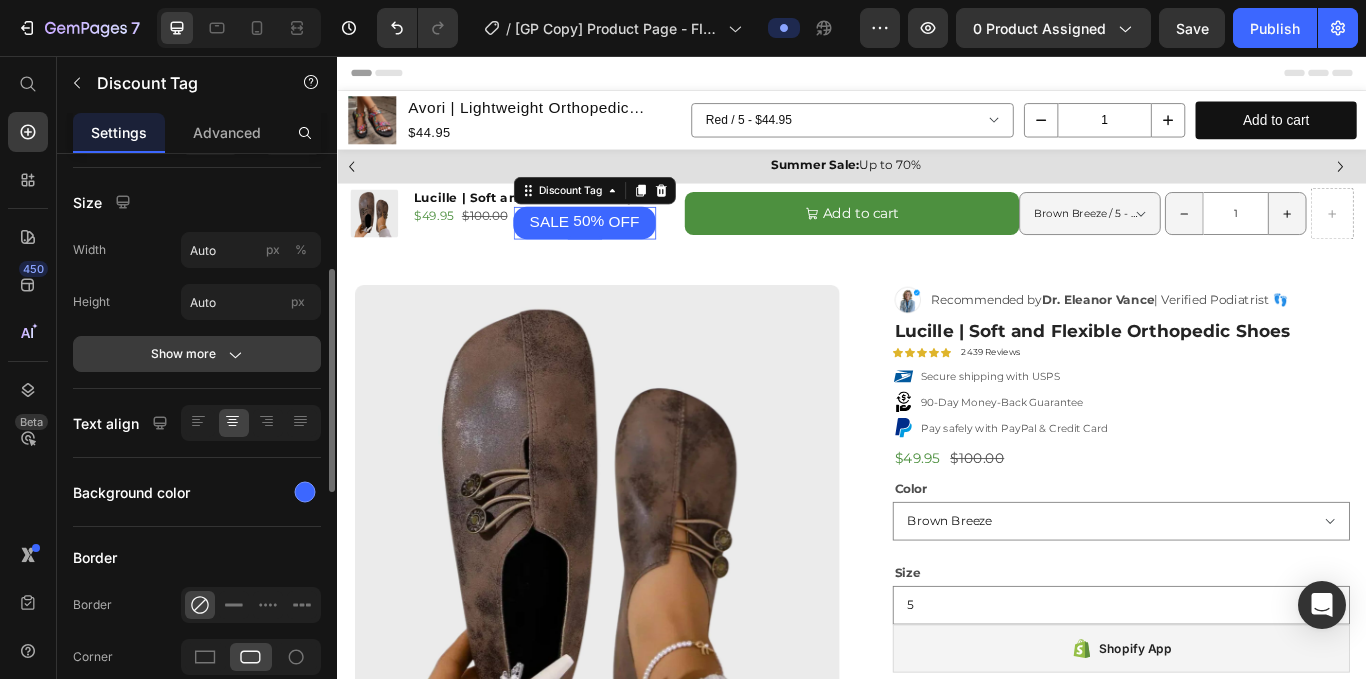 click 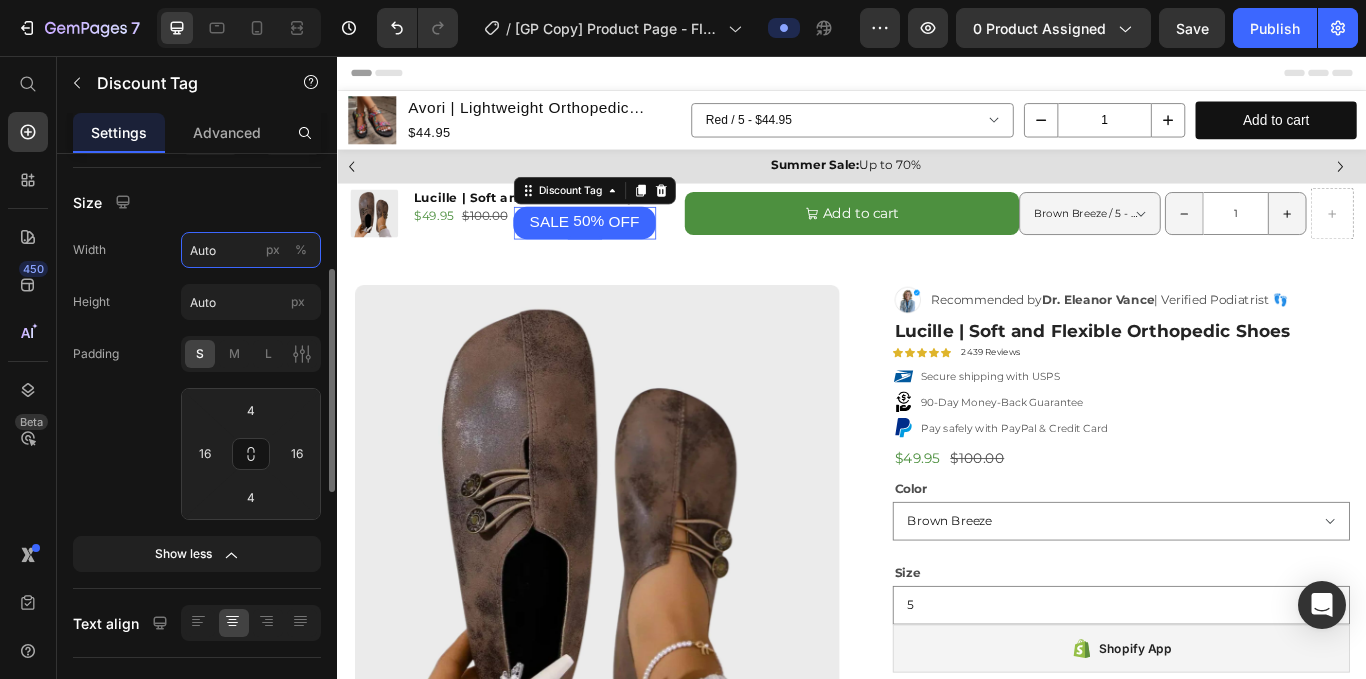 click on "Auto" at bounding box center [251, 250] 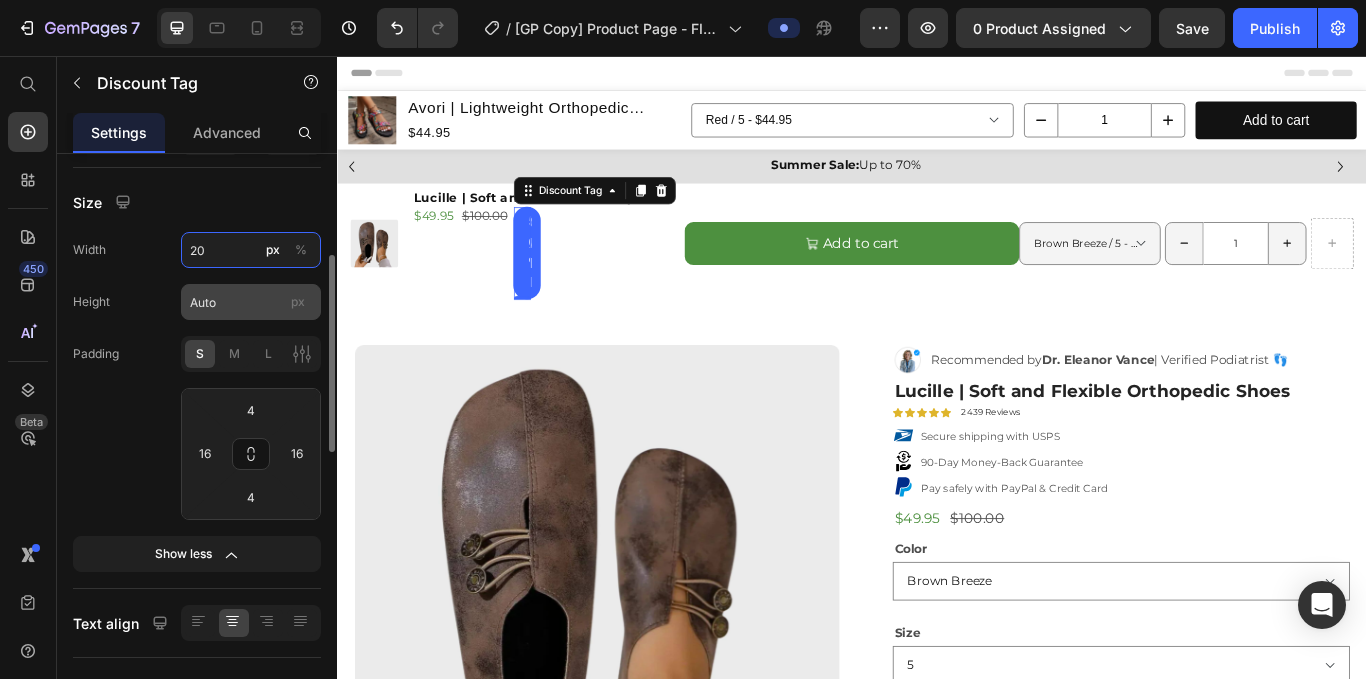 type on "20" 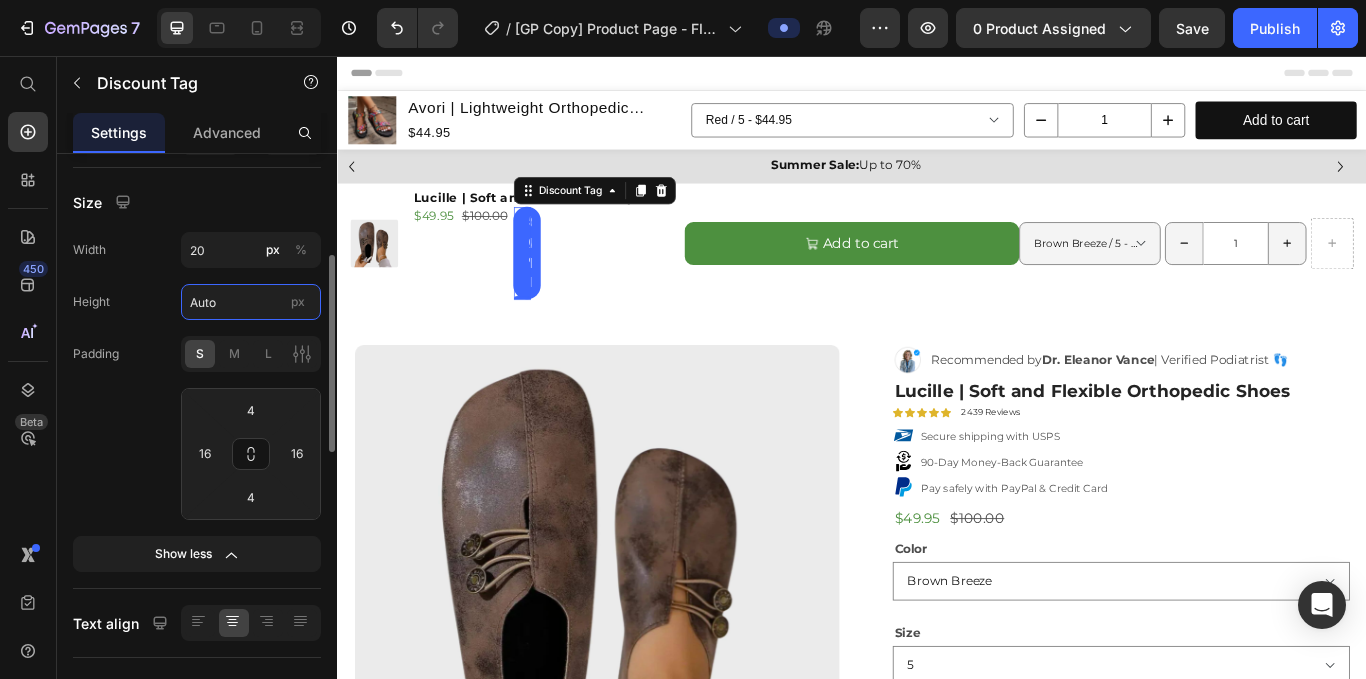 click on "Auto" at bounding box center [251, 302] 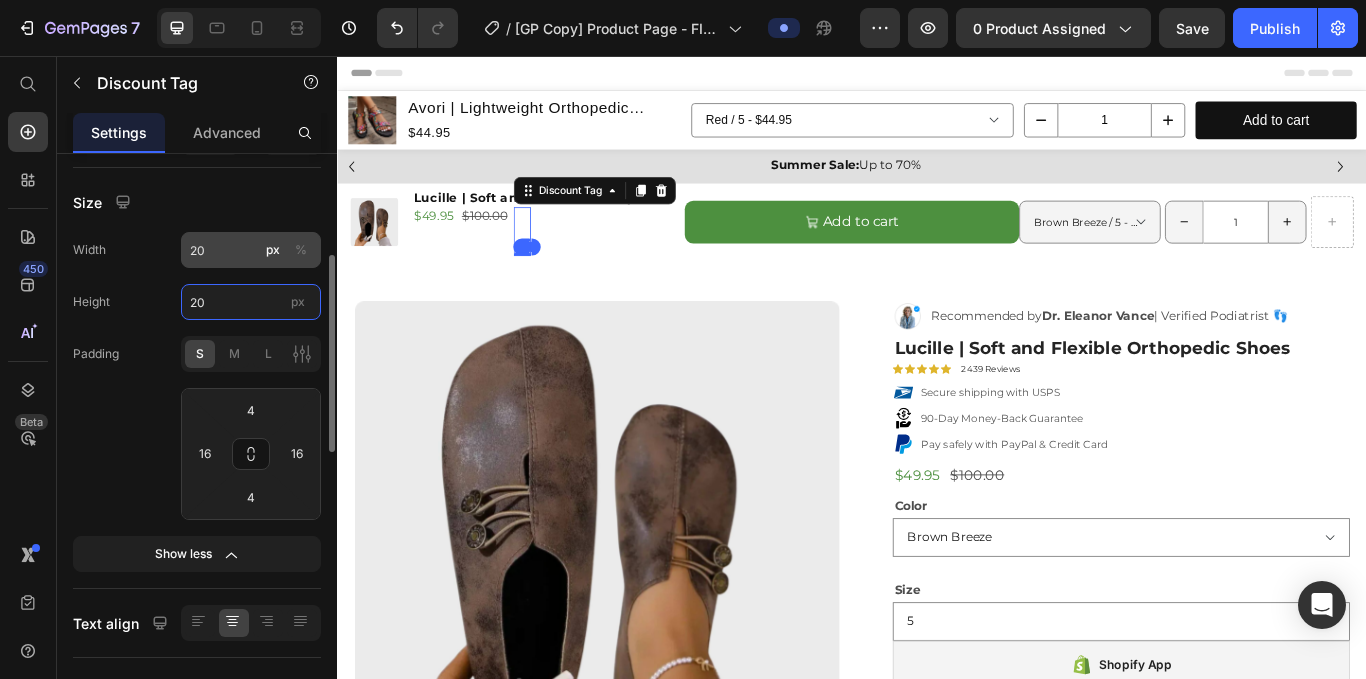 type on "20" 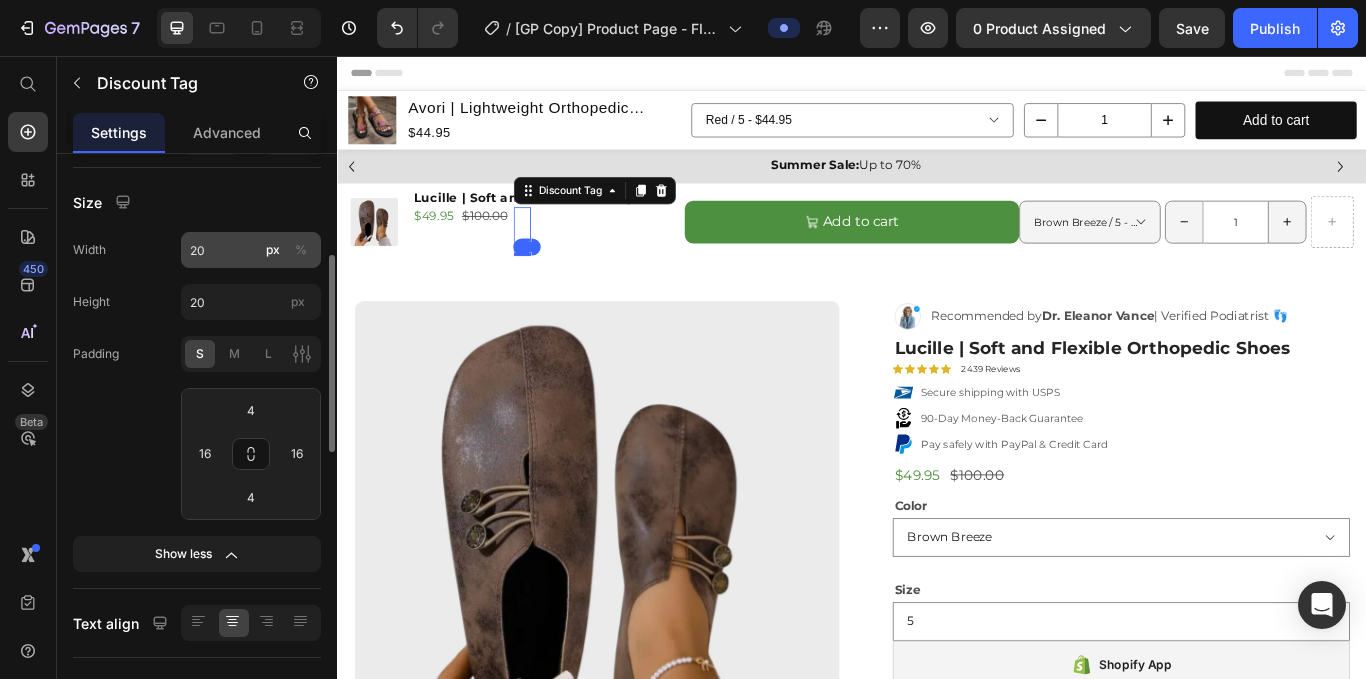 click on "%" at bounding box center [301, 250] 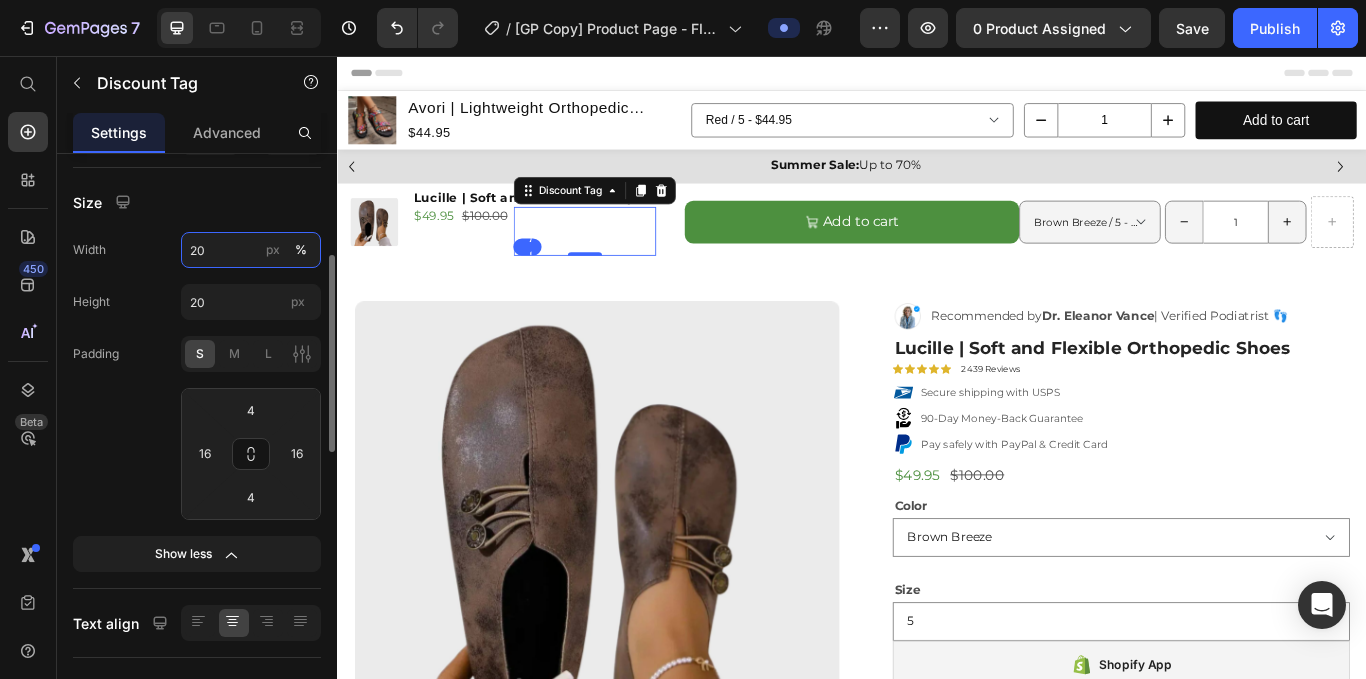 click on "20" at bounding box center (251, 250) 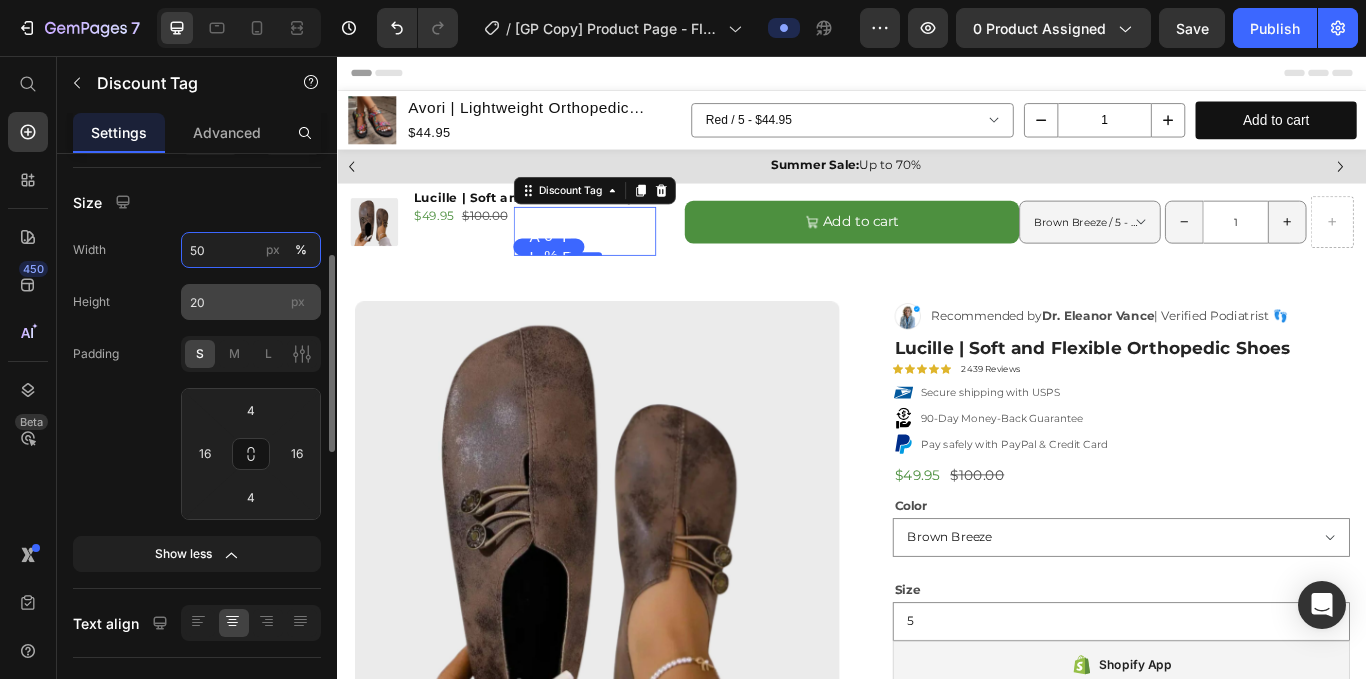 type on "50" 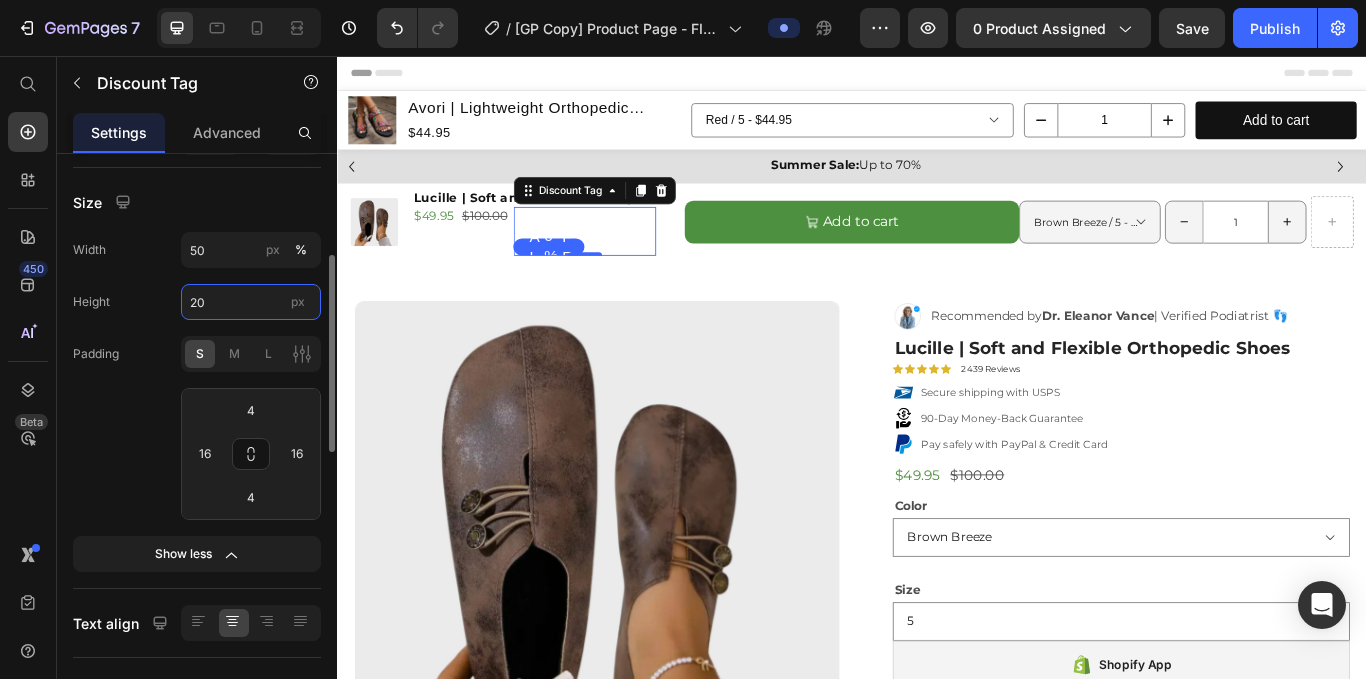 click on "20" at bounding box center (251, 302) 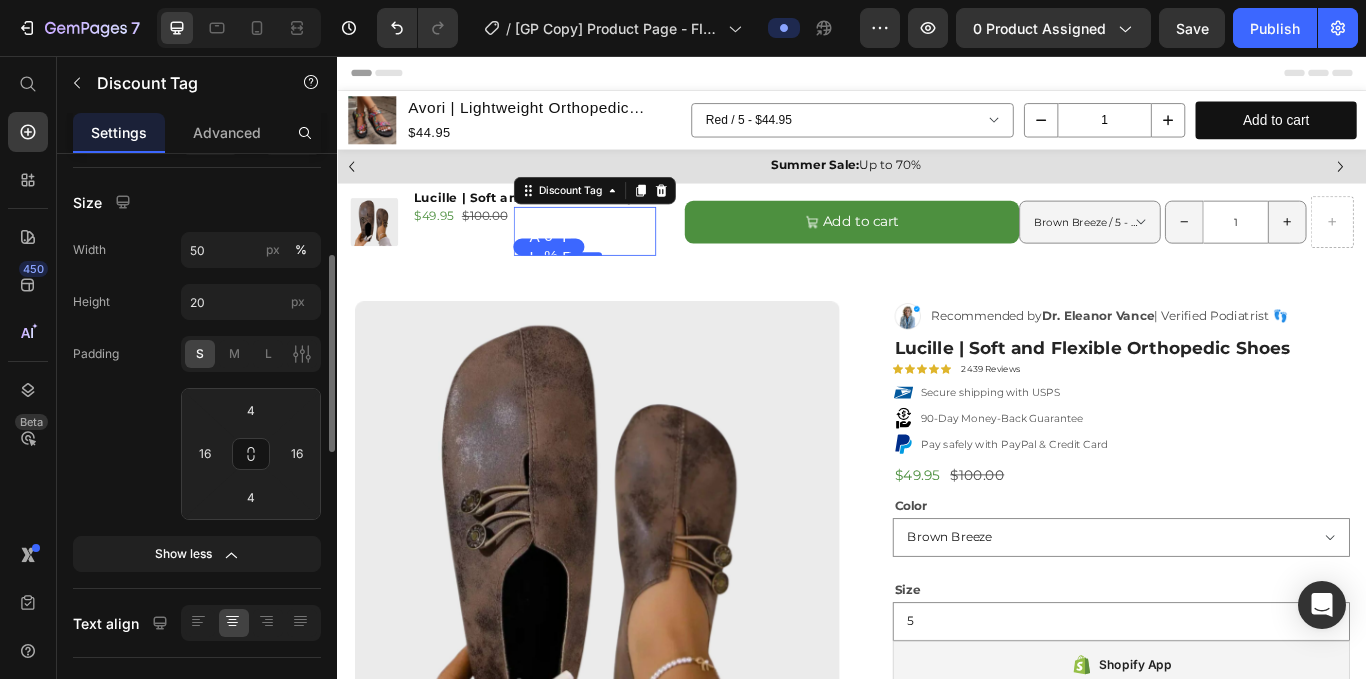 click on "Width 50 px % Height 20 px" 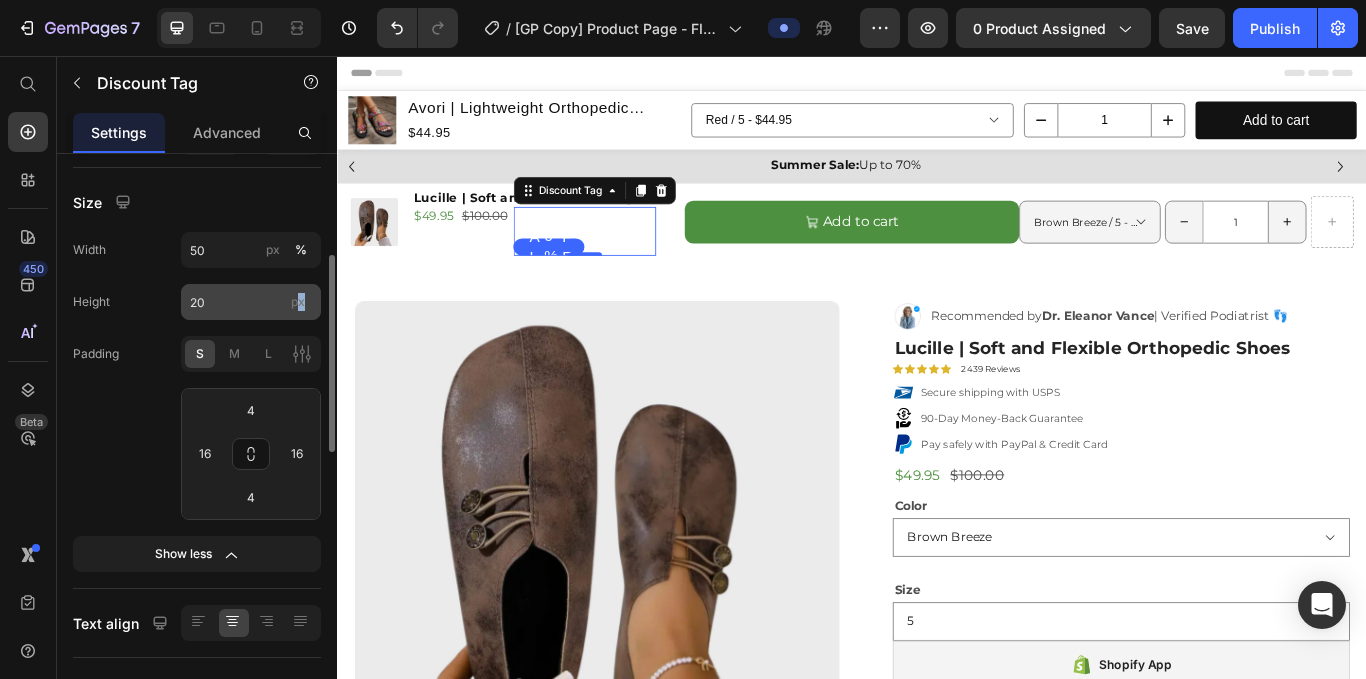 drag, startPoint x: 303, startPoint y: 297, endPoint x: 280, endPoint y: 301, distance: 23.345236 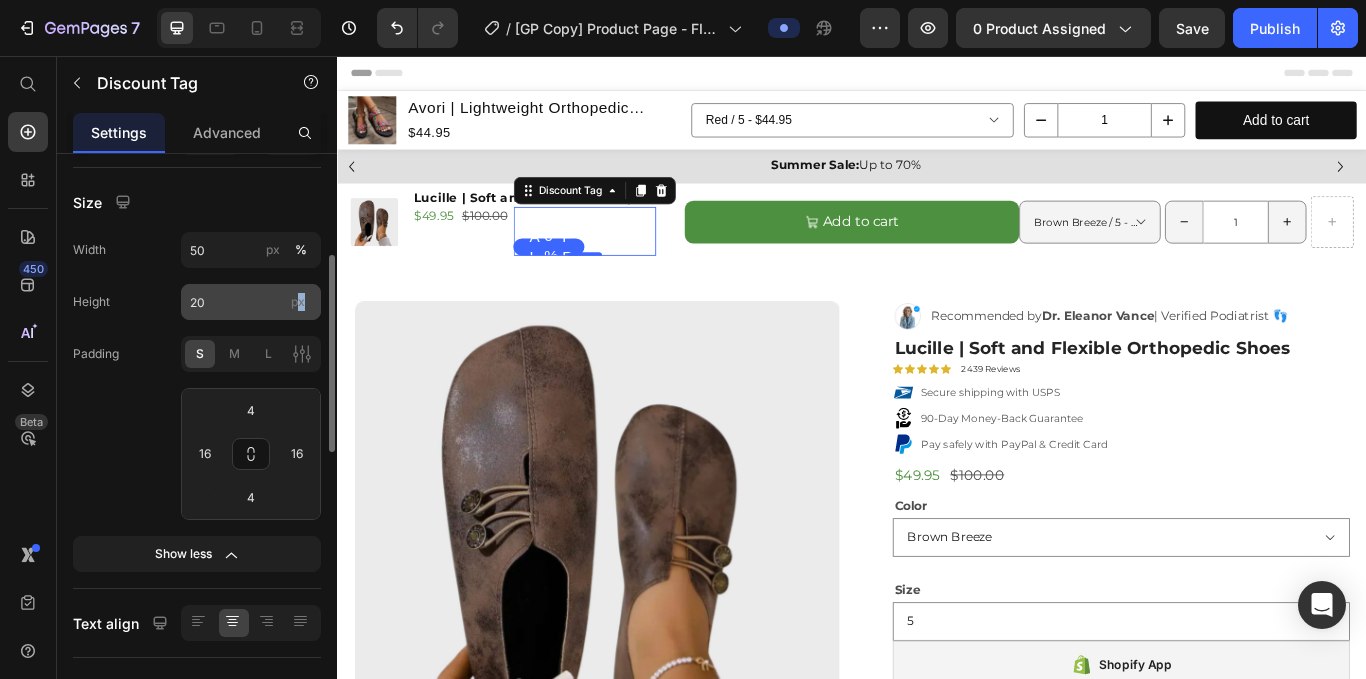 click on "px" at bounding box center [298, 301] 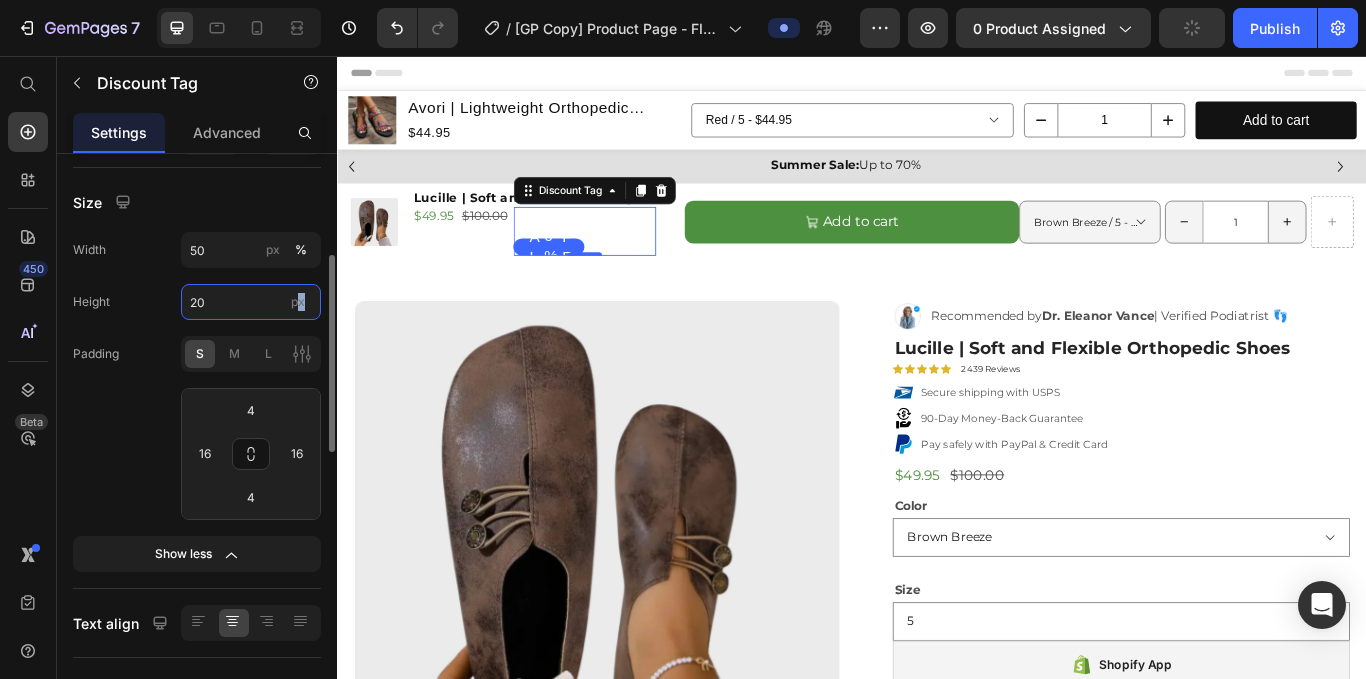click on "20" at bounding box center [251, 302] 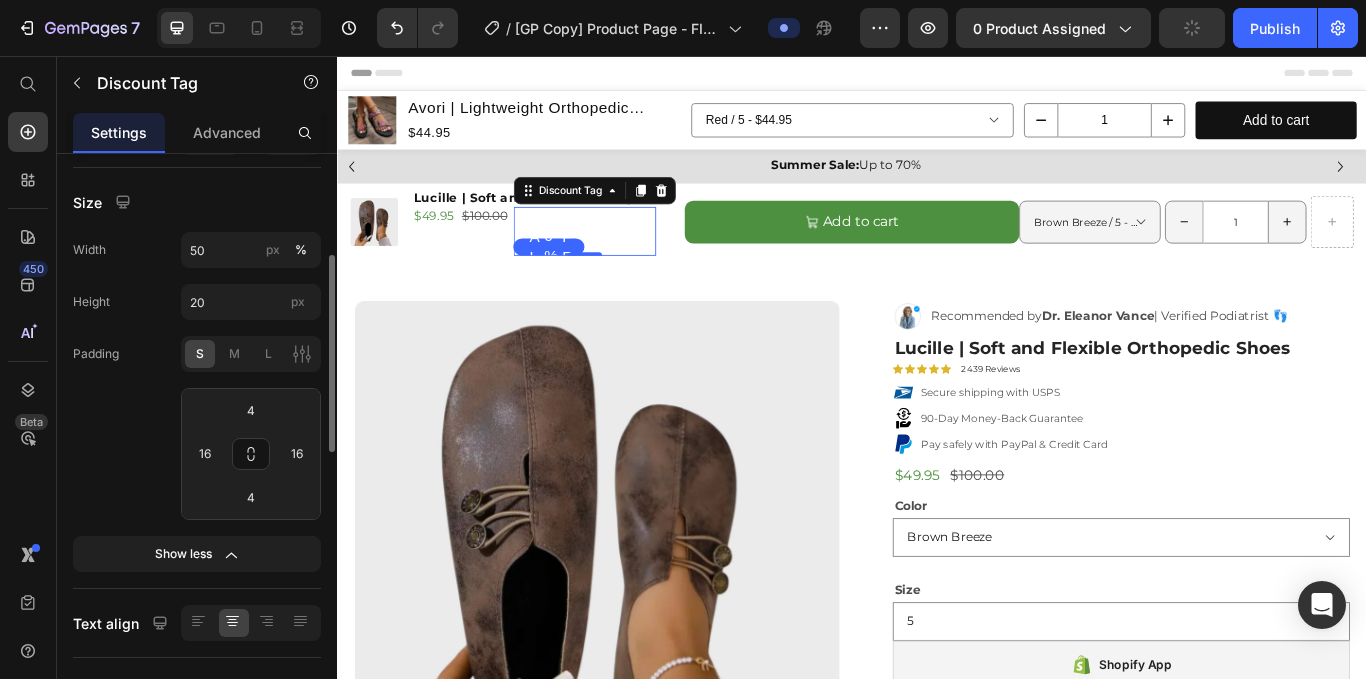 click on "Height 20 px" at bounding box center (197, 302) 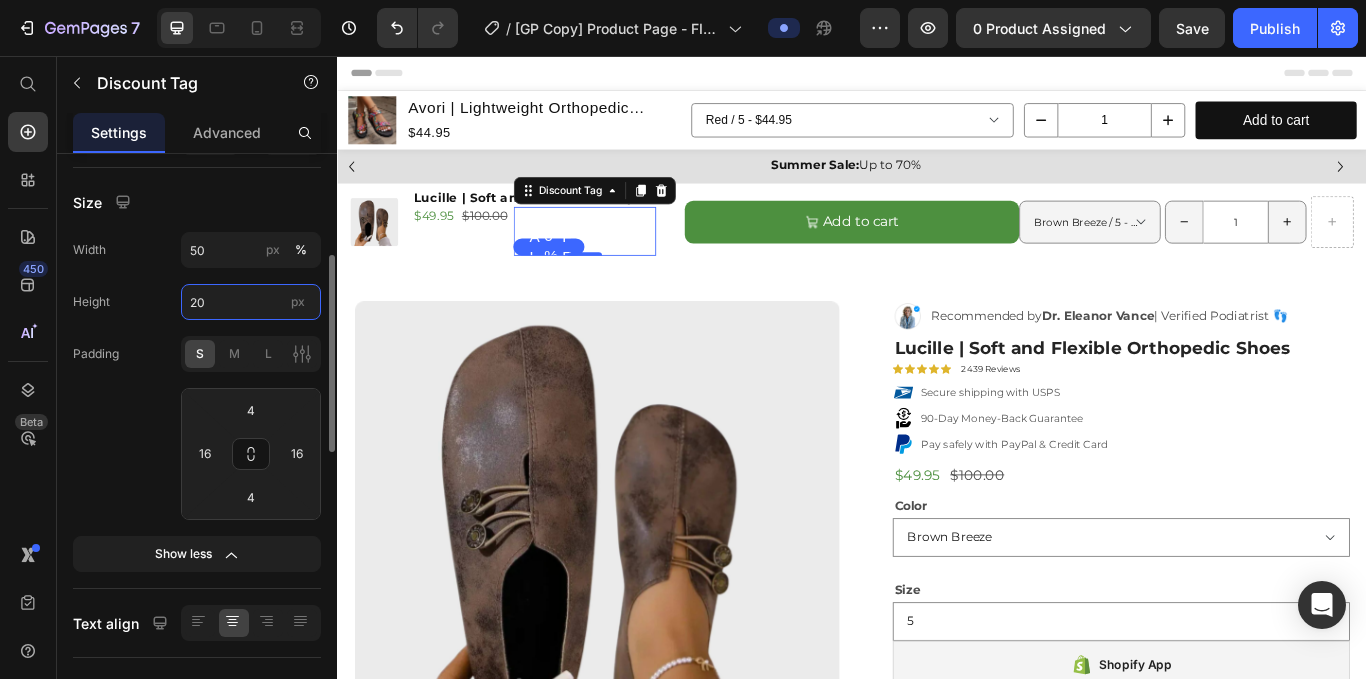 click on "20" at bounding box center (251, 302) 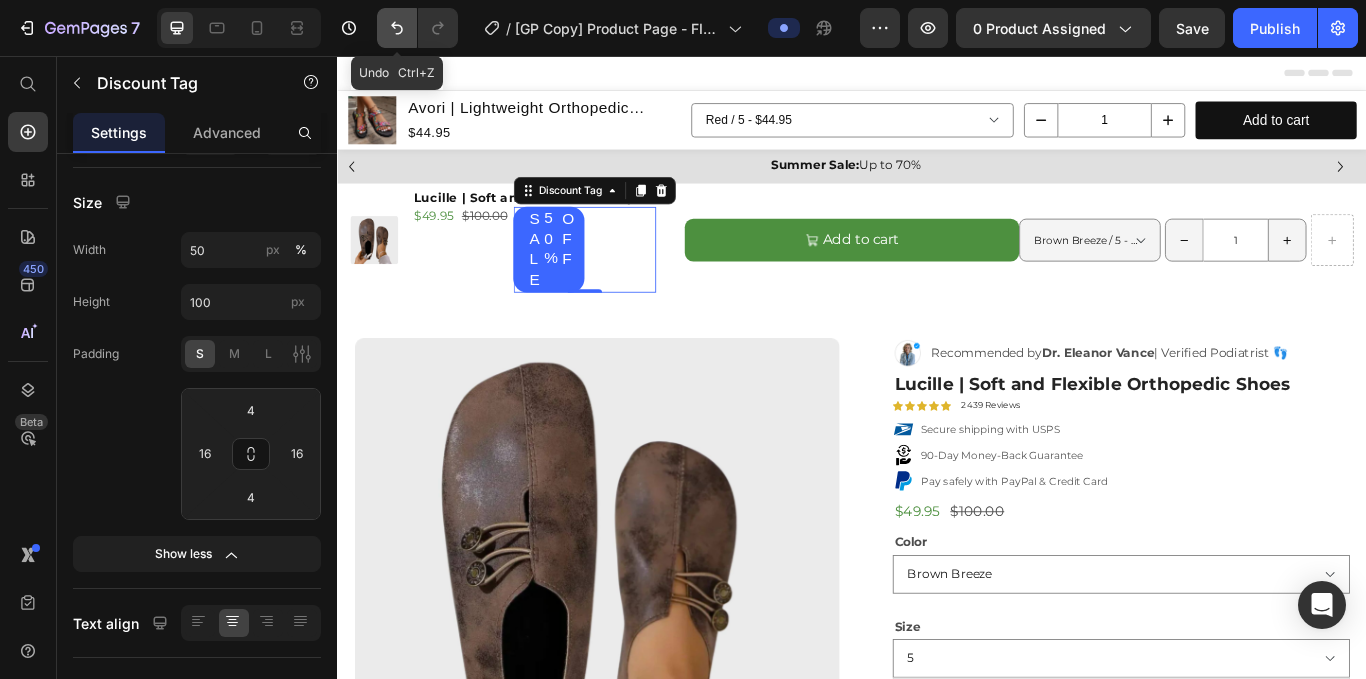 click 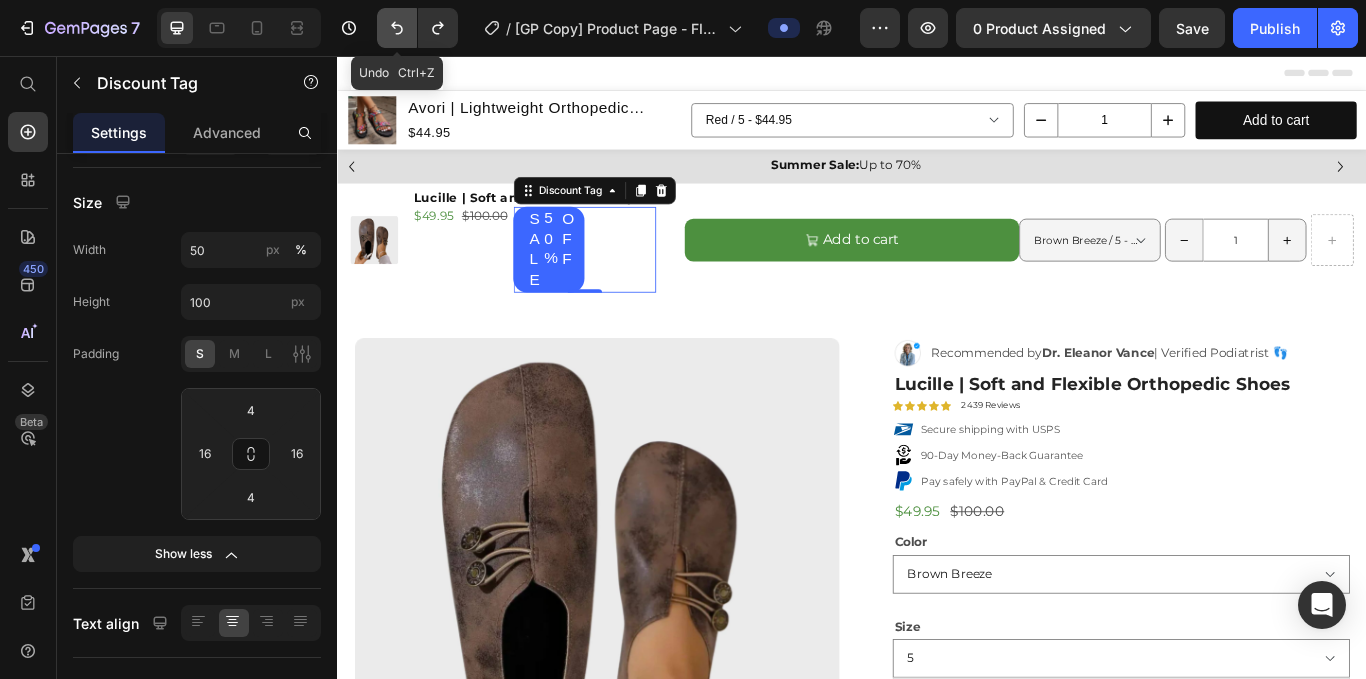 click 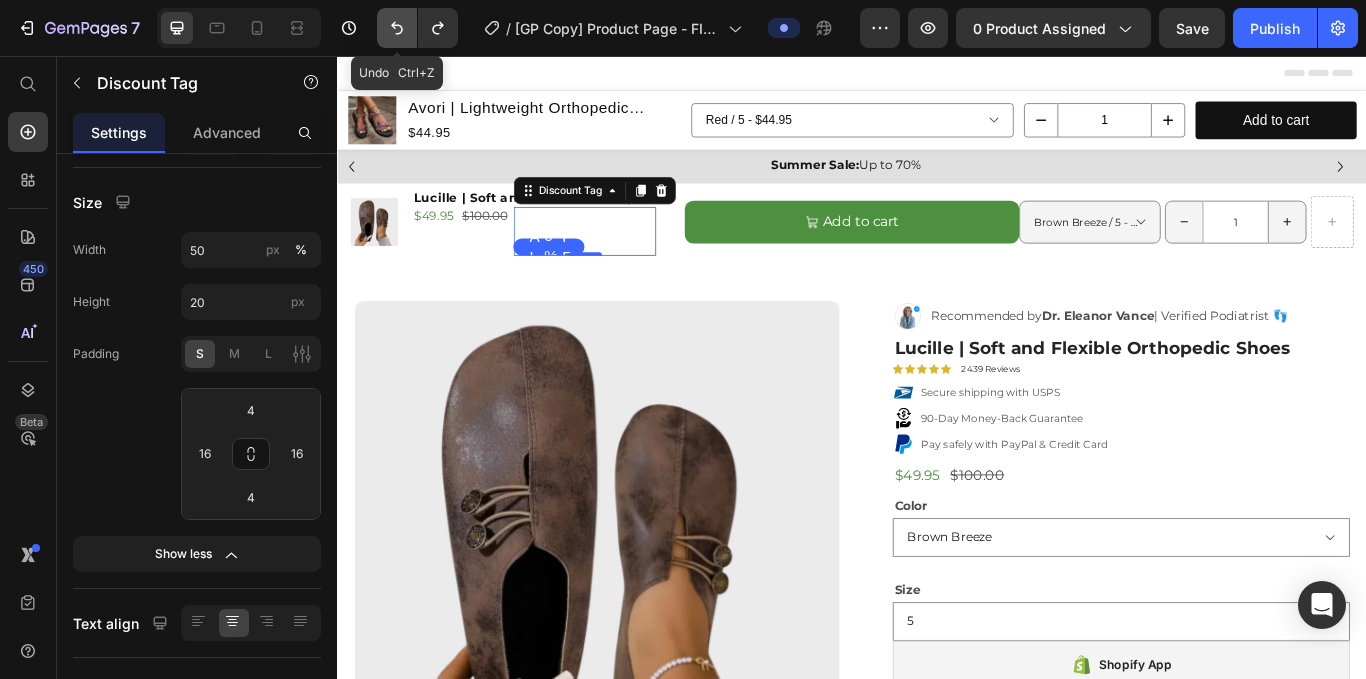 click 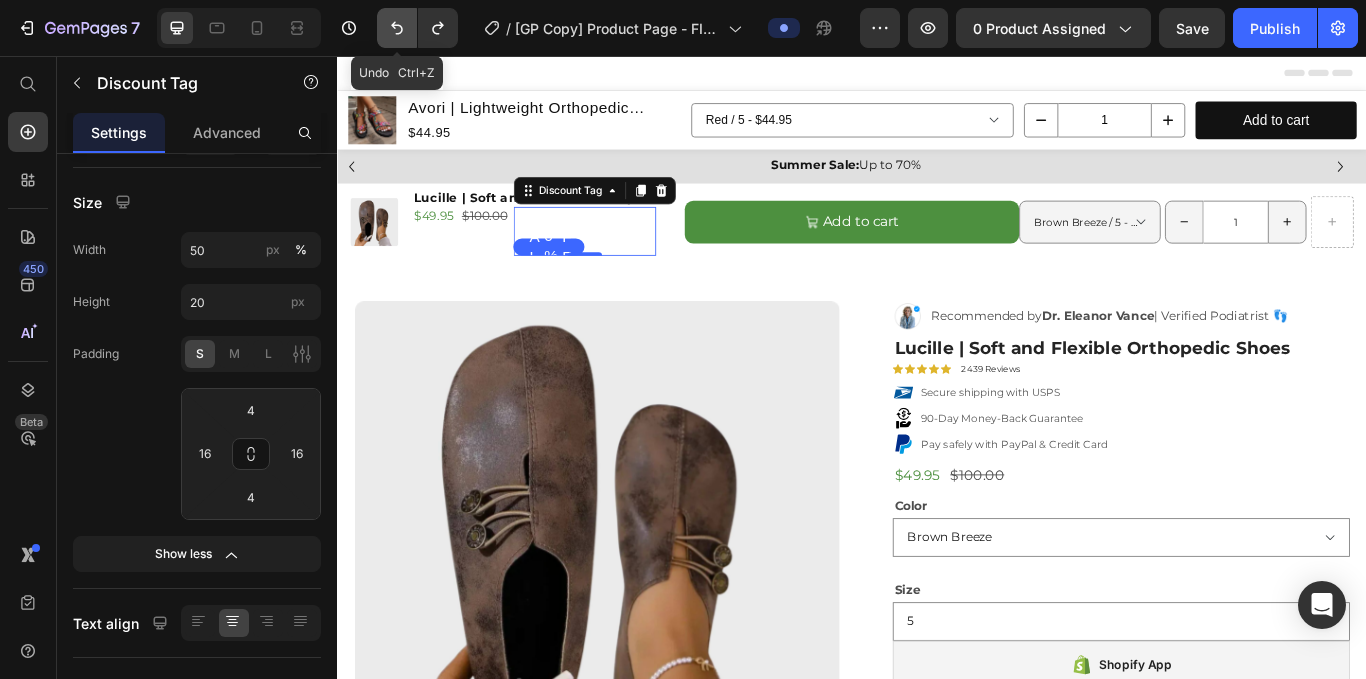 click 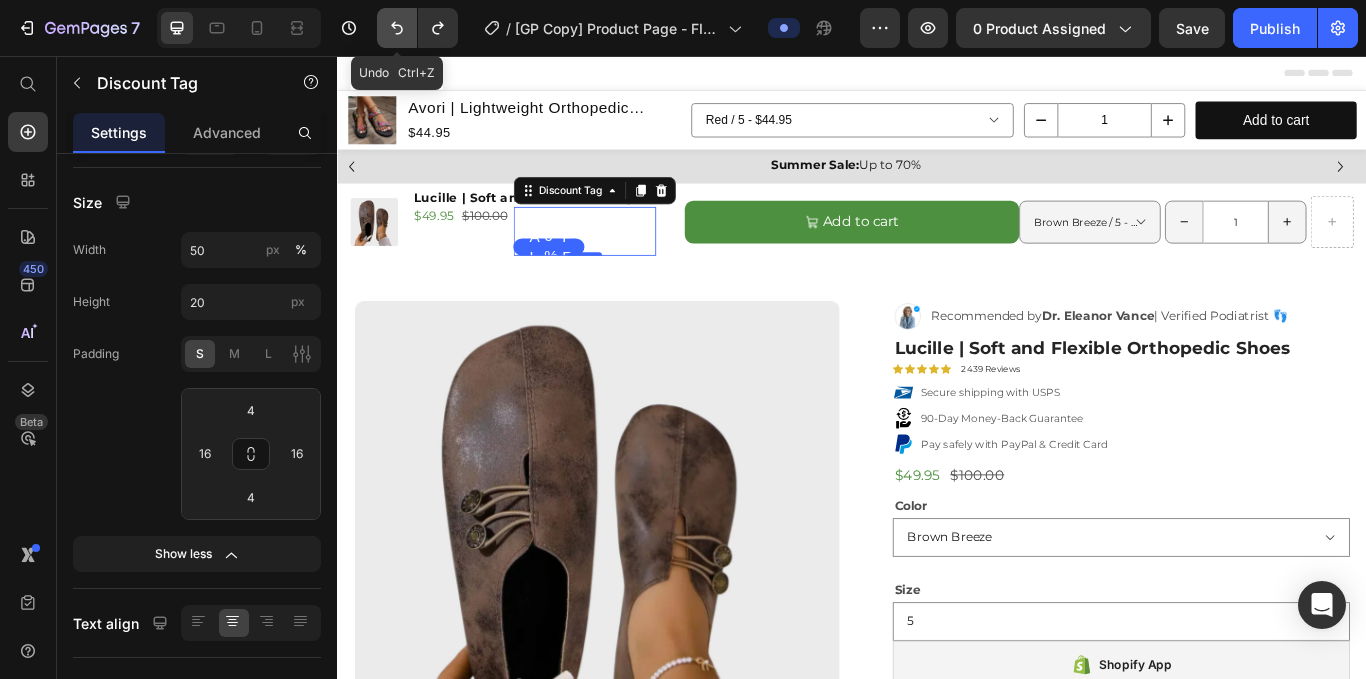 click 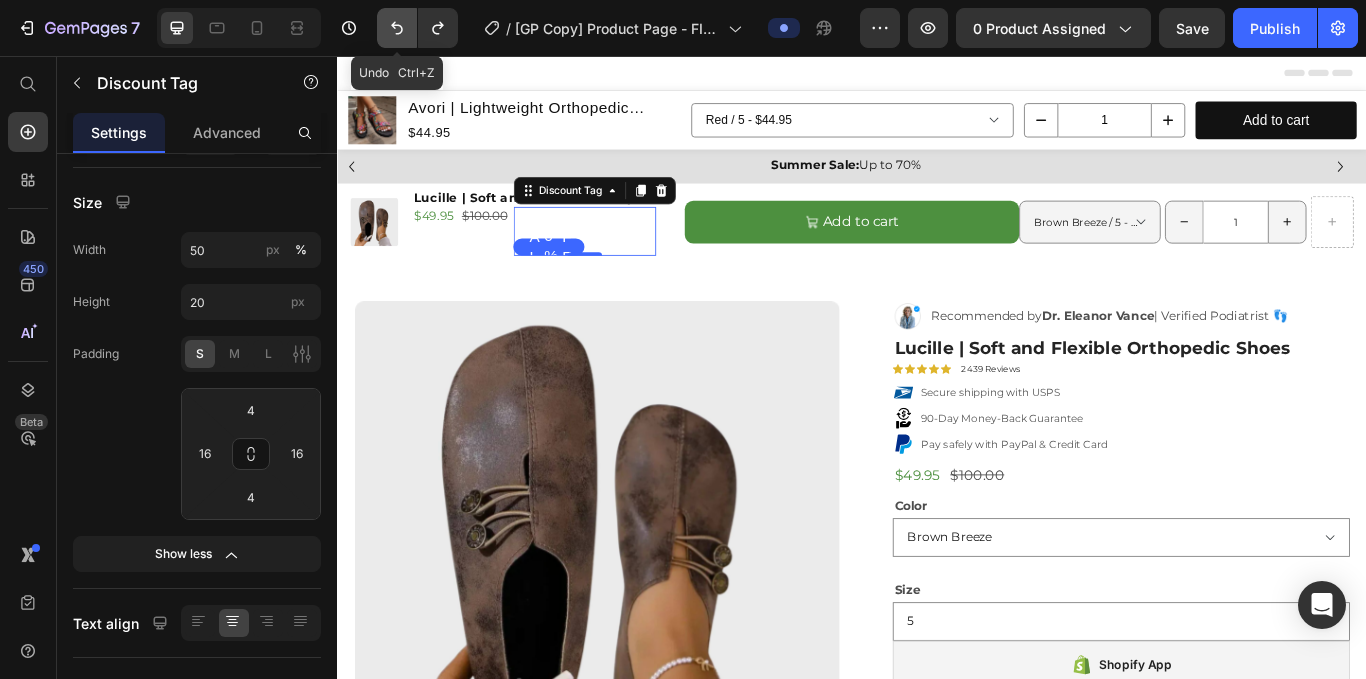 click 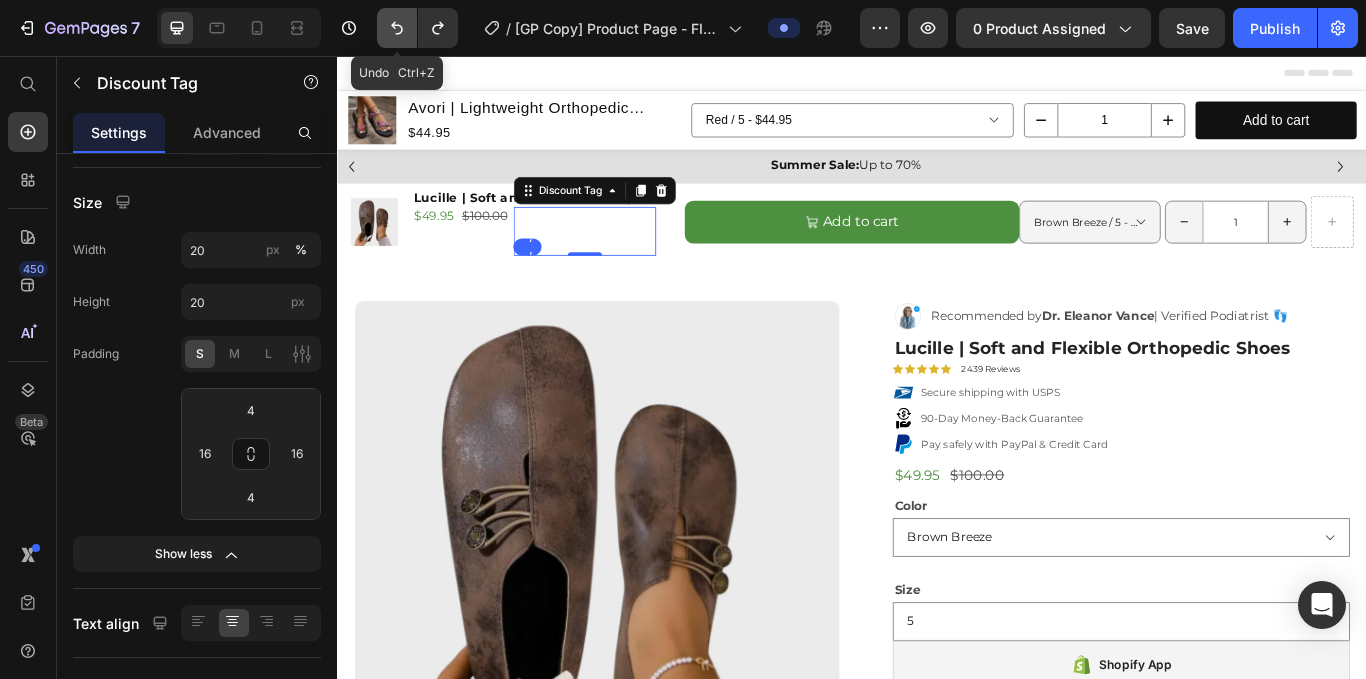 click 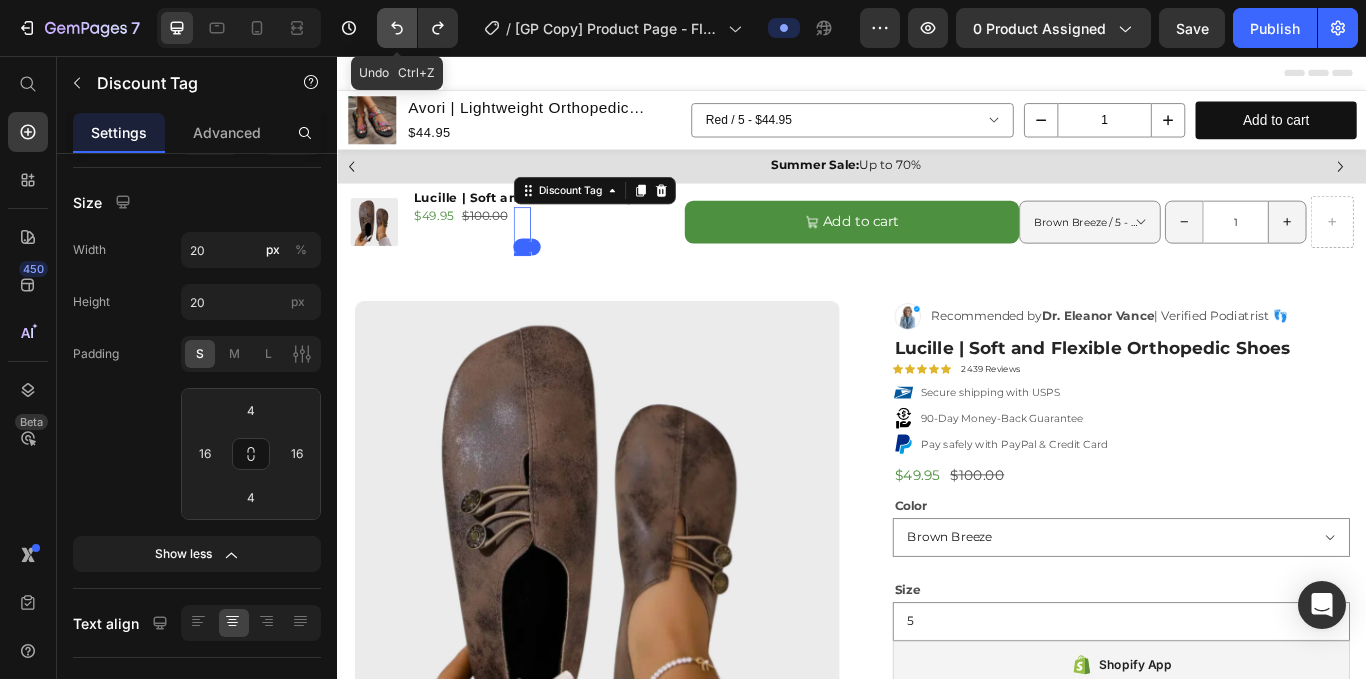 click 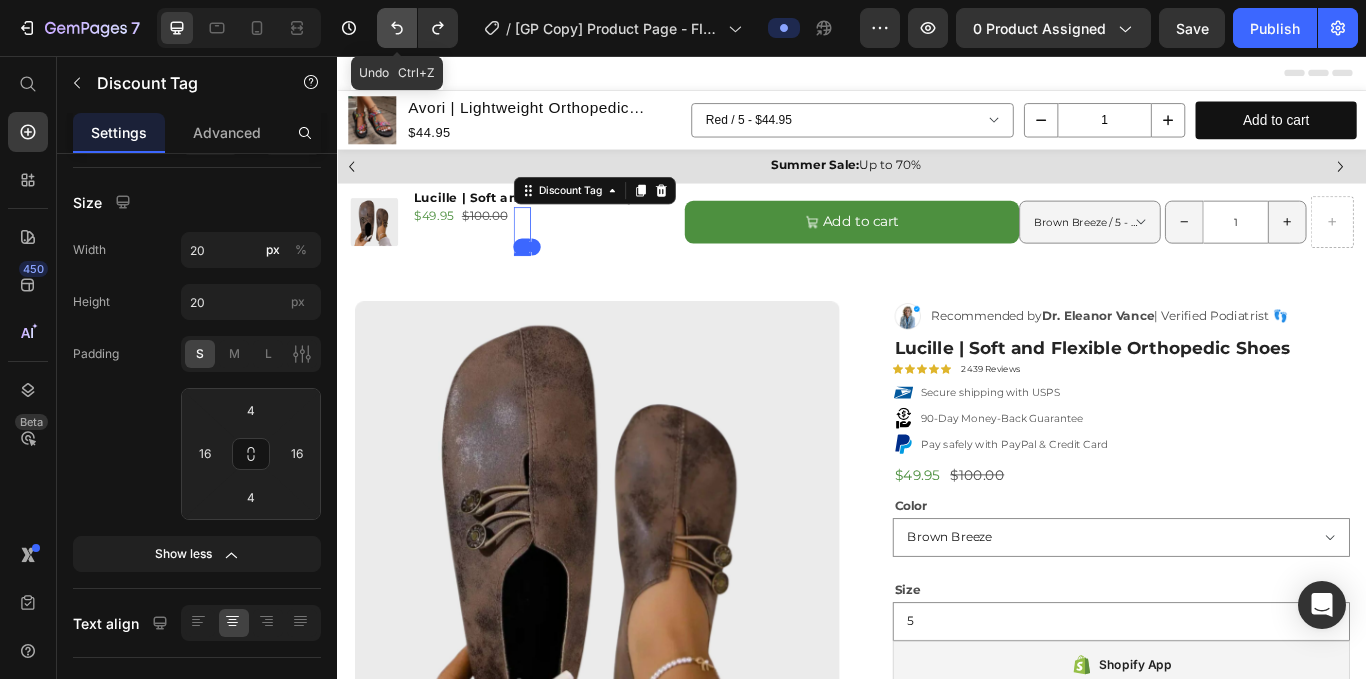 click 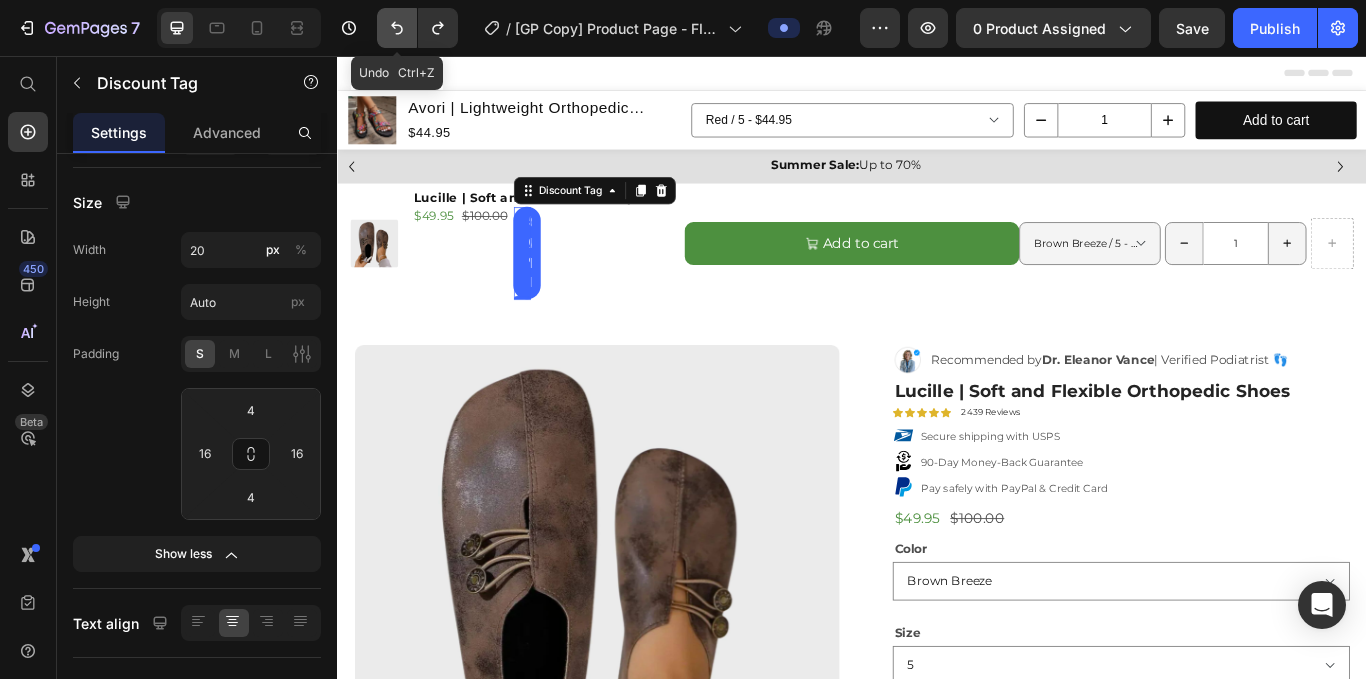 click 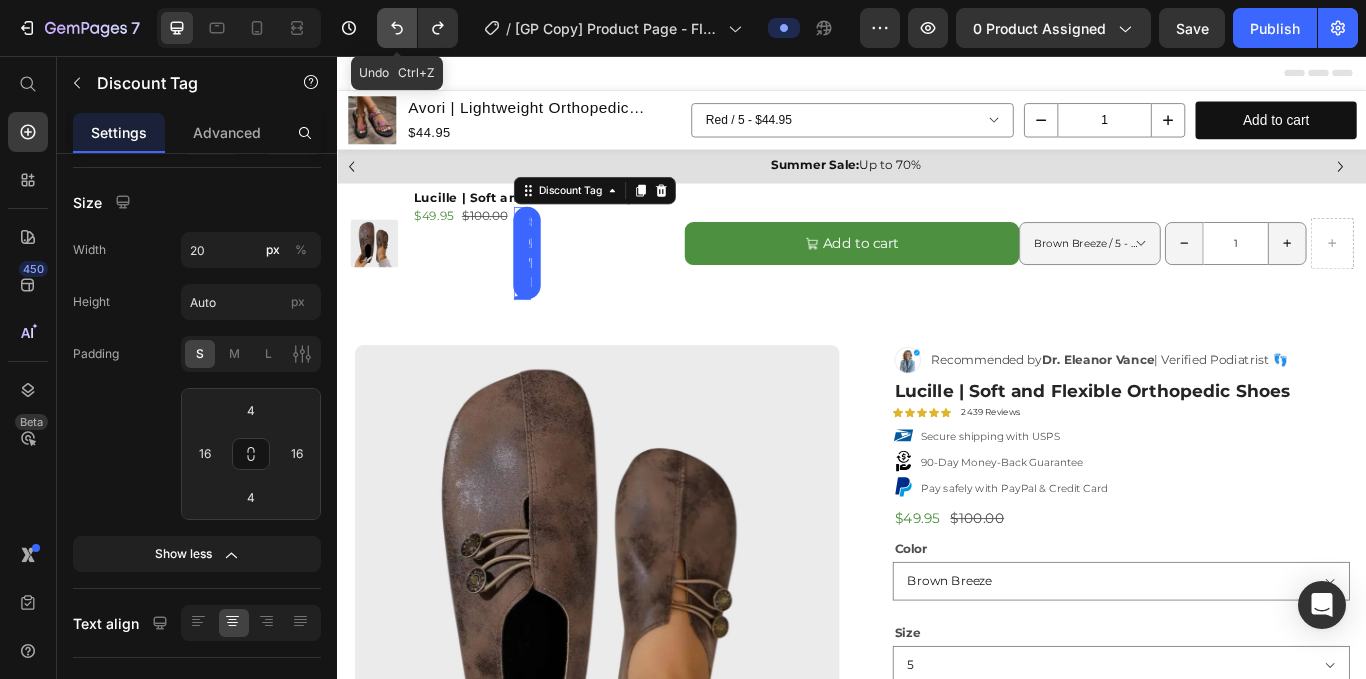 click 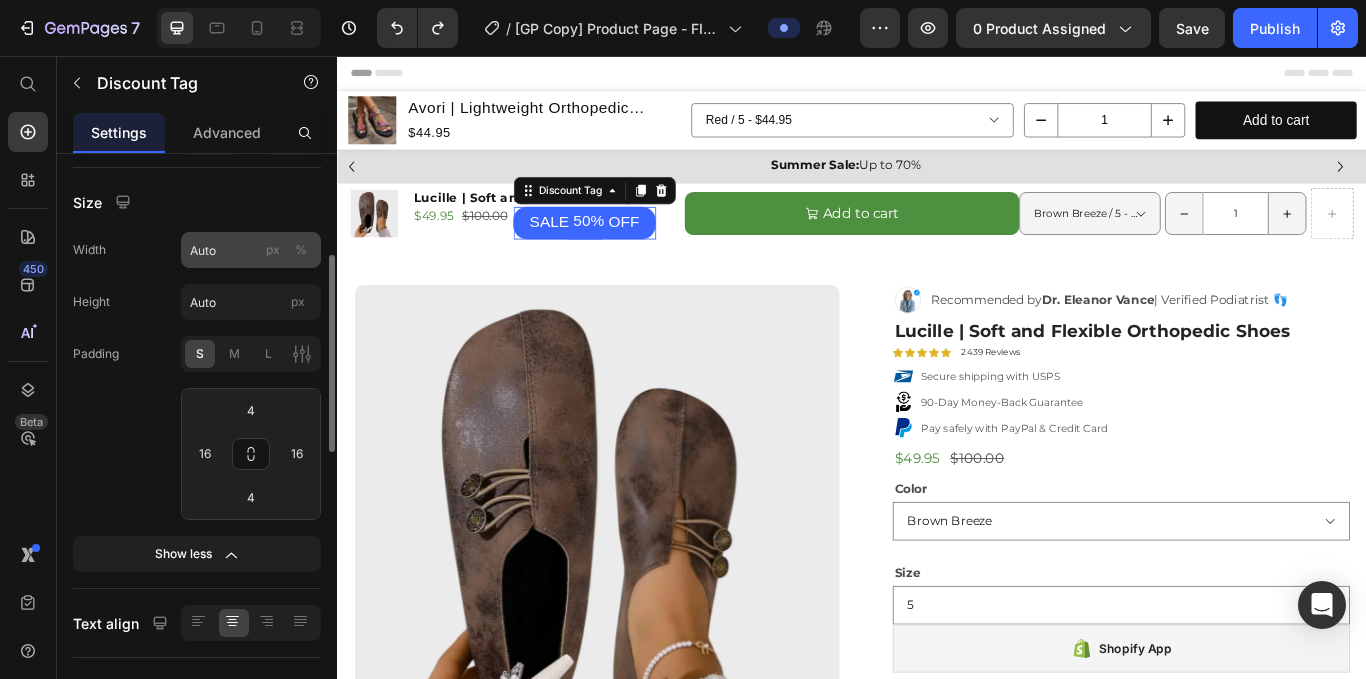 click on "%" 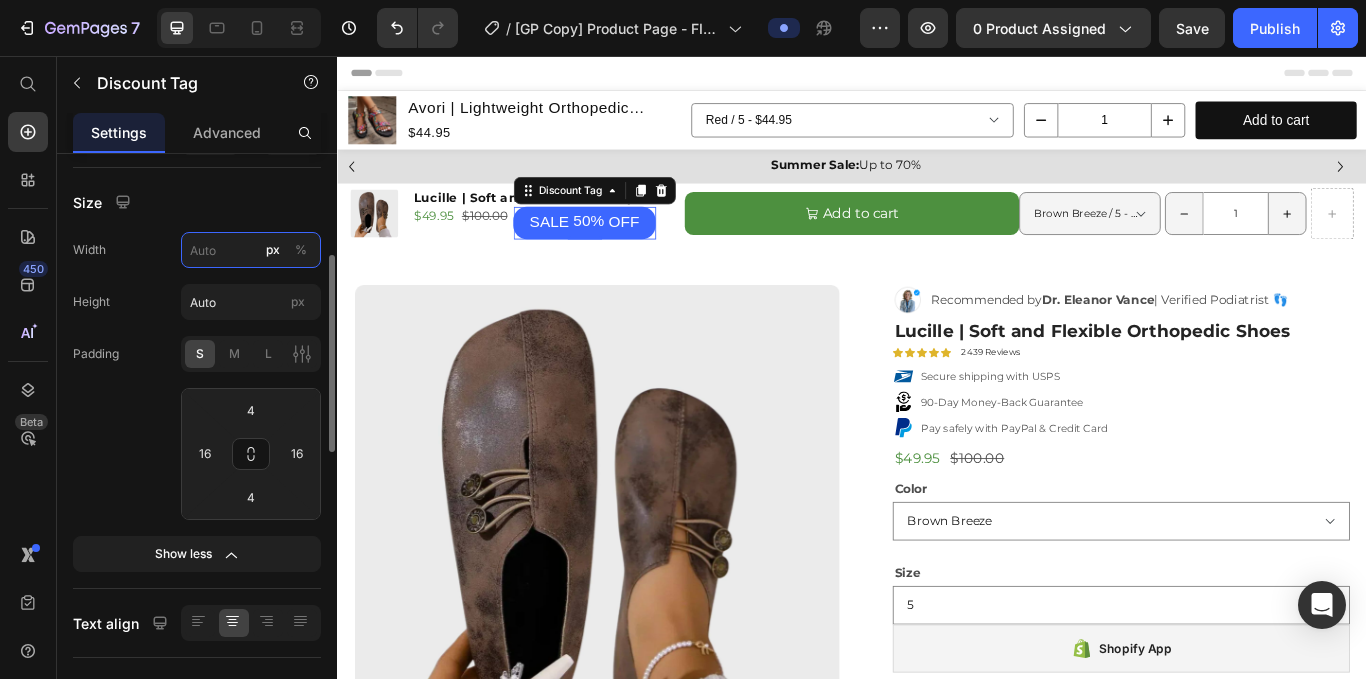 click on "px %" at bounding box center [251, 250] 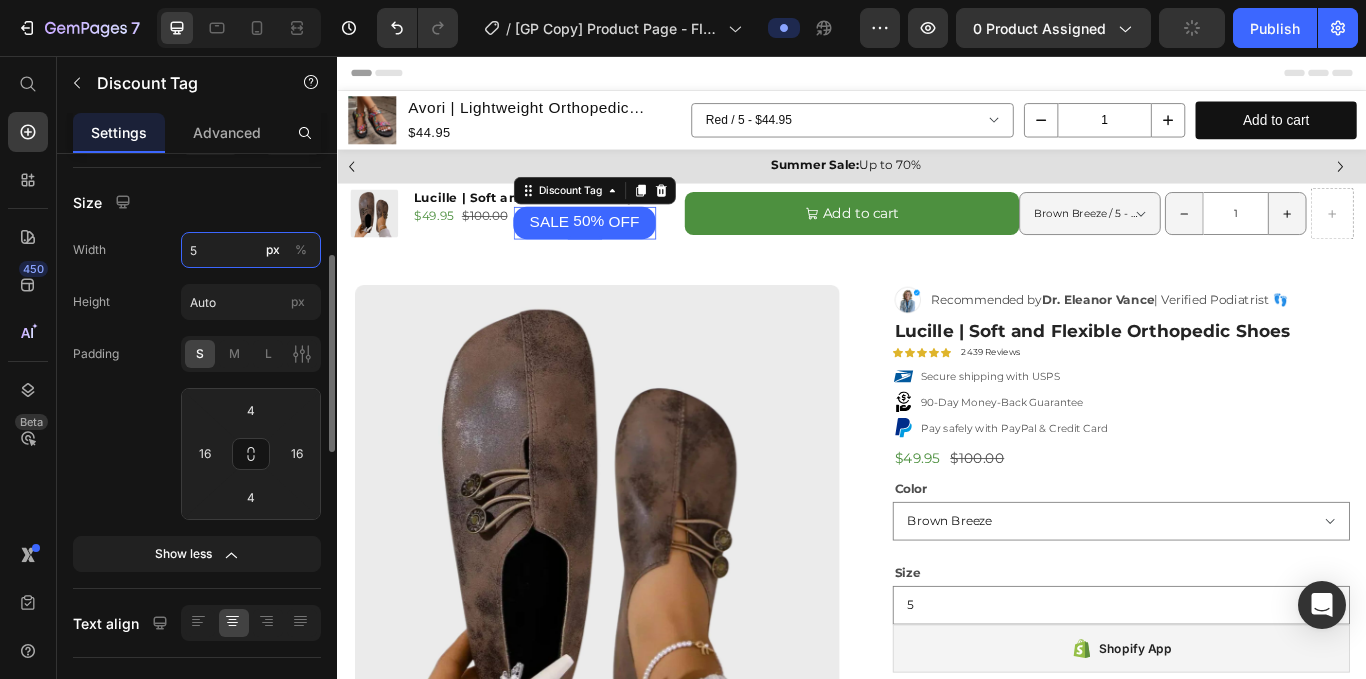 type on "50" 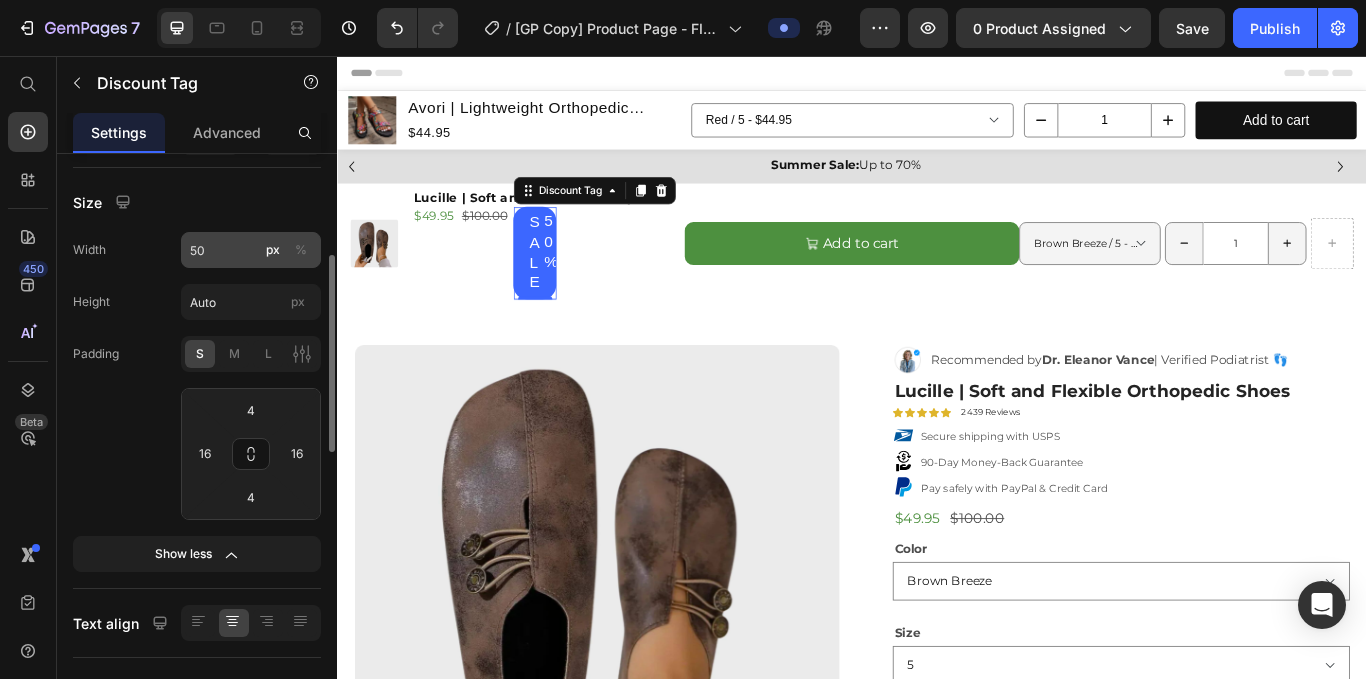 click on "%" 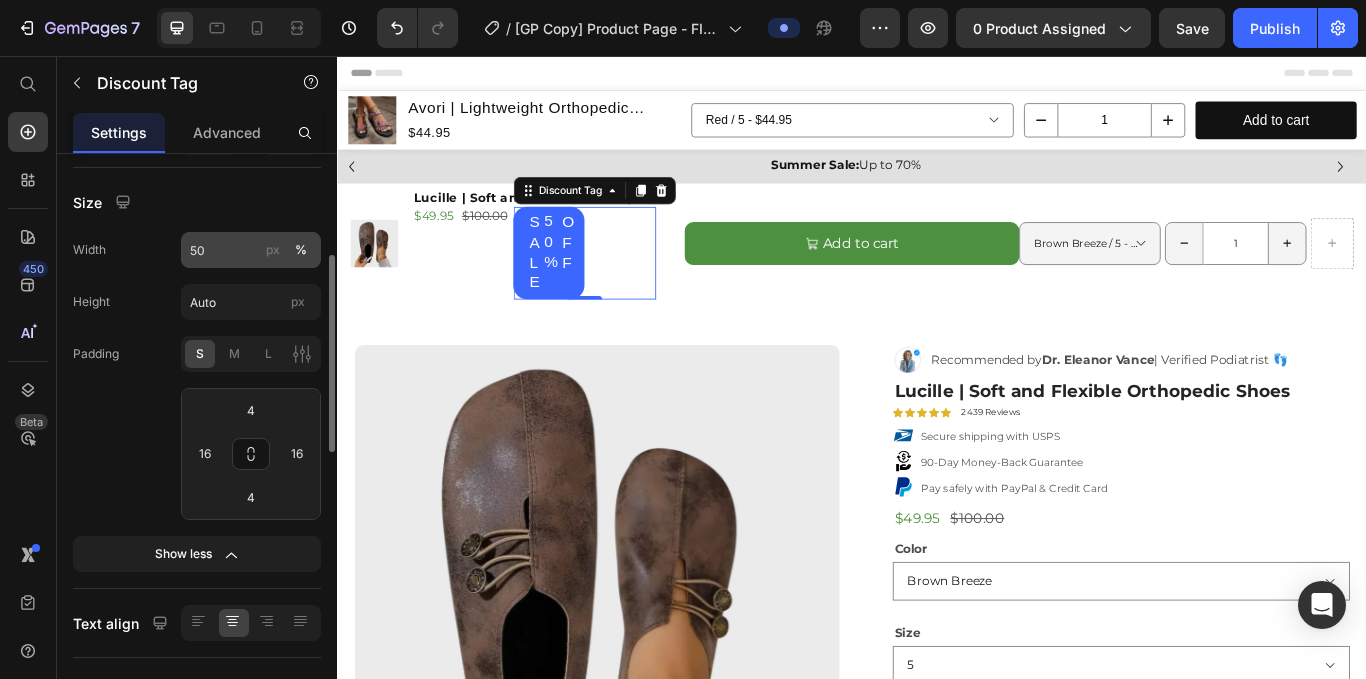 click on "px" 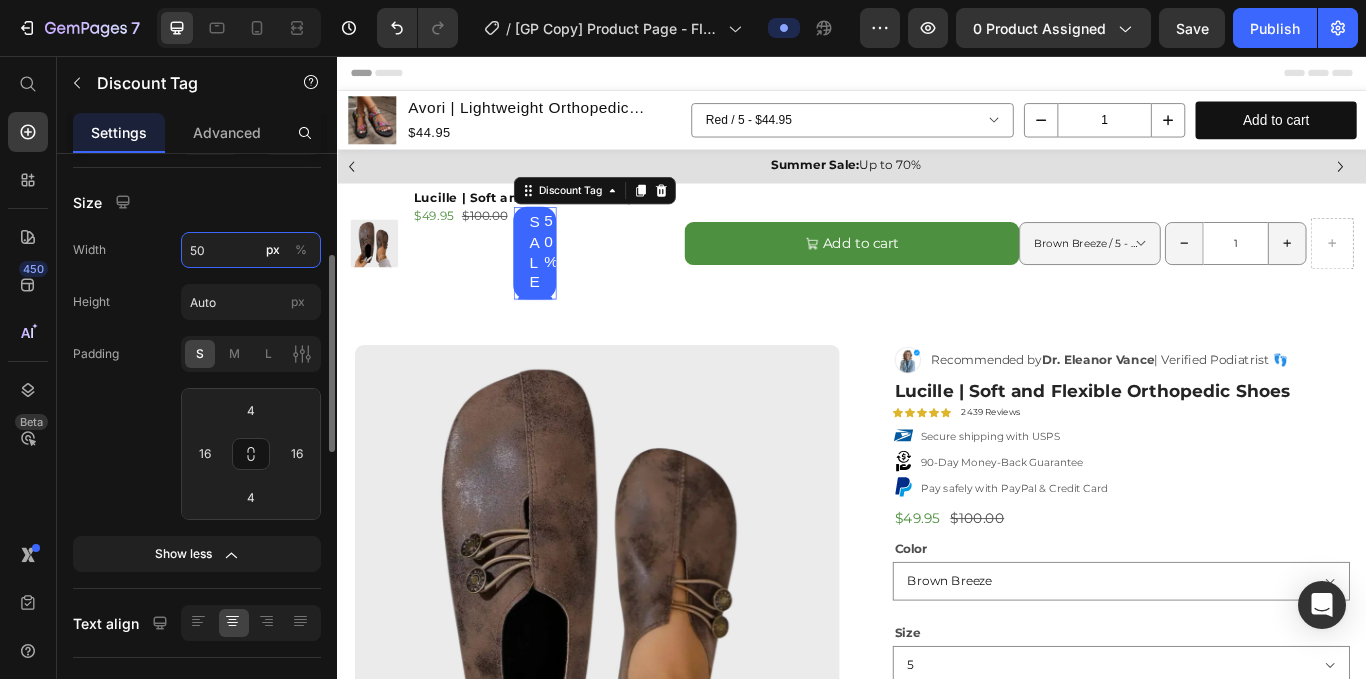 click on "50" at bounding box center [251, 250] 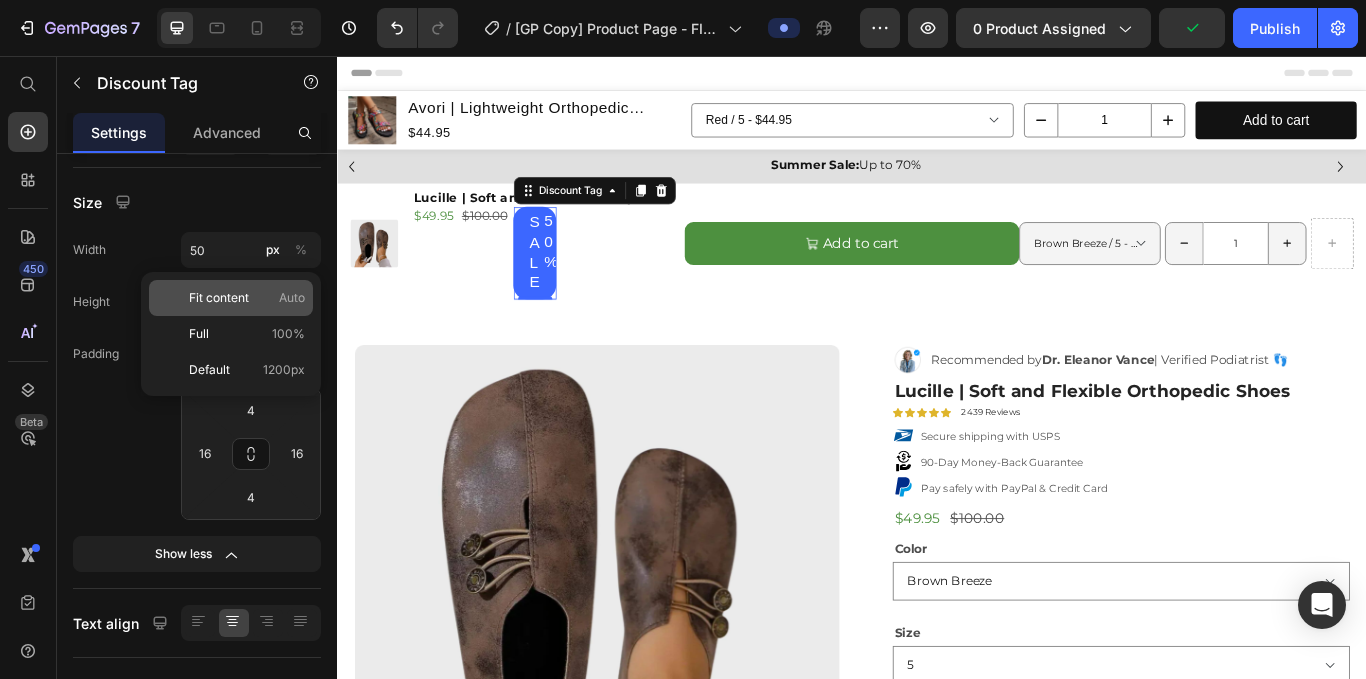 click on "Fit content" at bounding box center [219, 298] 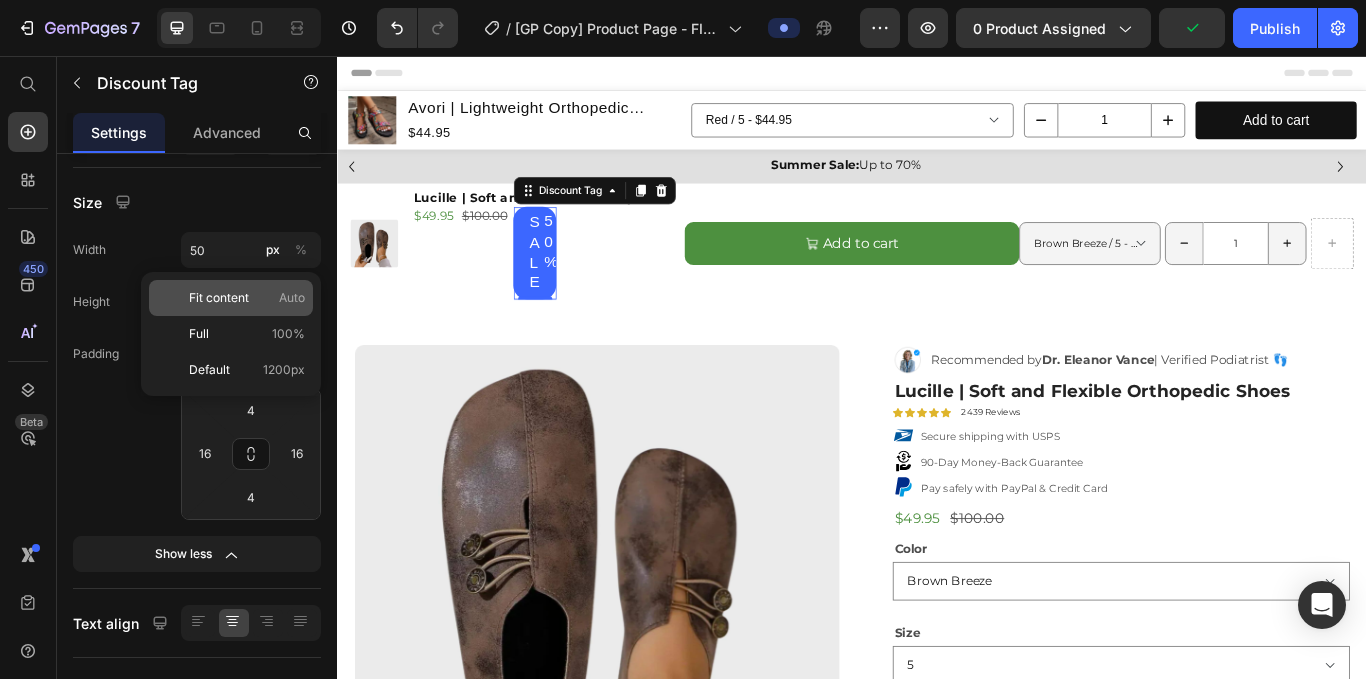 type on "Auto" 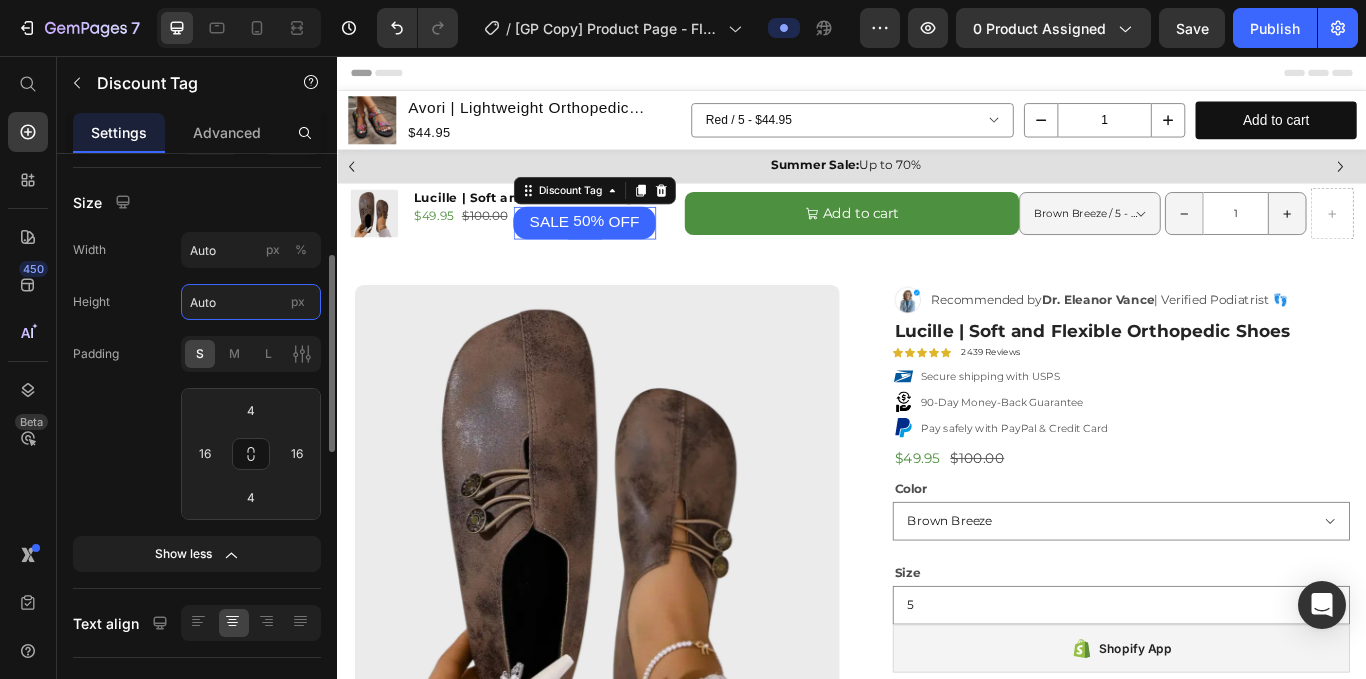 click on "Auto" at bounding box center (251, 302) 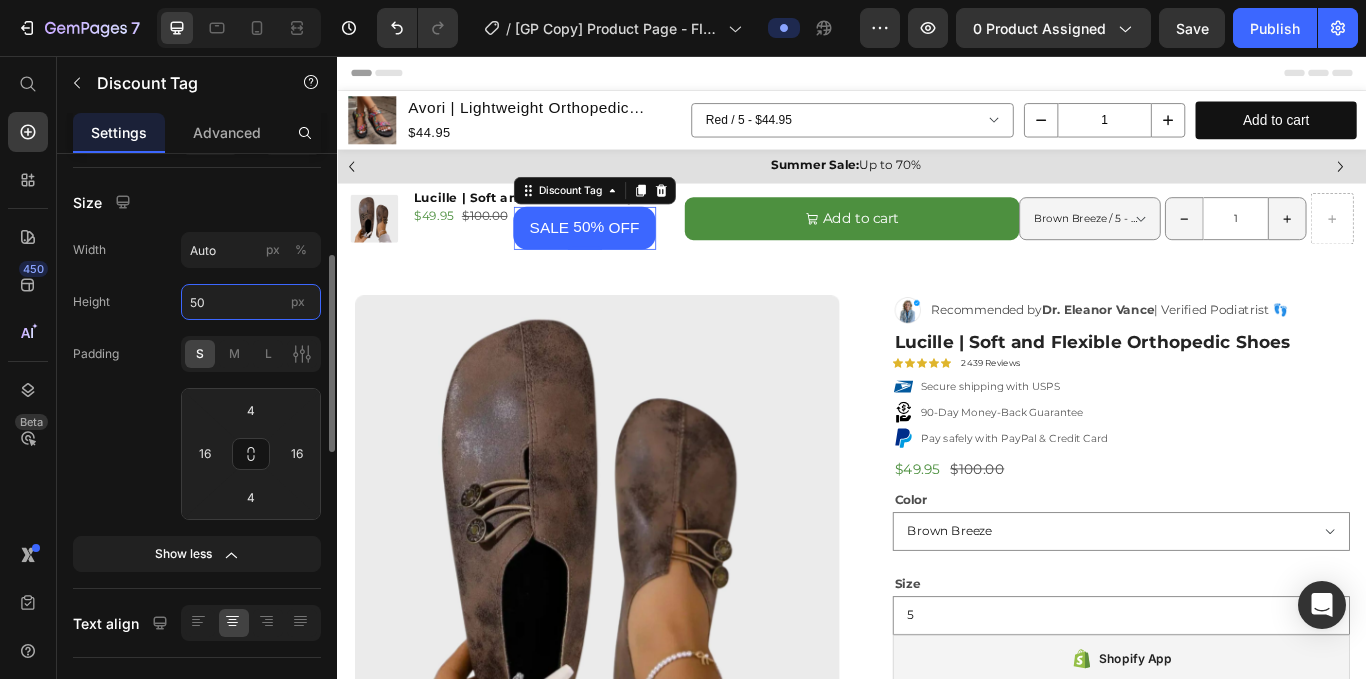 type on "5" 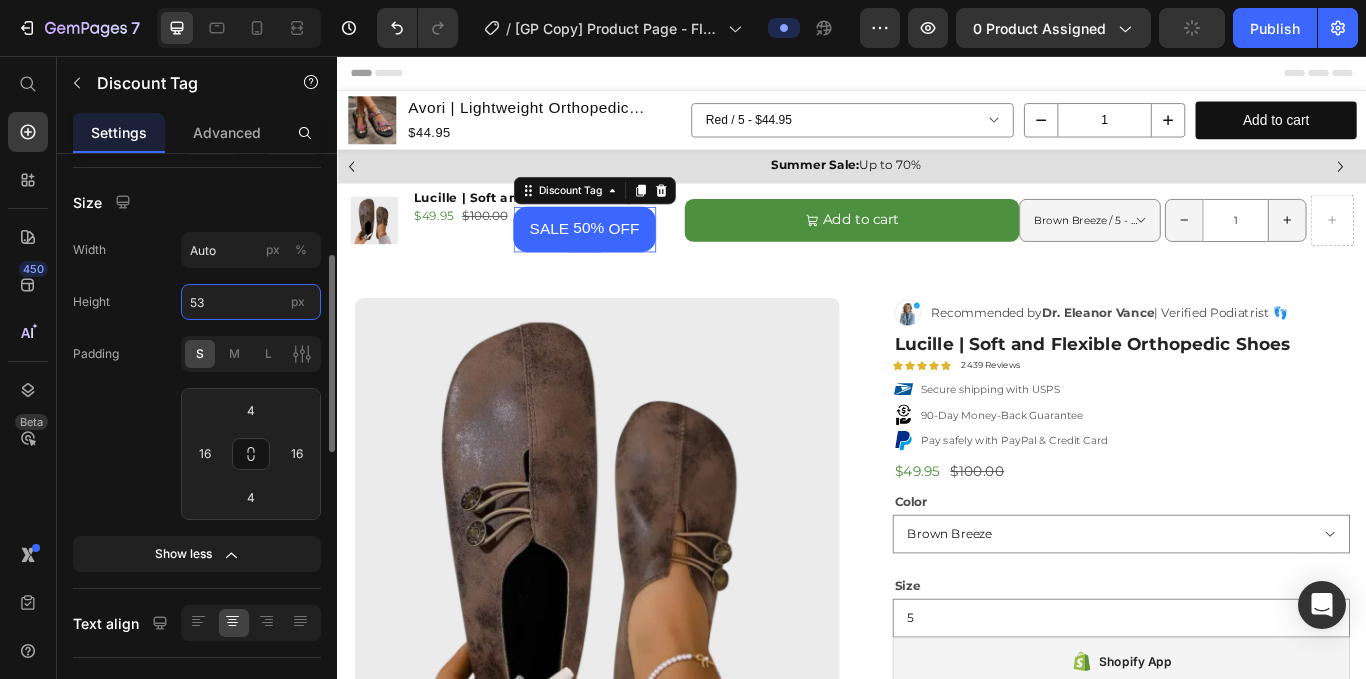 type on "5" 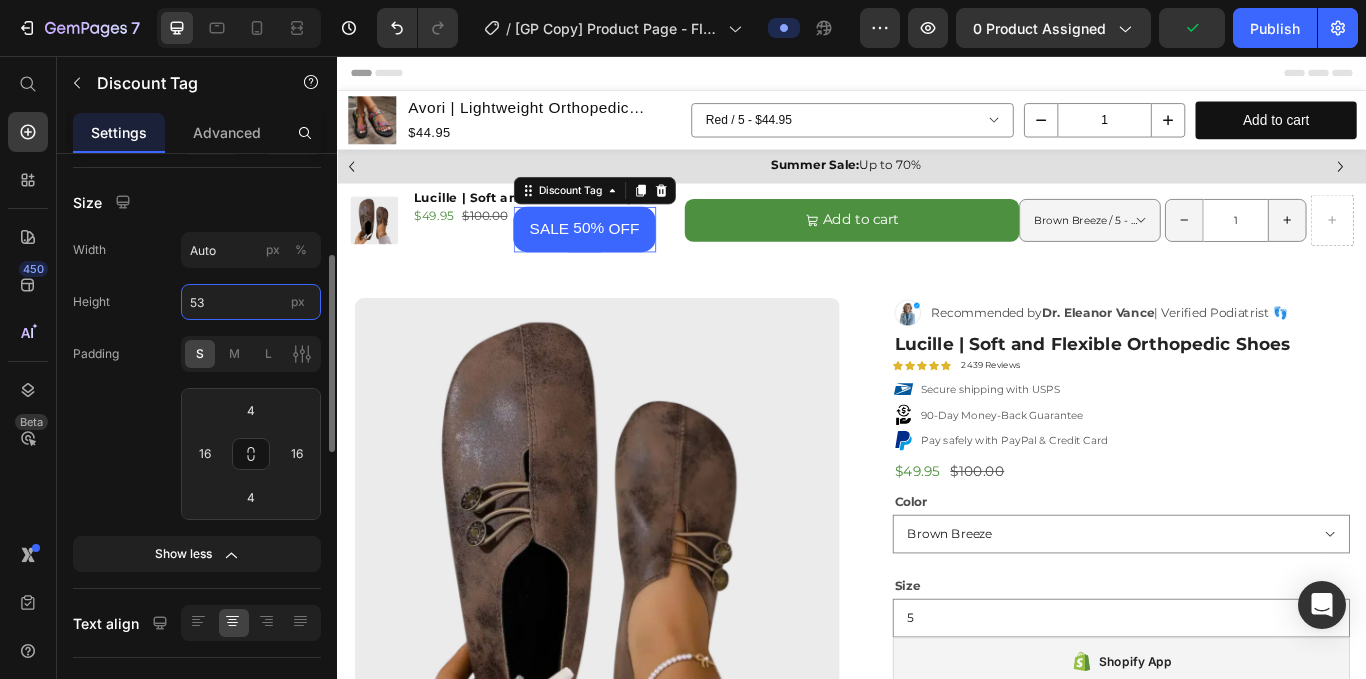 type on "5" 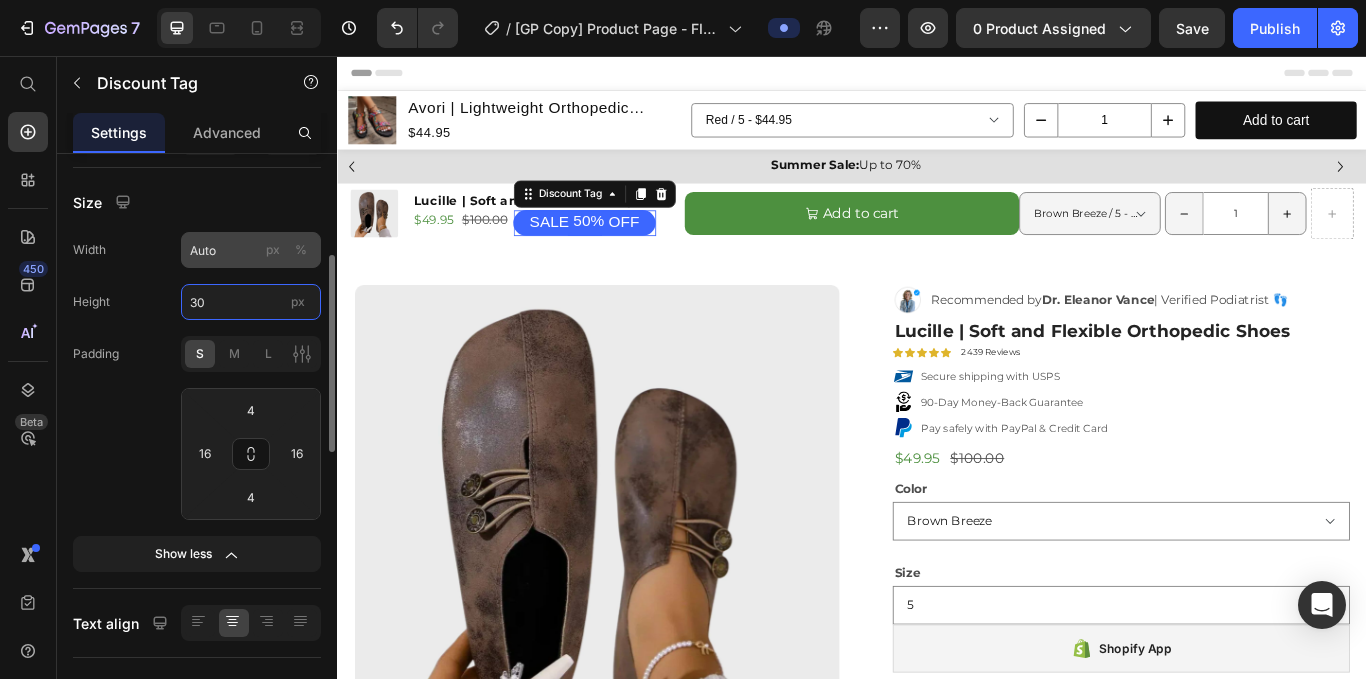 type on "30" 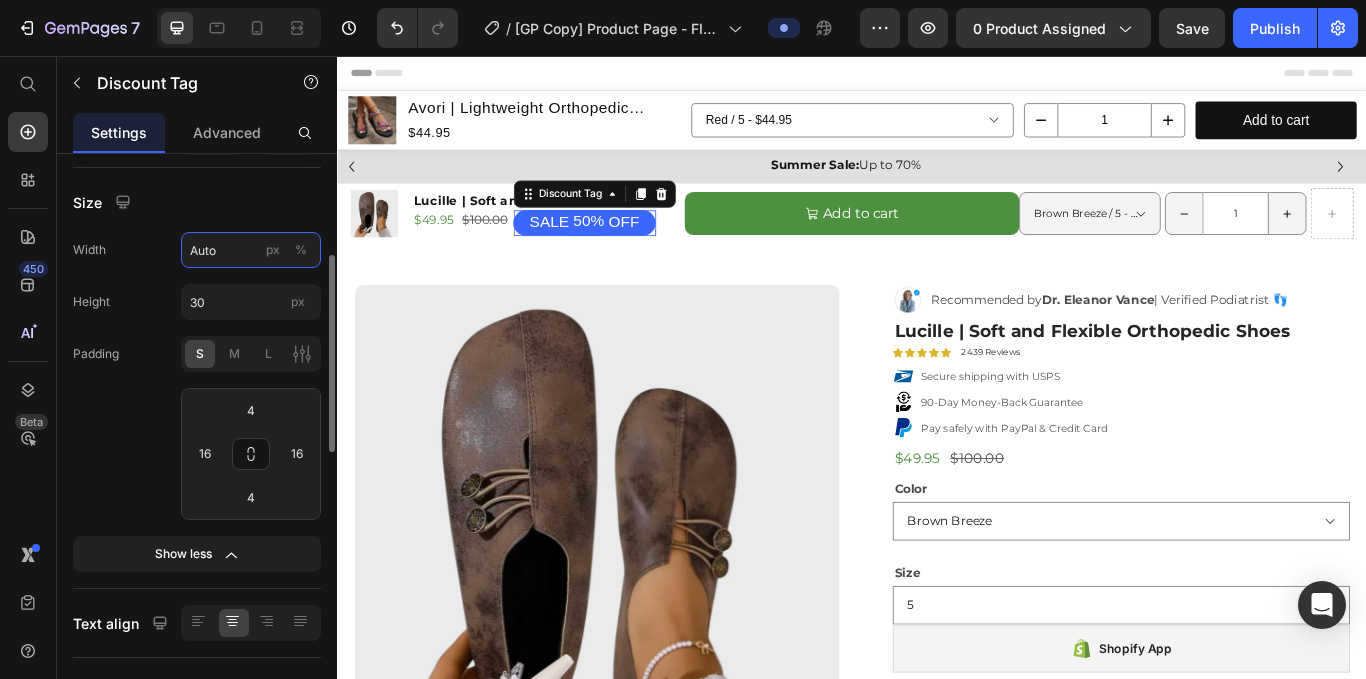 click on "Auto" at bounding box center (251, 250) 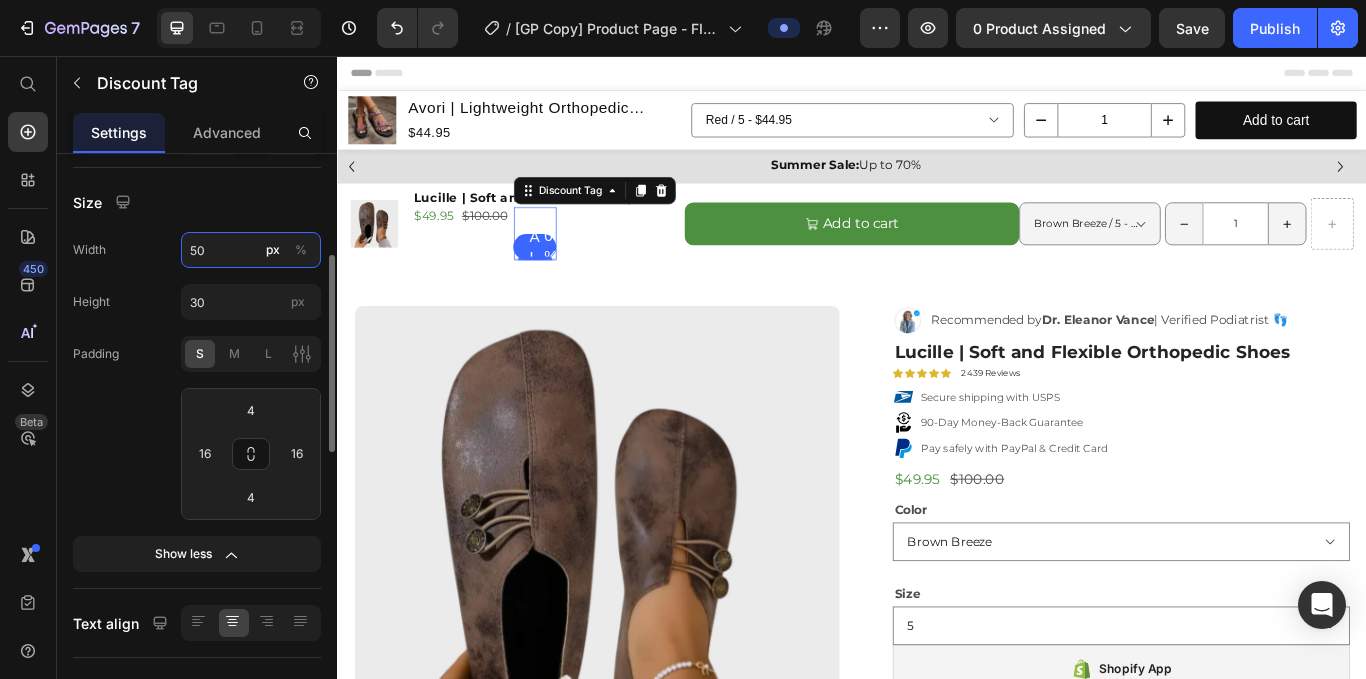 type on "5" 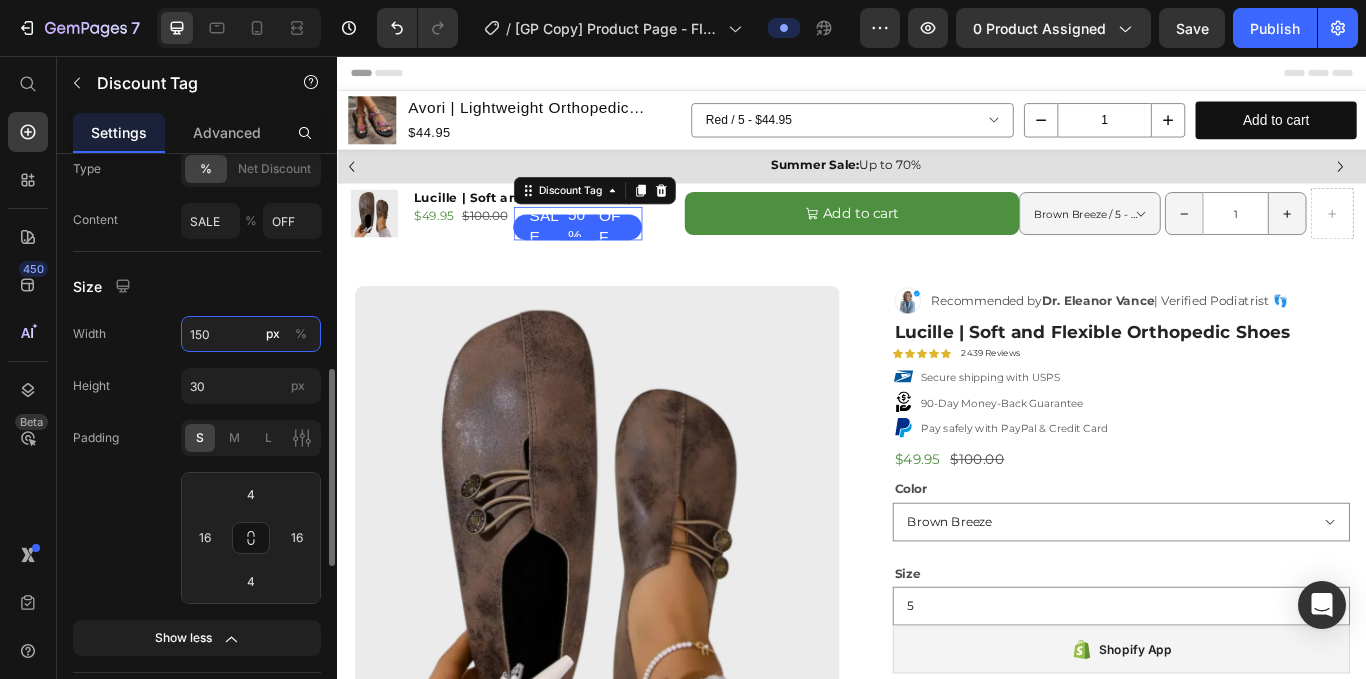 scroll, scrollTop: 324, scrollLeft: 0, axis: vertical 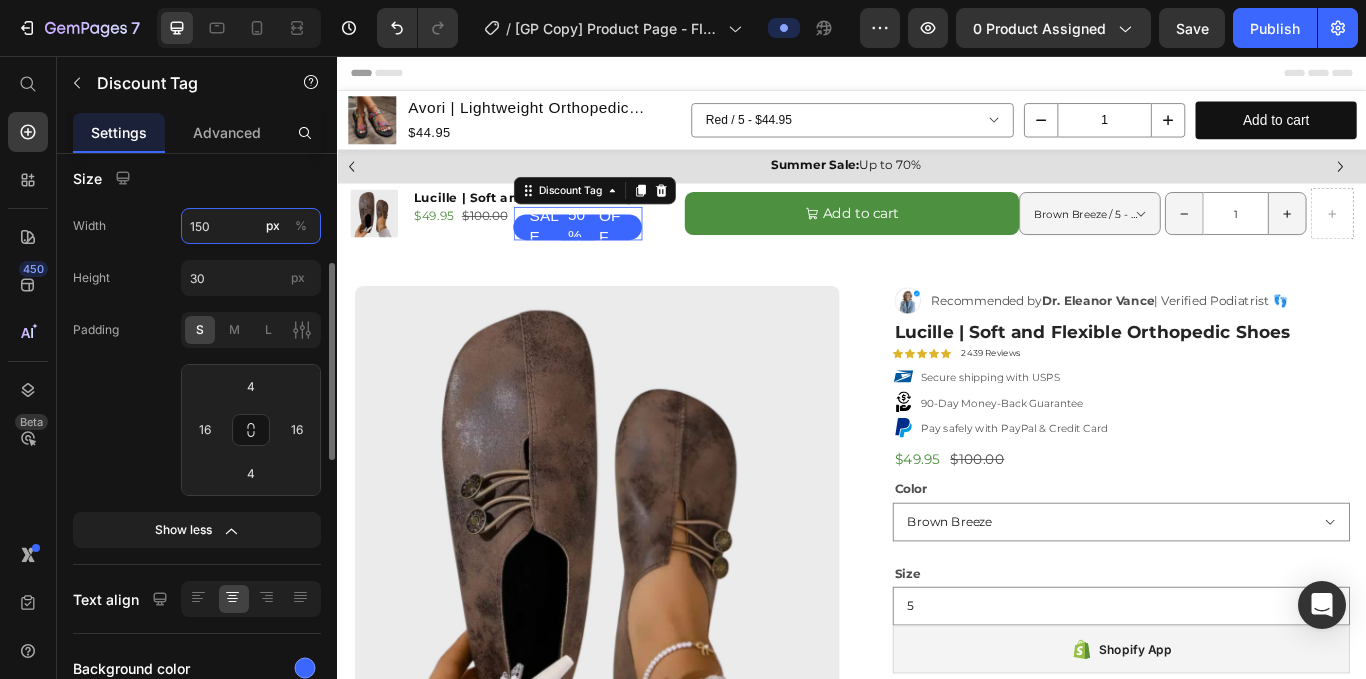click on "150" at bounding box center (251, 226) 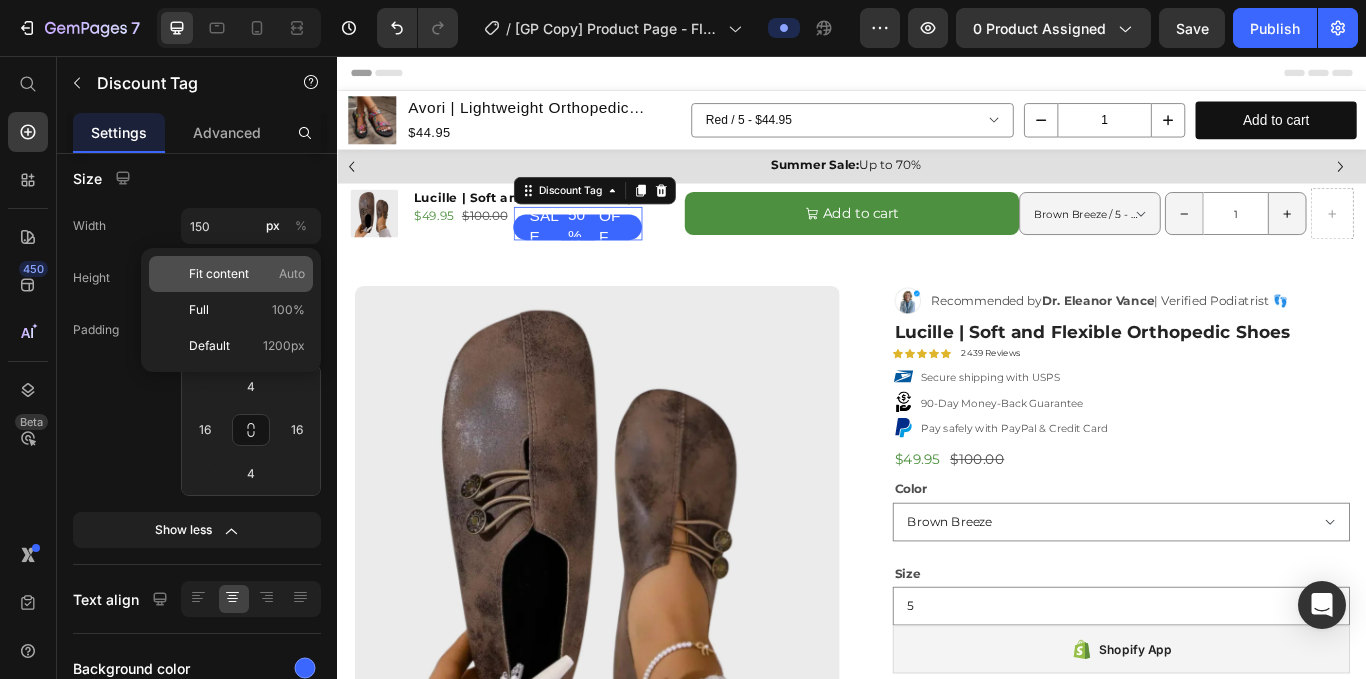 click on "Fit content" at bounding box center [219, 274] 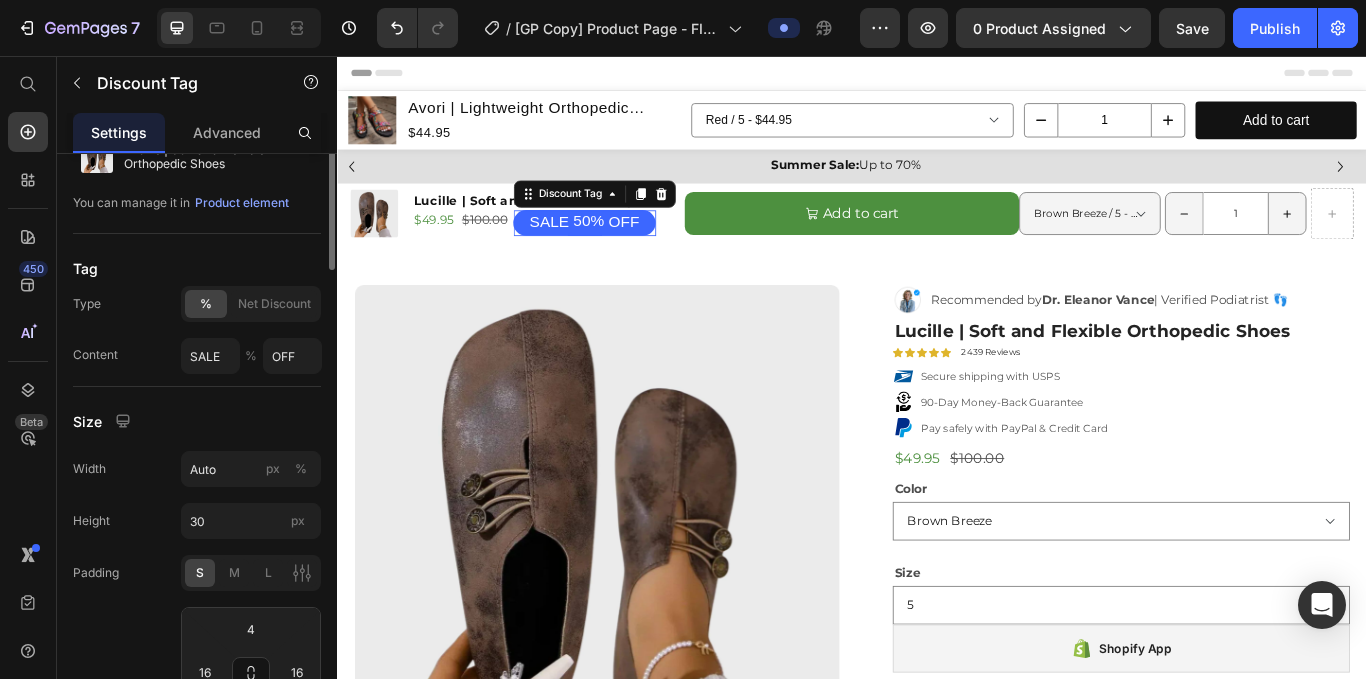 scroll, scrollTop: 0, scrollLeft: 0, axis: both 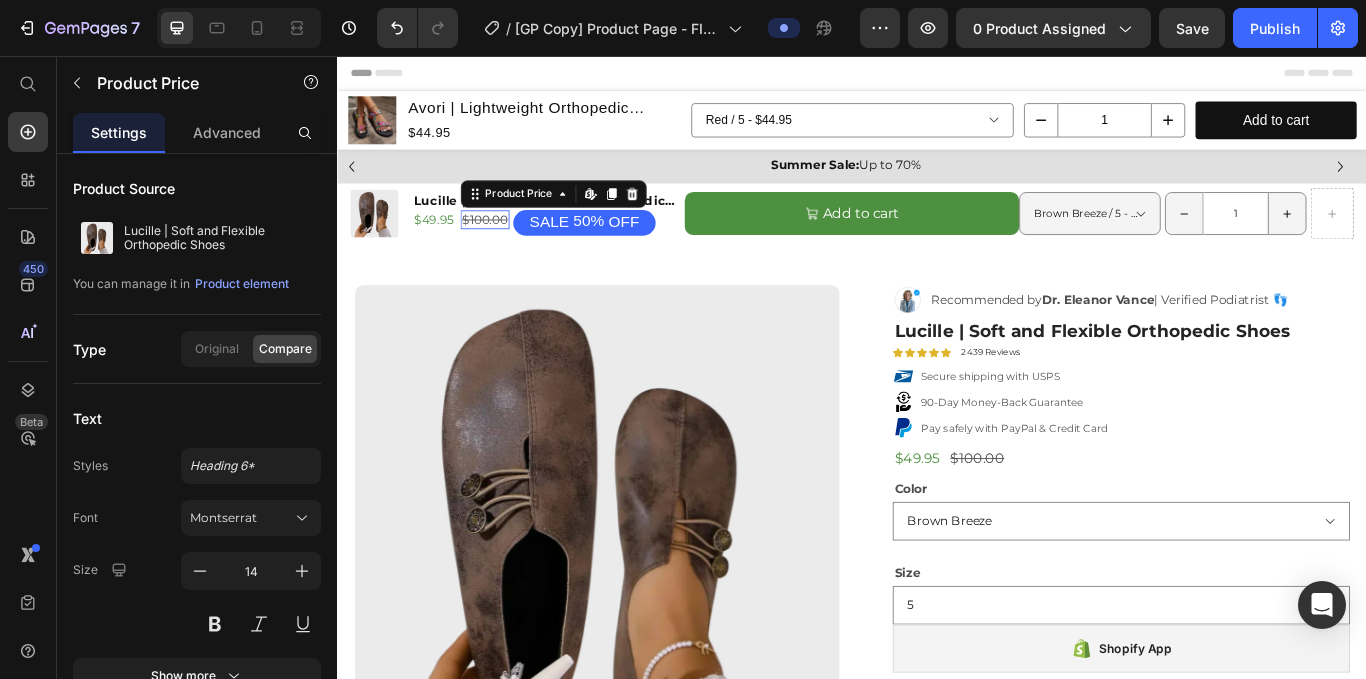 click on "$100.00" at bounding box center (508, 247) 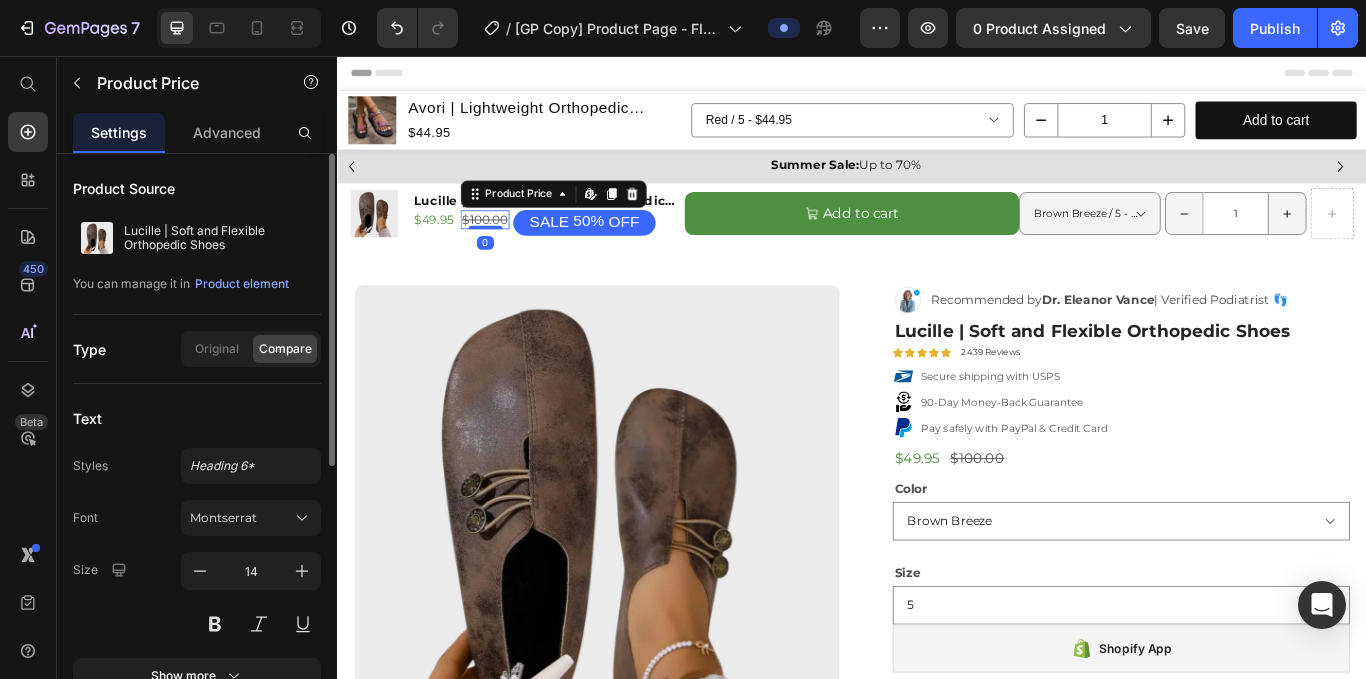 scroll, scrollTop: 96, scrollLeft: 0, axis: vertical 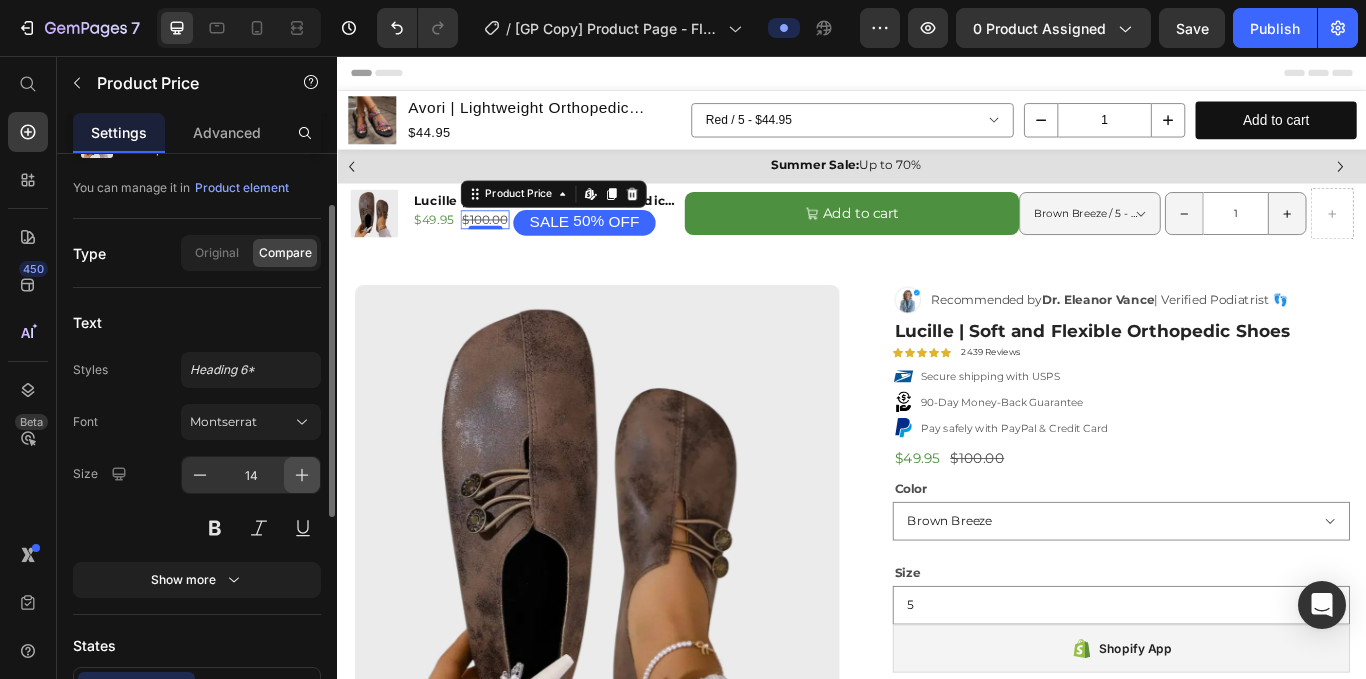 click 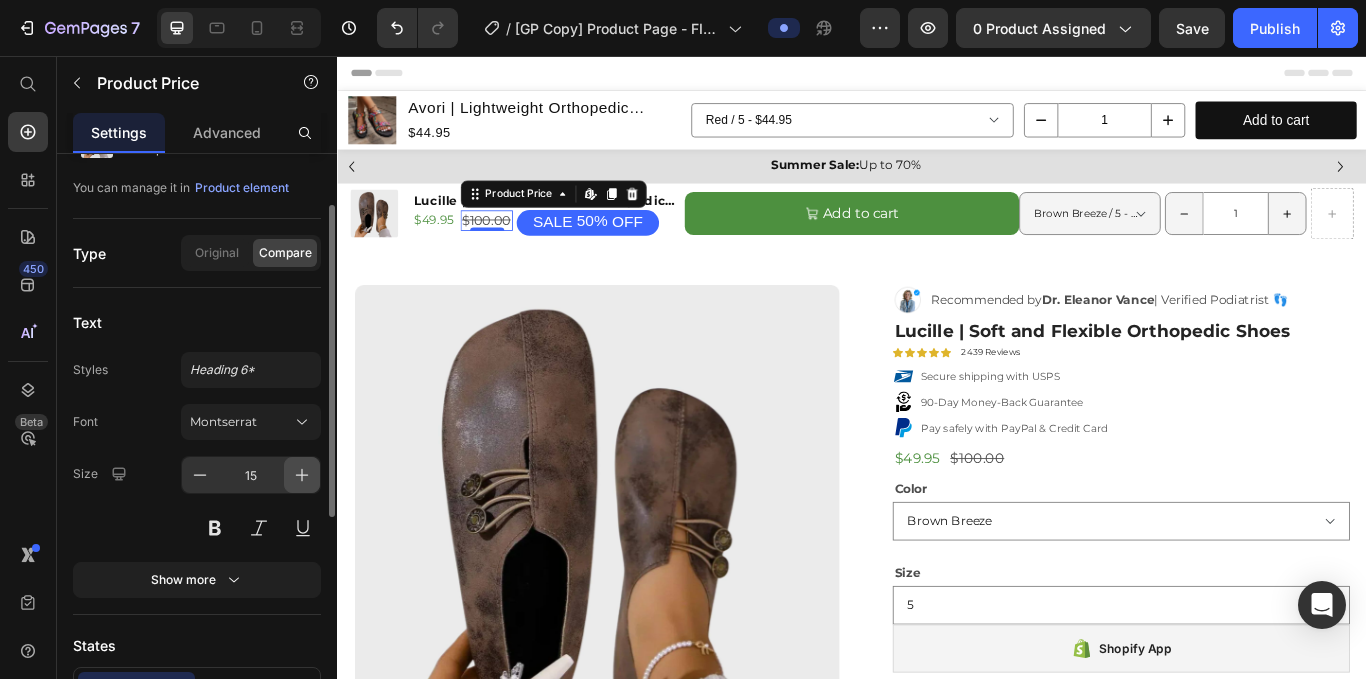 click 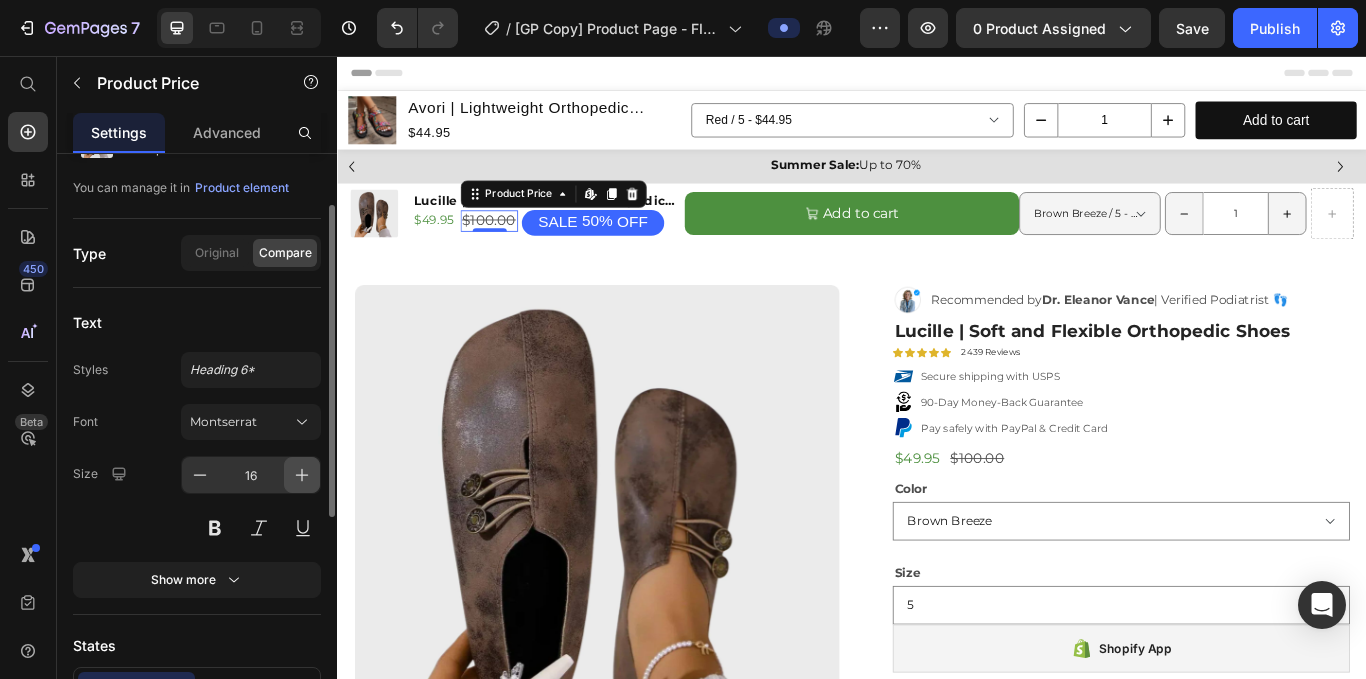 click 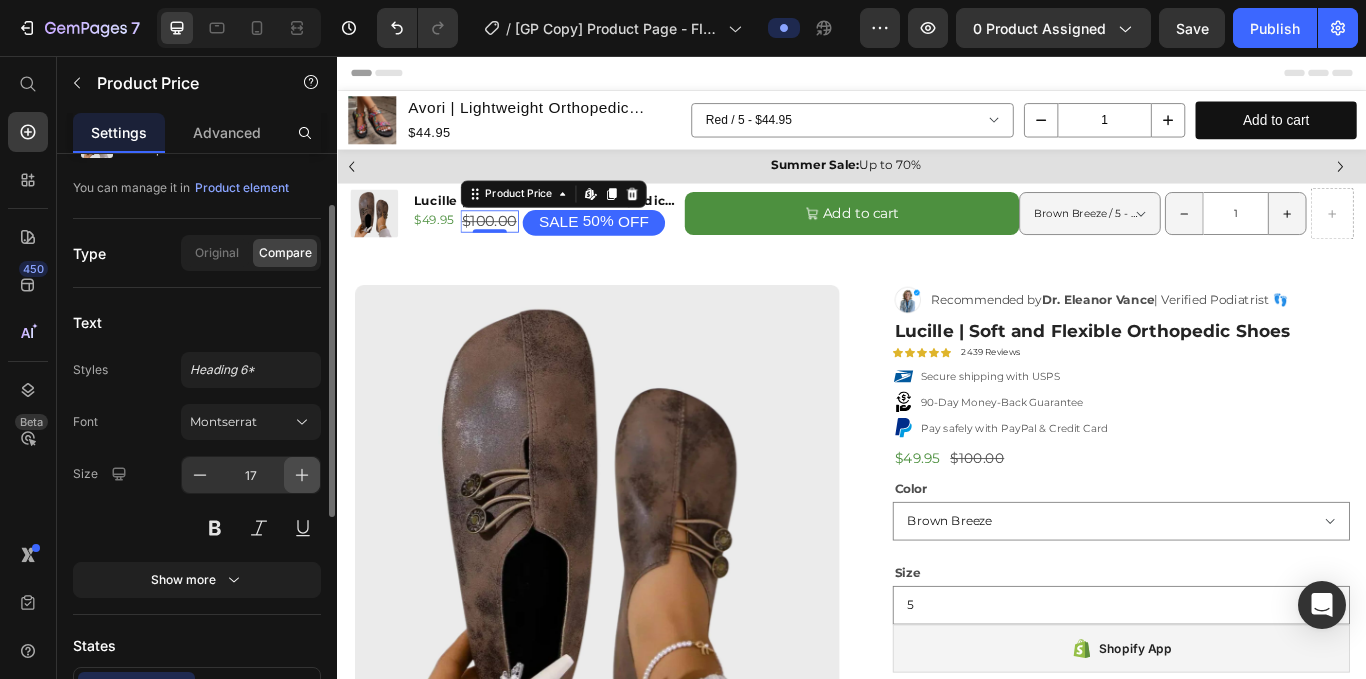 click 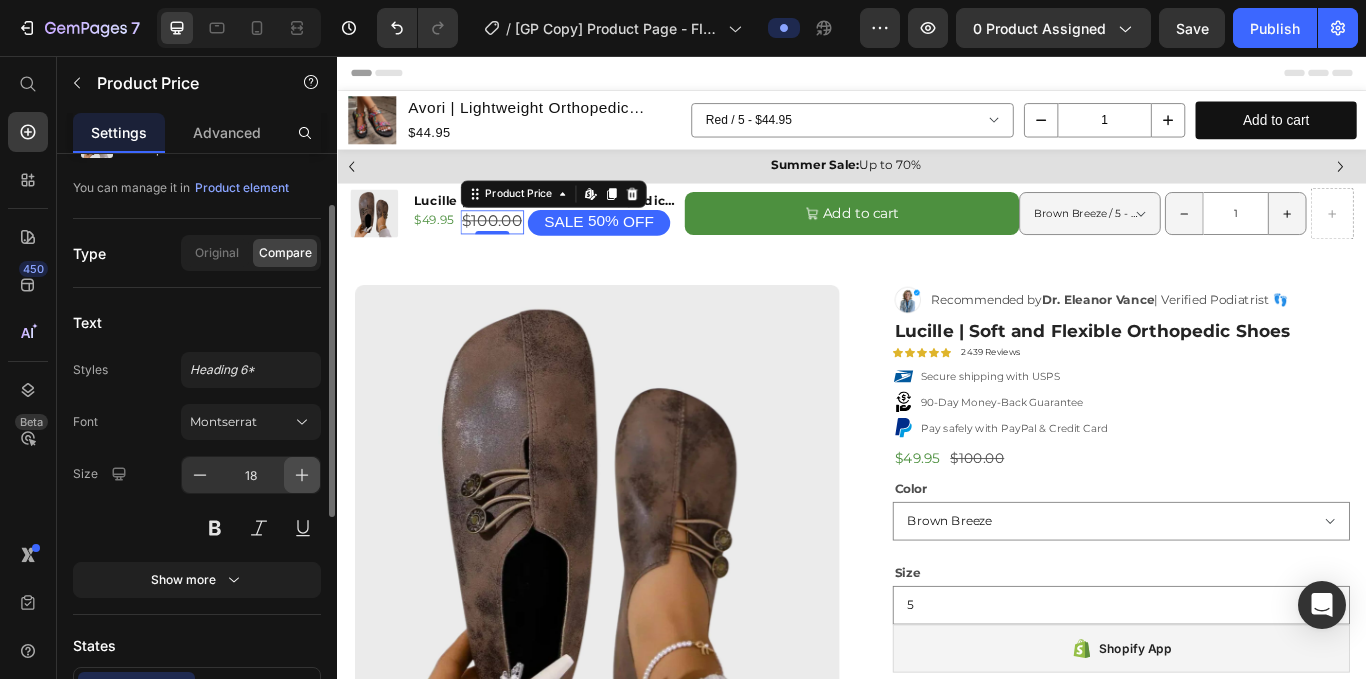 click 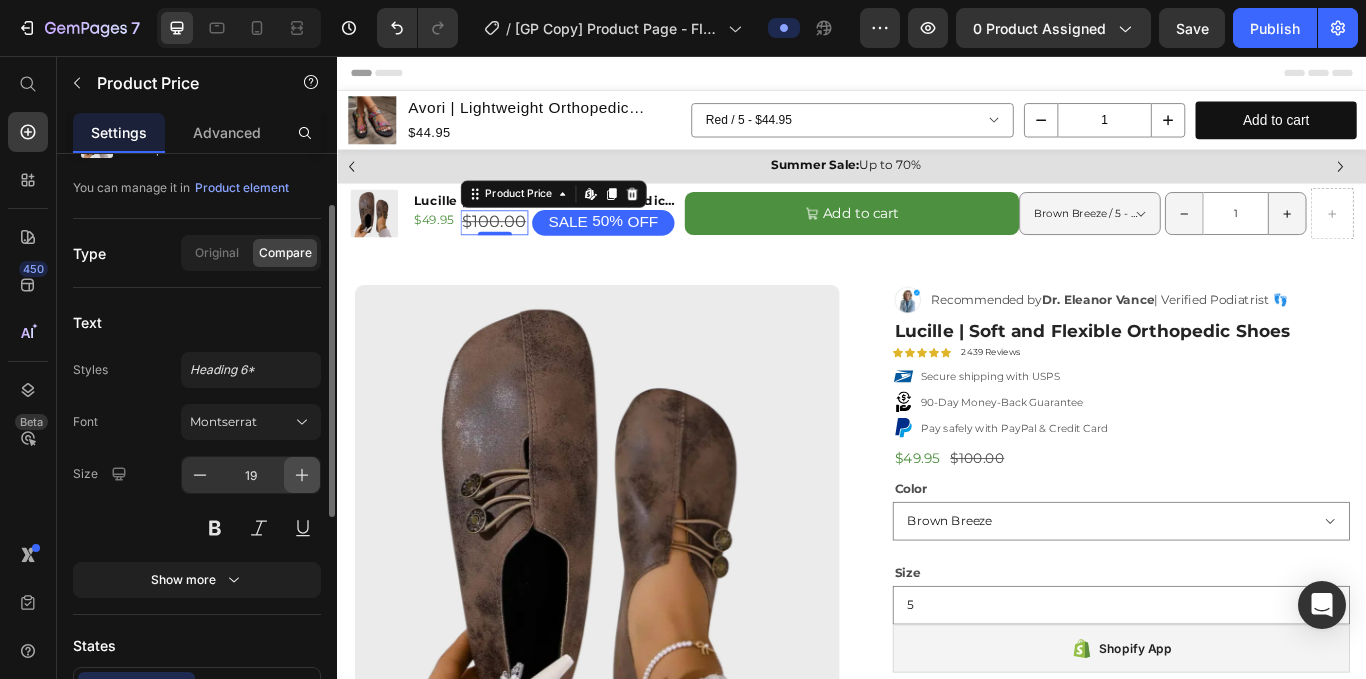 click 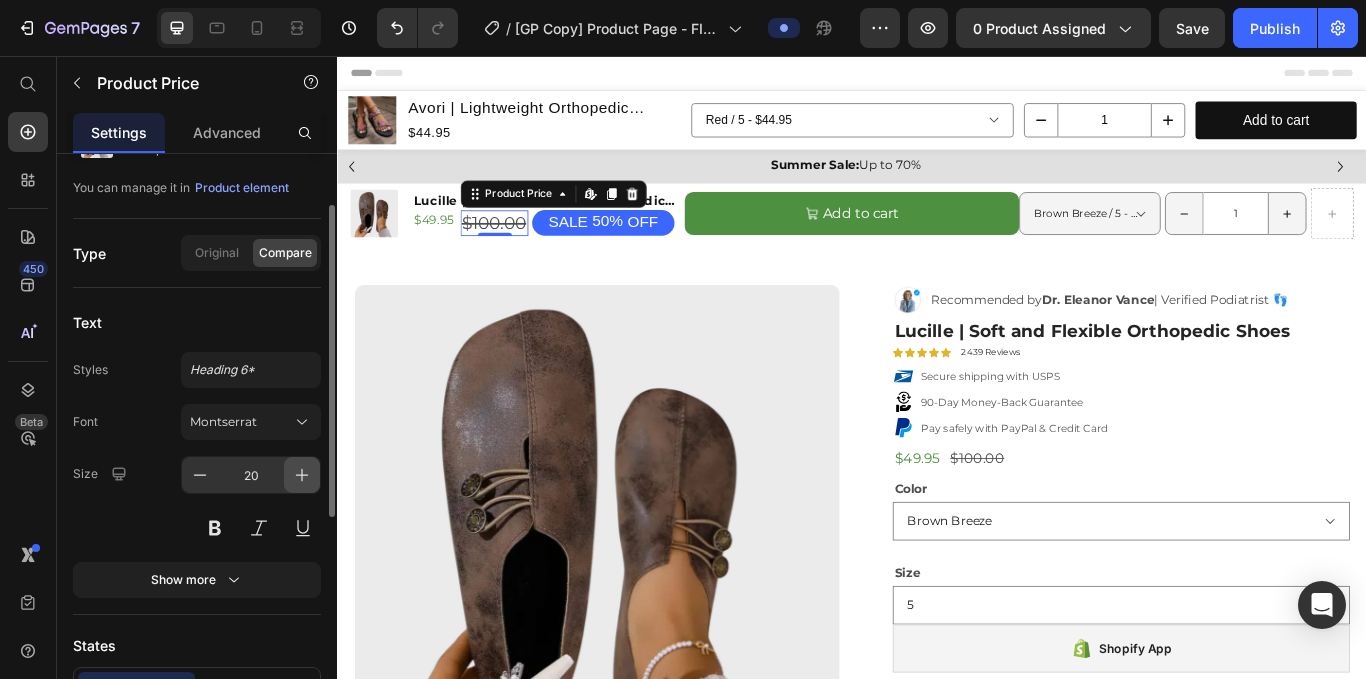 click 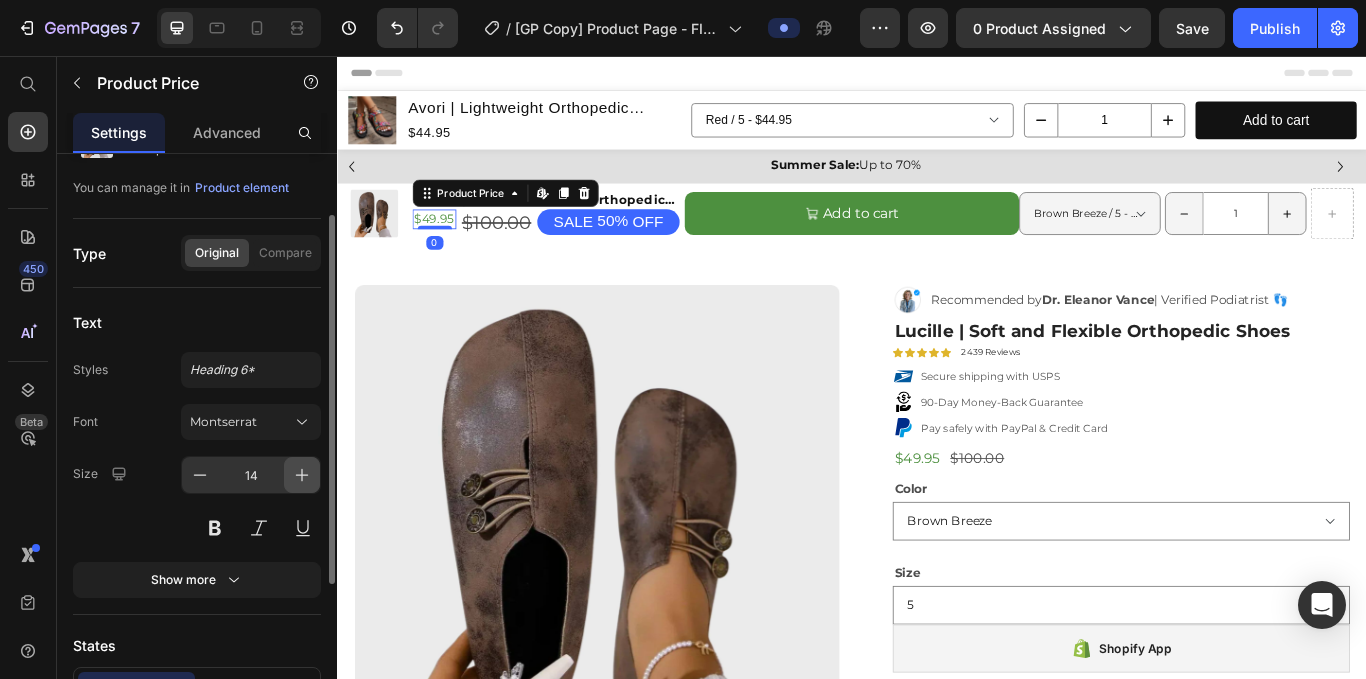 click 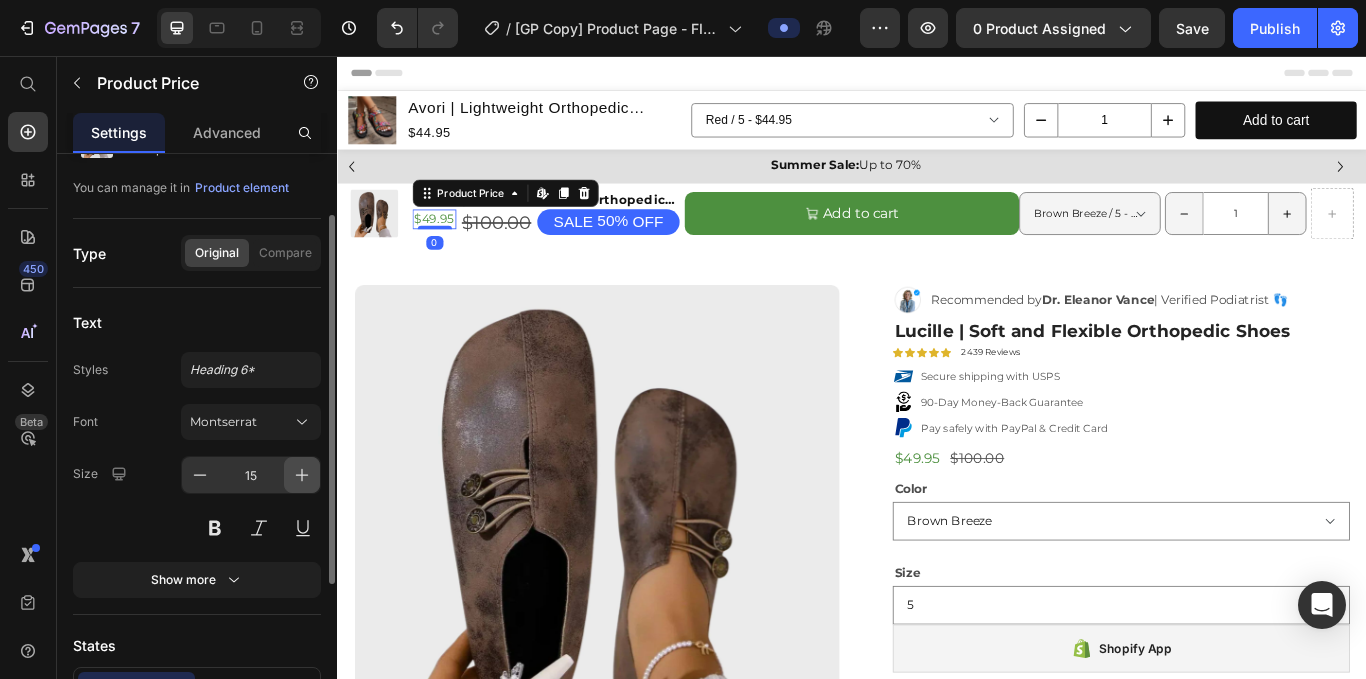click 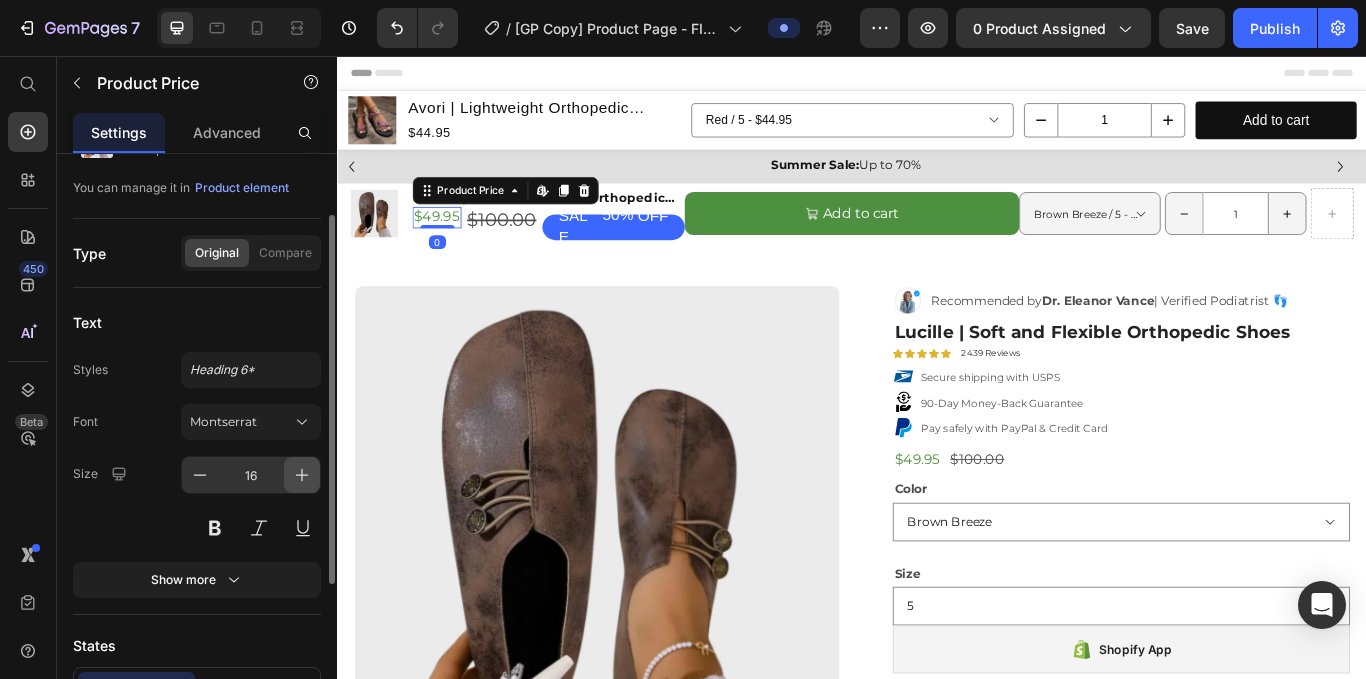 click 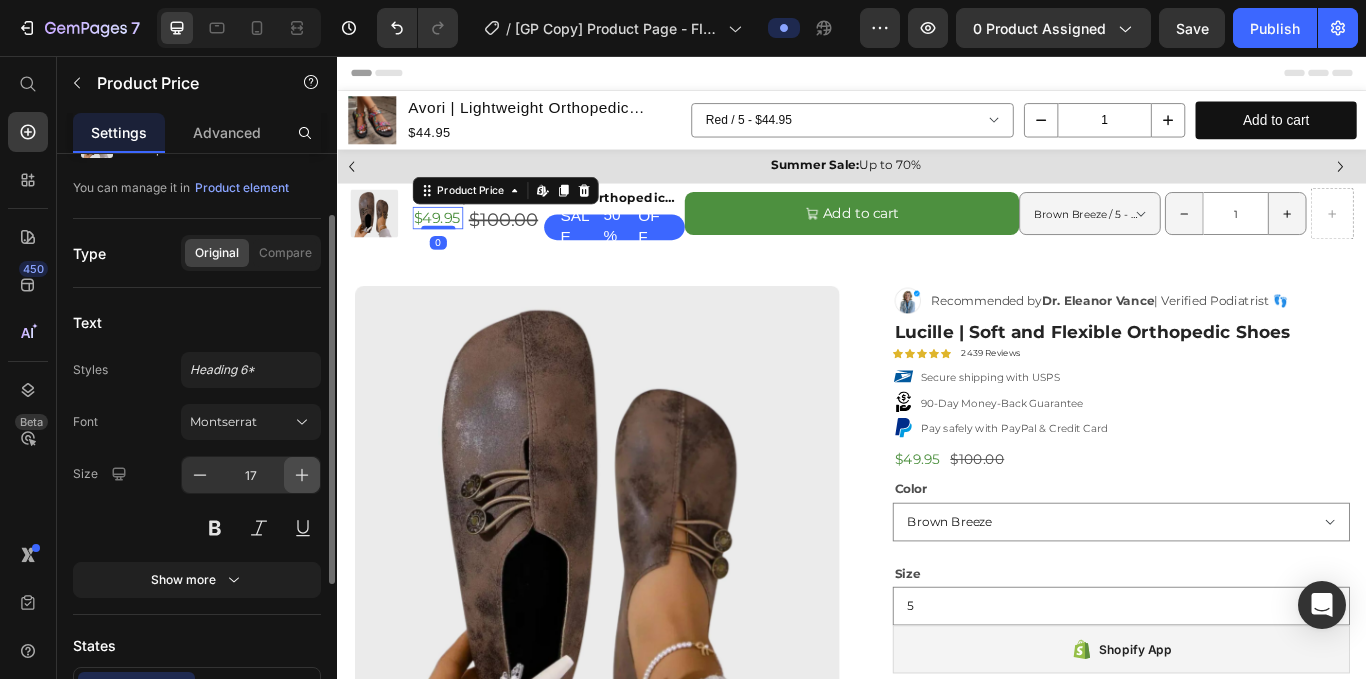 click 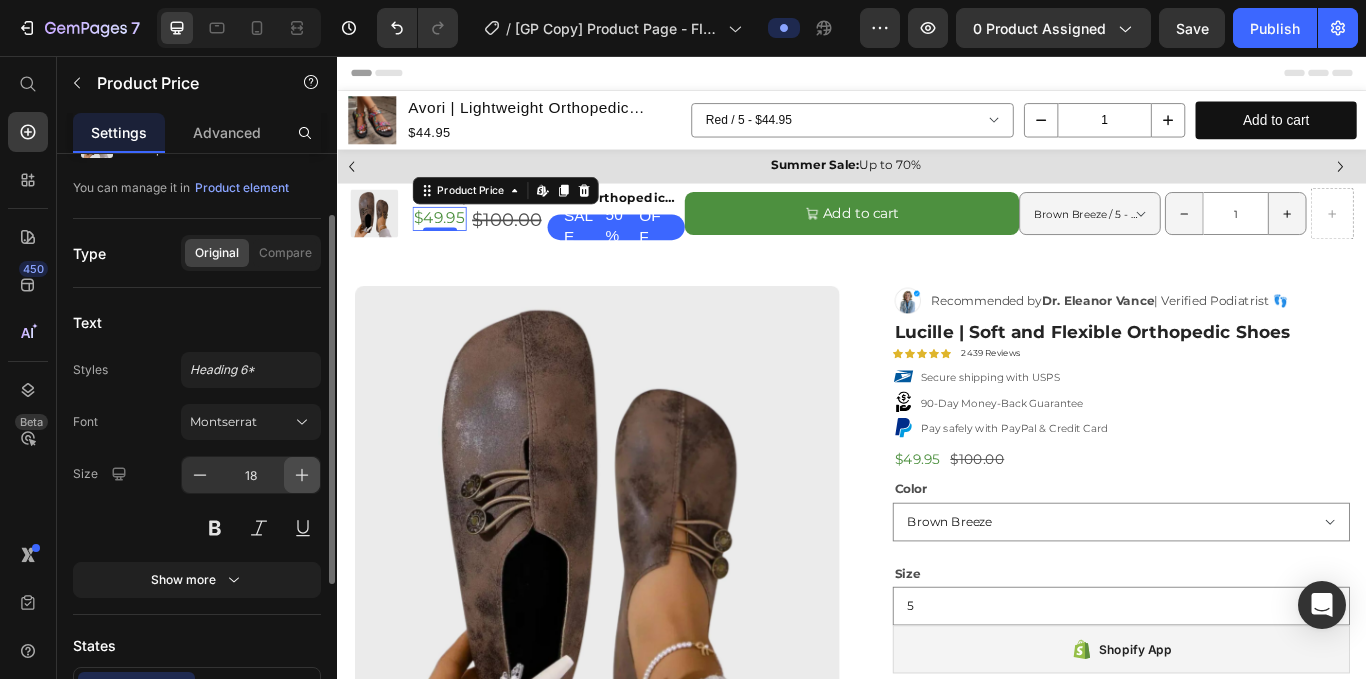 click 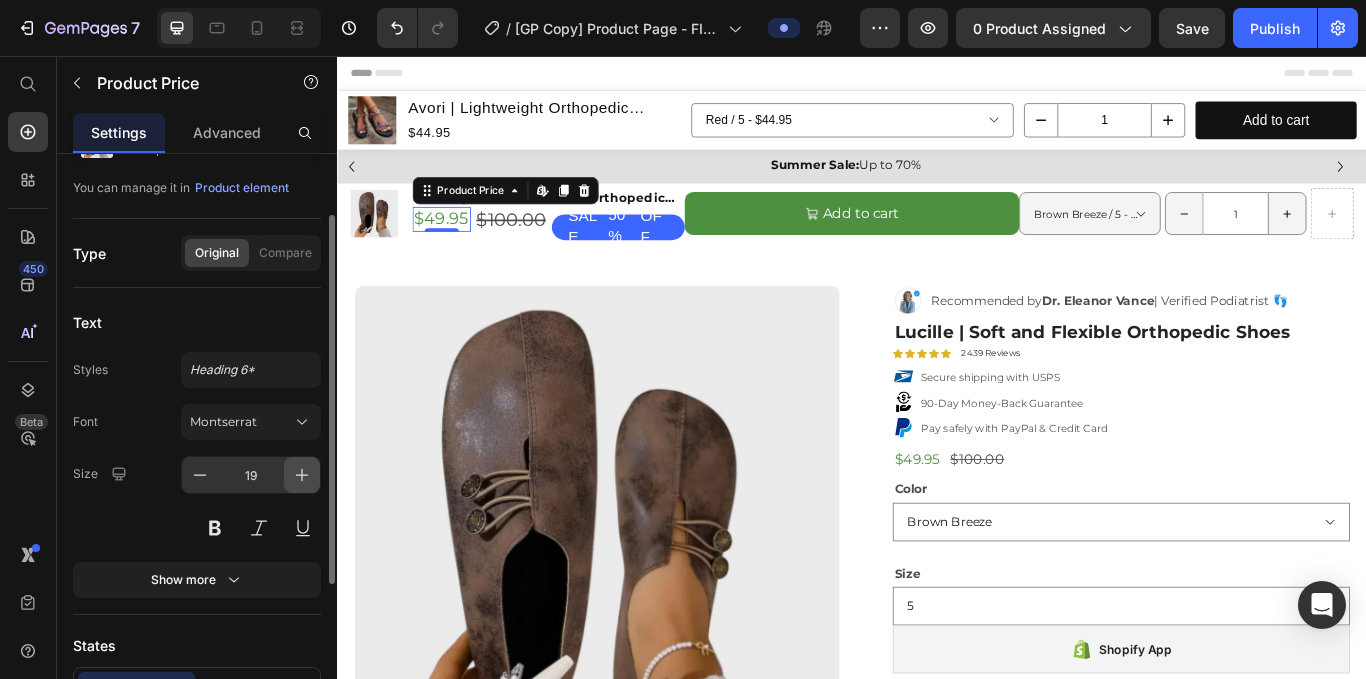 click 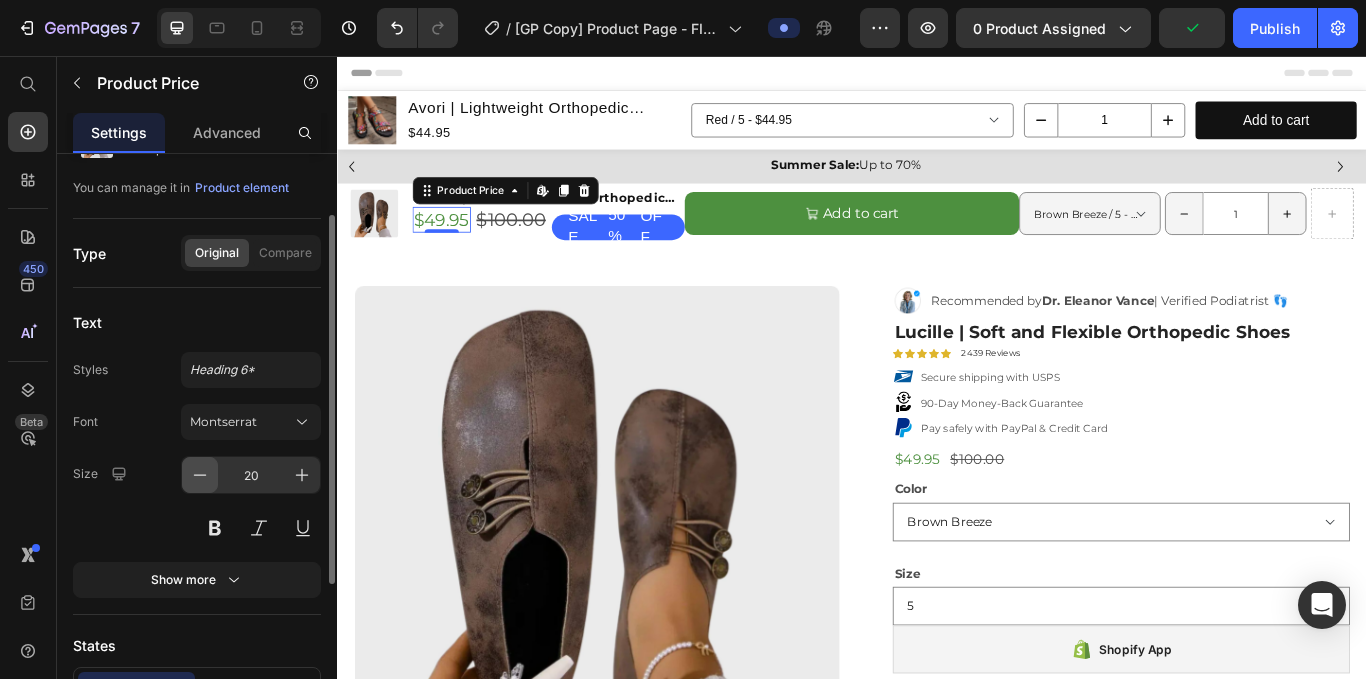 click 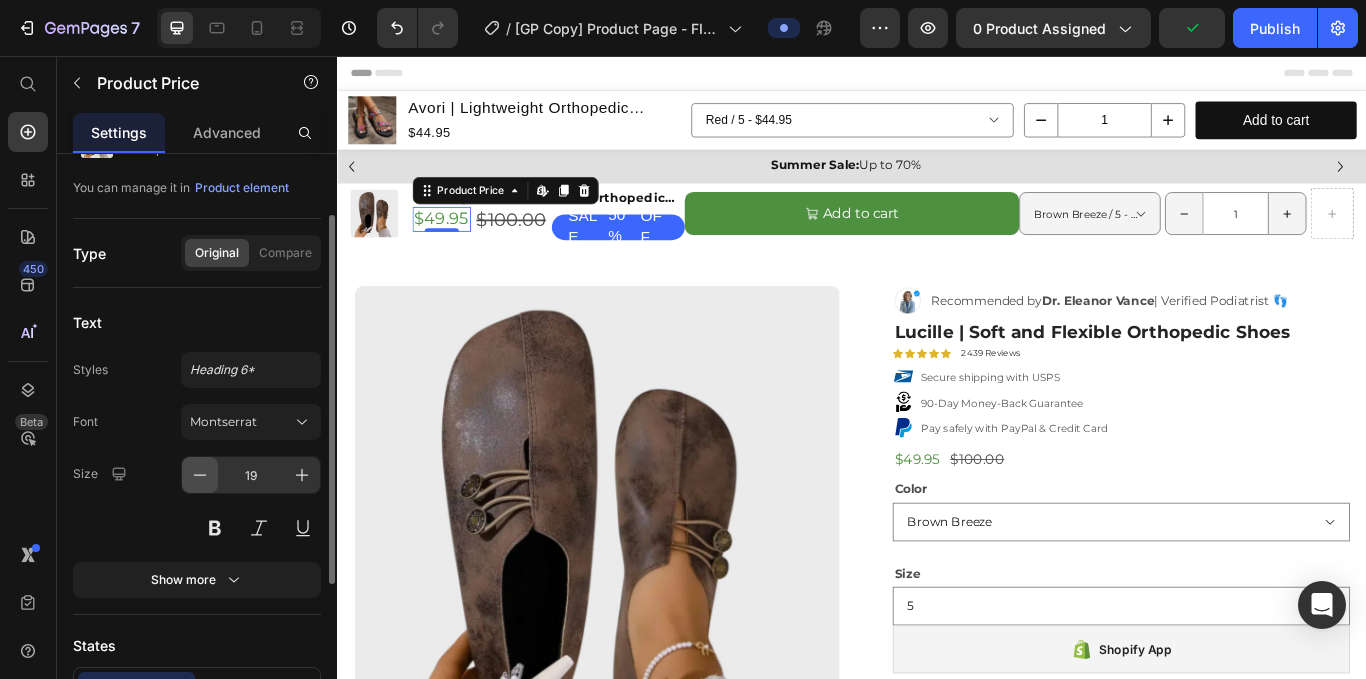 click 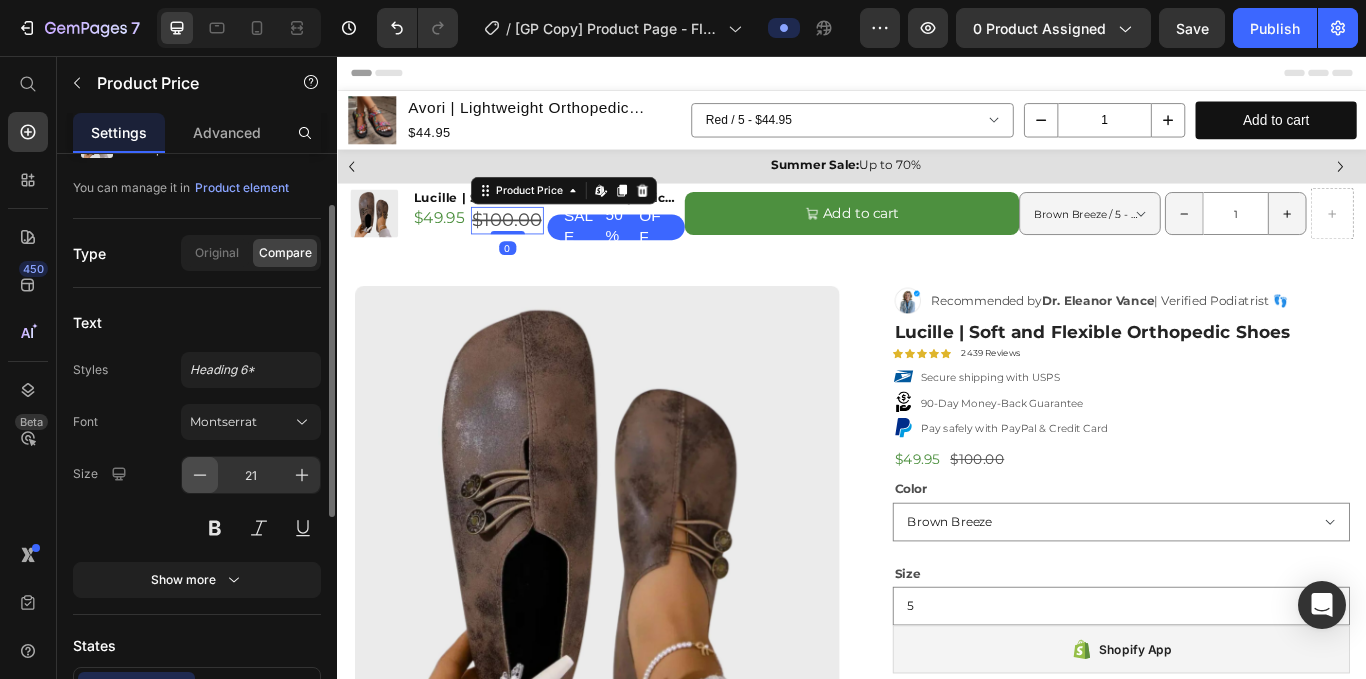 click 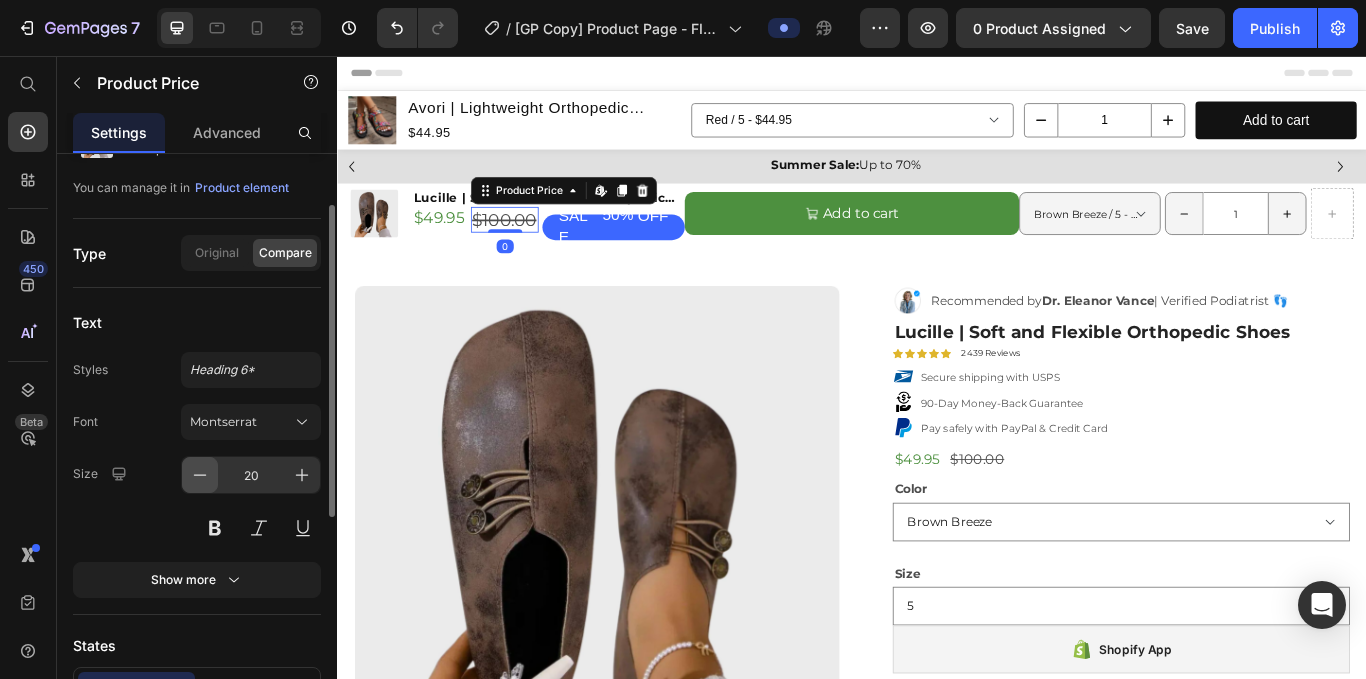click 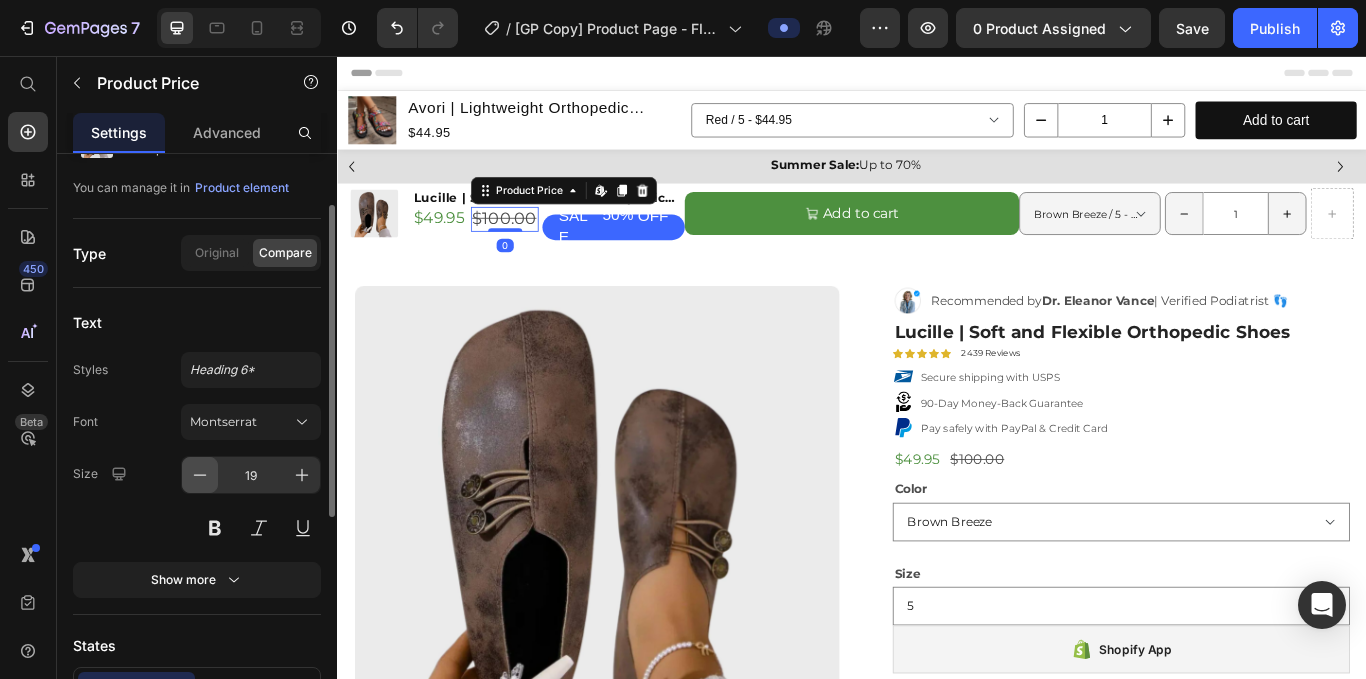 click 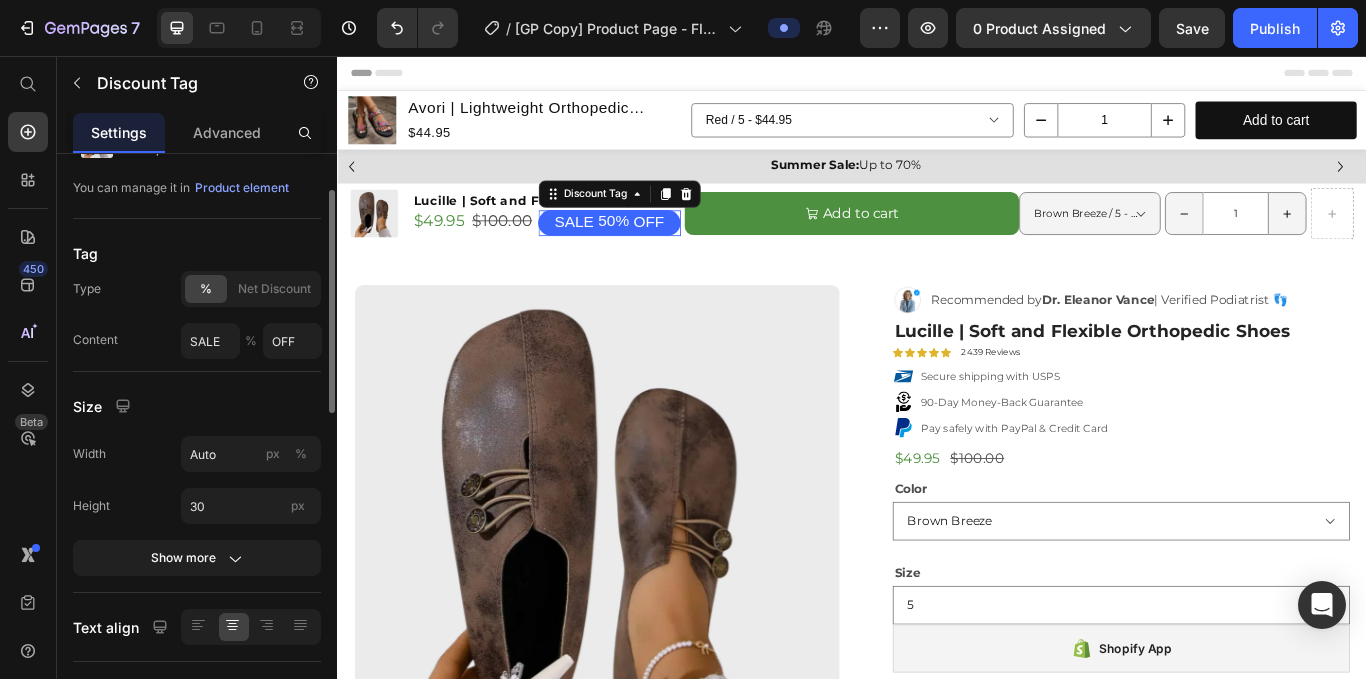 click on "SALE" at bounding box center (613, 250) 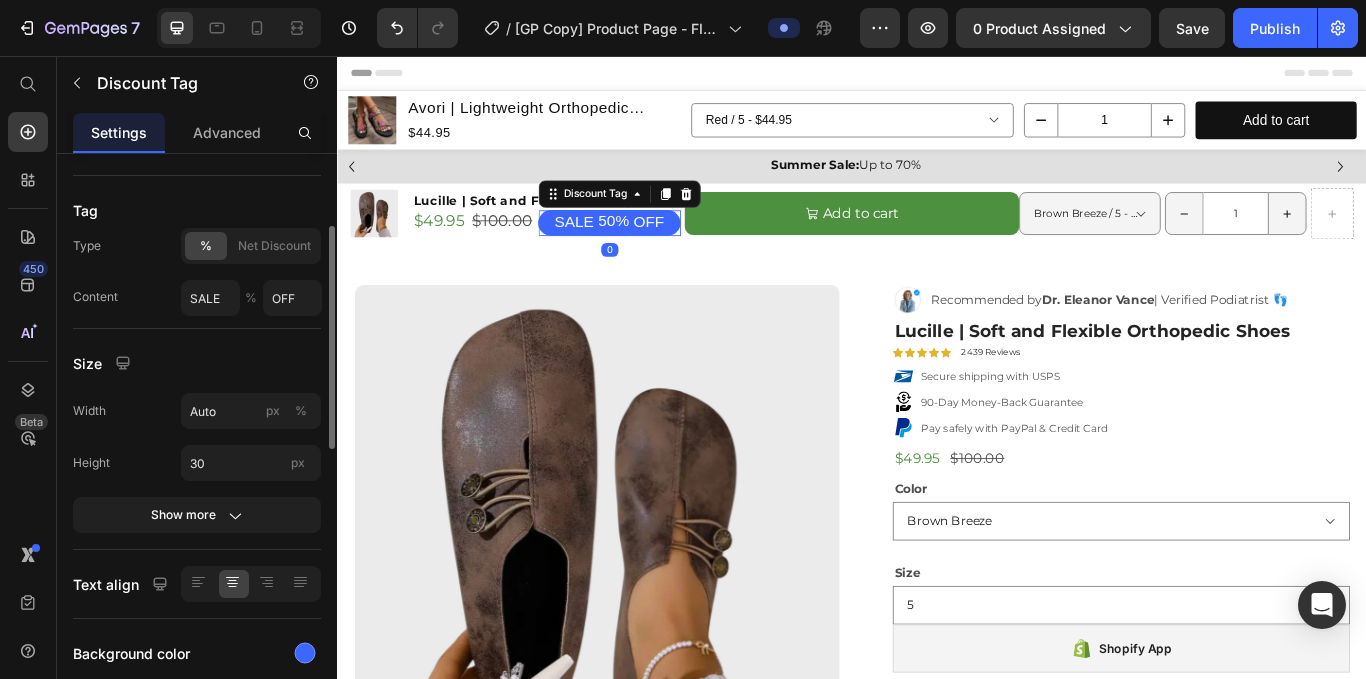 scroll, scrollTop: 162, scrollLeft: 0, axis: vertical 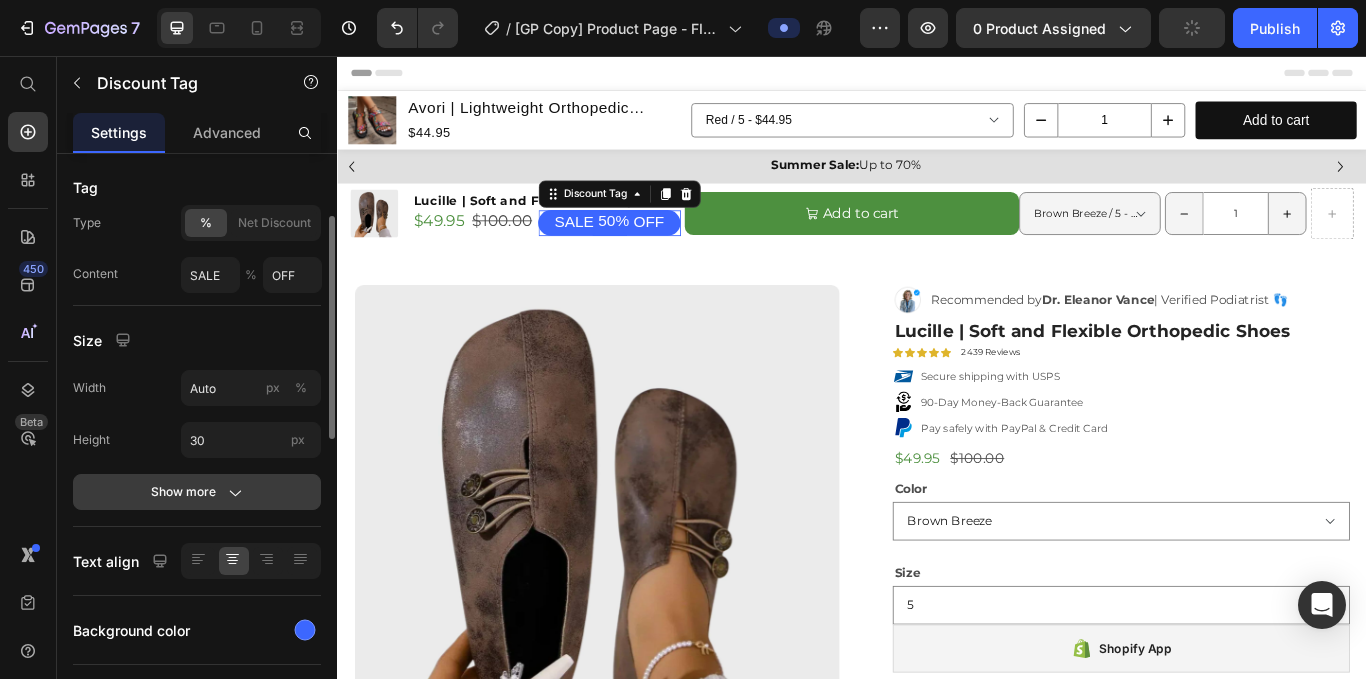 click 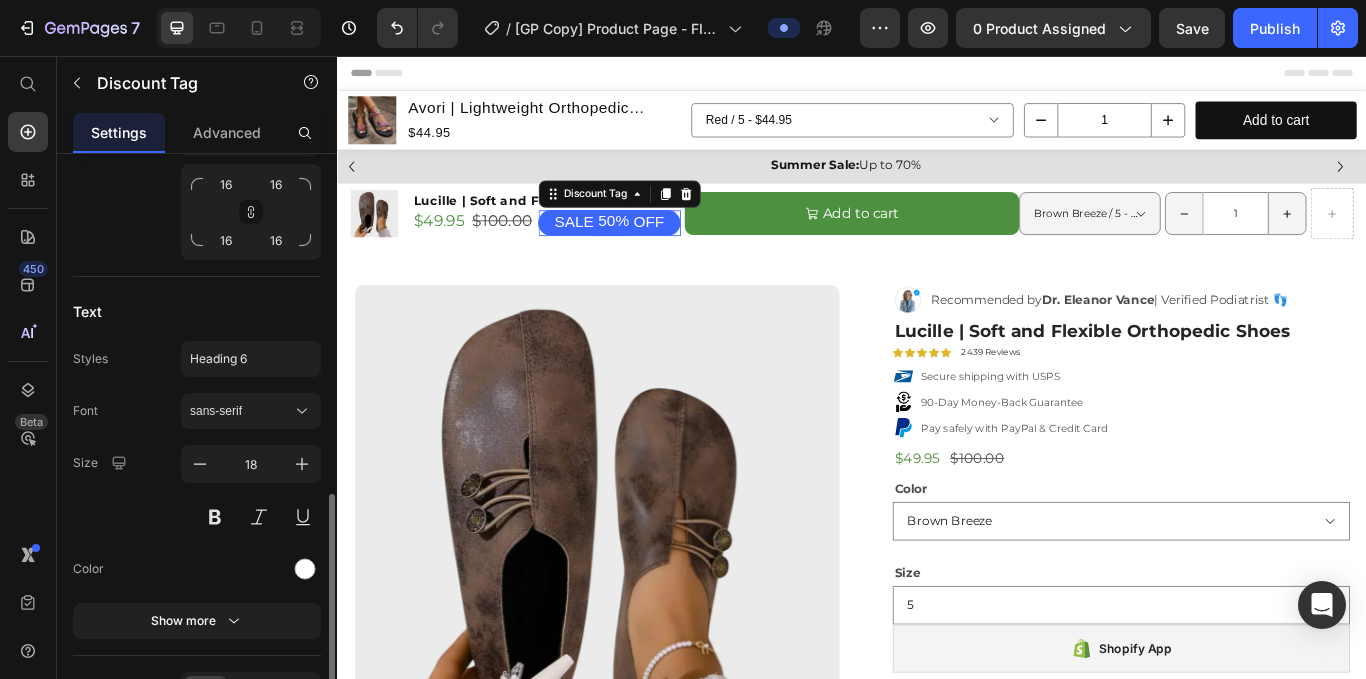 scroll, scrollTop: 1020, scrollLeft: 0, axis: vertical 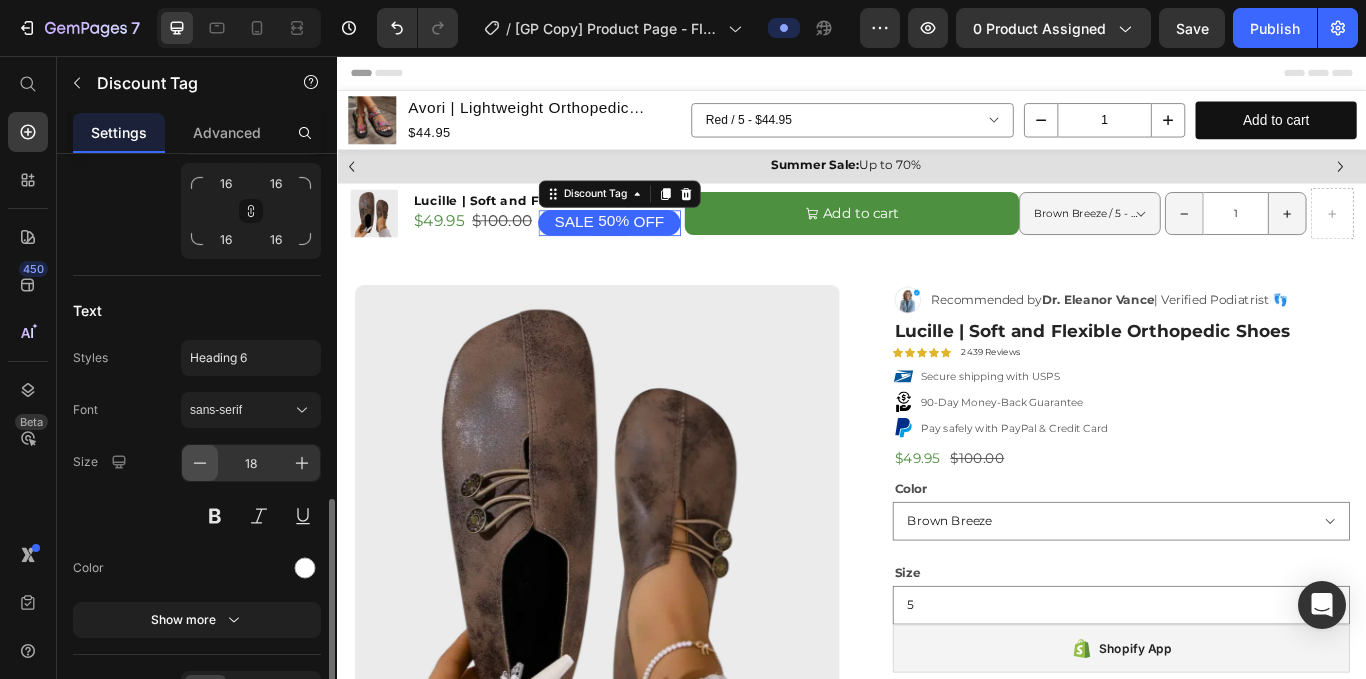 click 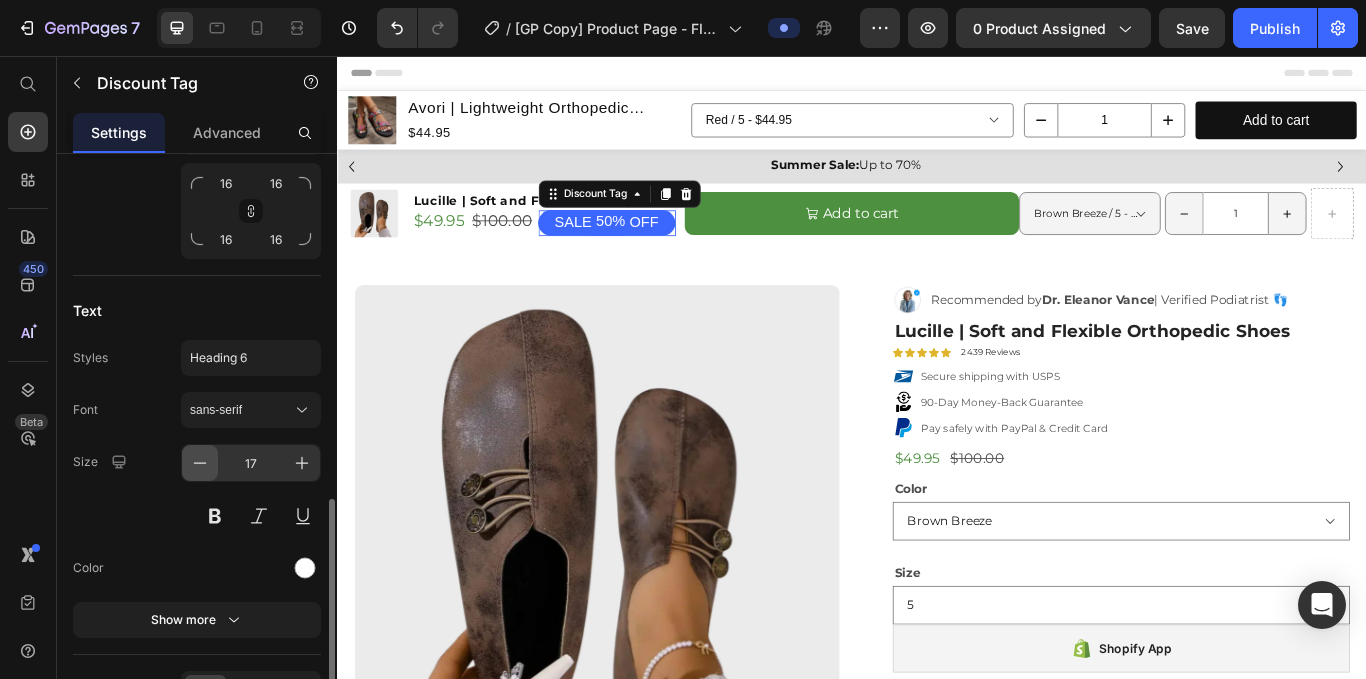 click 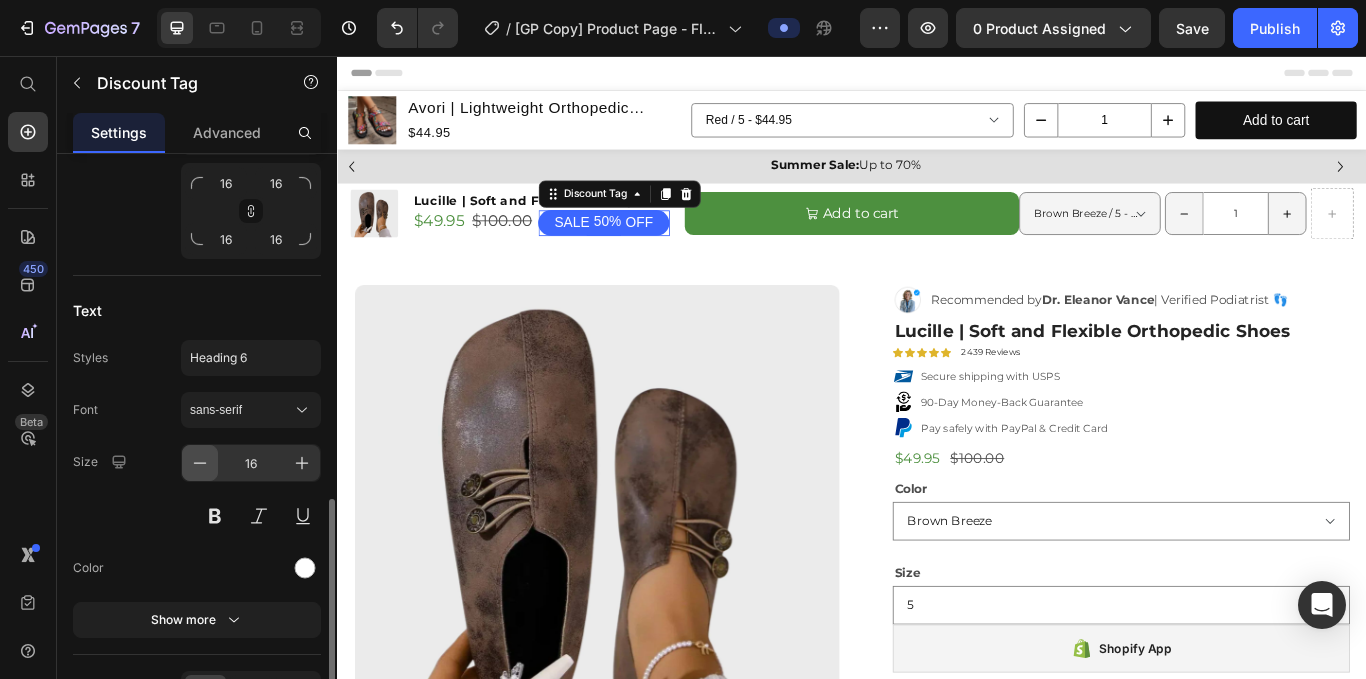 click 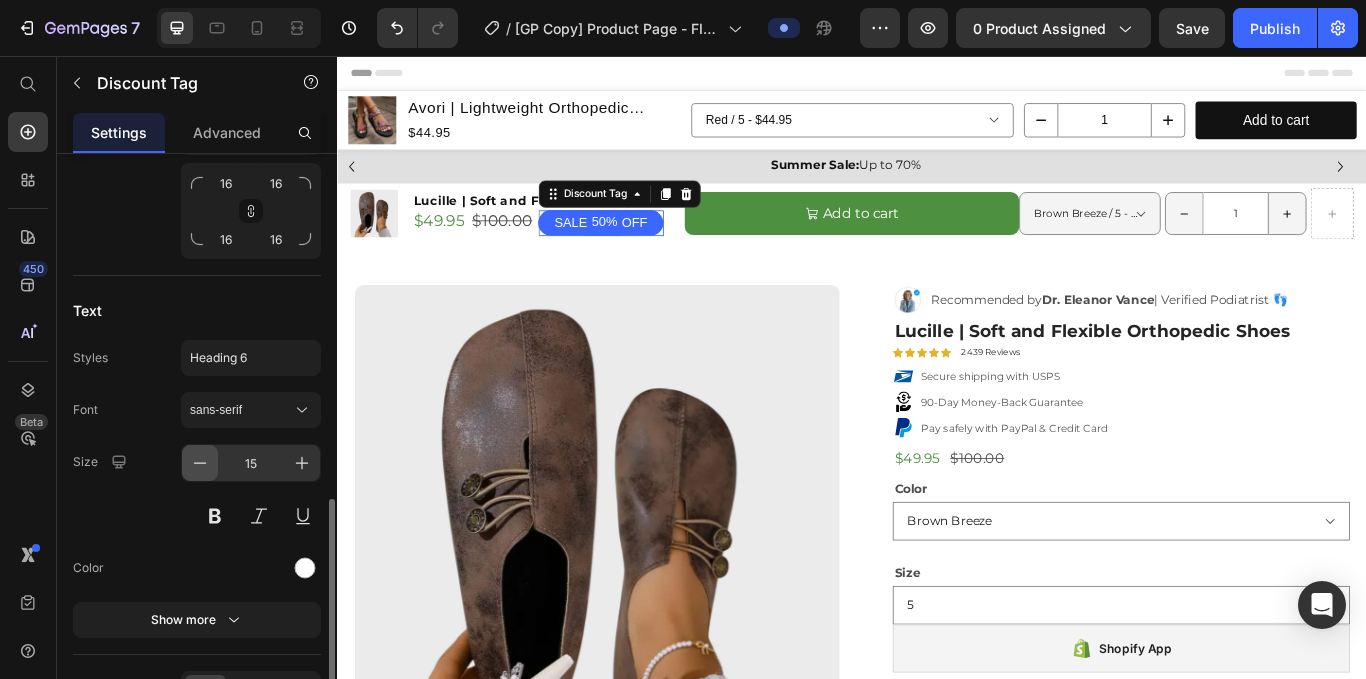 click 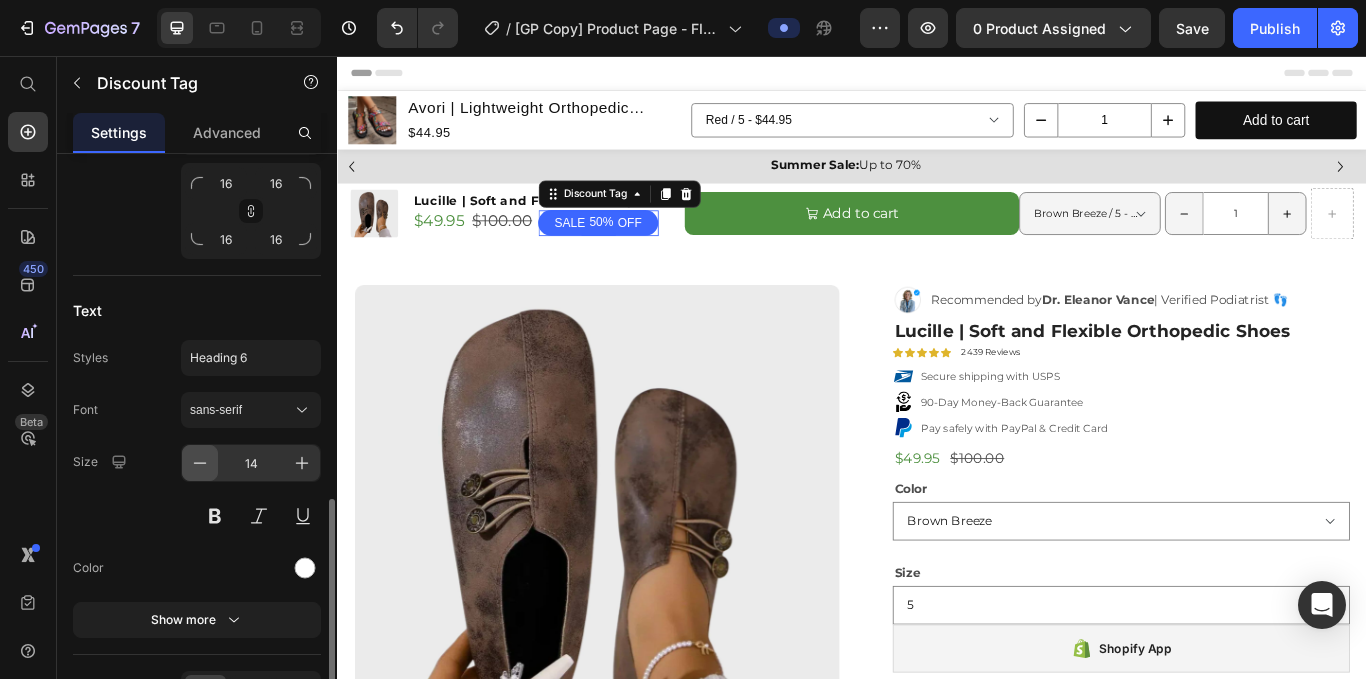 click 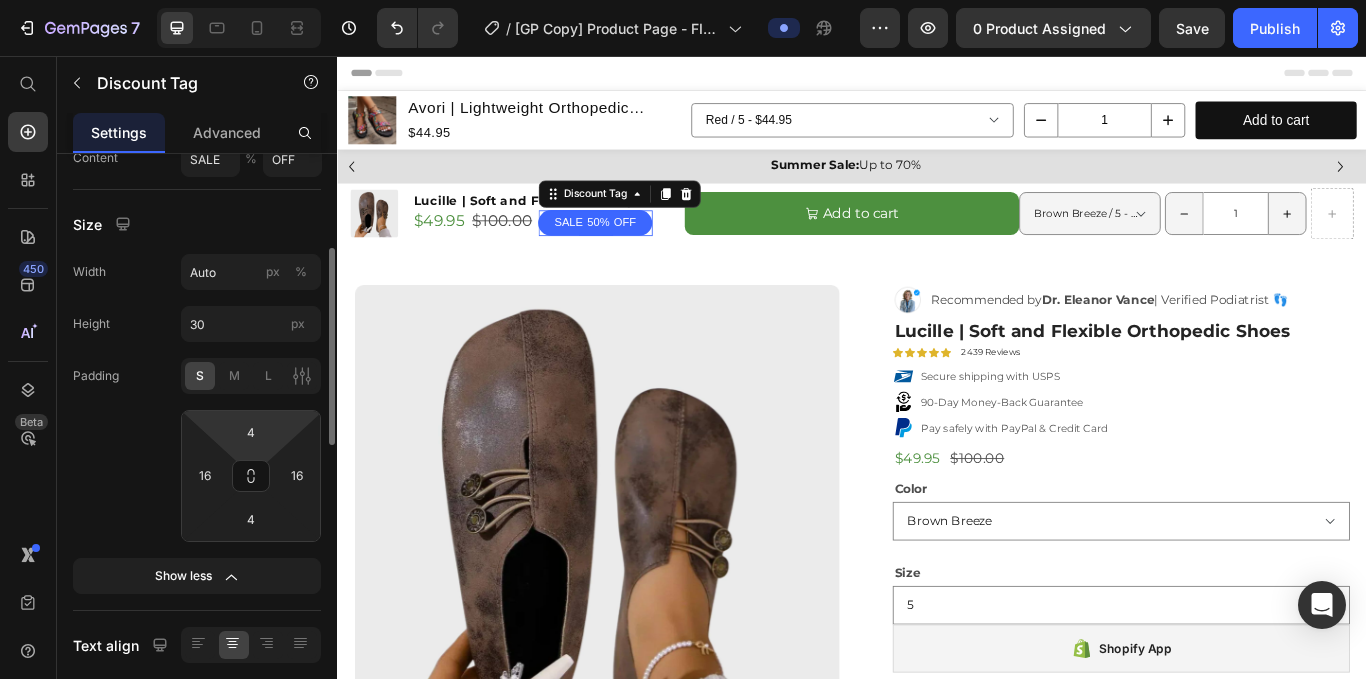 scroll, scrollTop: 277, scrollLeft: 0, axis: vertical 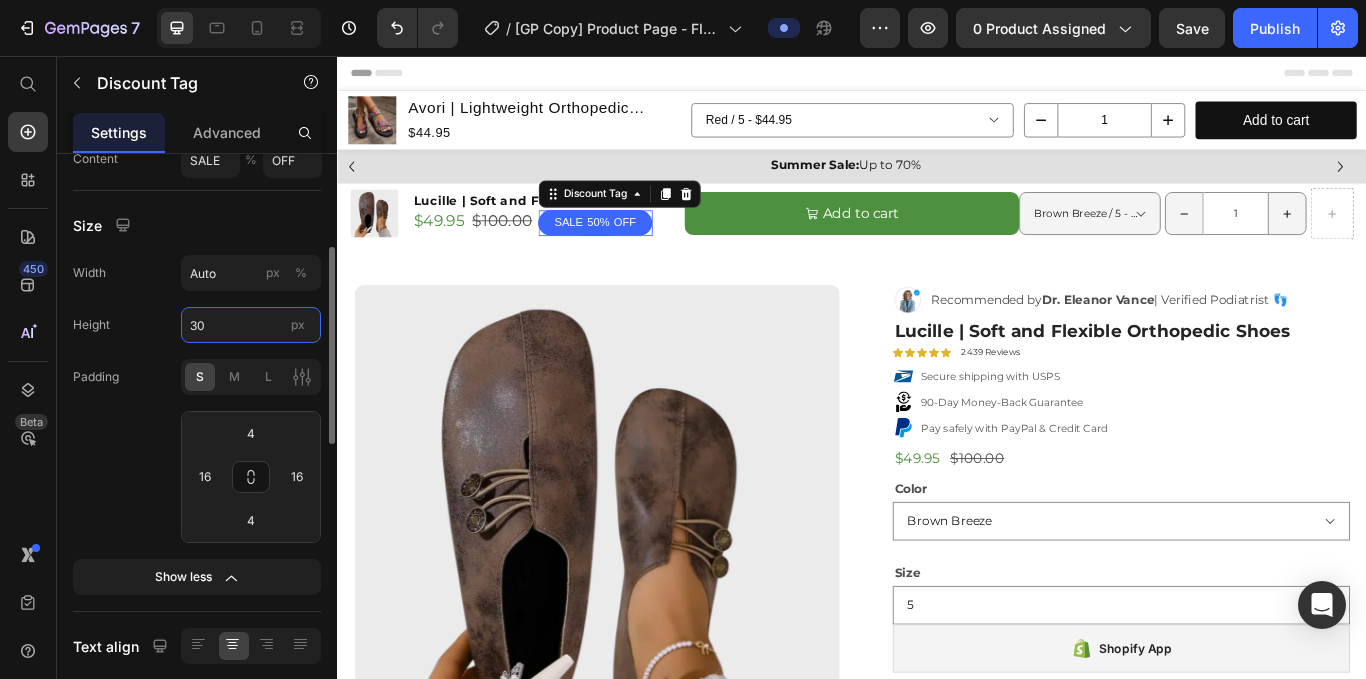 click on "30" at bounding box center (251, 325) 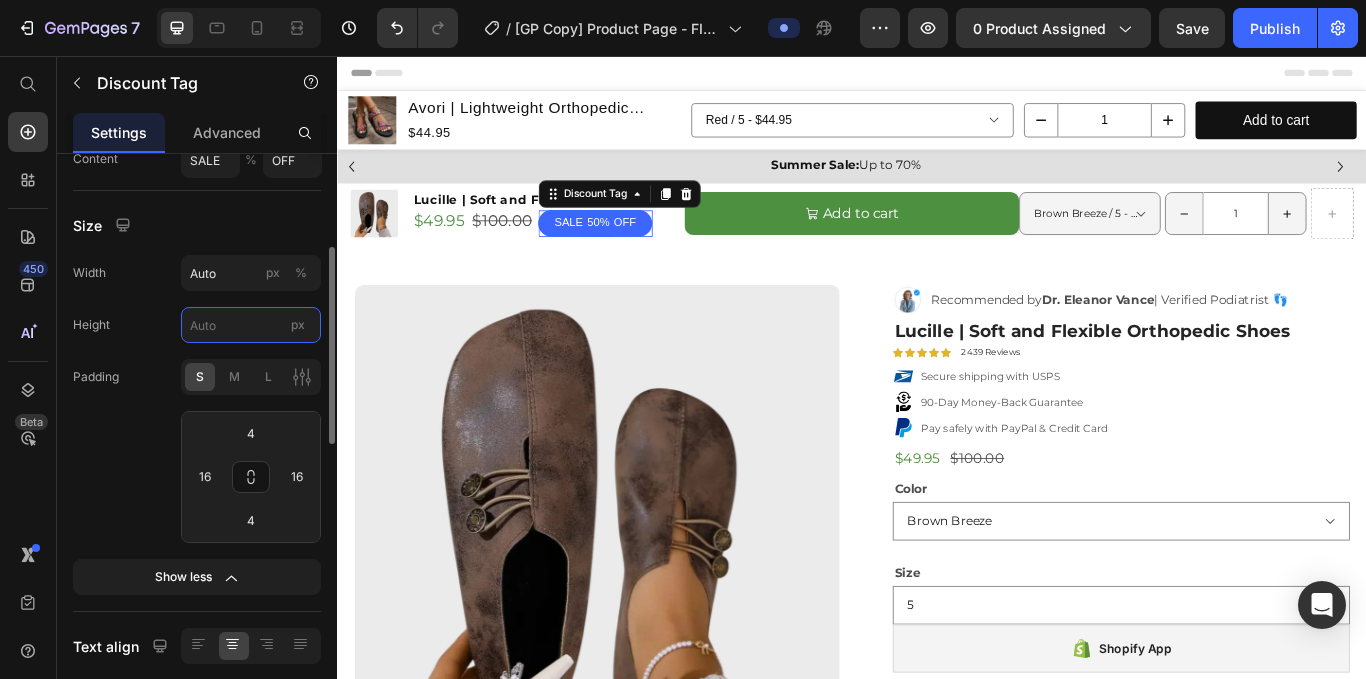type 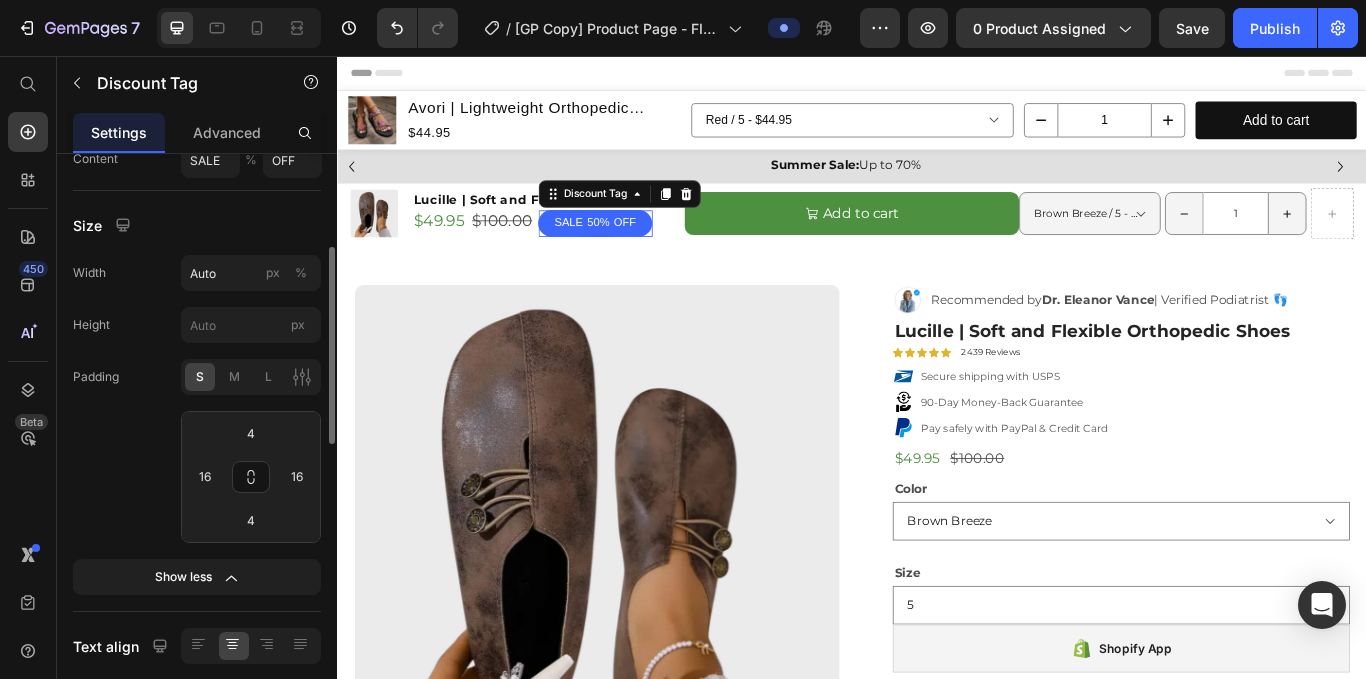 click on "Width Auto px %" at bounding box center [197, 273] 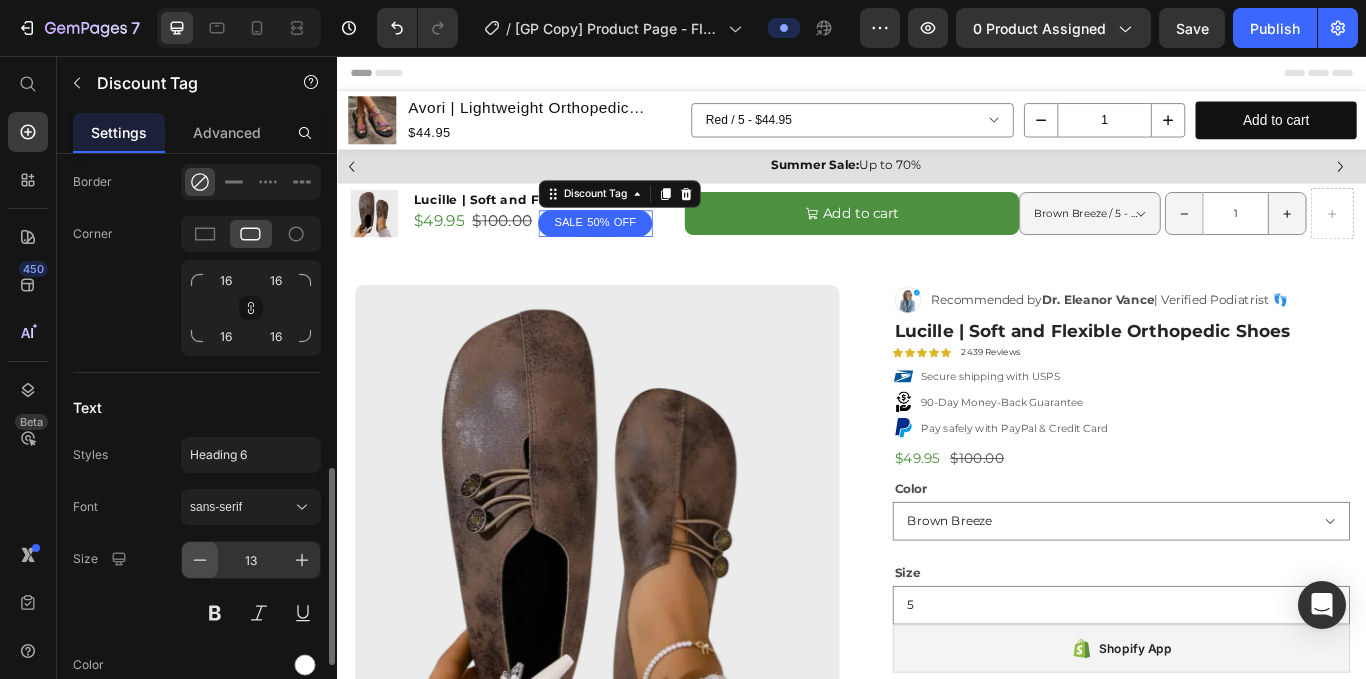 scroll, scrollTop: 924, scrollLeft: 0, axis: vertical 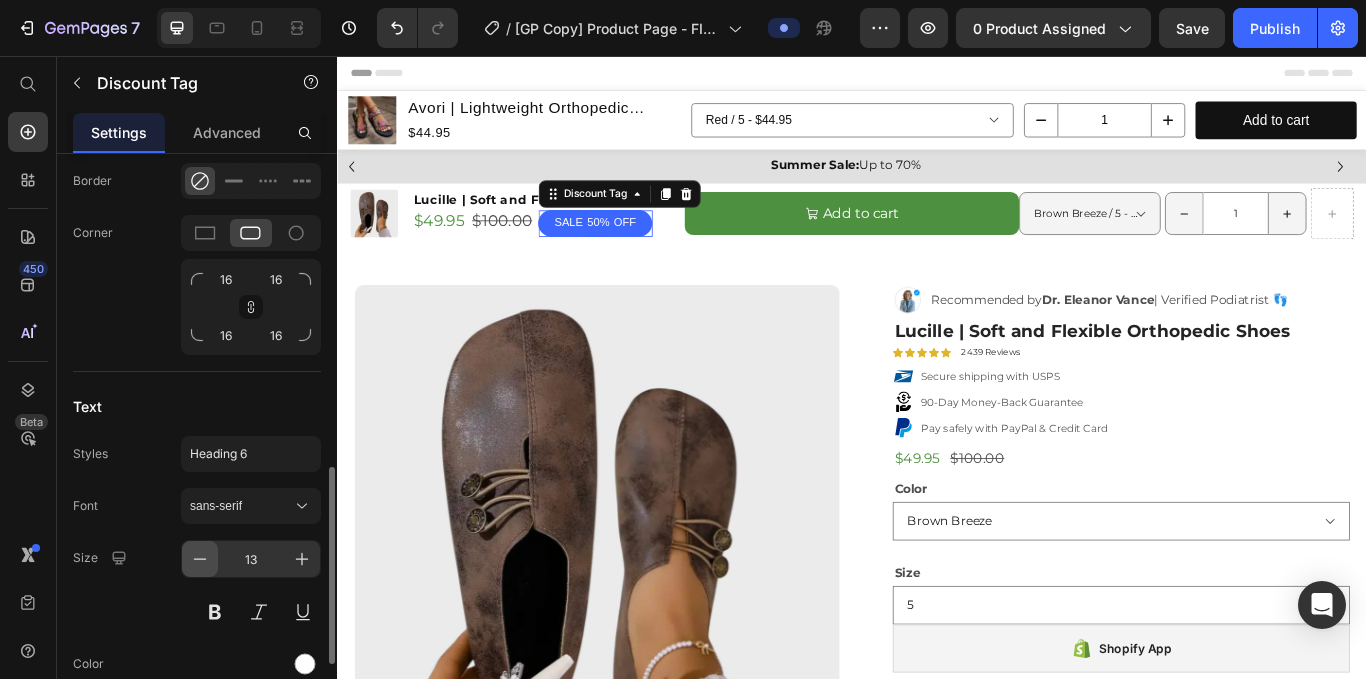 click at bounding box center [200, 559] 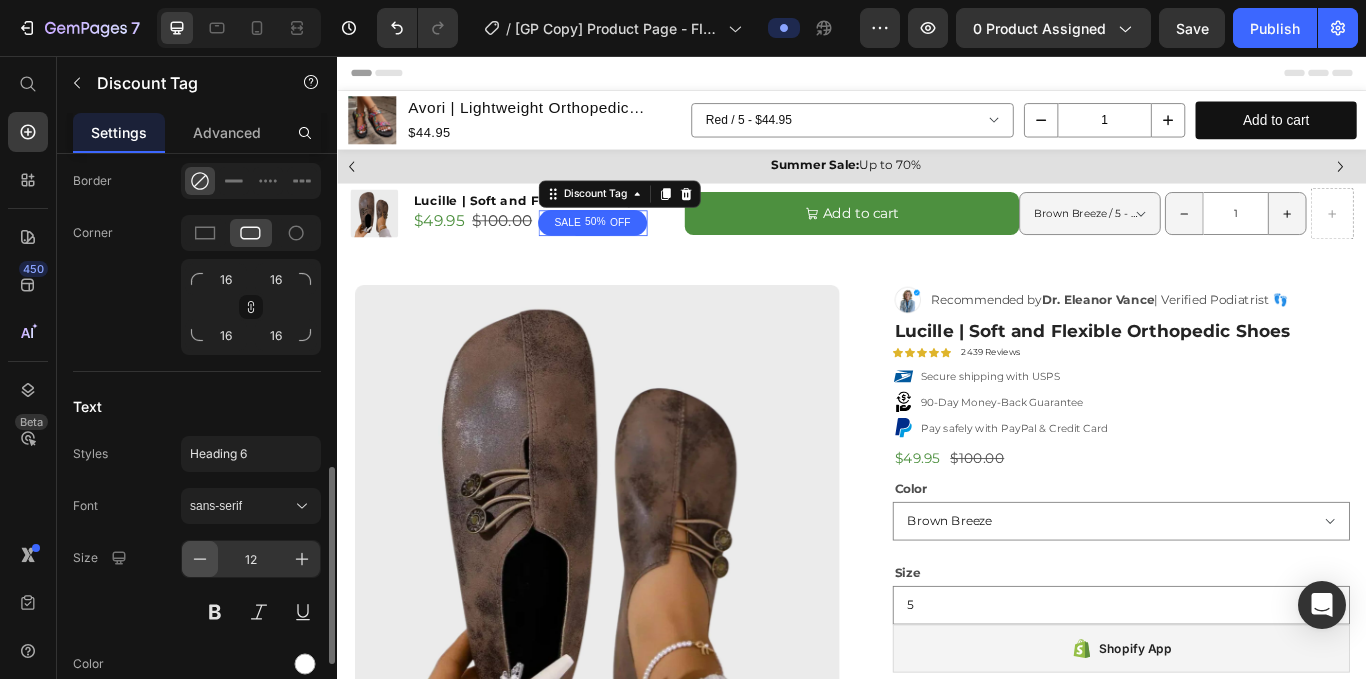 click at bounding box center (200, 559) 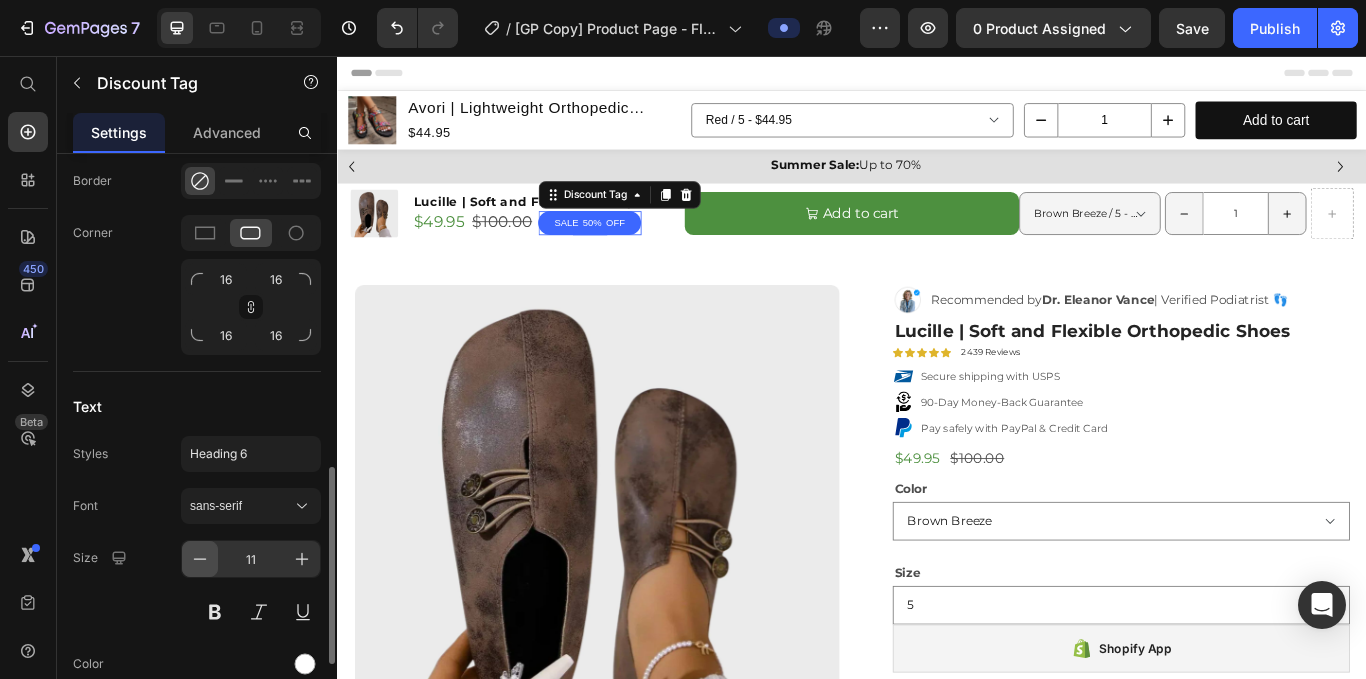 click at bounding box center [200, 559] 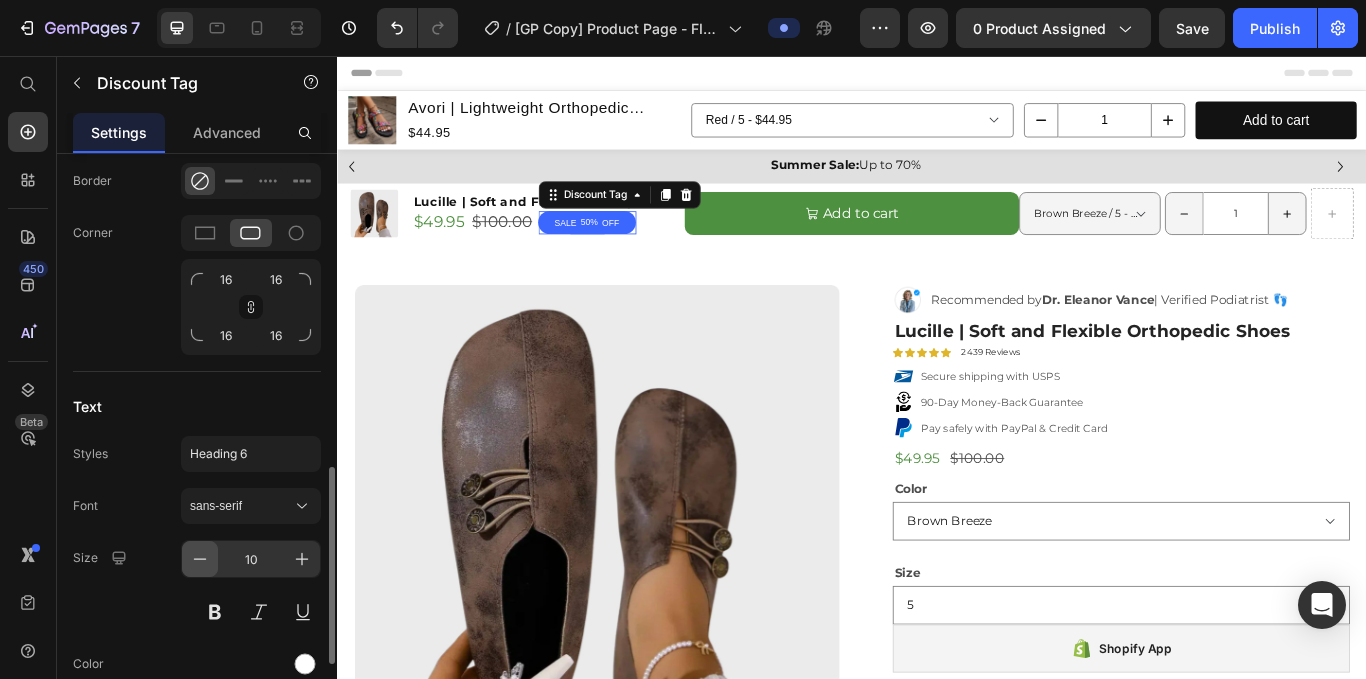 click at bounding box center (200, 559) 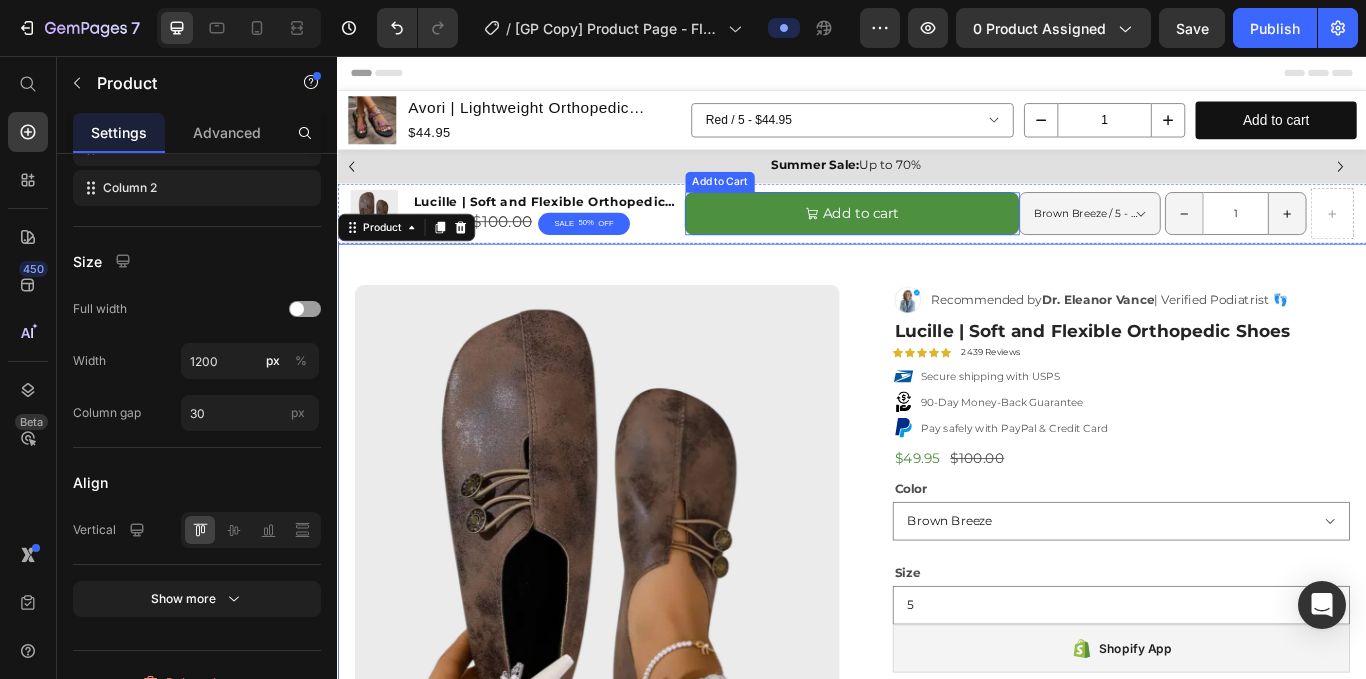 scroll, scrollTop: 0, scrollLeft: 0, axis: both 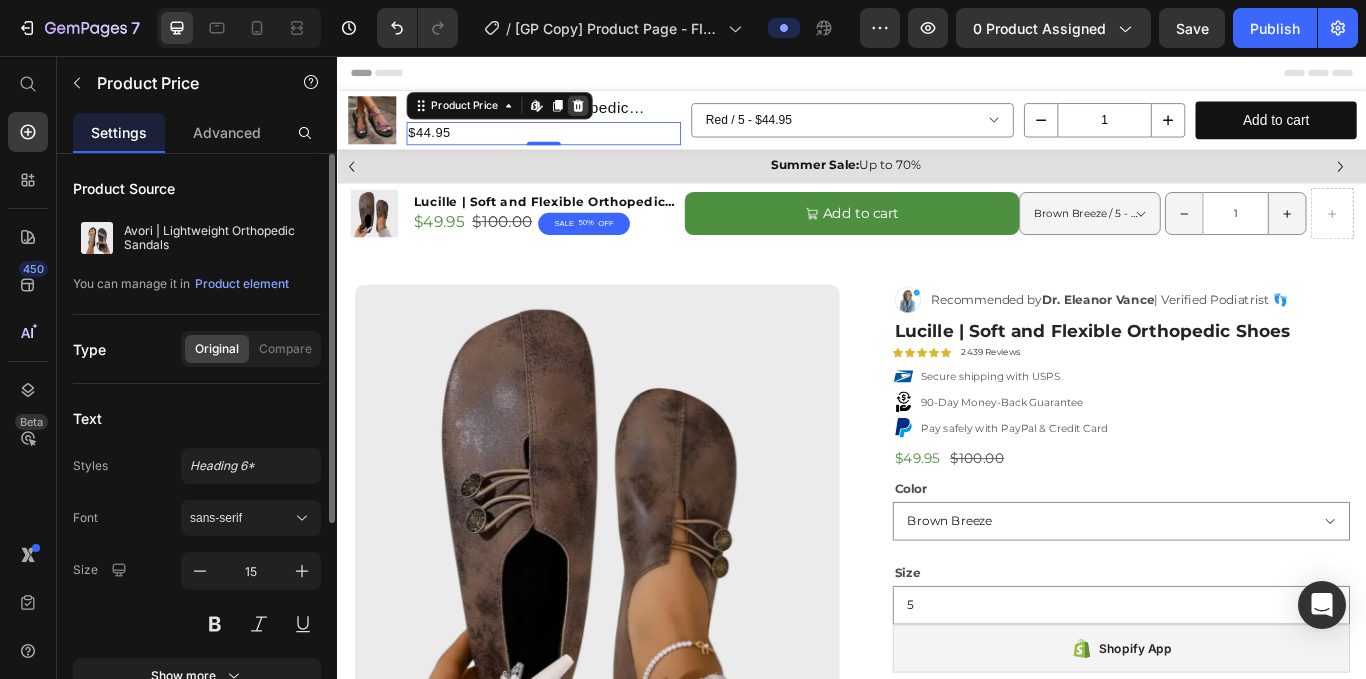 click 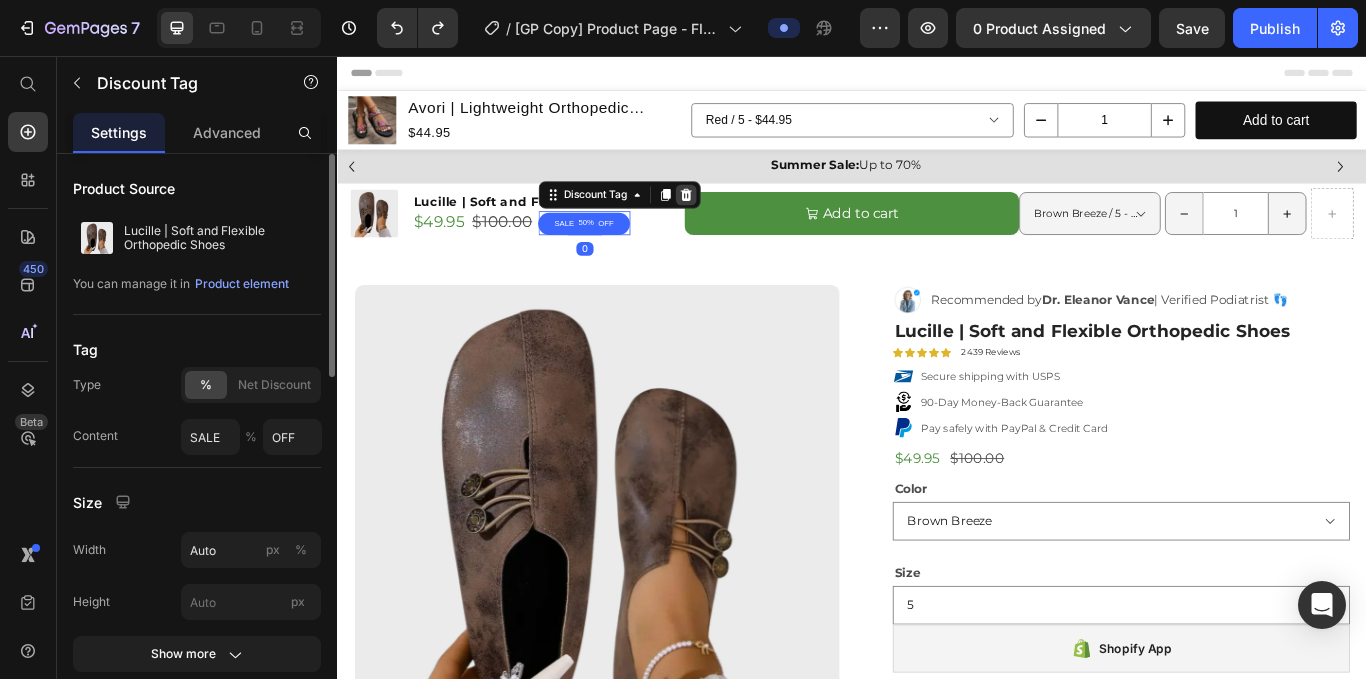 click 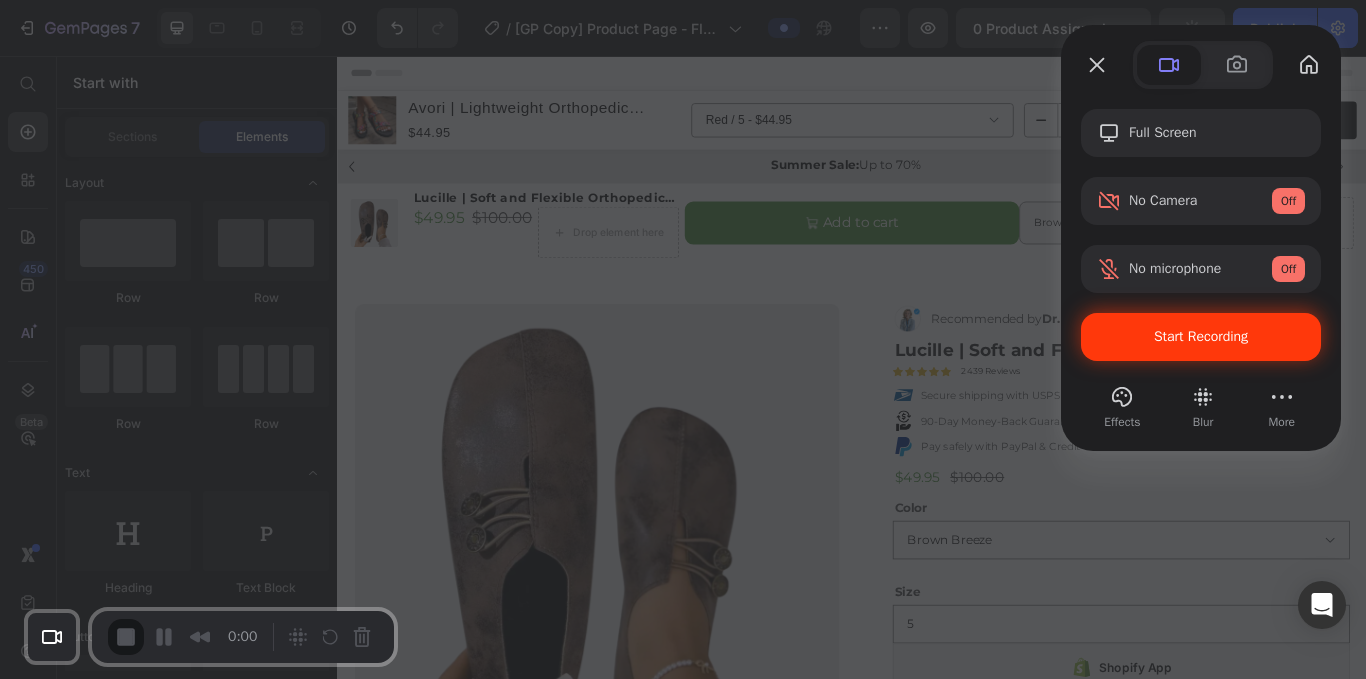 click on "Start Recording" at bounding box center [1201, 337] 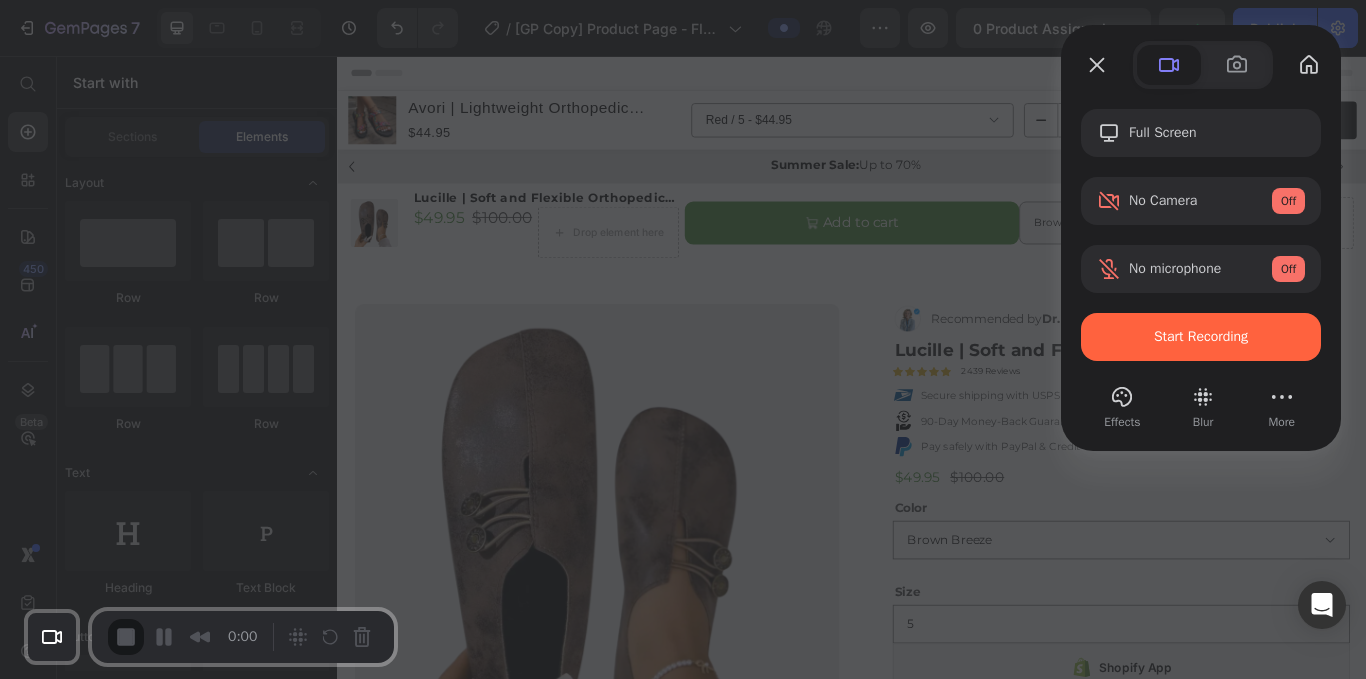 click on "Yes, proceed" at bounding box center (350, 1548) 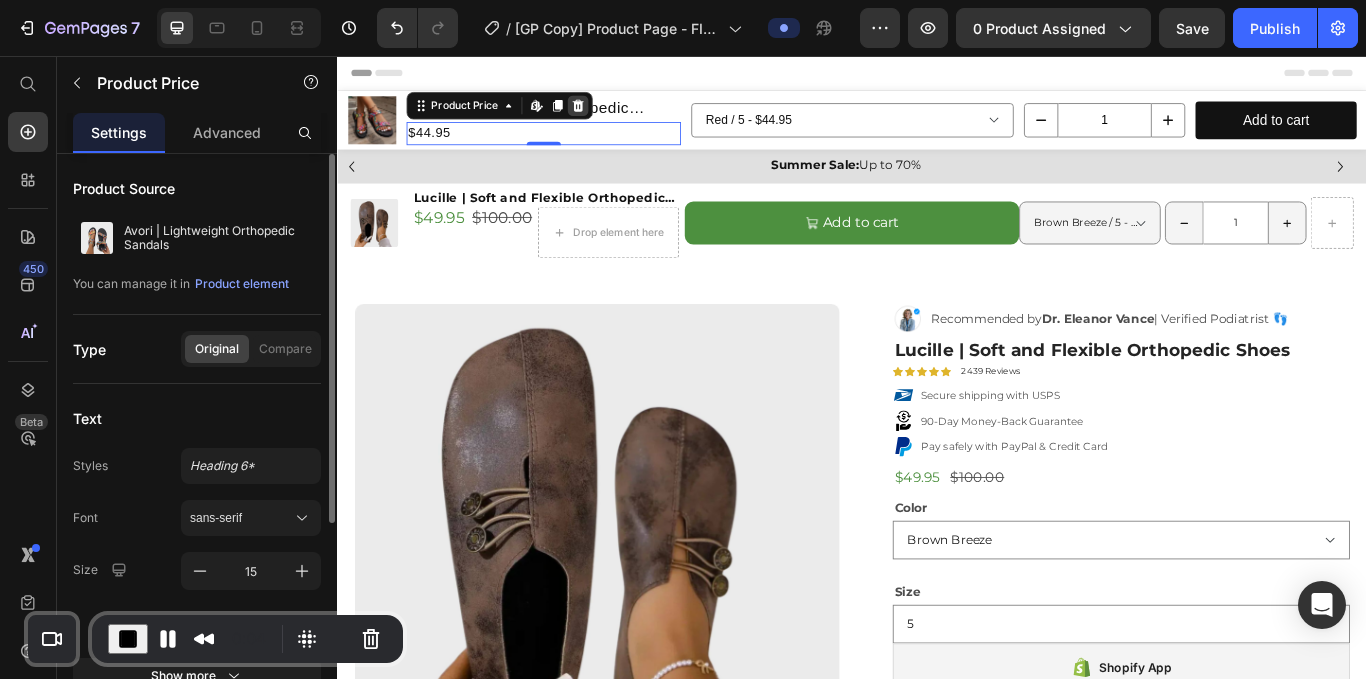 click 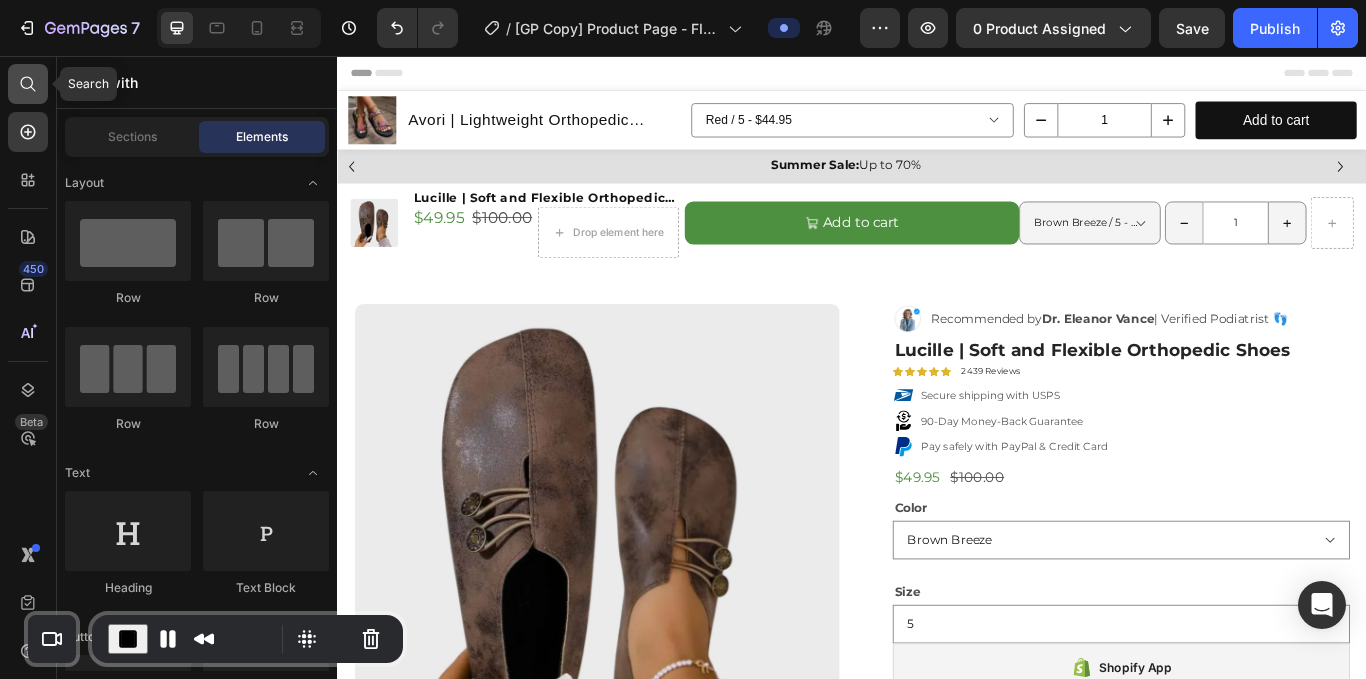 click 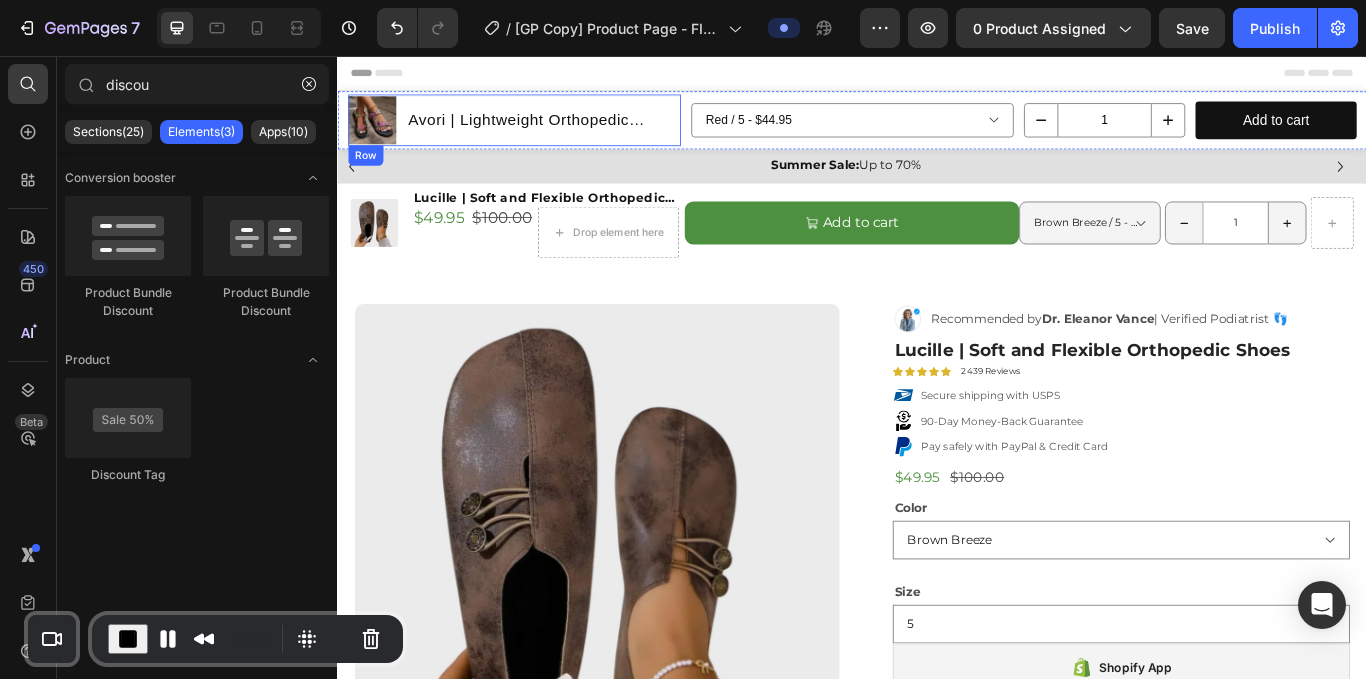 click on "Avori | Lightweight Orthopedic Sandals Product Title" at bounding box center [577, 131] 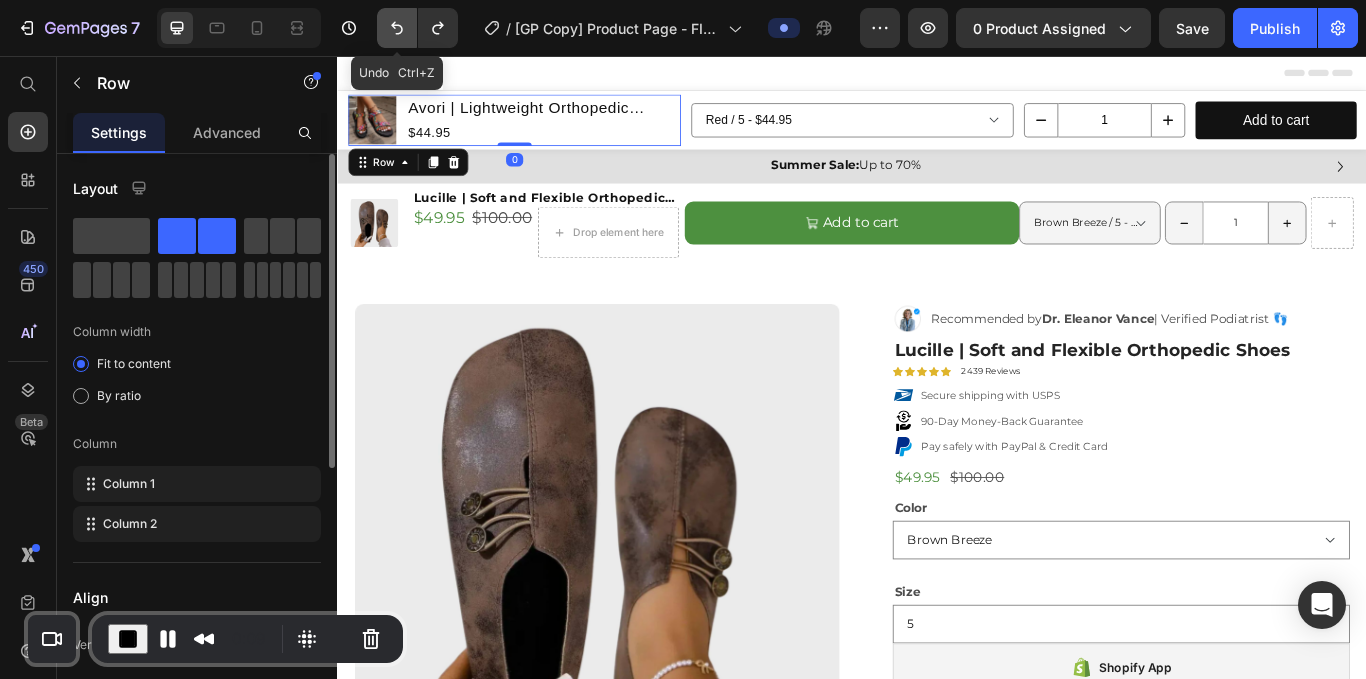 click 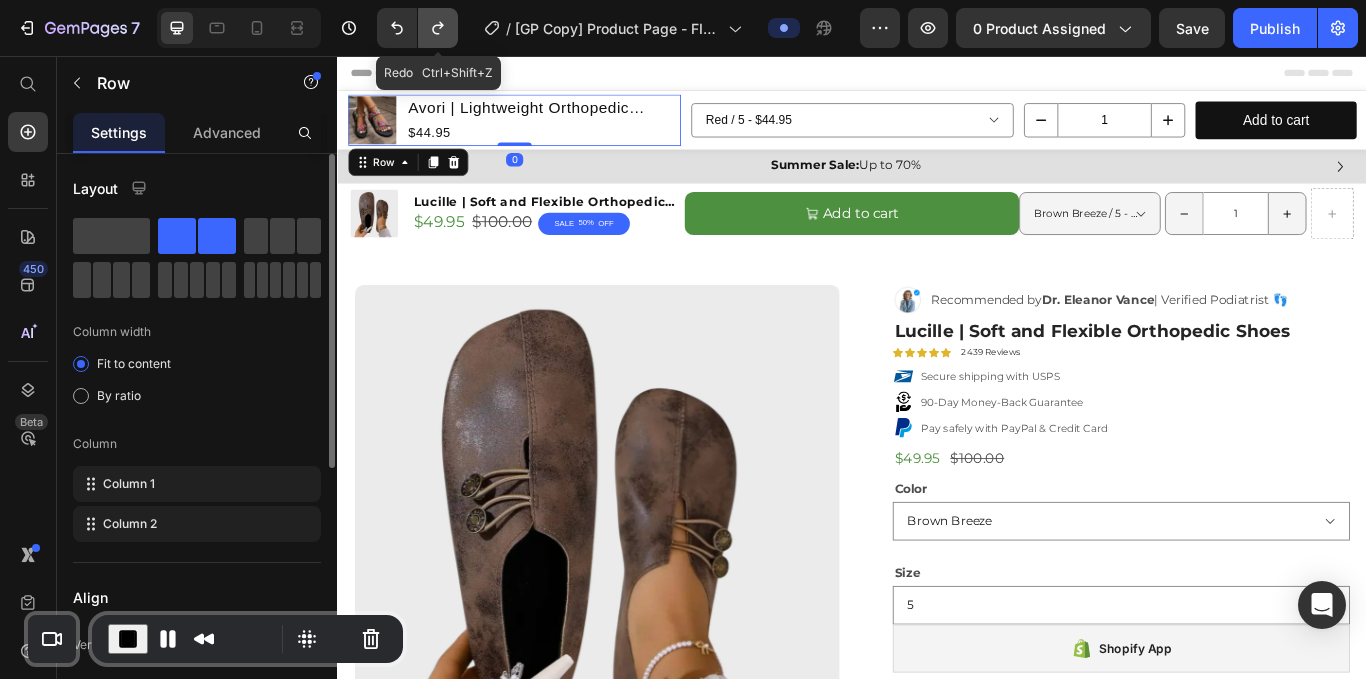 click 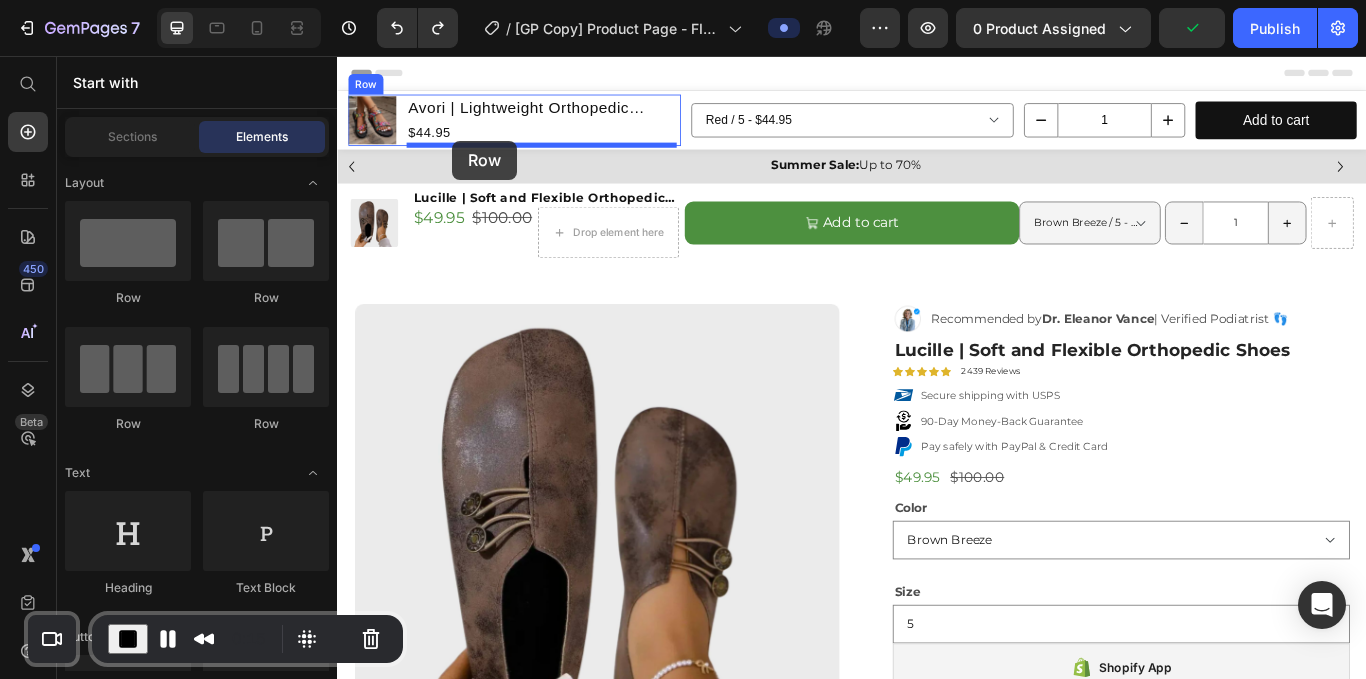 drag, startPoint x: 686, startPoint y: 259, endPoint x: 471, endPoint y: 155, distance: 238.83258 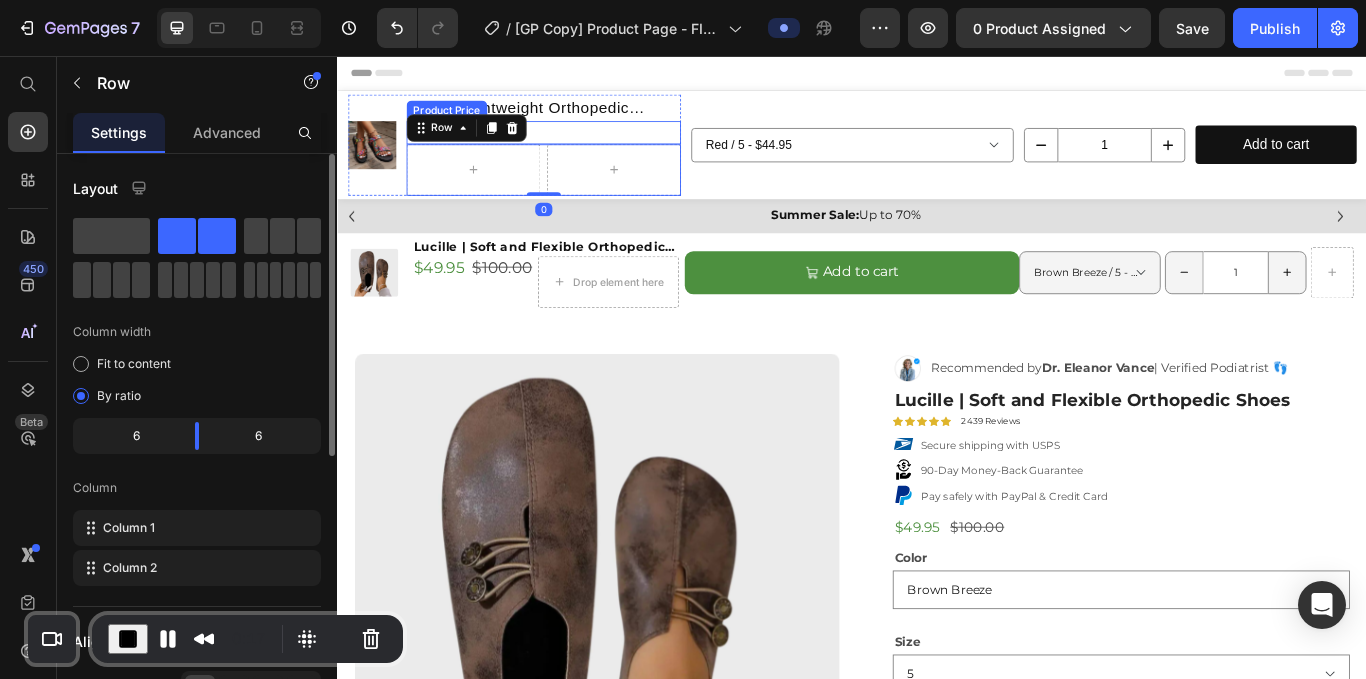 click on "$44.95" at bounding box center [577, 145] 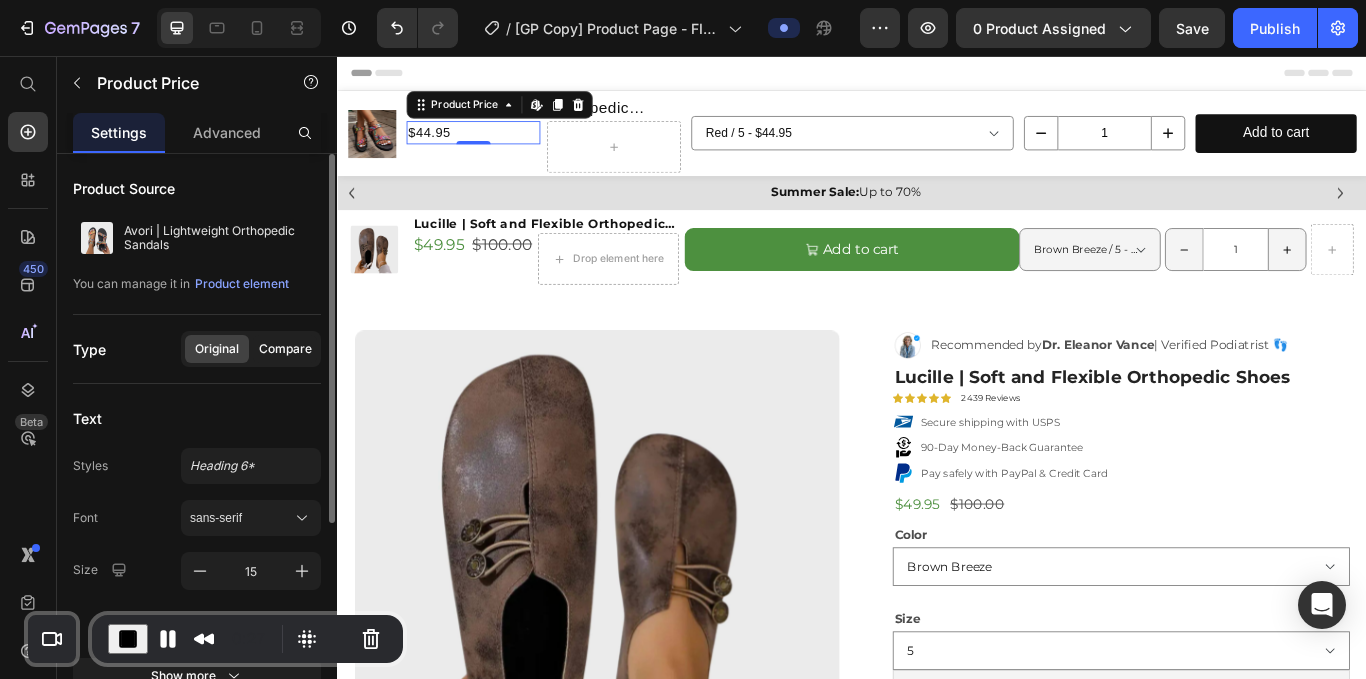 click on "Compare" 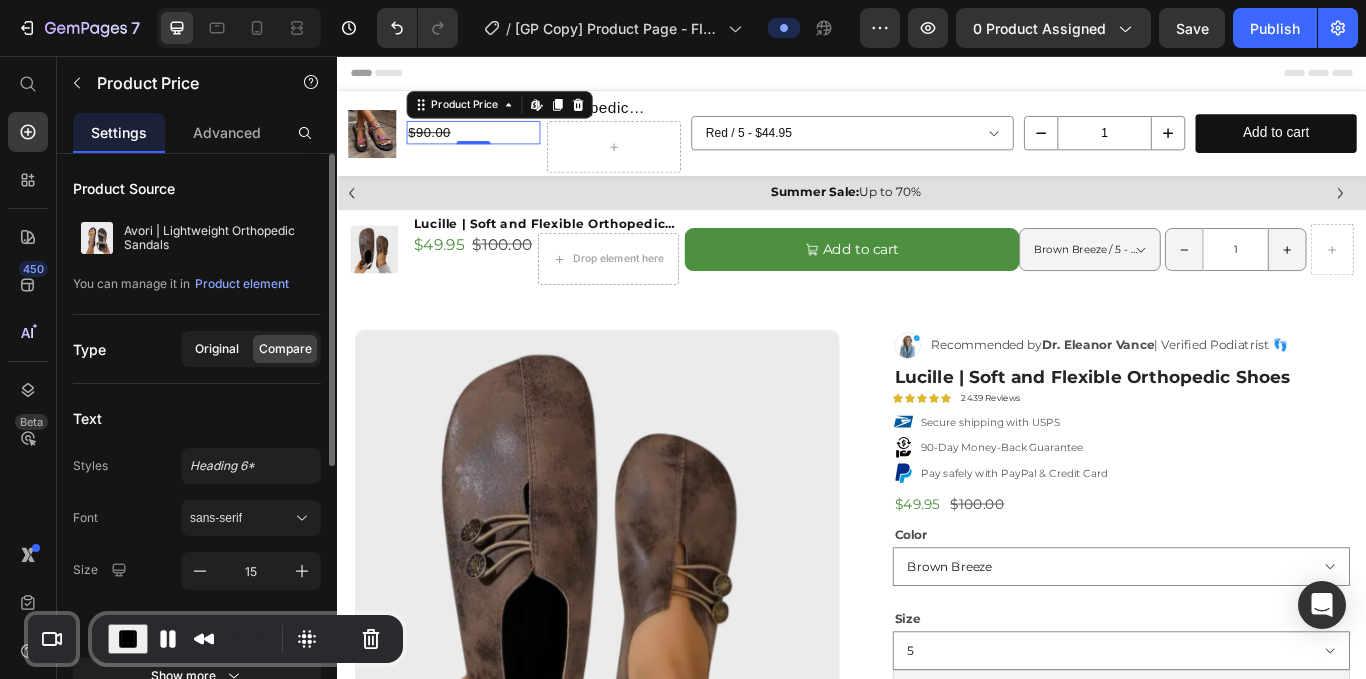 click on "Original" 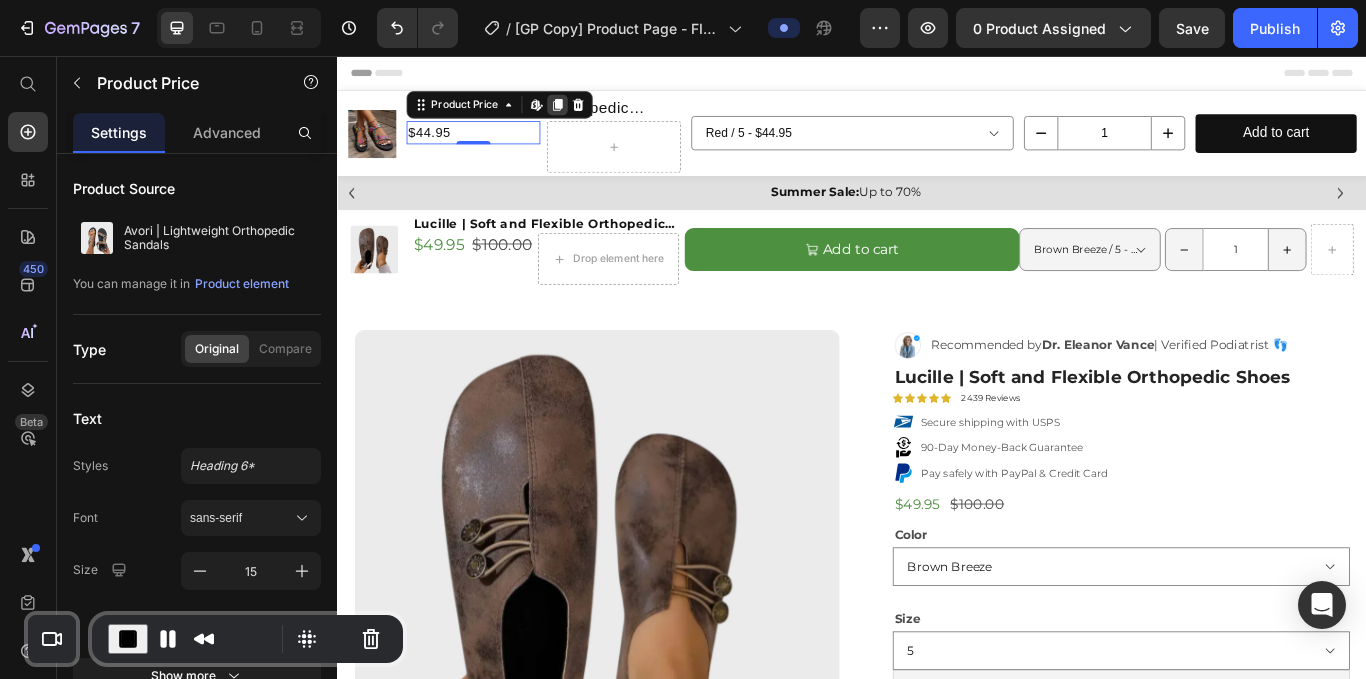 click 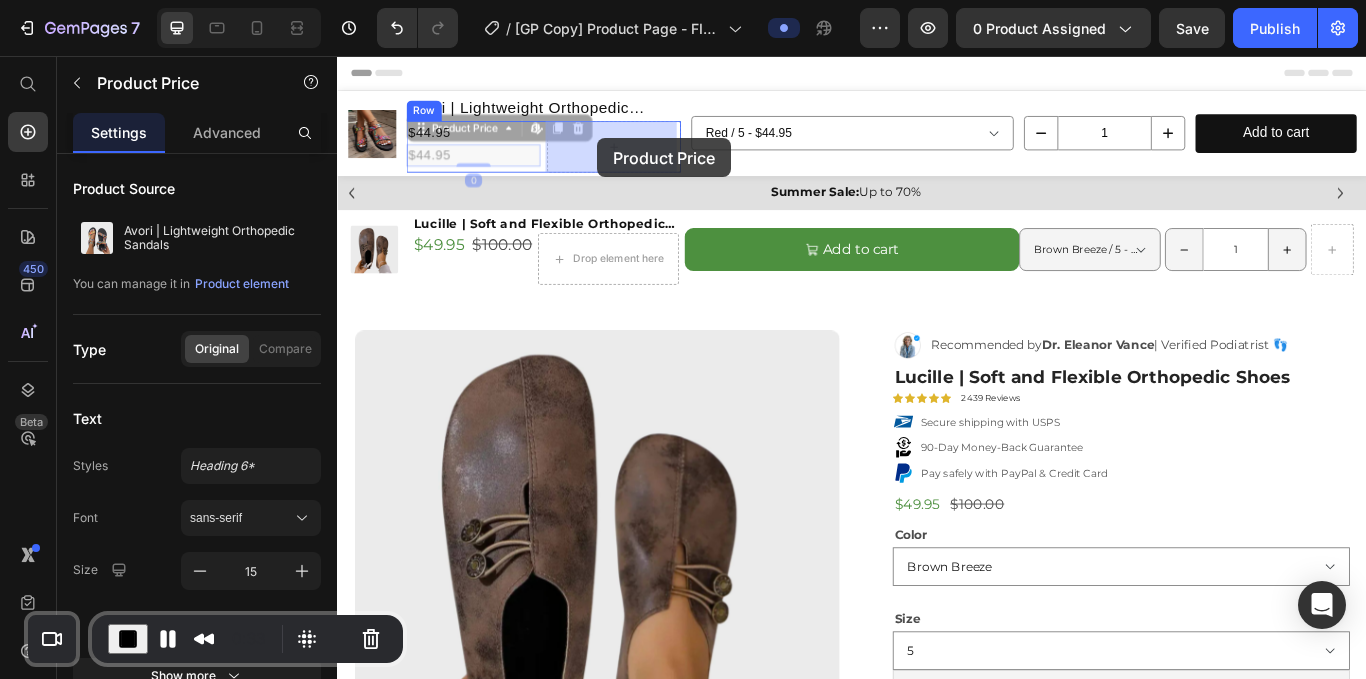 drag, startPoint x: 443, startPoint y: 139, endPoint x: 640, endPoint y: 152, distance: 197.42847 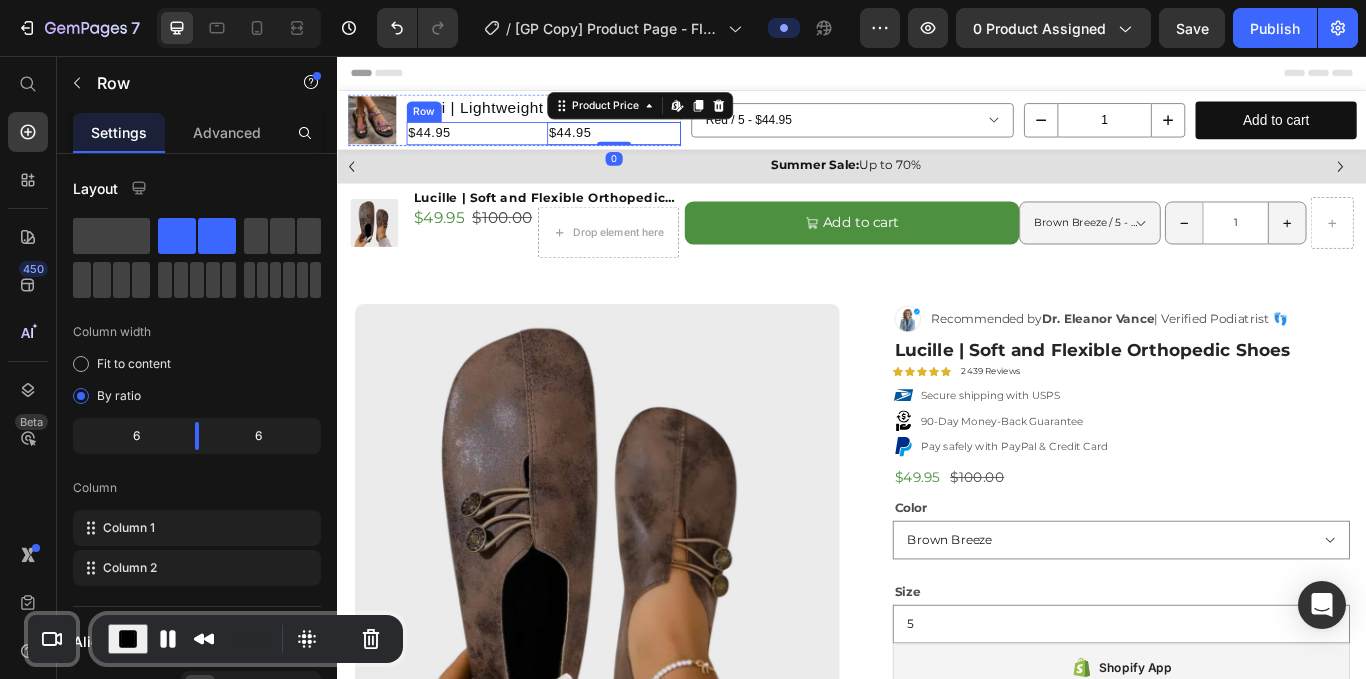 click on "$44.95 Product Price $44.95 Product Price   Edit content in Shopify 0 Row" at bounding box center [577, 146] 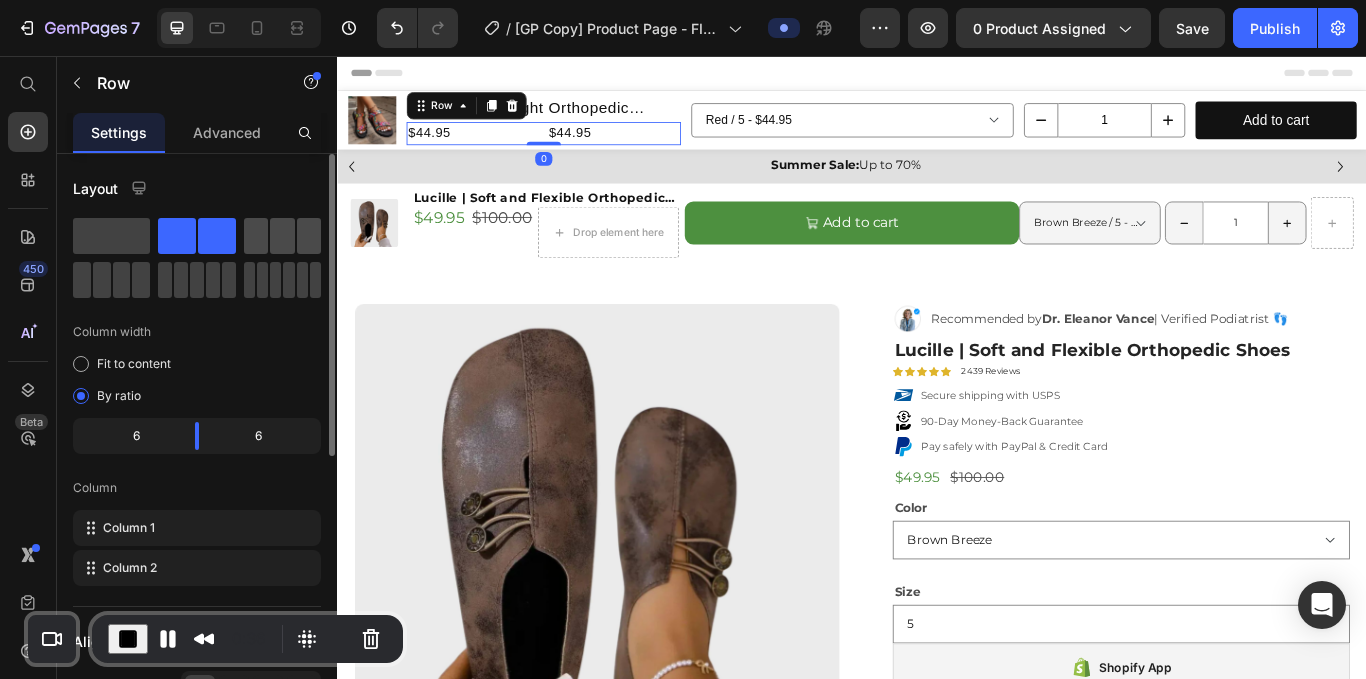 click 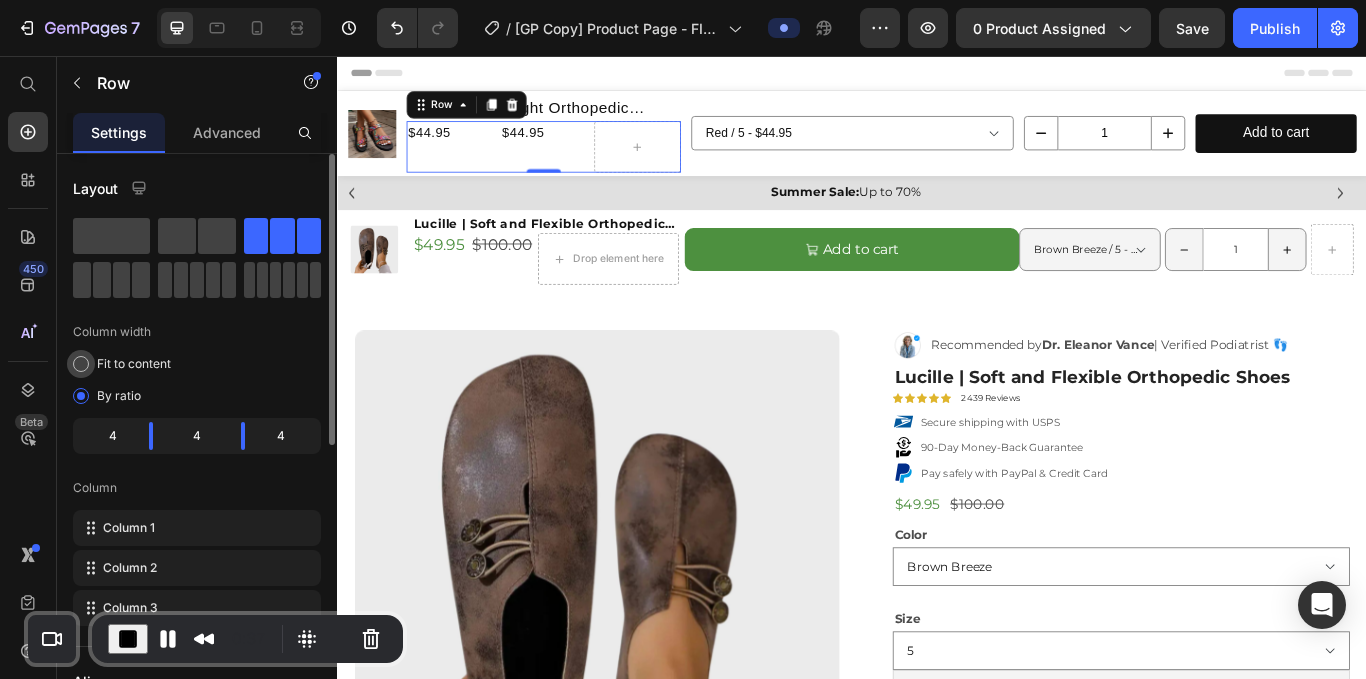click on "Fit to content" at bounding box center [134, 364] 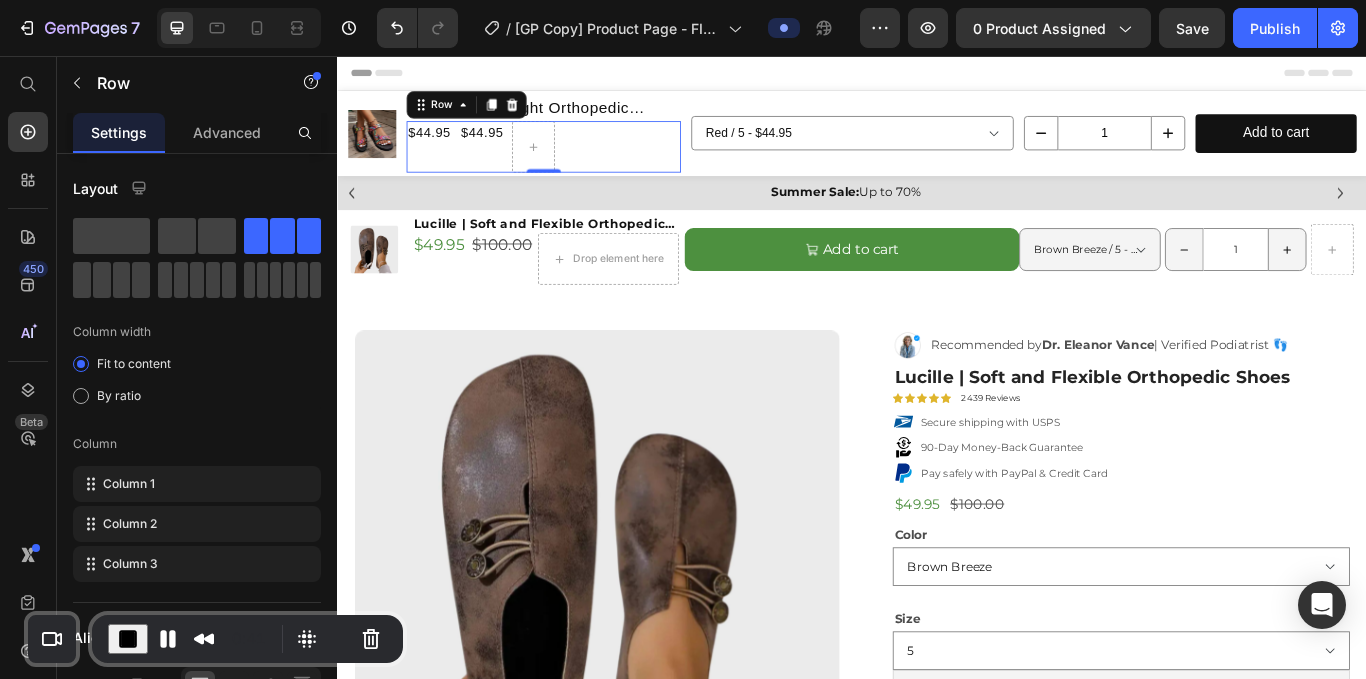 click on "450 Beta" at bounding box center [28, 367] 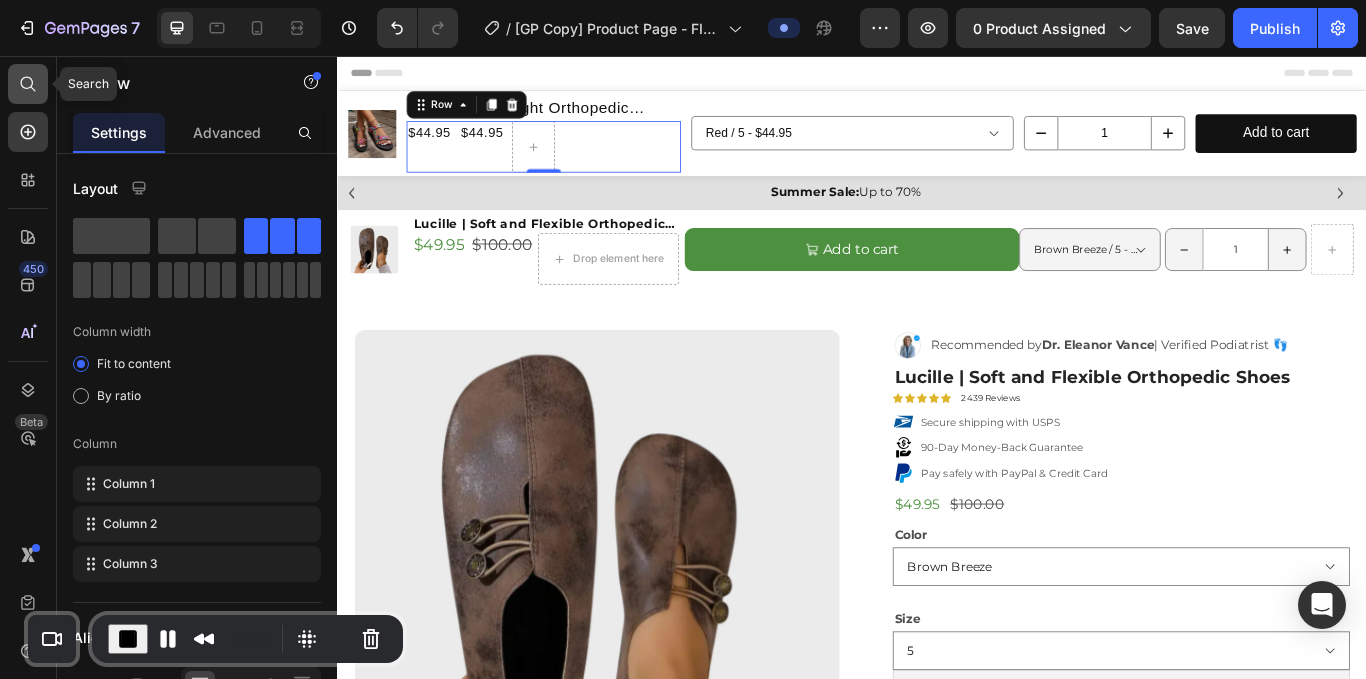 click 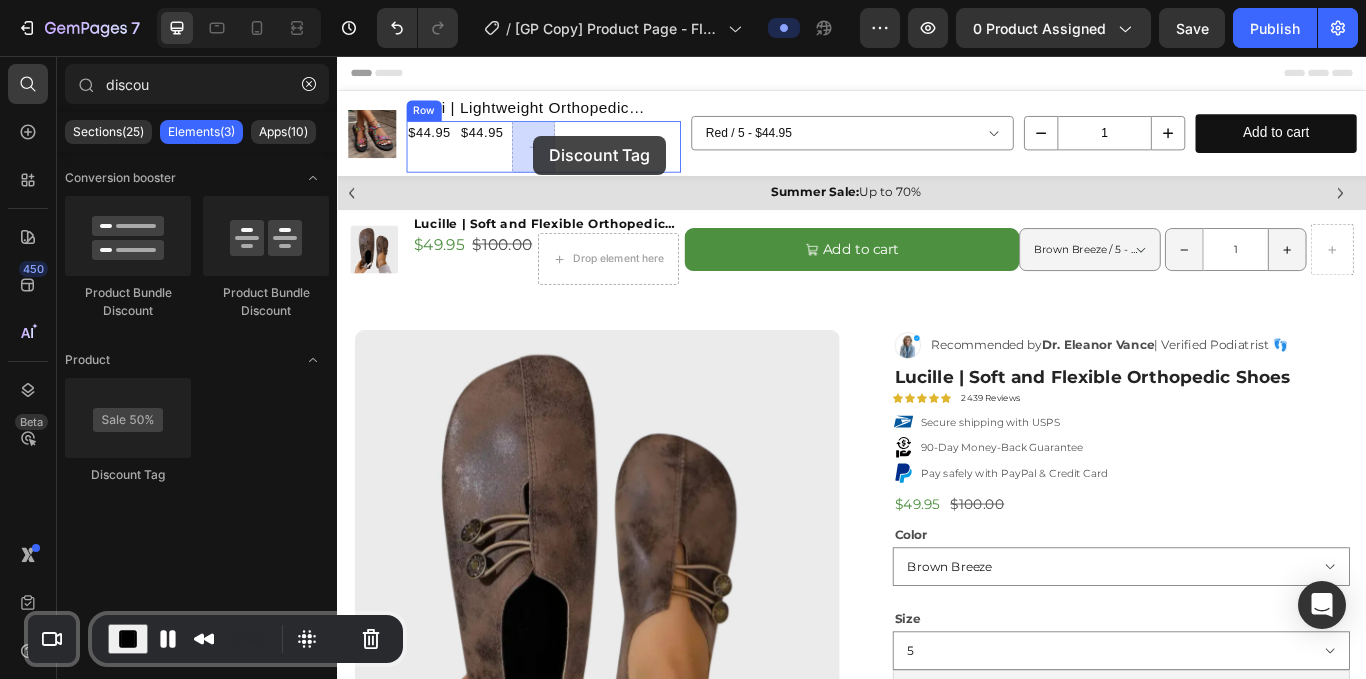 drag, startPoint x: 487, startPoint y: 474, endPoint x: 570, endPoint y: 145, distance: 339.3081 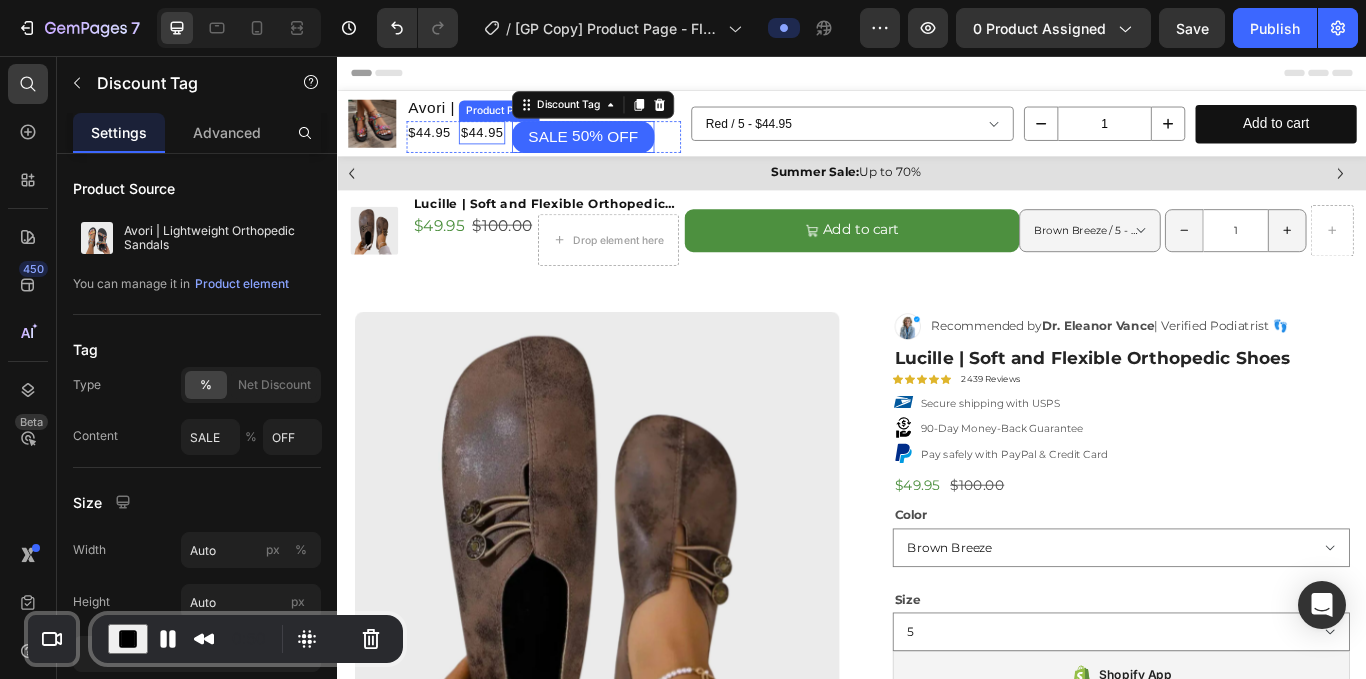 click on "$44.95" at bounding box center [504, 145] 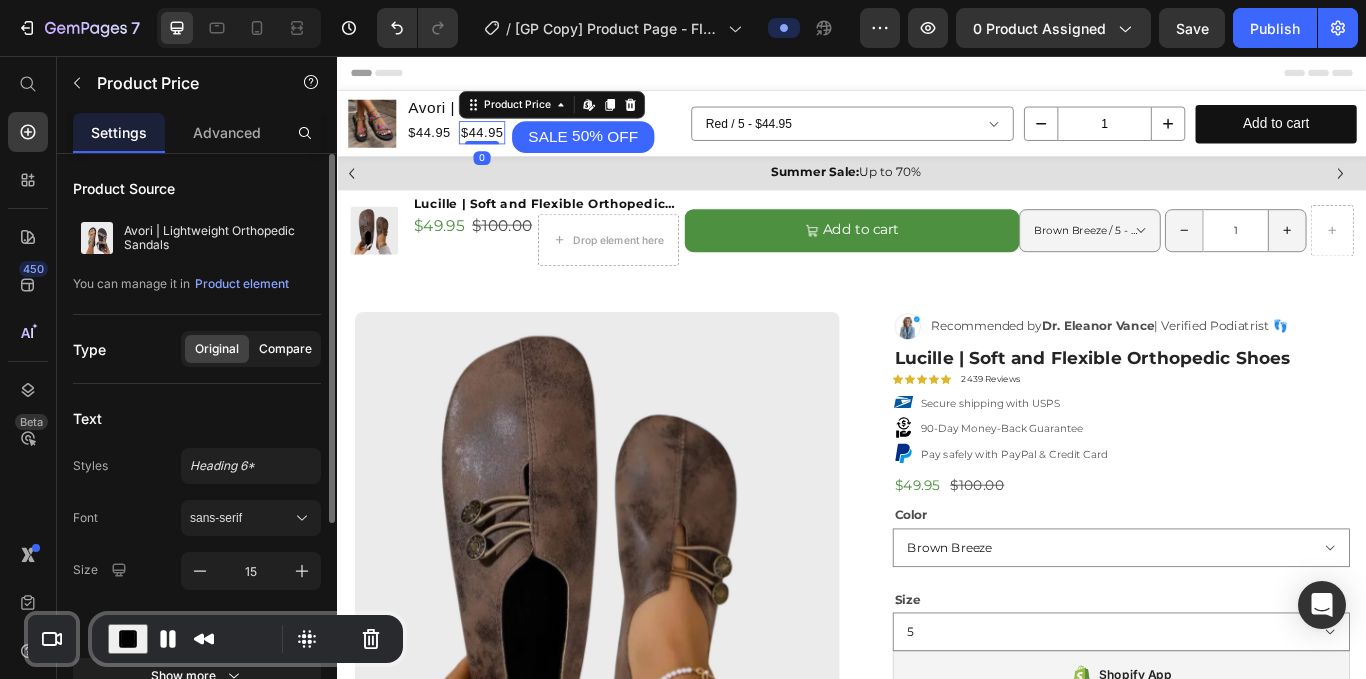 click on "Compare" 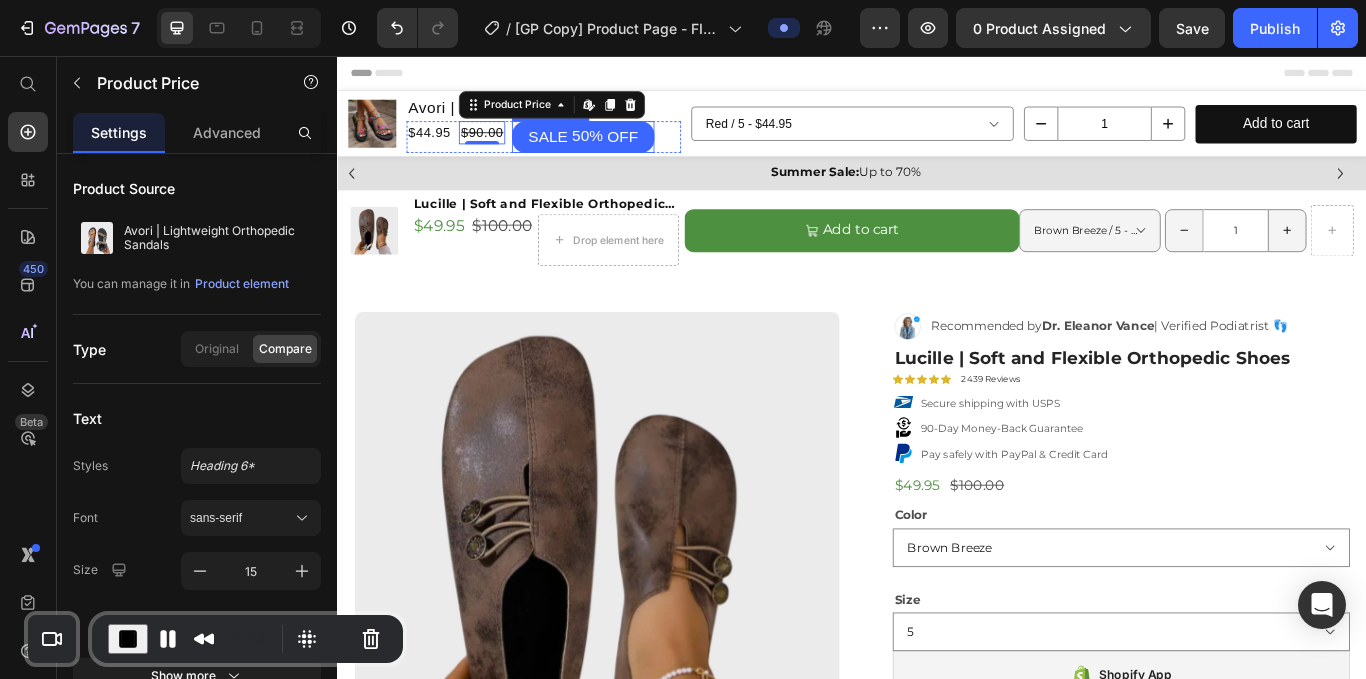 click on "SALE" at bounding box center (582, 150) 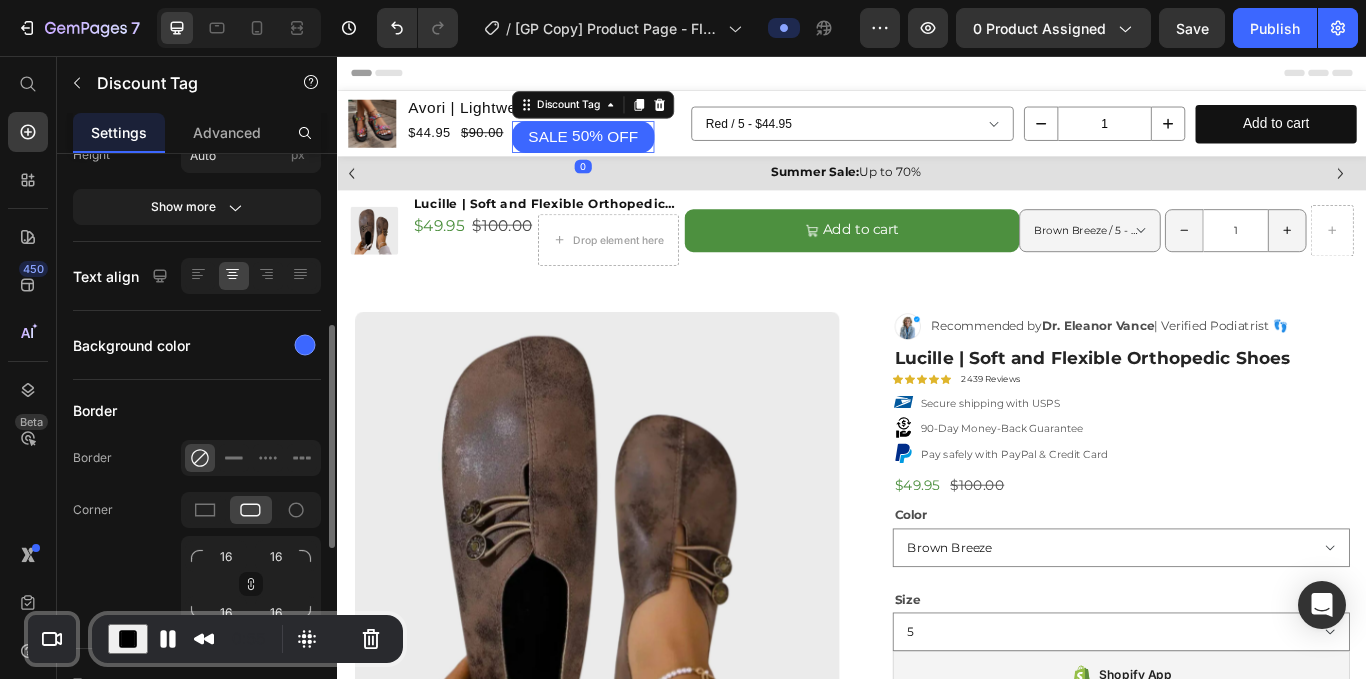 scroll, scrollTop: 472, scrollLeft: 0, axis: vertical 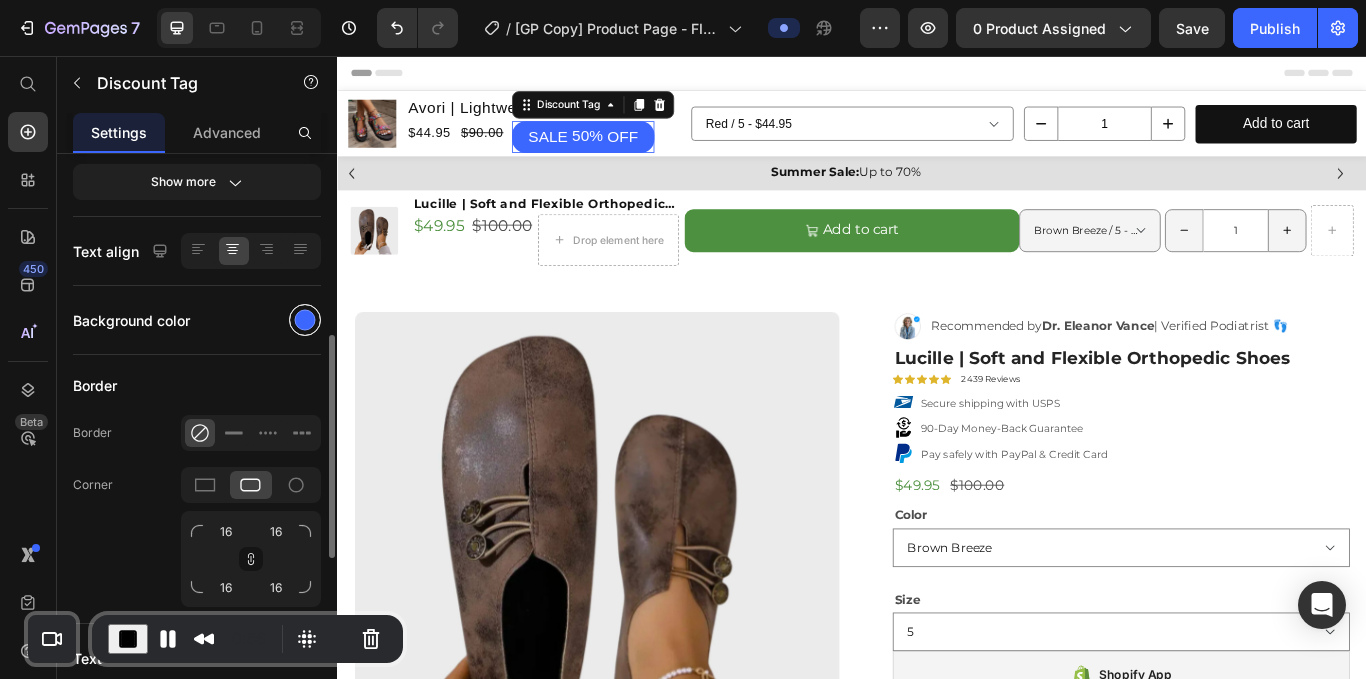 click at bounding box center [305, 320] 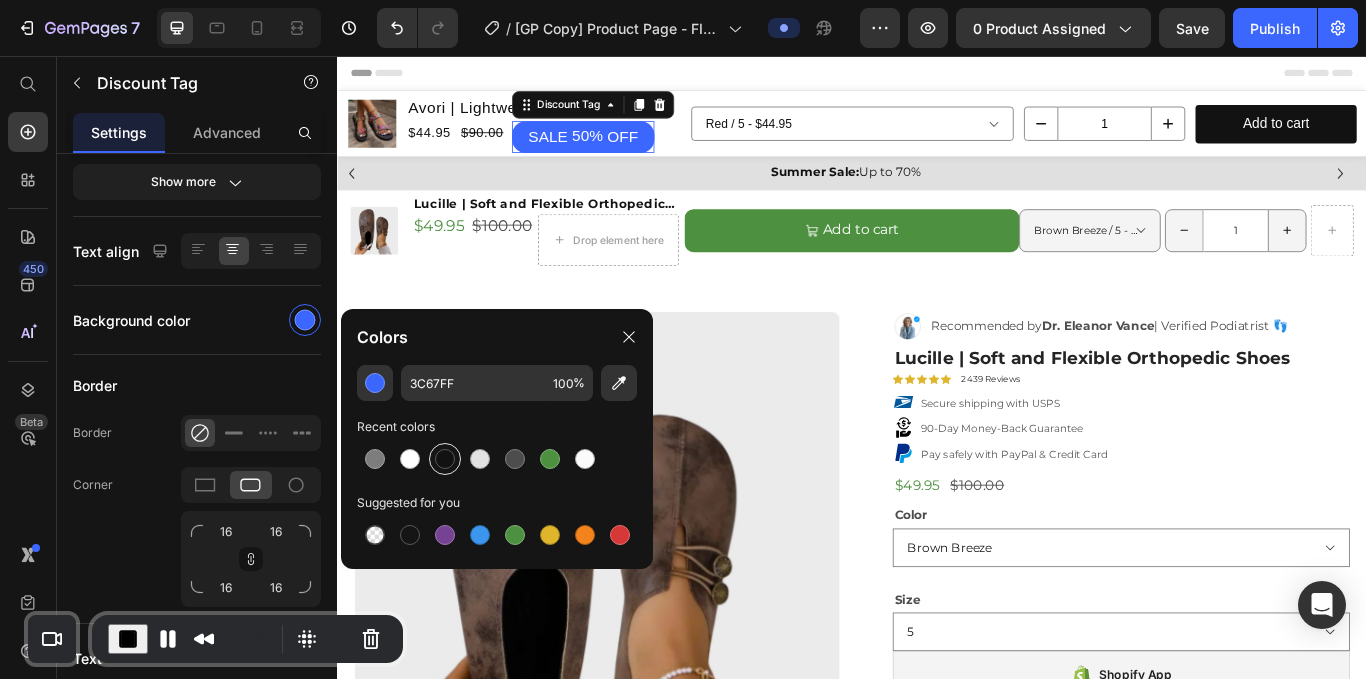 click at bounding box center [445, 459] 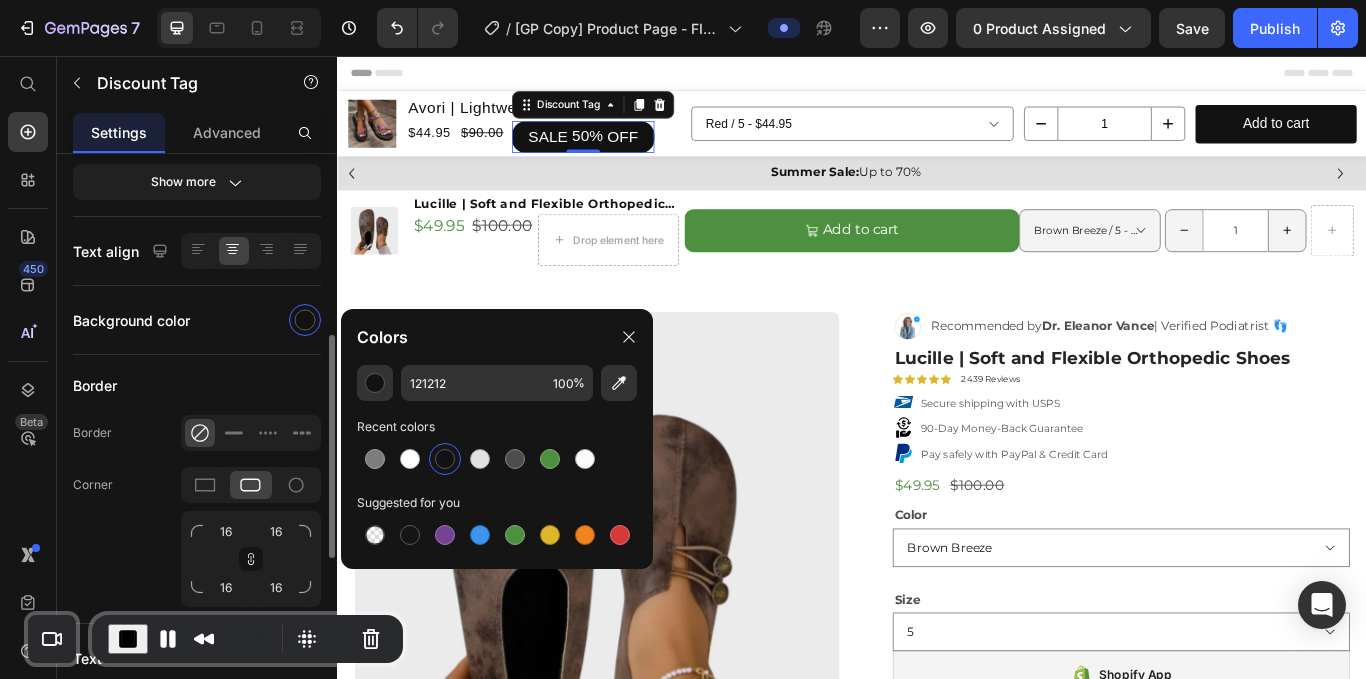 click on "Product Source Avori | Lightweight Orthopedic Sandals  You can manage it in   Product element  Tag Type % Net Discount Content SALE % OFF Size Width Auto px % Height Auto px Show more Text align Background color Border Border Corner 16 16 16 16 Text Styles Heading 6 Font sans-serif Size 18 Color Show more Align" at bounding box center (197, 391) 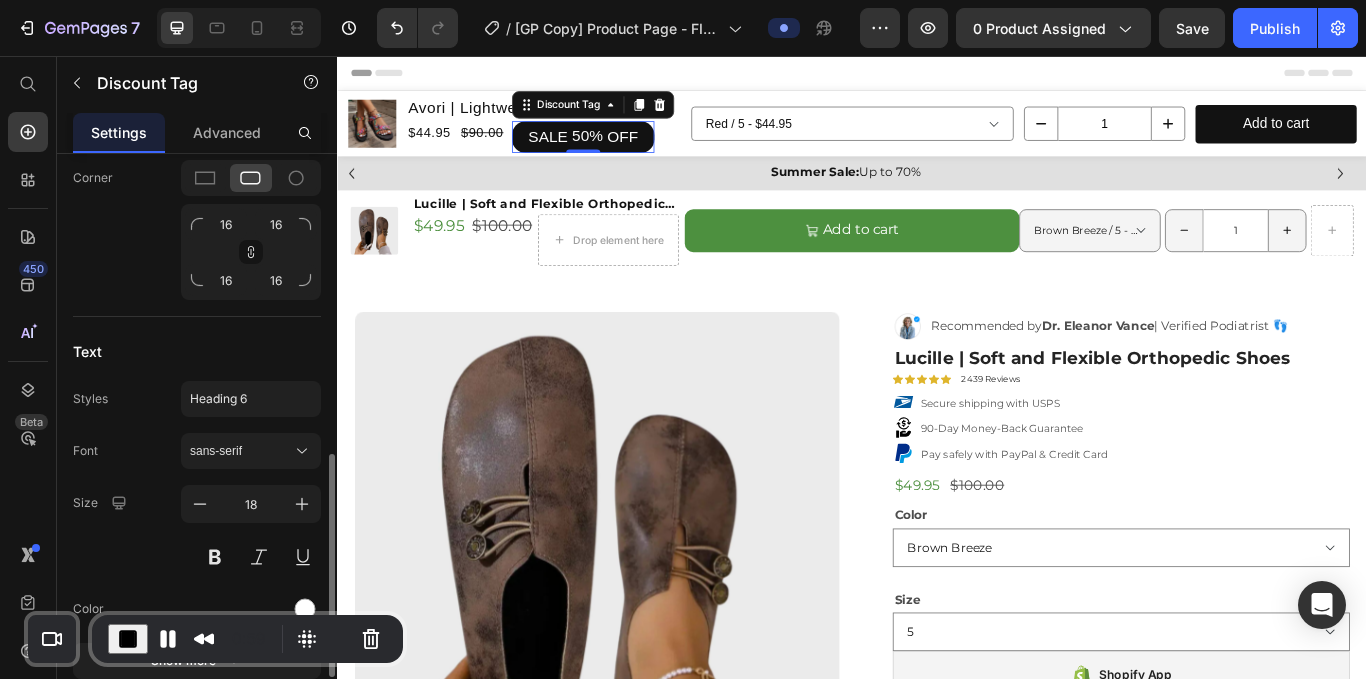 scroll, scrollTop: 935, scrollLeft: 0, axis: vertical 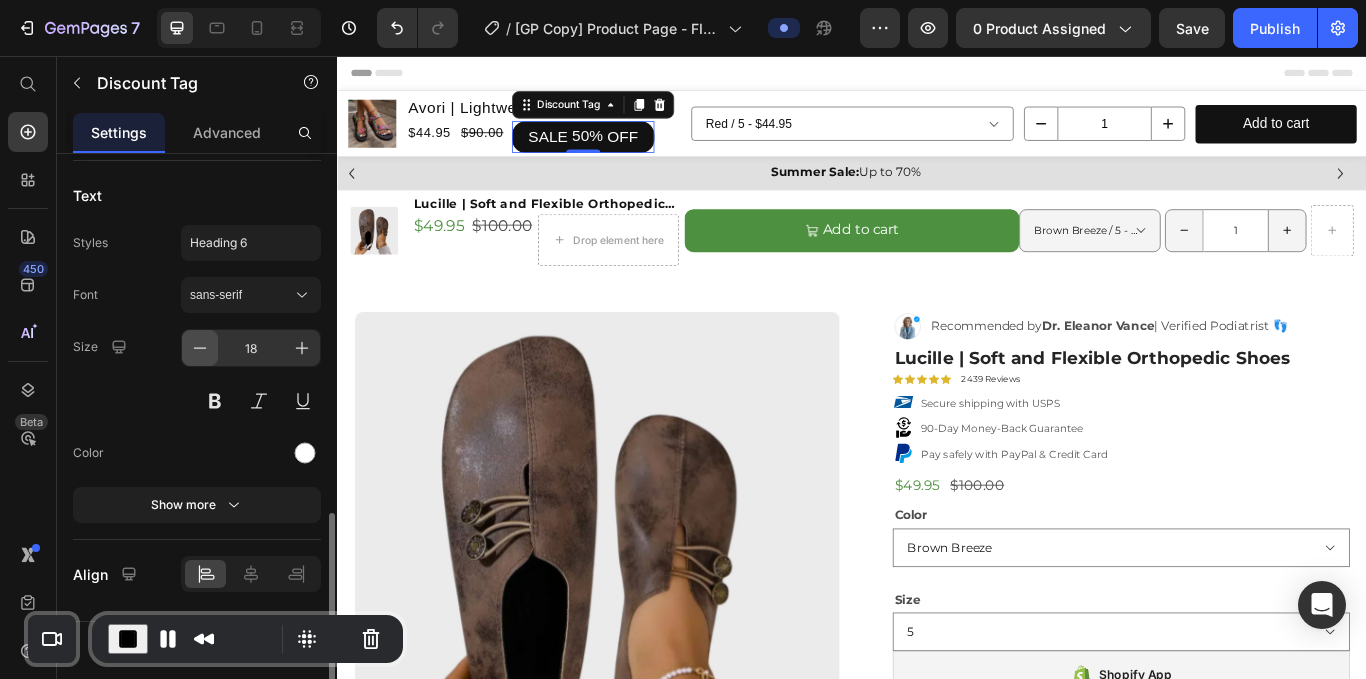 click 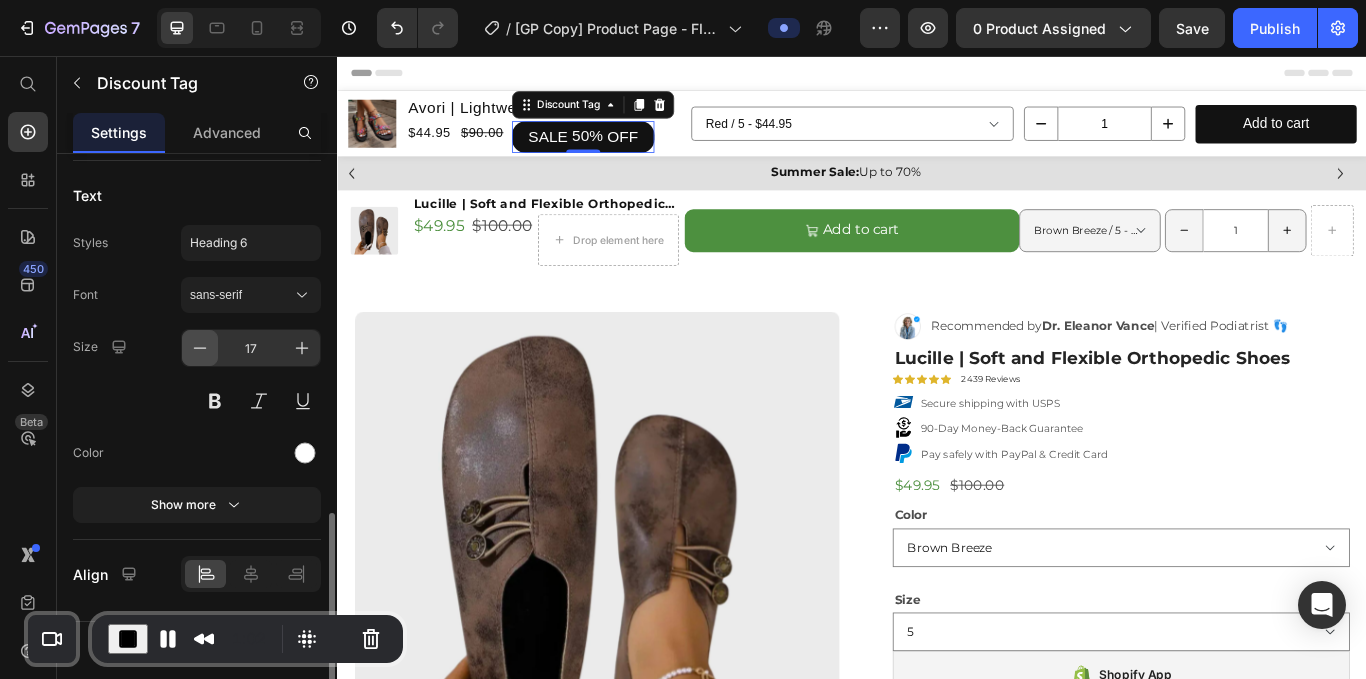 click 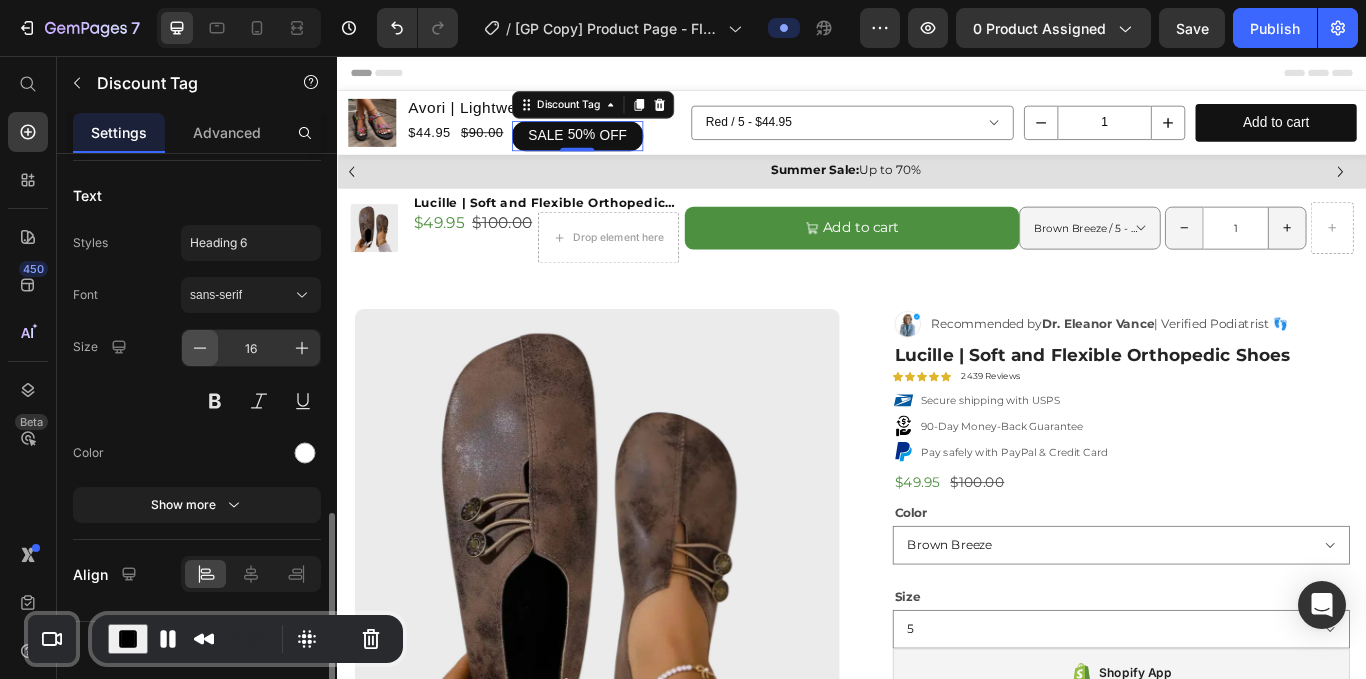 click 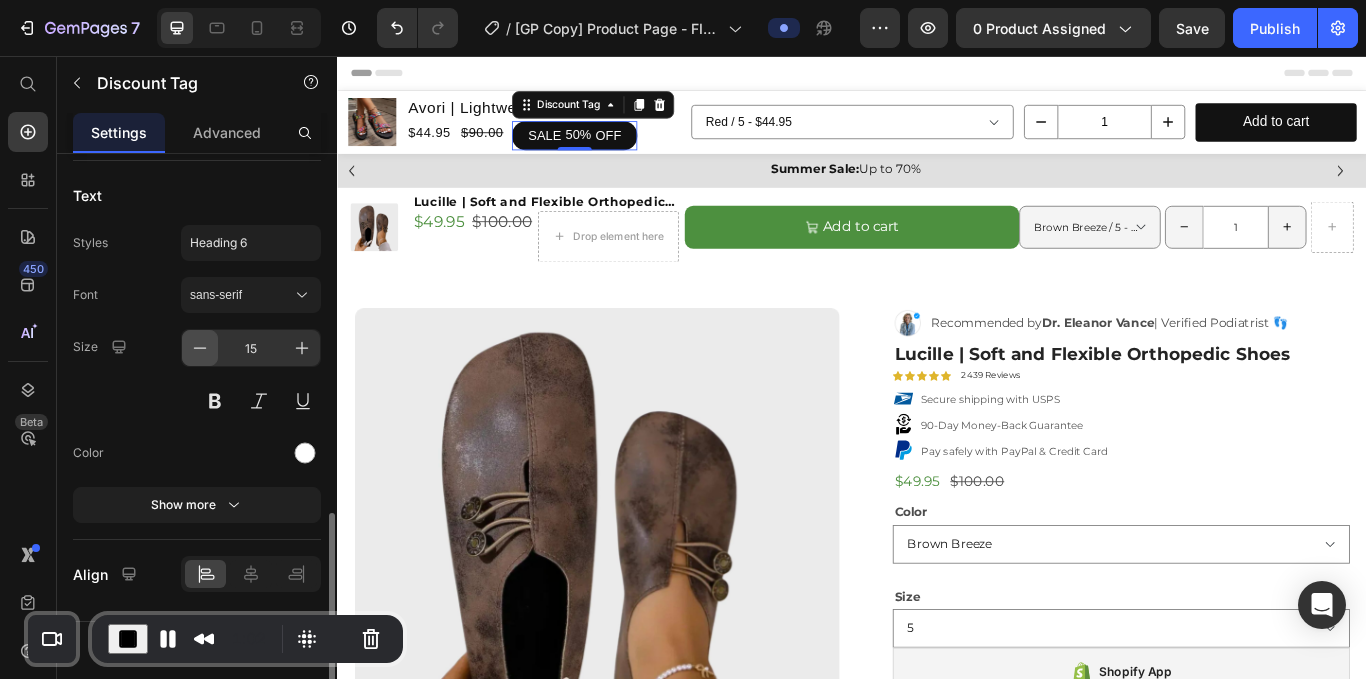 click 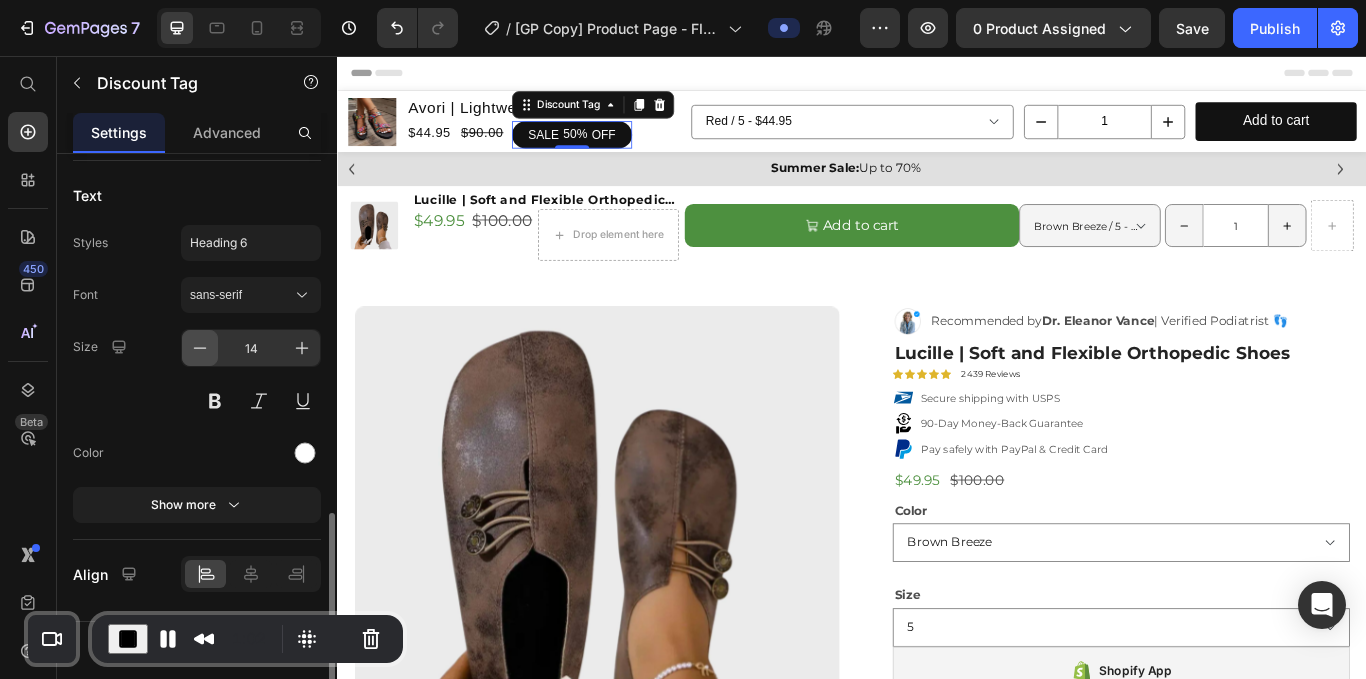 click 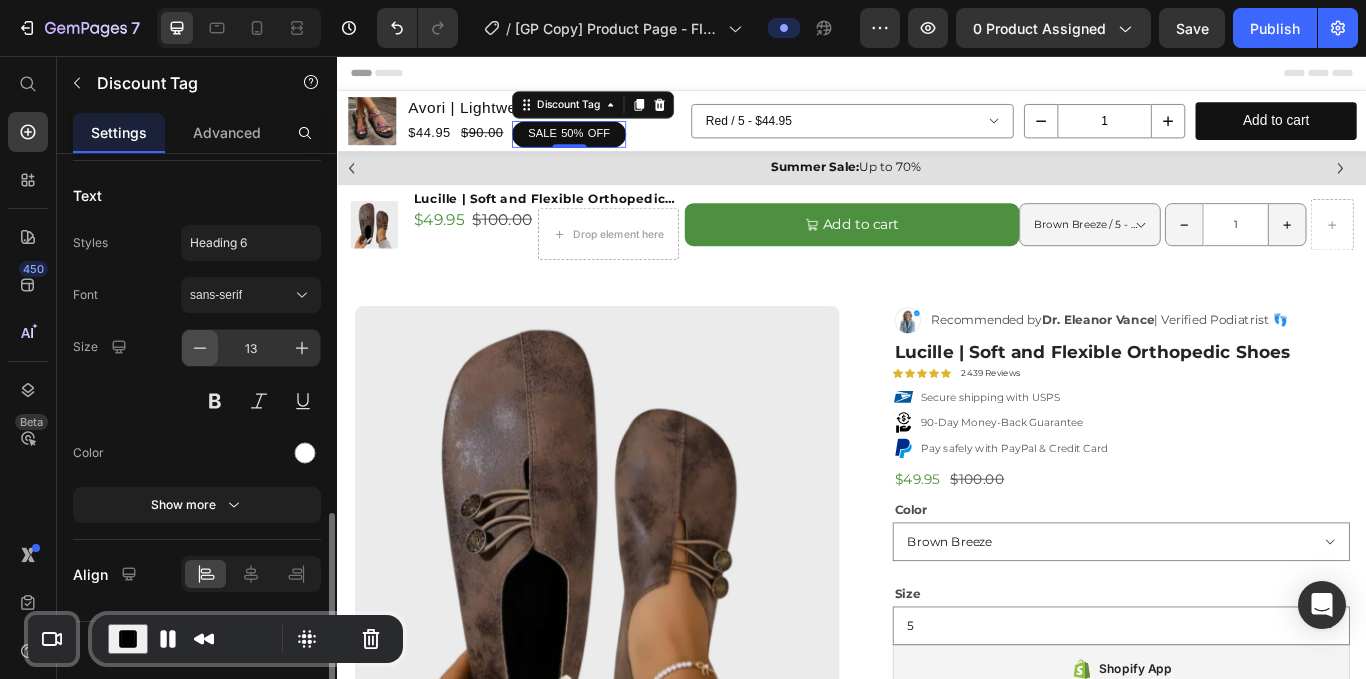 click 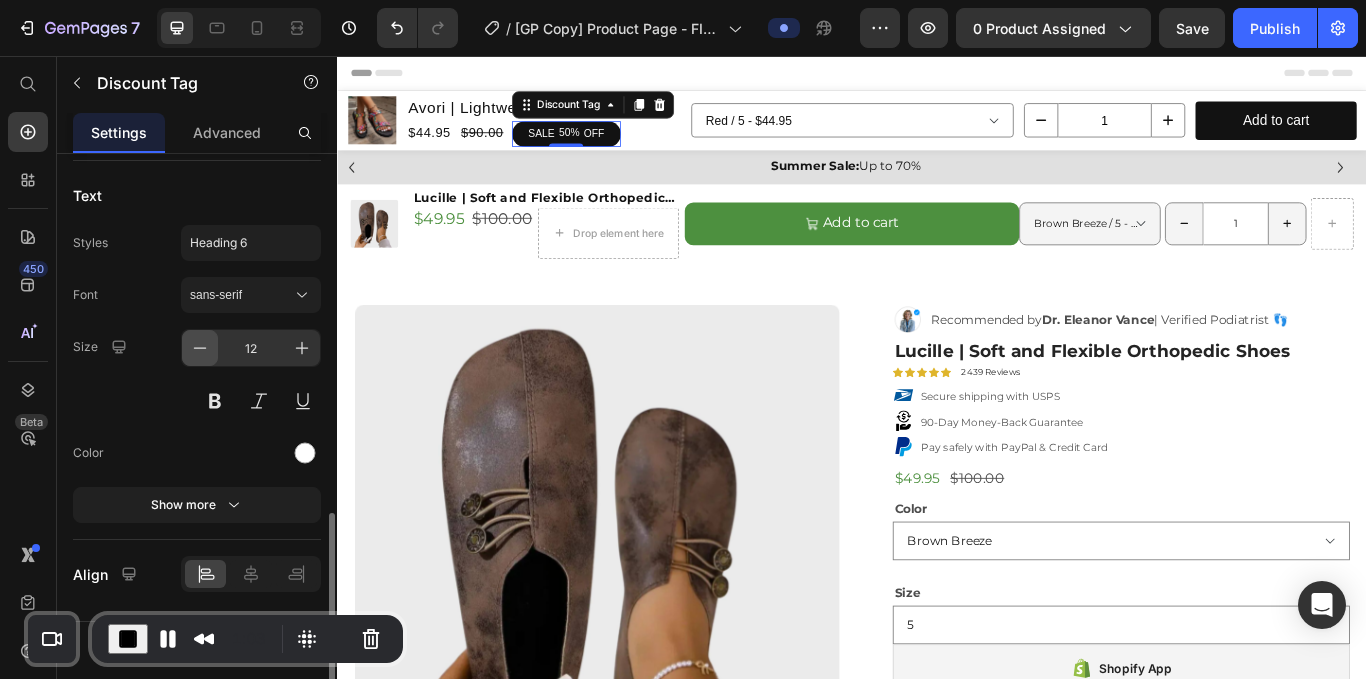 click 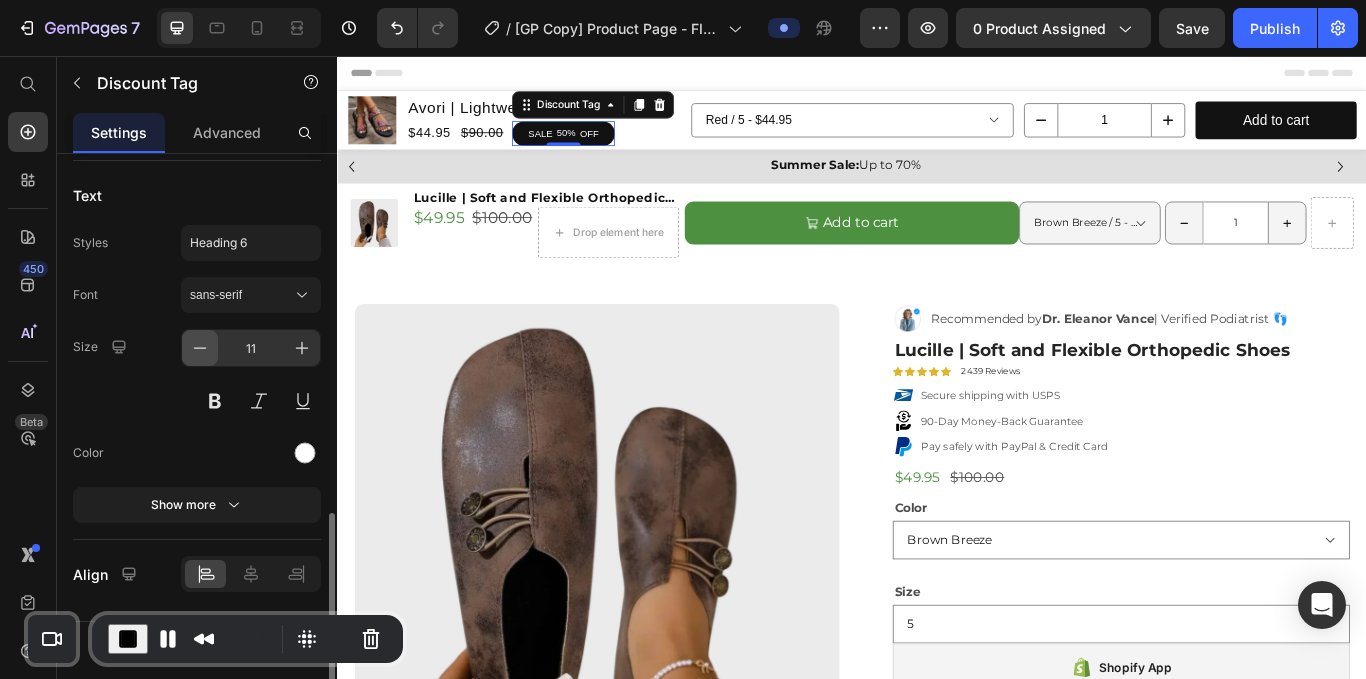 click 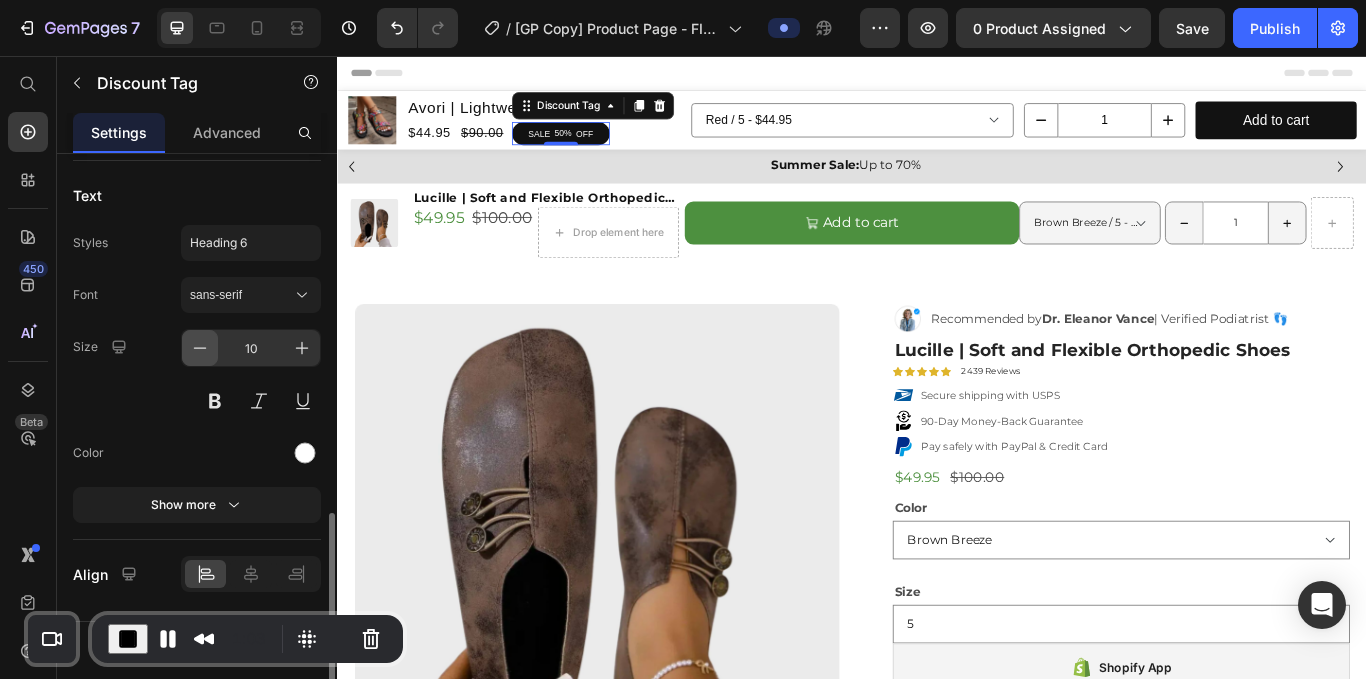 click 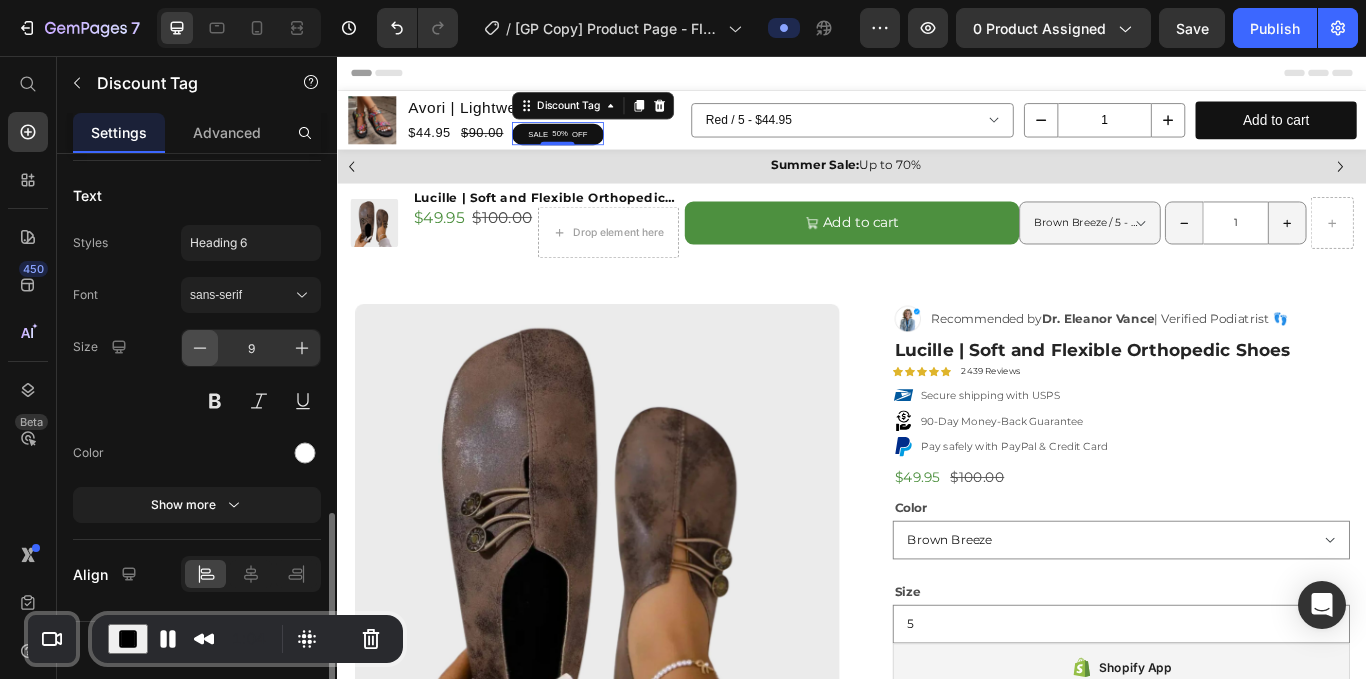 click 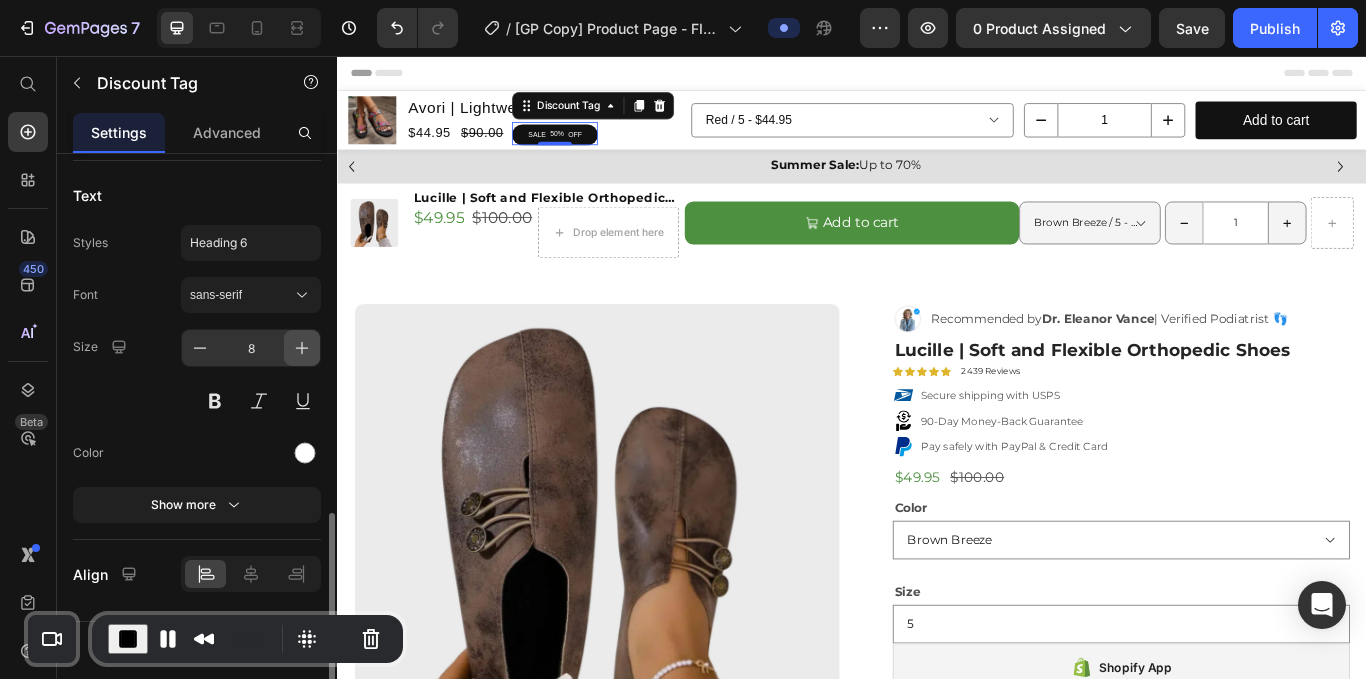 click 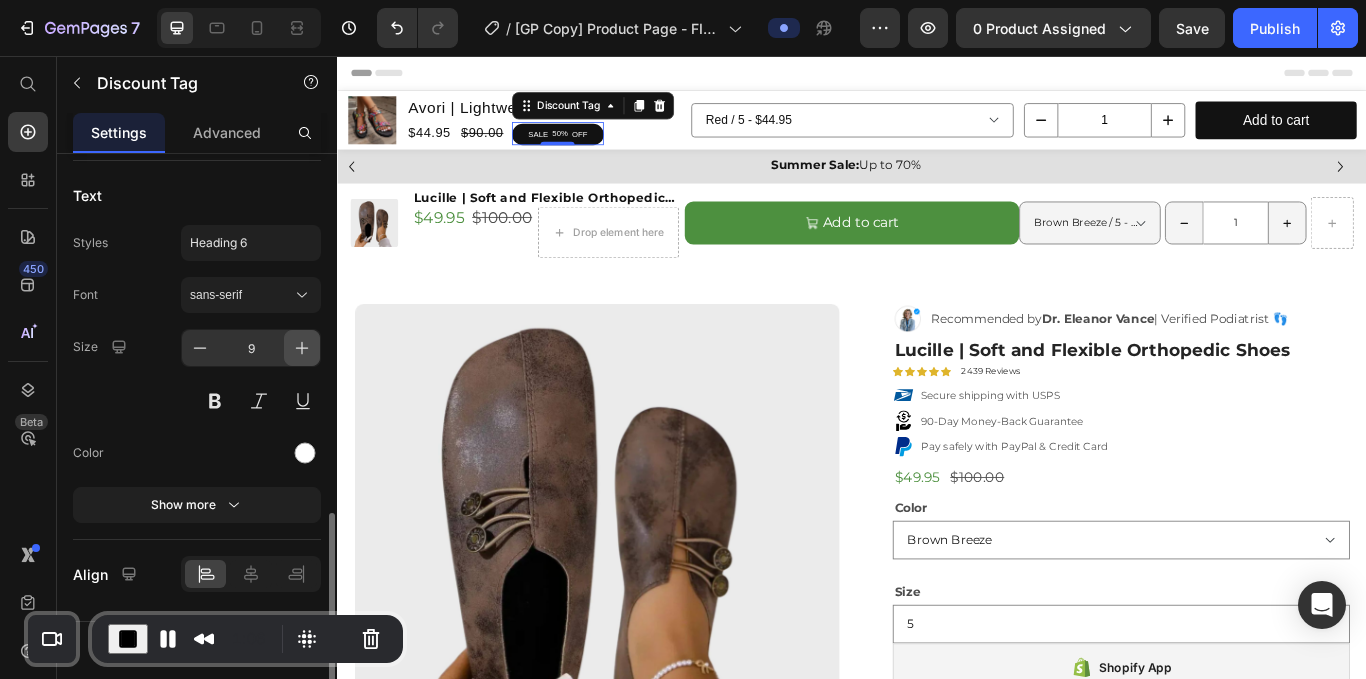 click 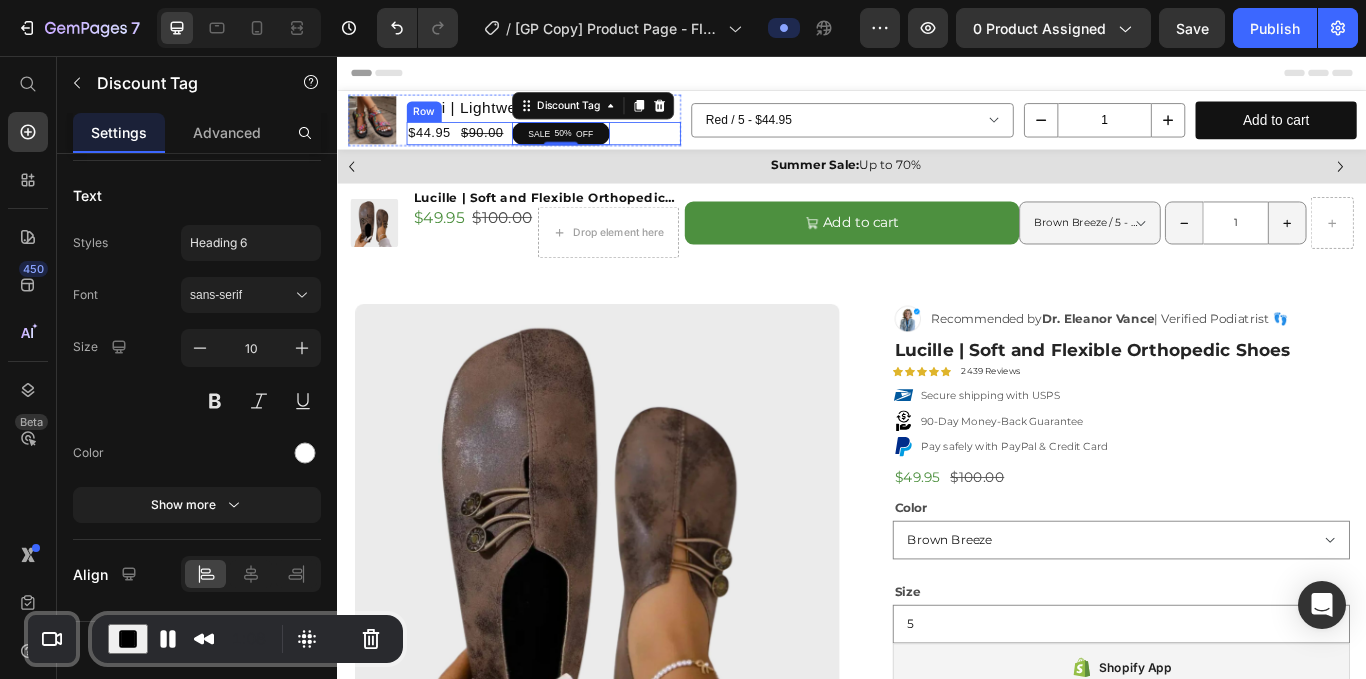 click on "$44.95 Product Price $90.00 Product Price SALE 50% OFF Discount Tag   0 Row" at bounding box center [577, 146] 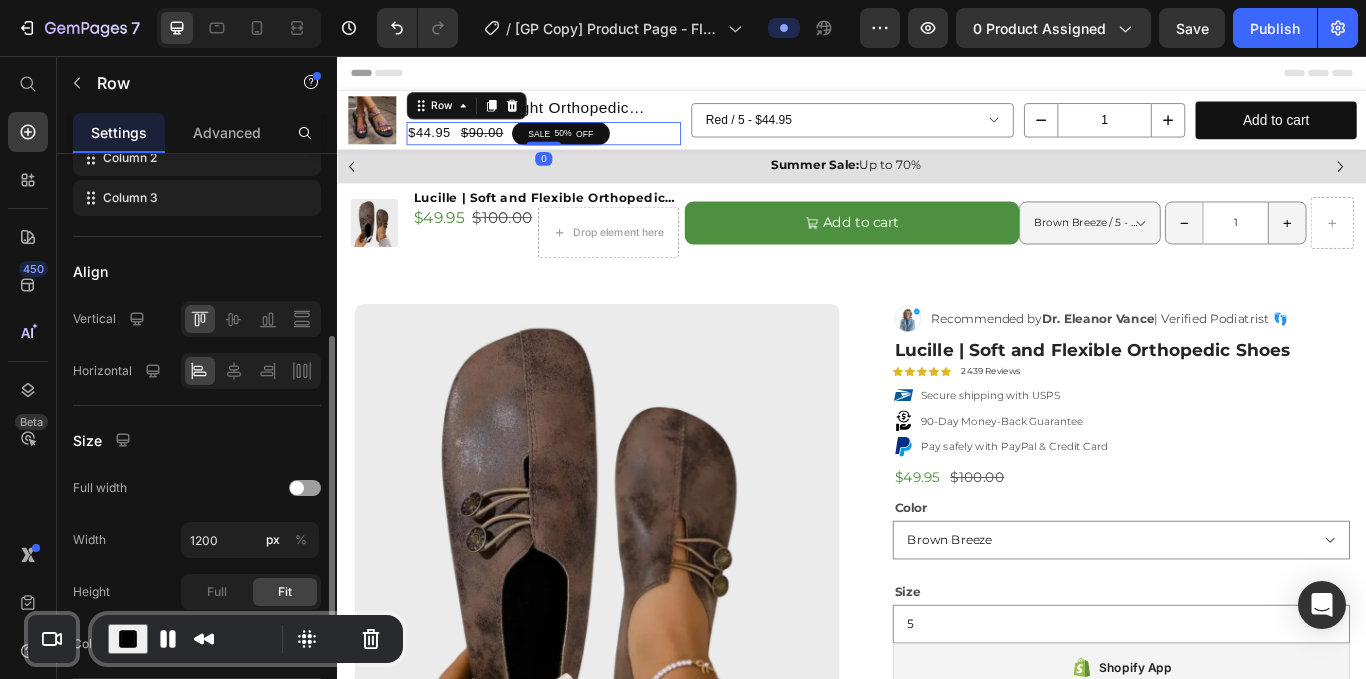 scroll, scrollTop: 369, scrollLeft: 0, axis: vertical 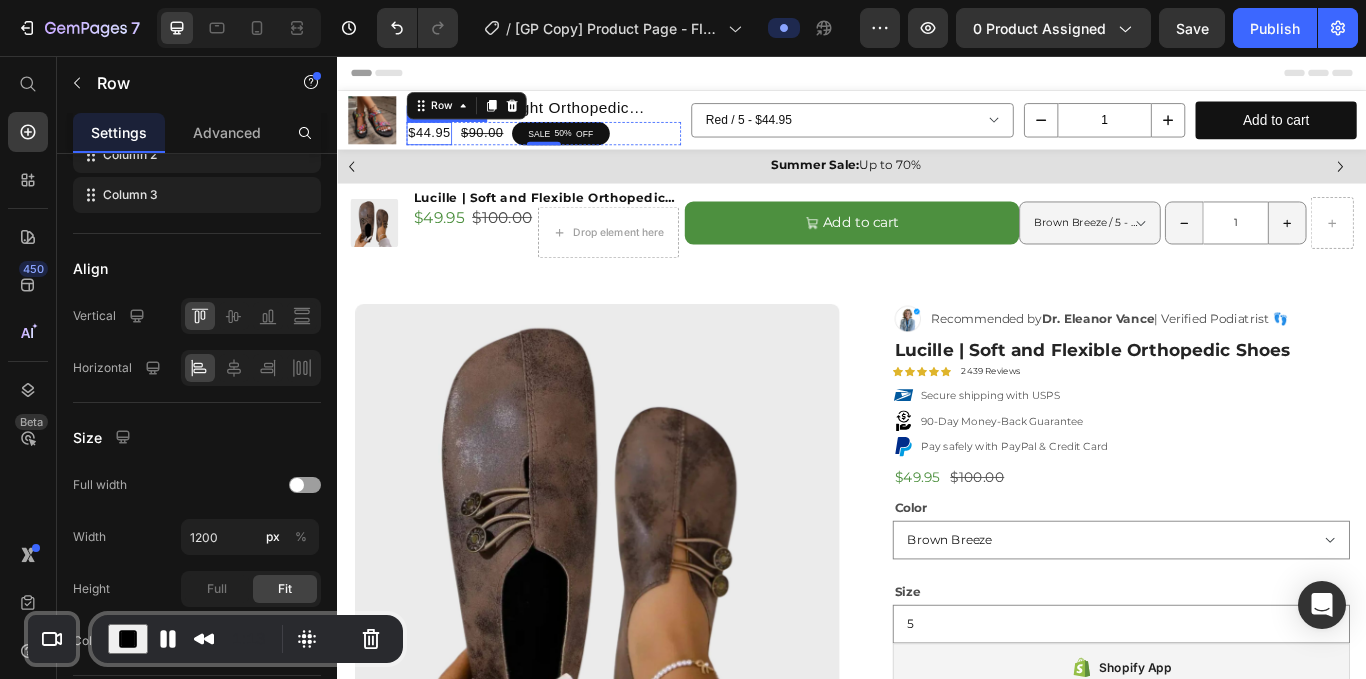 click on "$44.95" at bounding box center (443, 146) 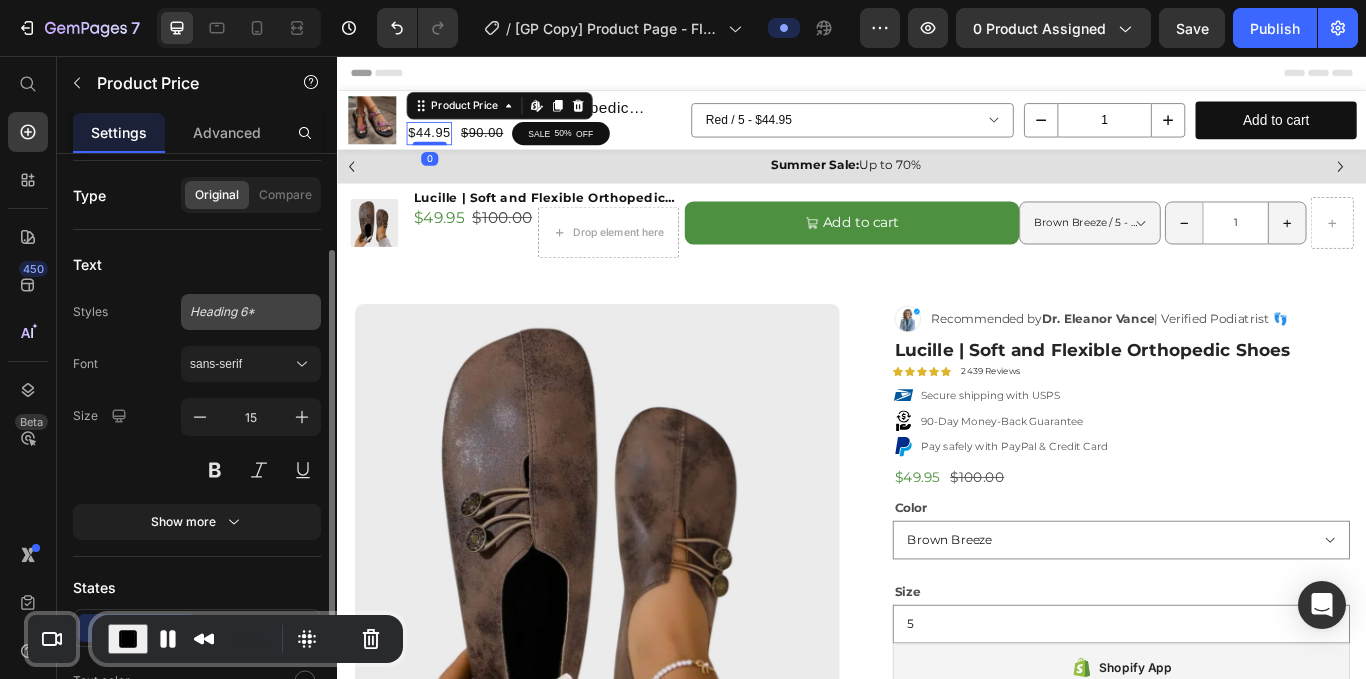 scroll, scrollTop: 155, scrollLeft: 0, axis: vertical 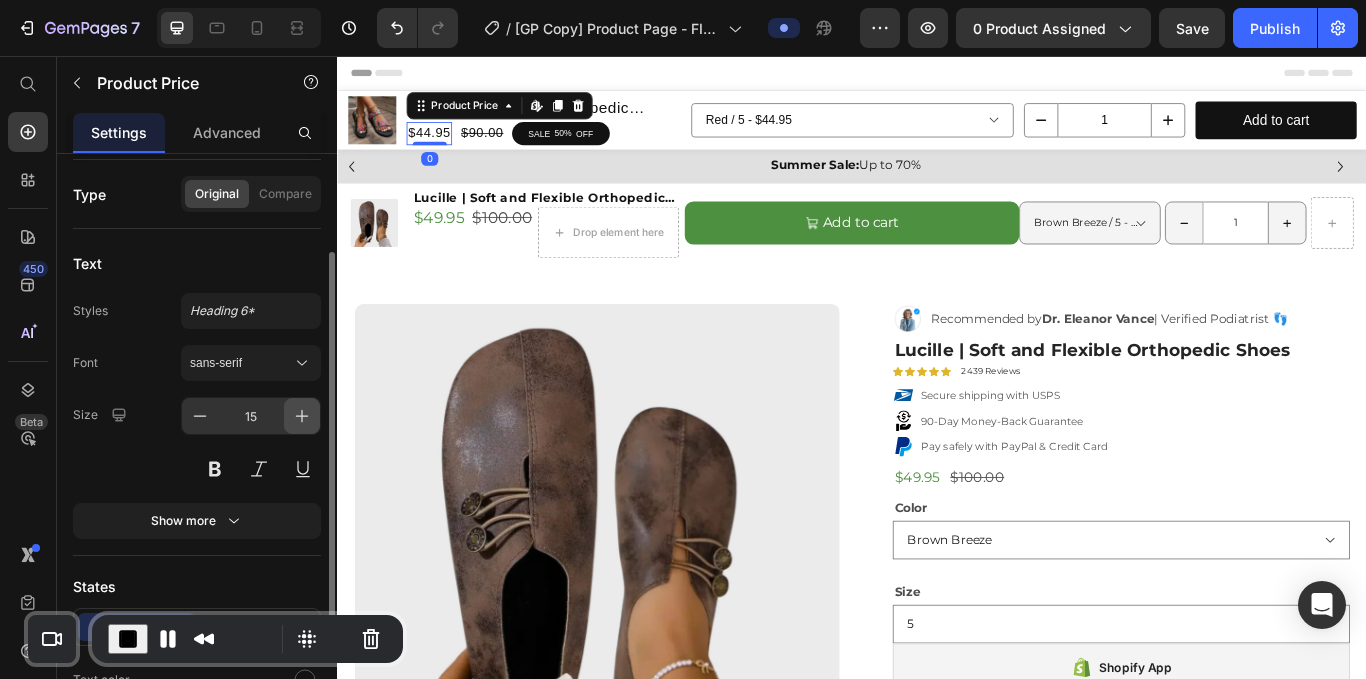 click at bounding box center (302, 416) 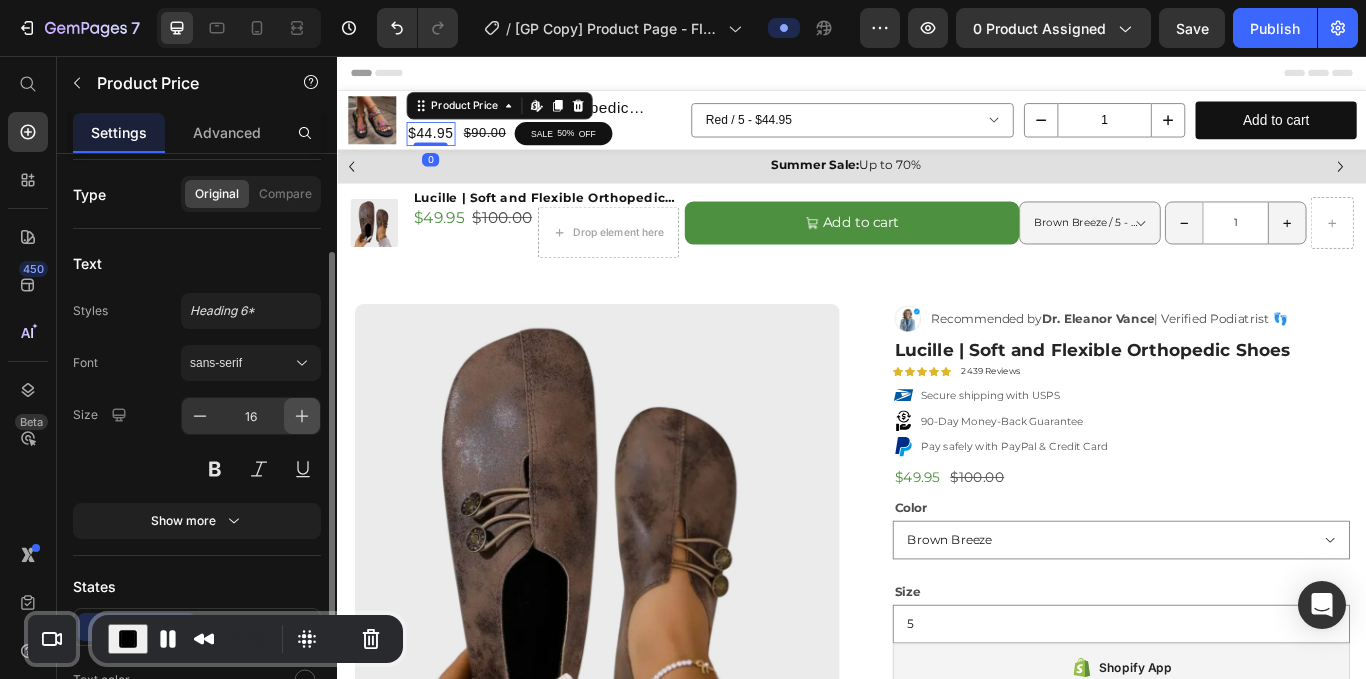 click at bounding box center (302, 416) 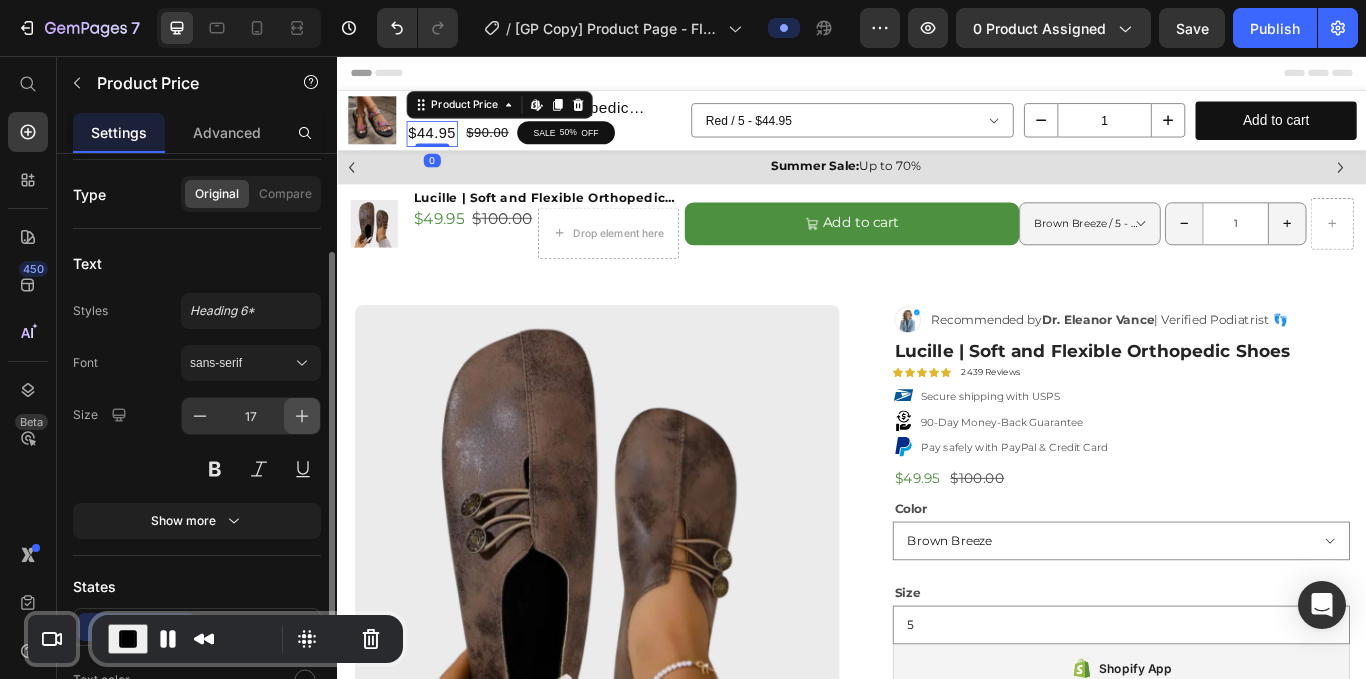 click at bounding box center (302, 416) 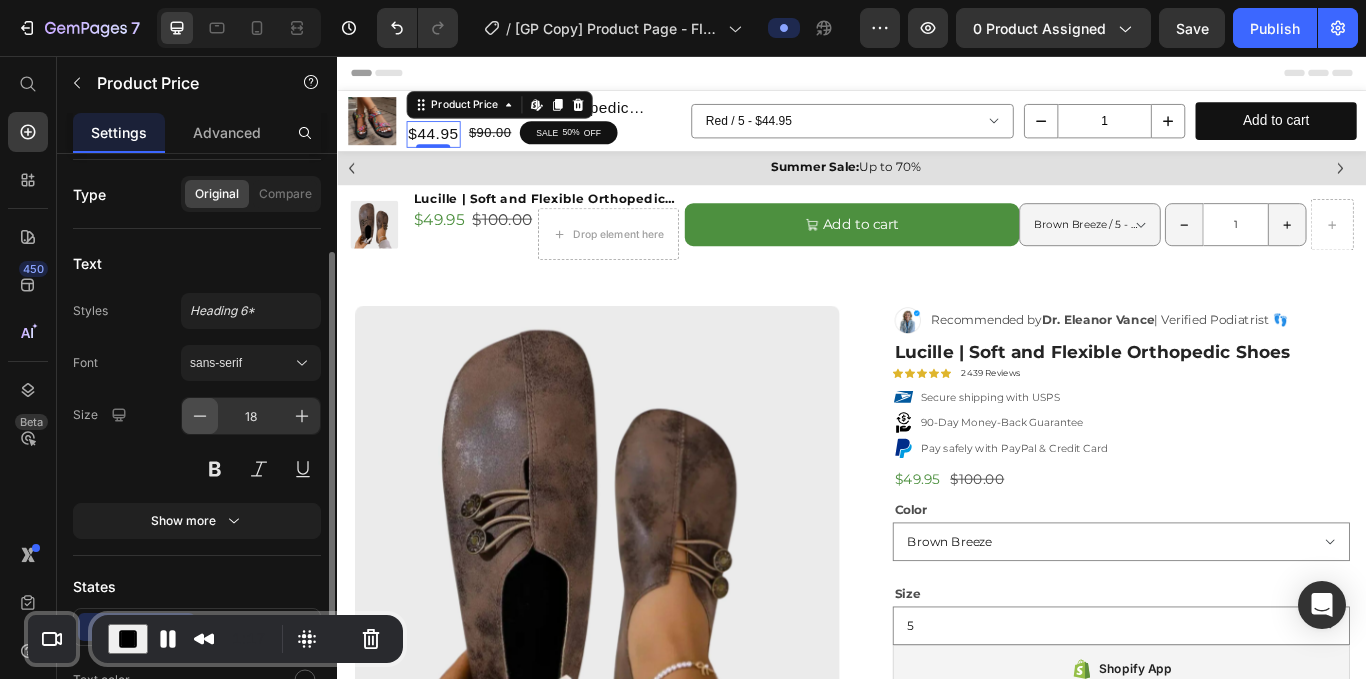 click at bounding box center (200, 416) 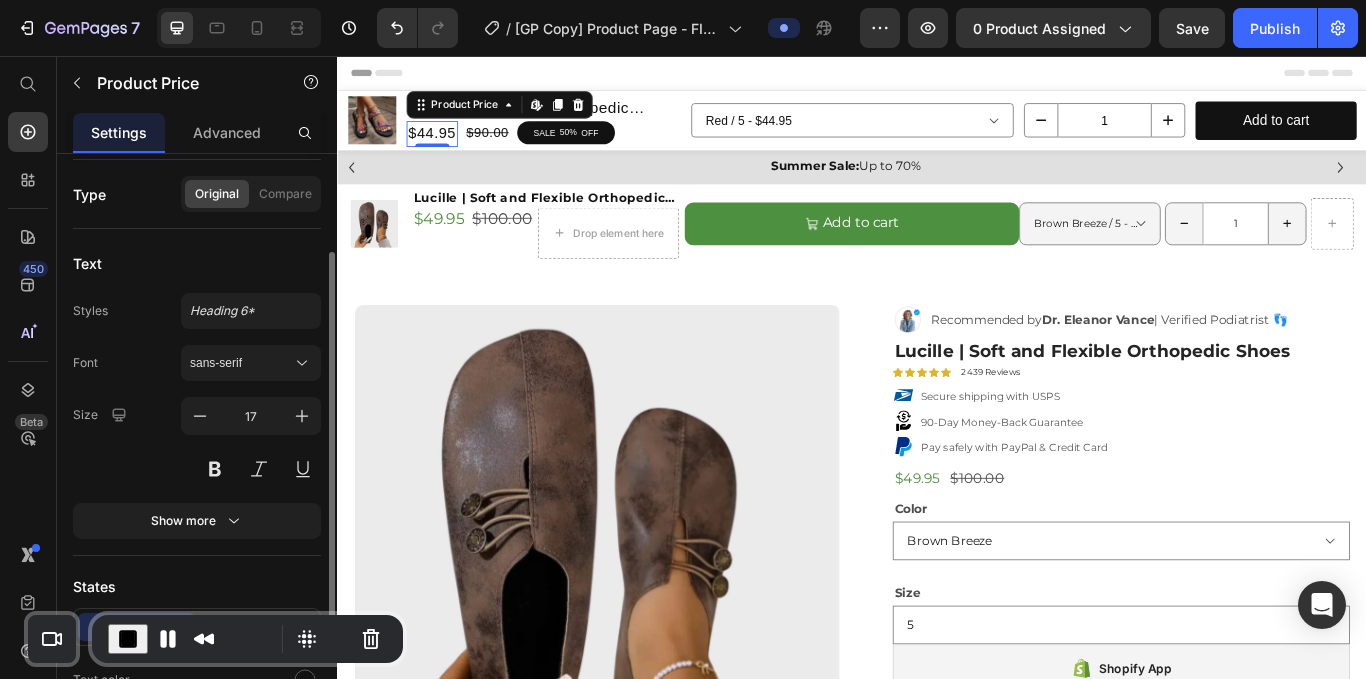 click on "Font sans-serif Size 17 Show more" at bounding box center [197, 442] 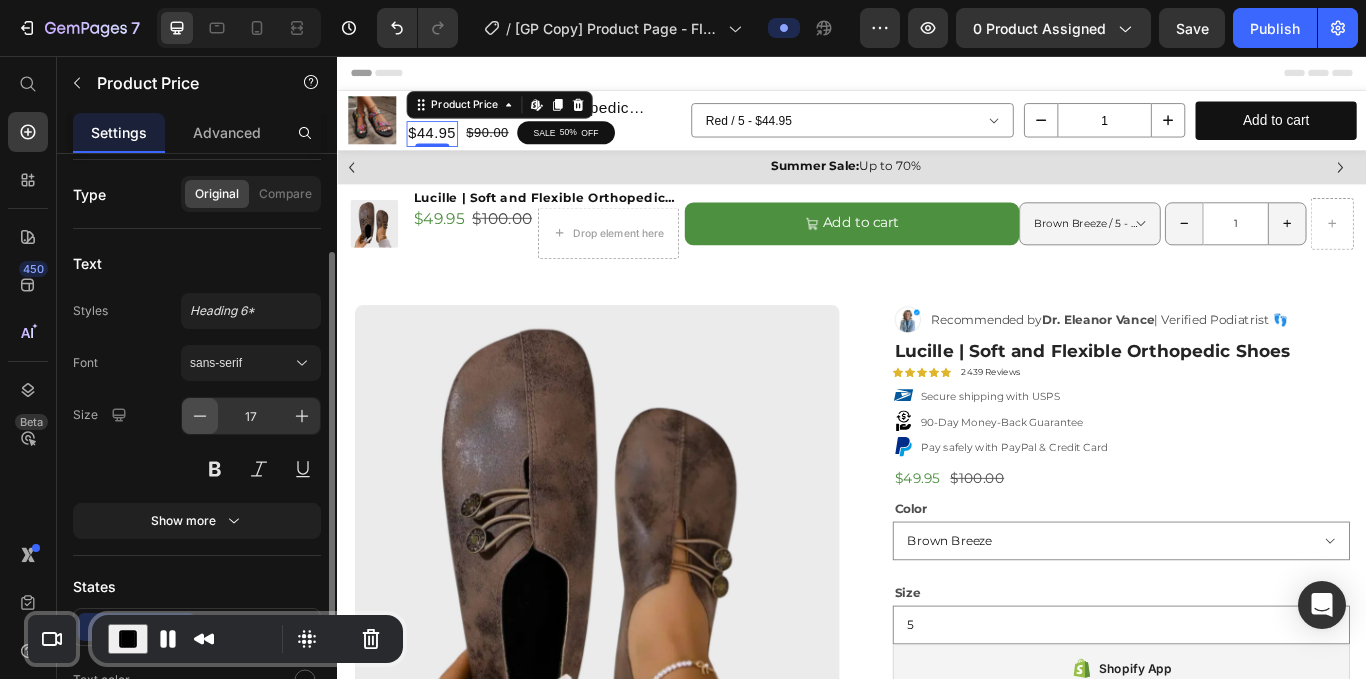 click 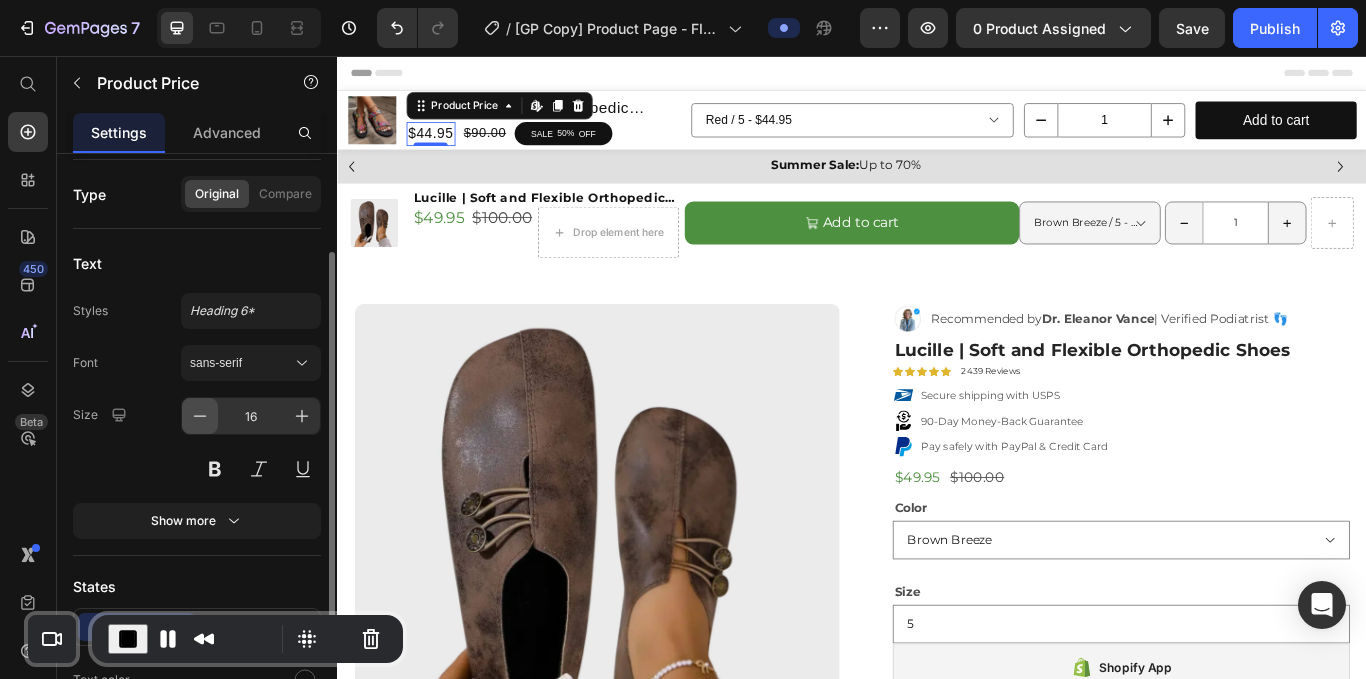 click 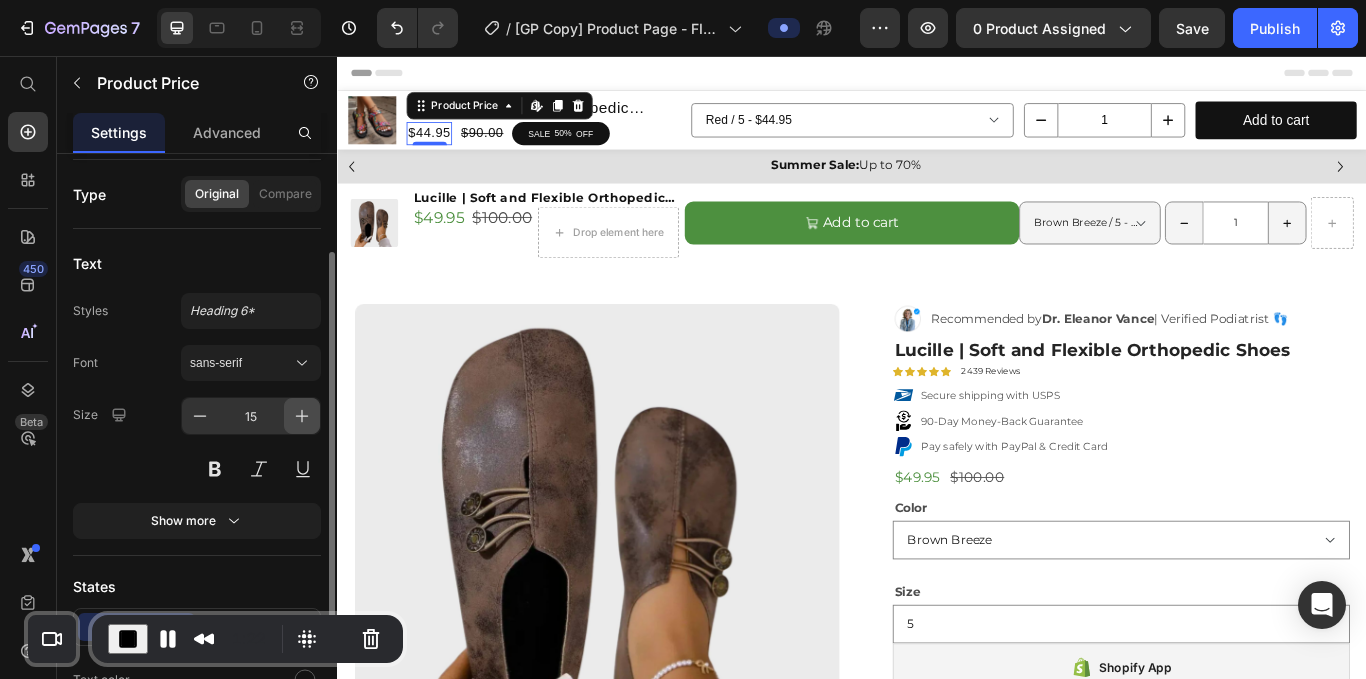 click 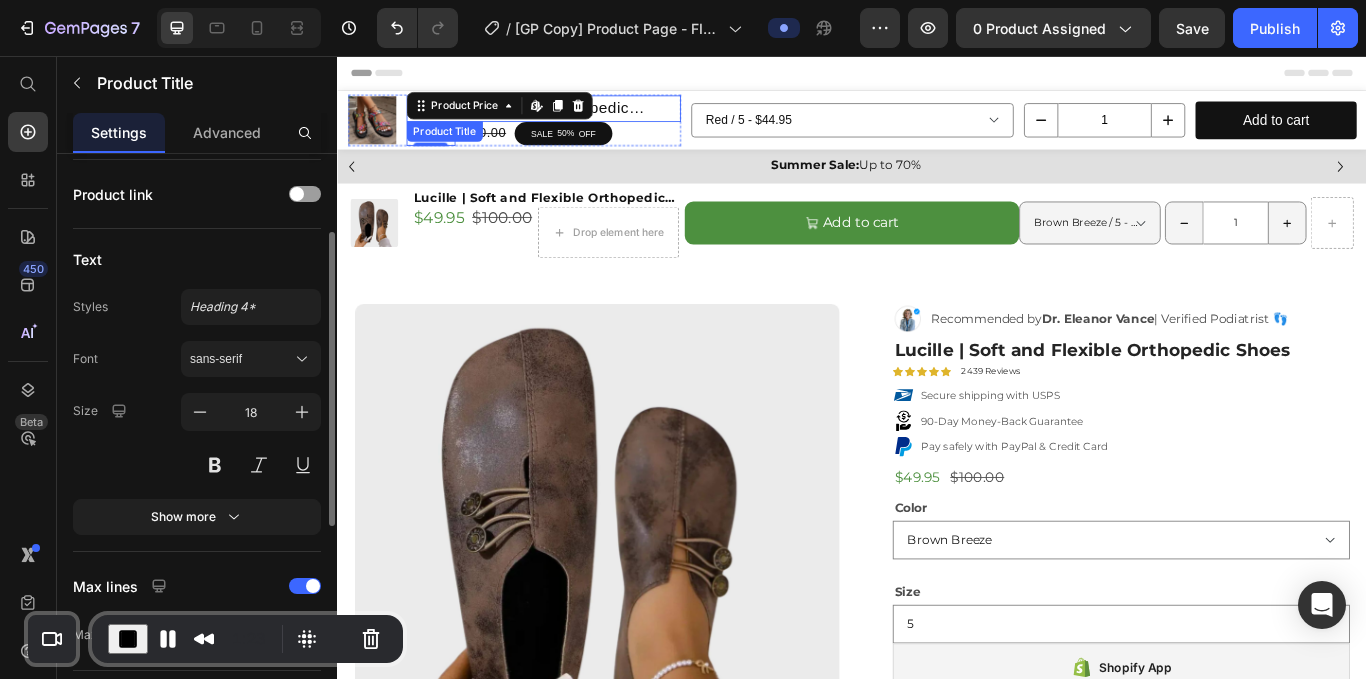 click on "Product Title" at bounding box center (461, 144) 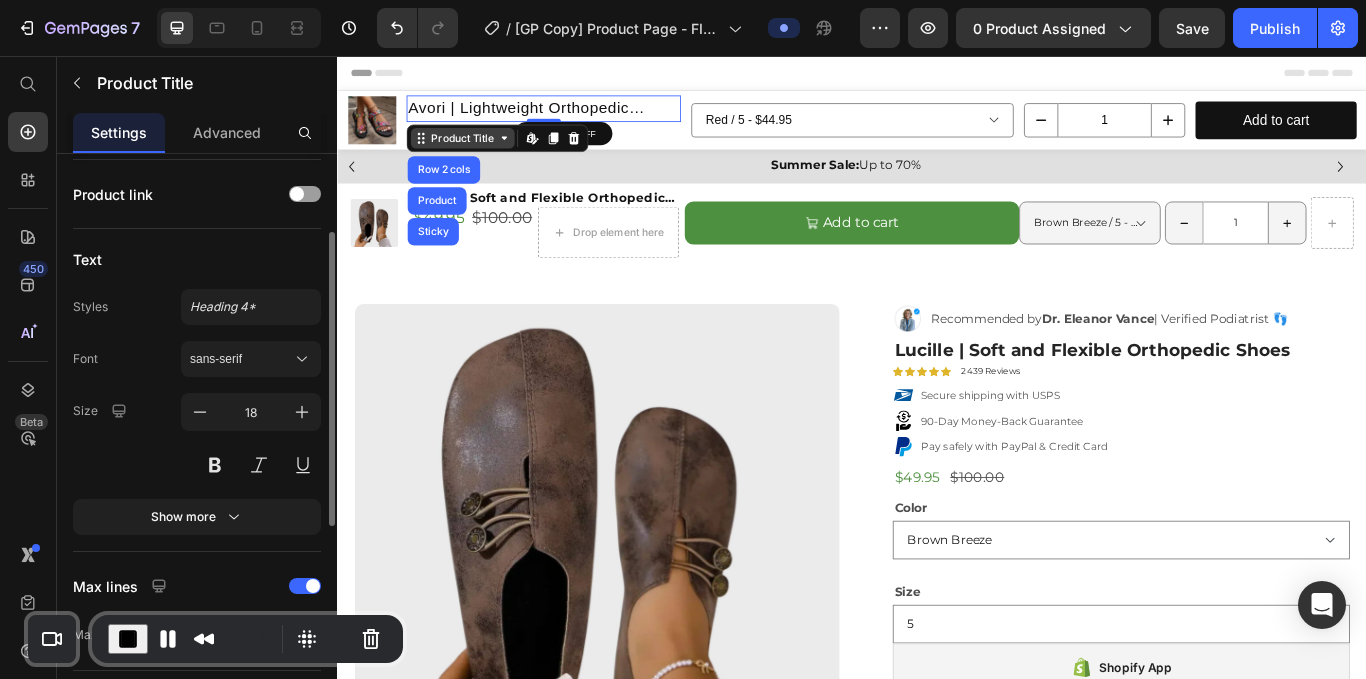 scroll, scrollTop: 0, scrollLeft: 0, axis: both 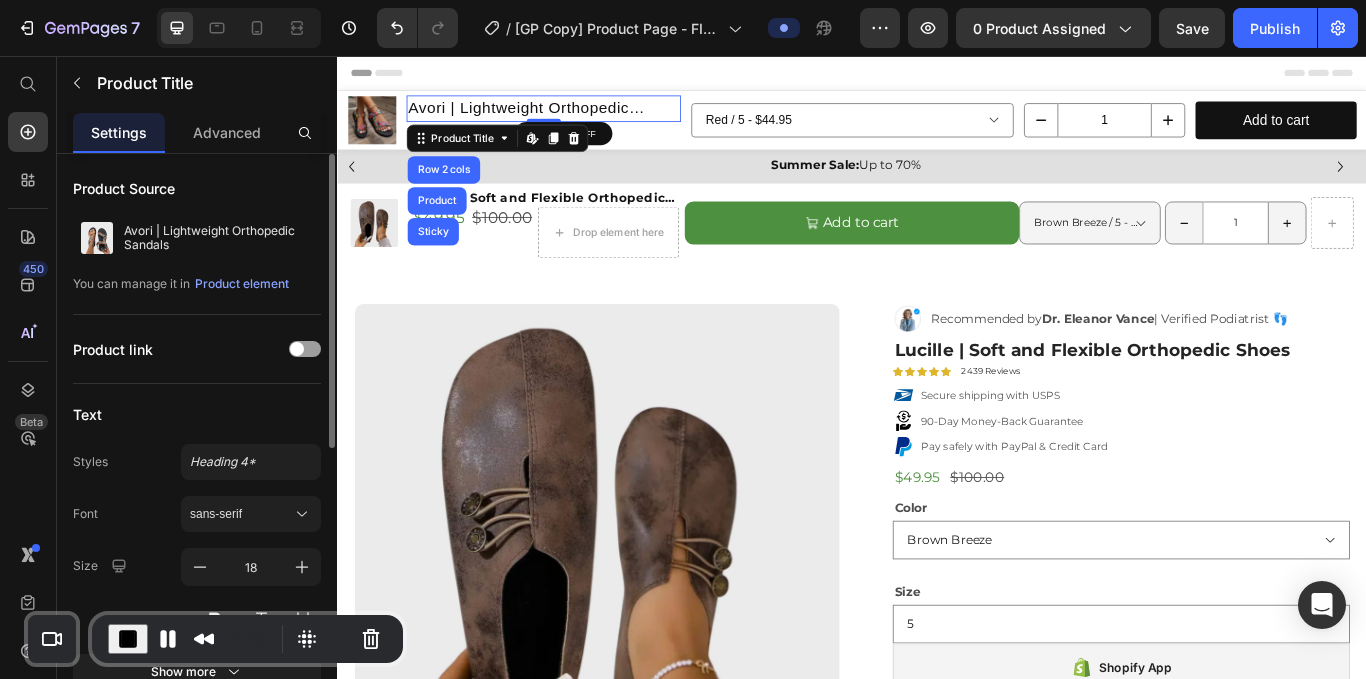 click on "Avori | Lightweight Orthopedic Sandals" at bounding box center [577, 117] 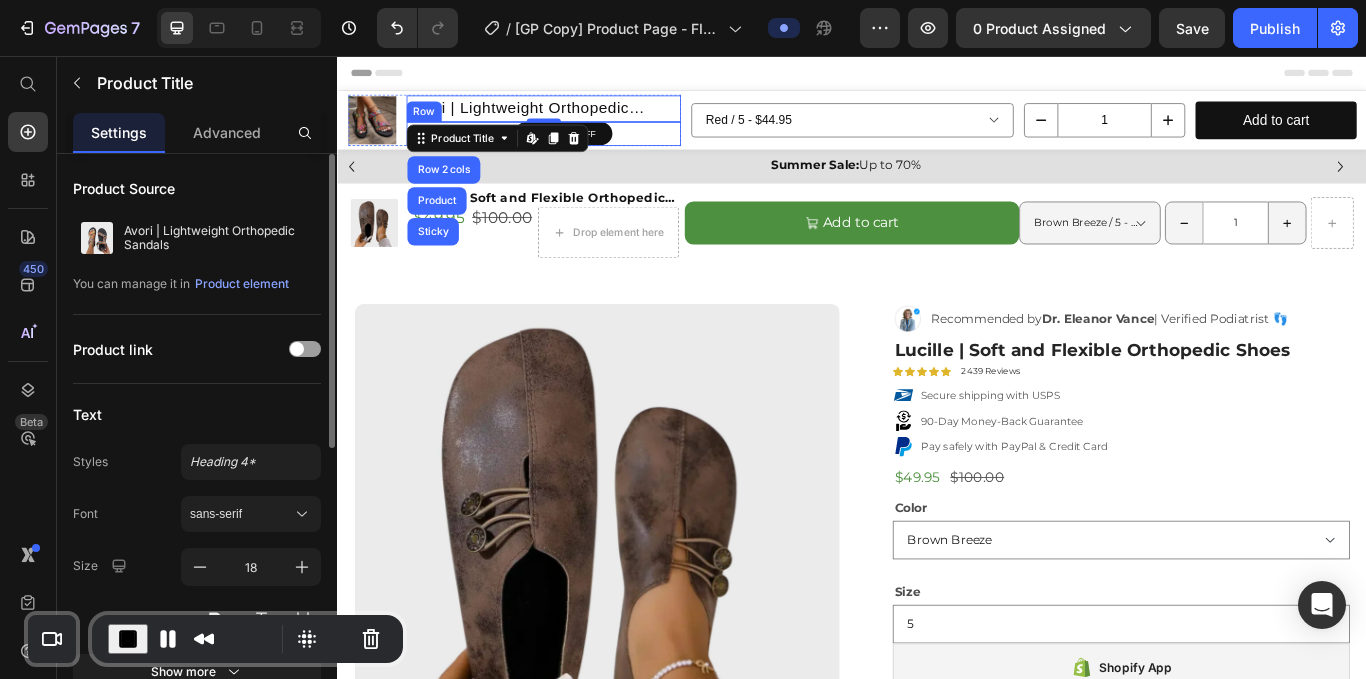 click on "$44.95 Product Price $90.00 Product Price SALE 50% OFF Discount Tag Row" at bounding box center (577, 147) 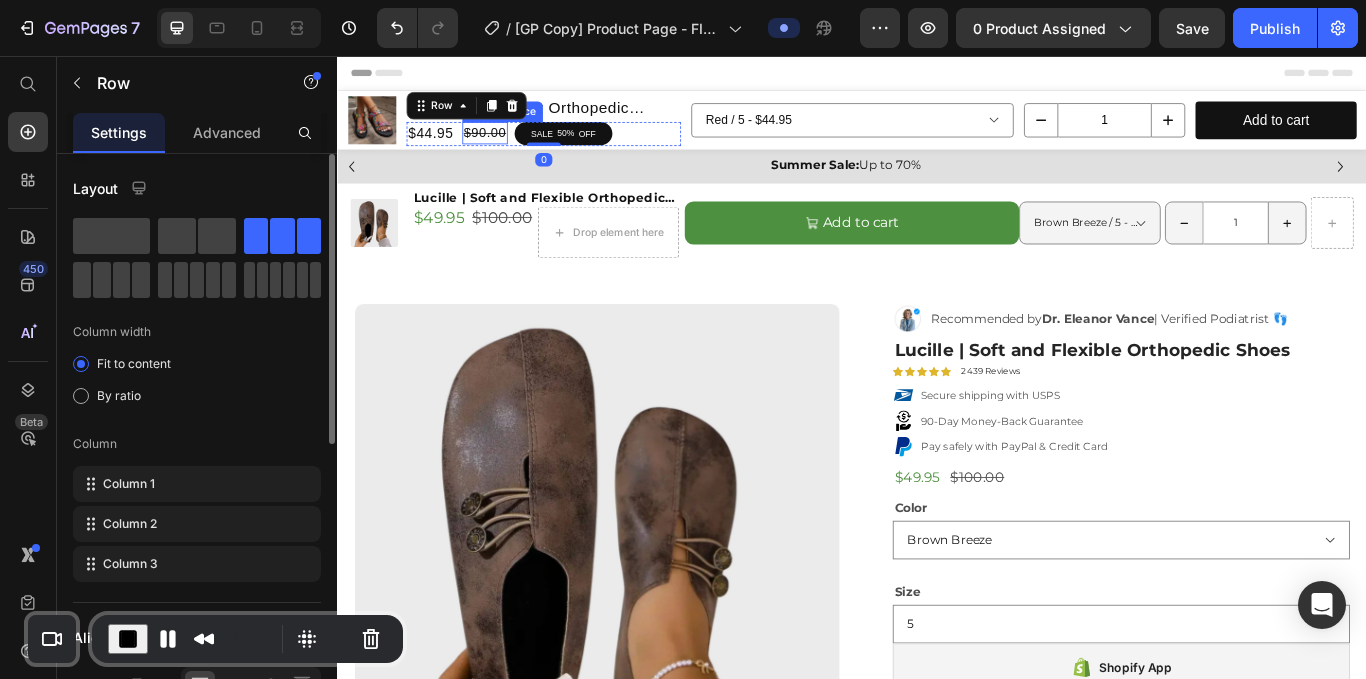 click on "$90.00" at bounding box center [508, 146] 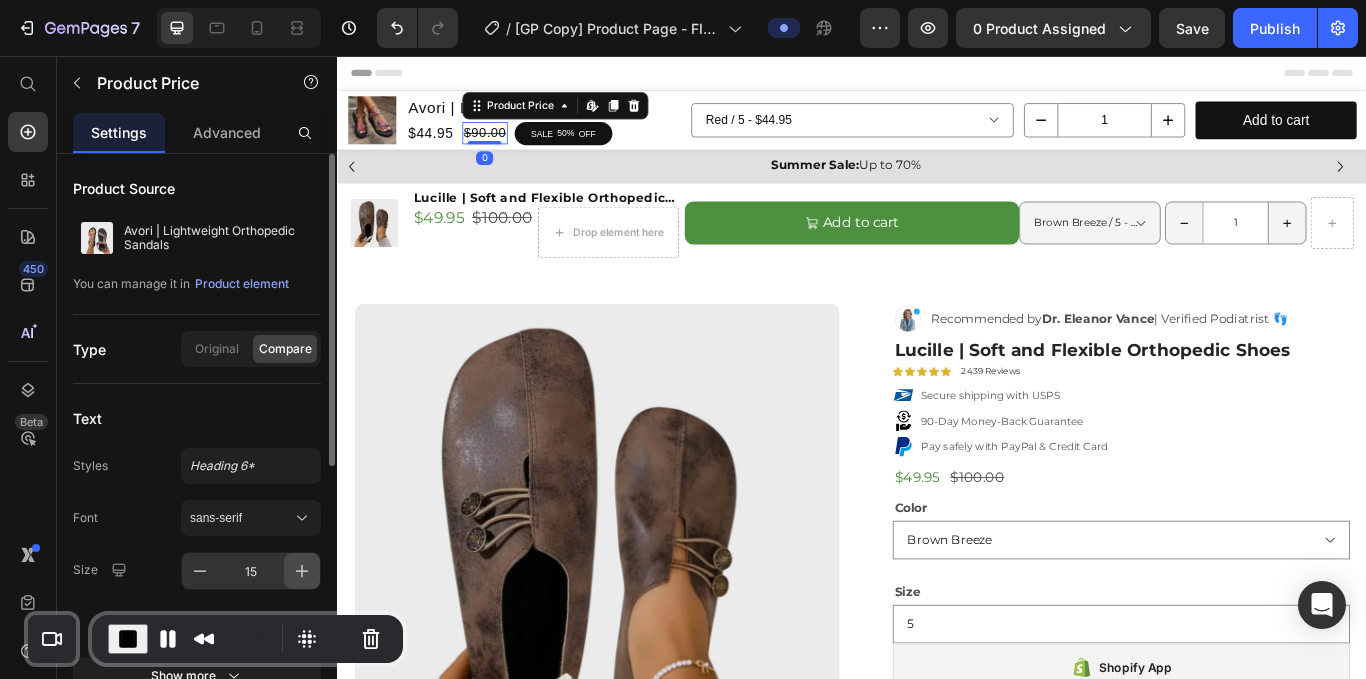 click at bounding box center [302, 571] 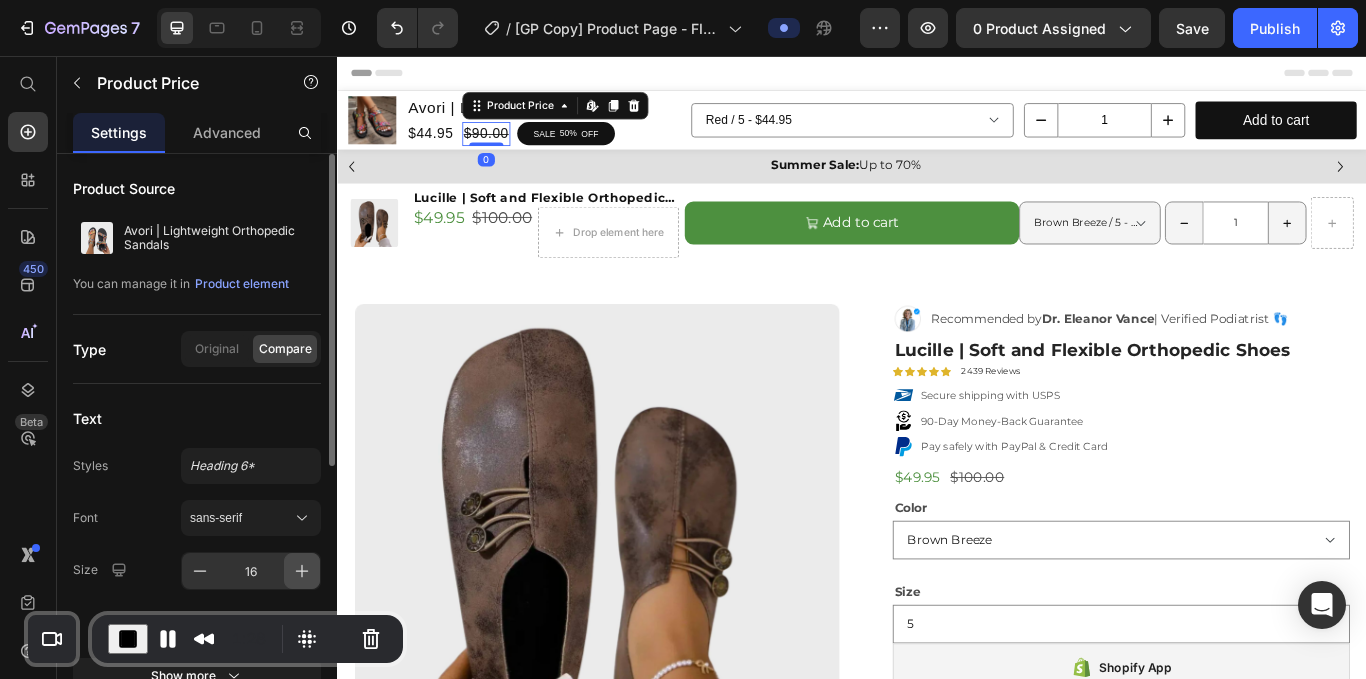 click at bounding box center (302, 571) 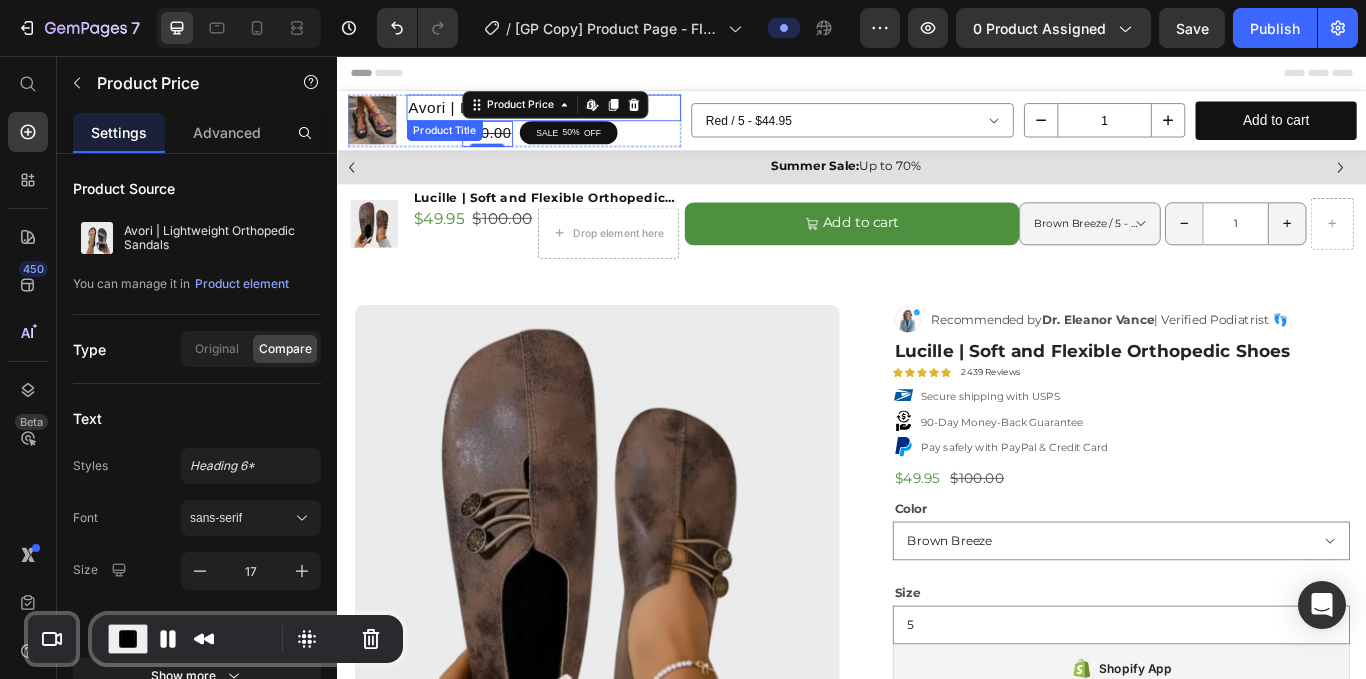 click on "Product Title" at bounding box center (461, 143) 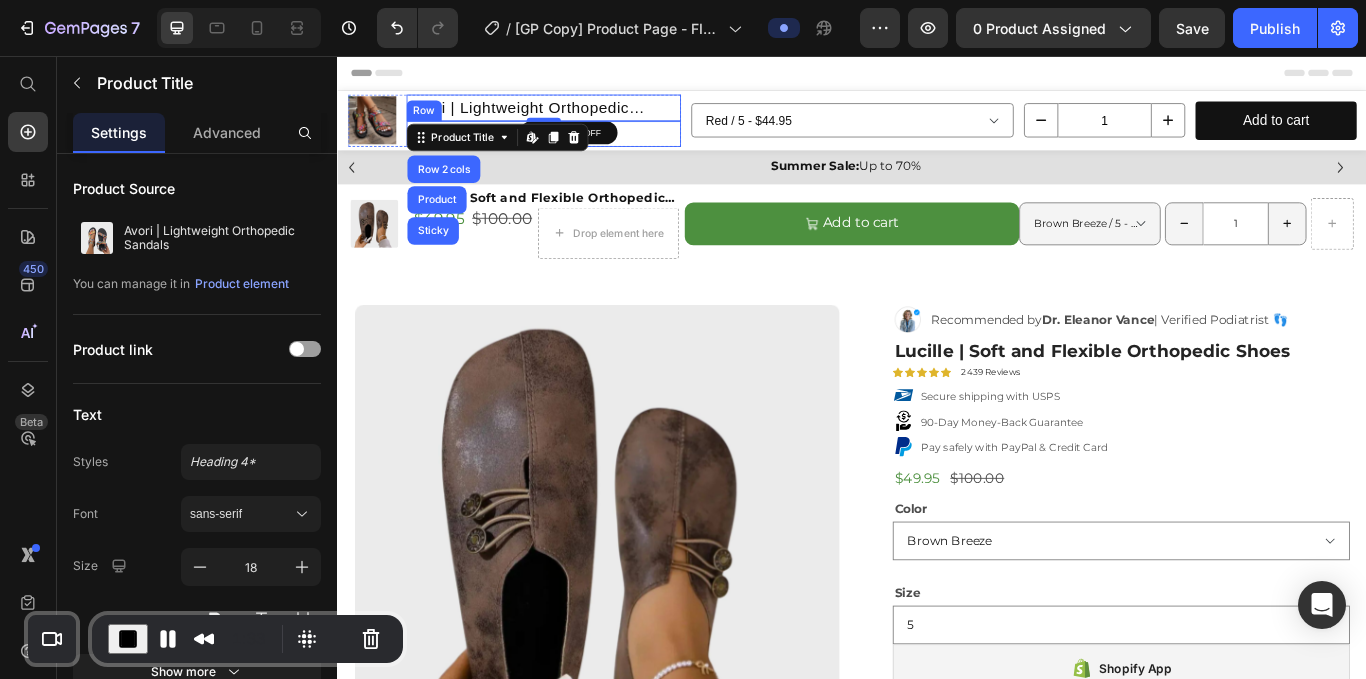 click on "$44.95 Product Price $90.00 Product Price SALE 50% OFF Discount Tag Row" at bounding box center (577, 147) 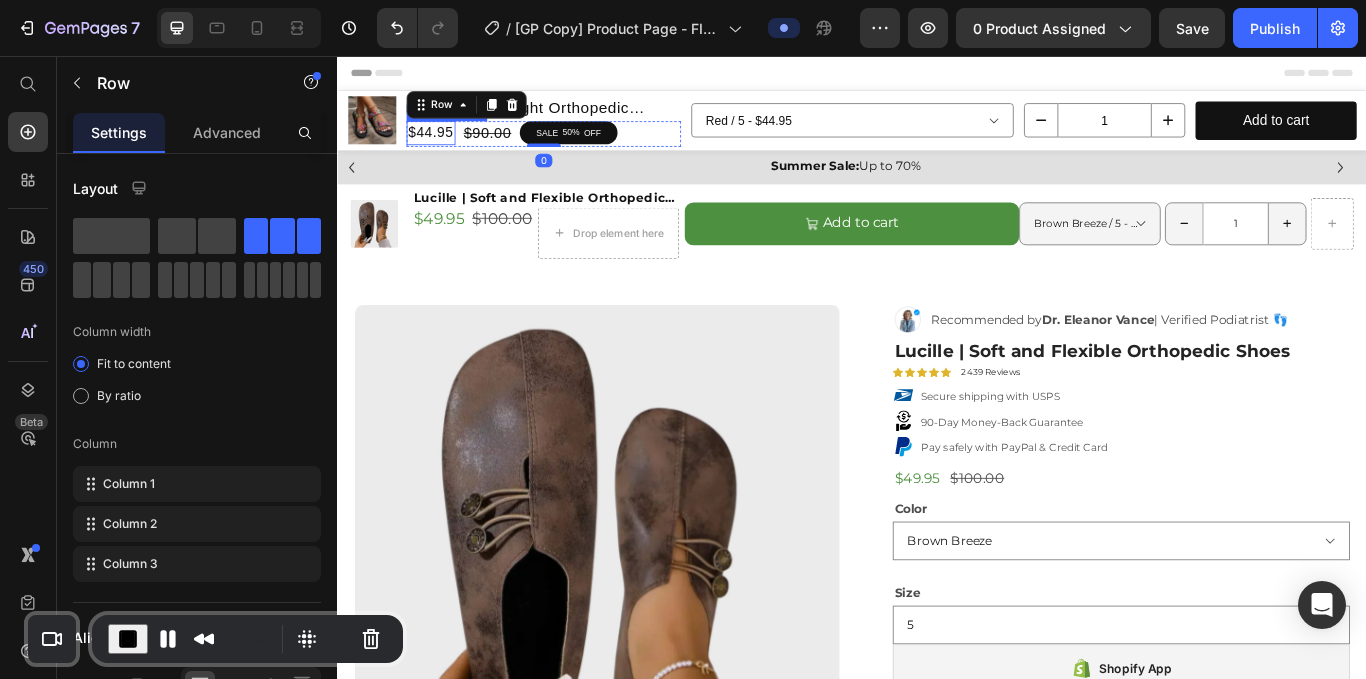click on "$44.95" at bounding box center [445, 146] 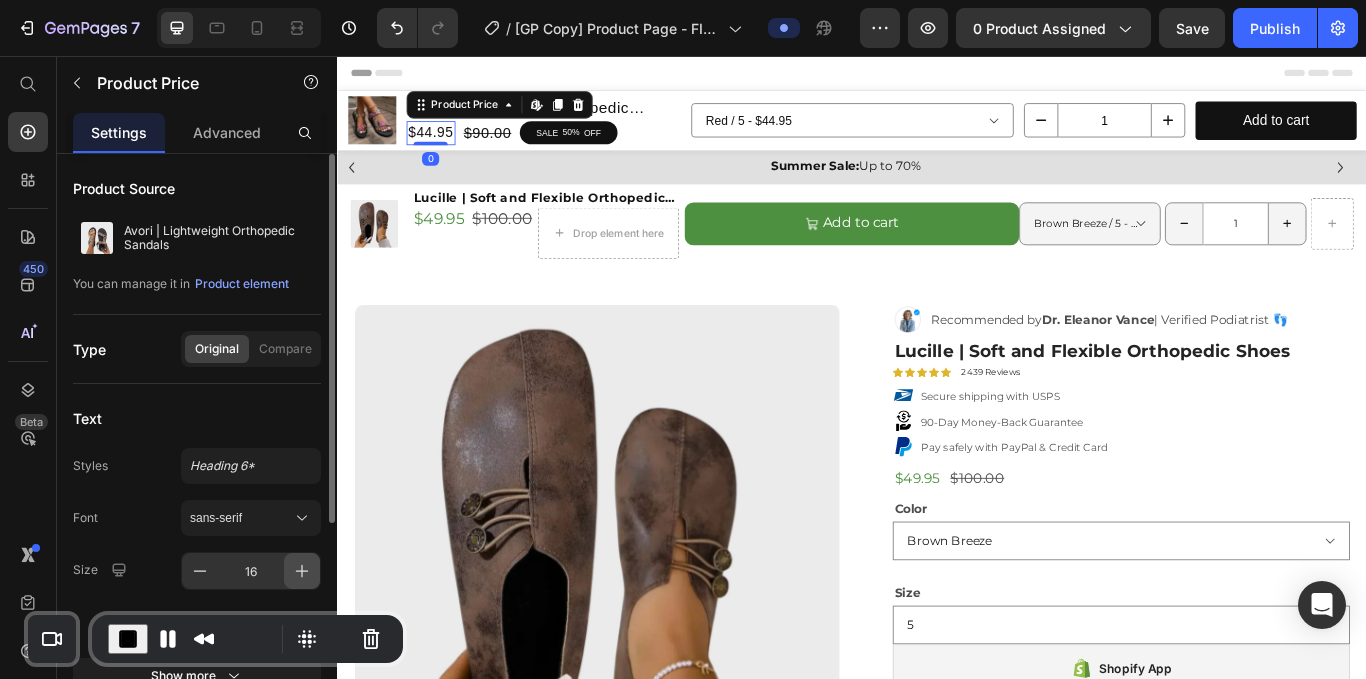 click 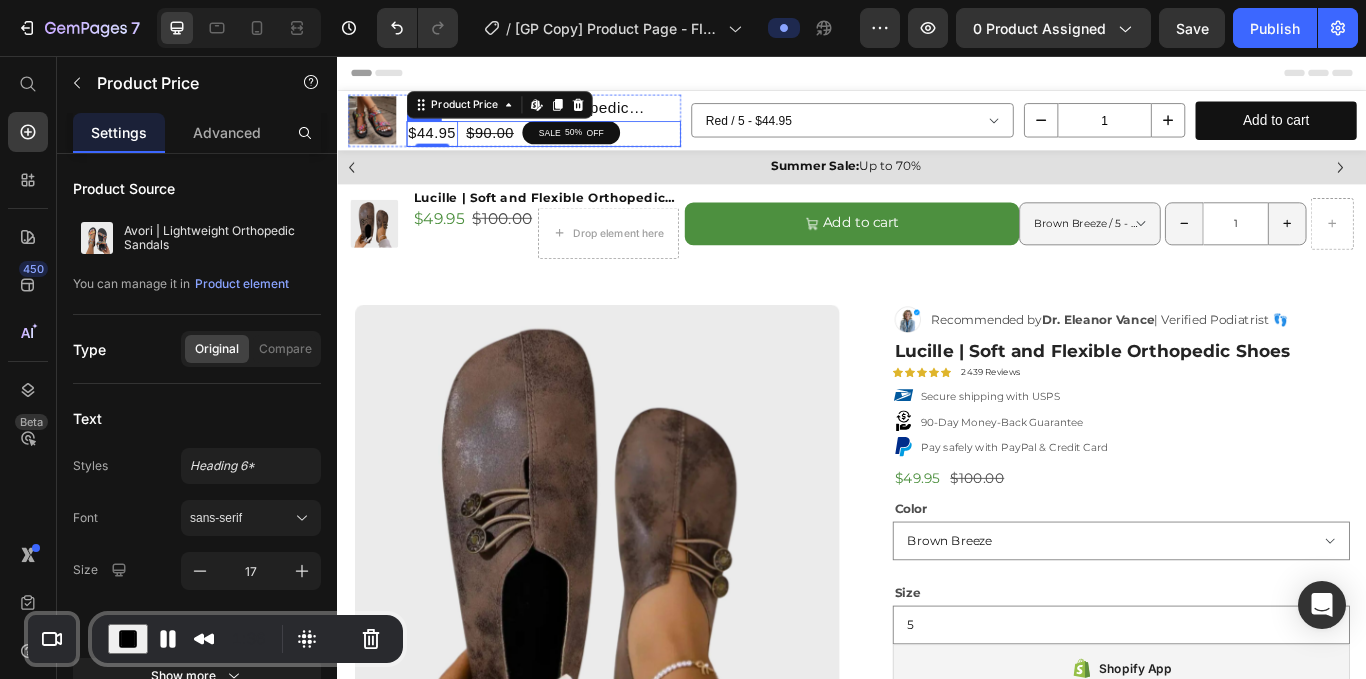 click on "$44.95 Product Price   Edit content in Shopify 0 $90.00 Product Price SALE 50% OFF Discount Tag Row" at bounding box center (577, 147) 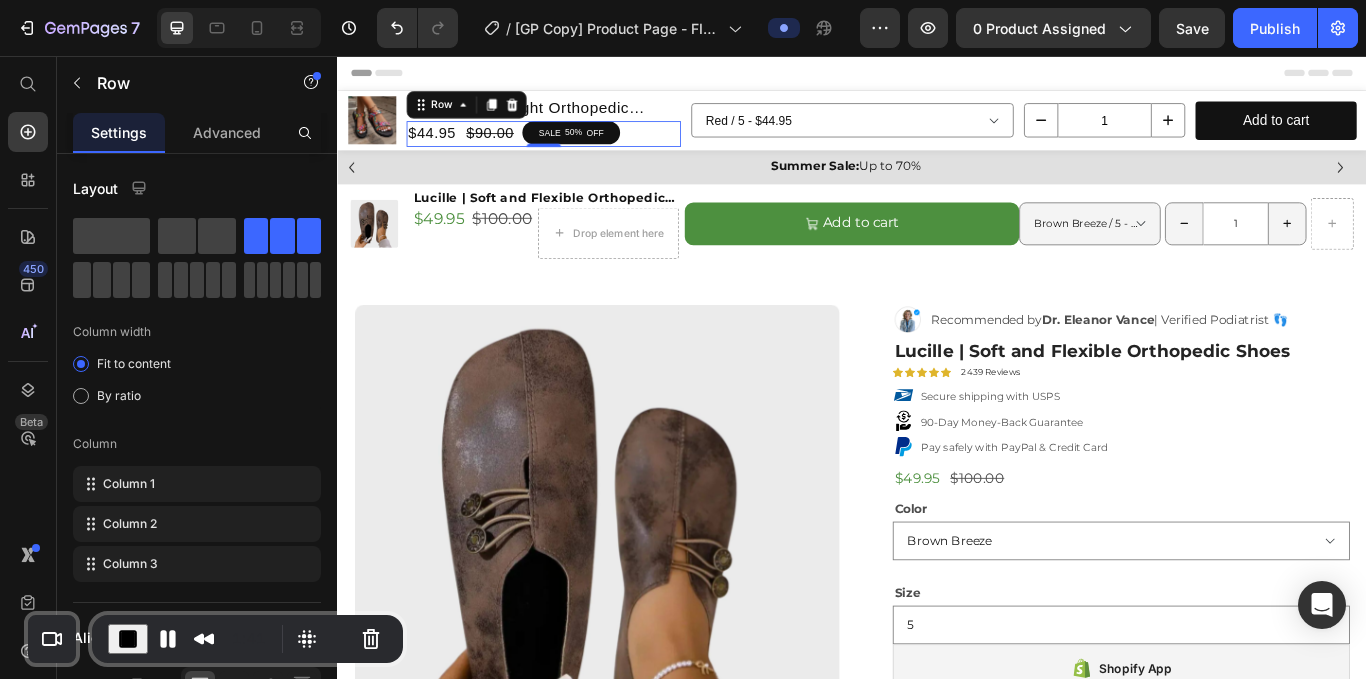 click on "$44.95 Product Price $90.00 Product Price SALE 50% OFF Discount Tag Row   0" at bounding box center [577, 147] 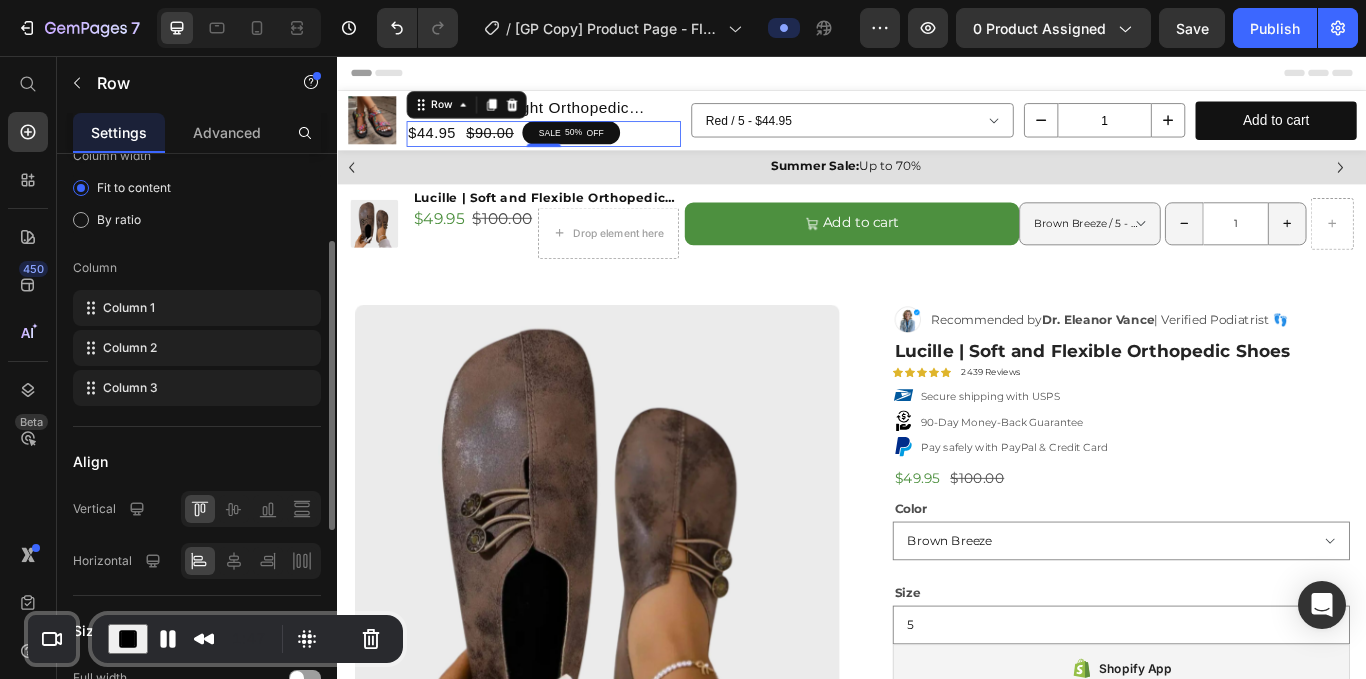 scroll, scrollTop: 175, scrollLeft: 0, axis: vertical 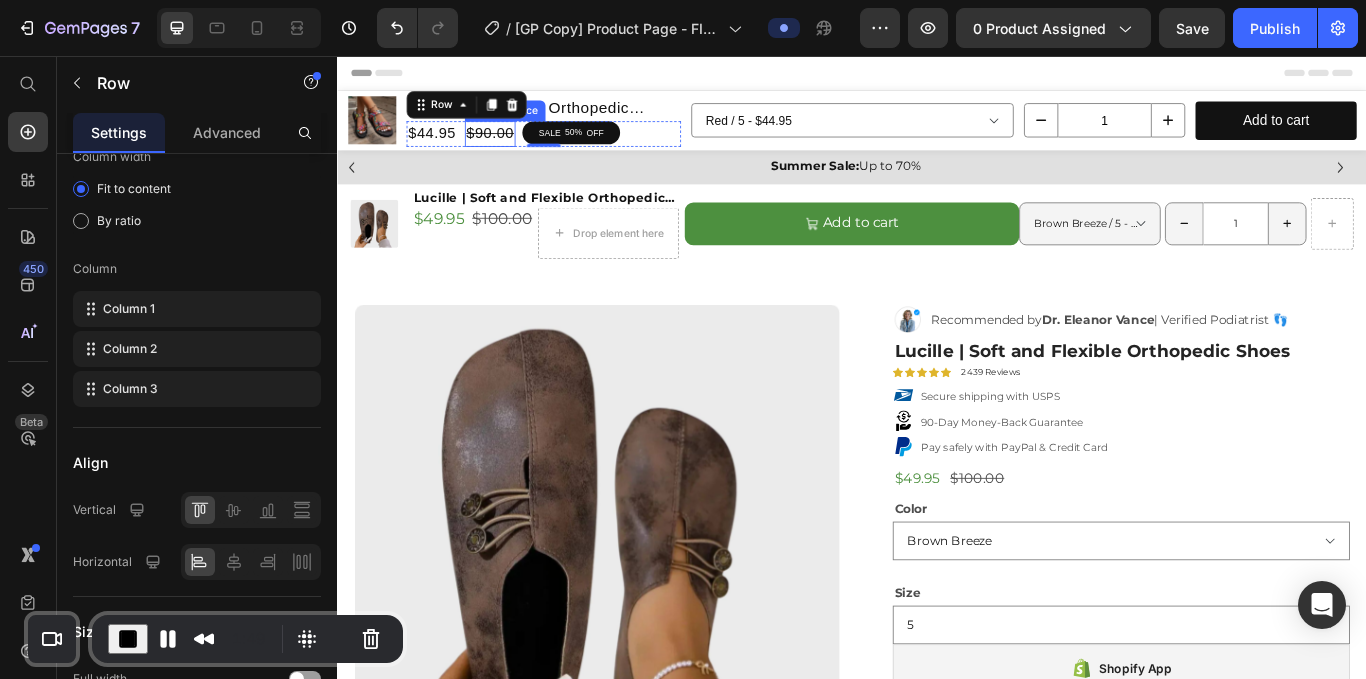 click on "$90.00" at bounding box center [515, 147] 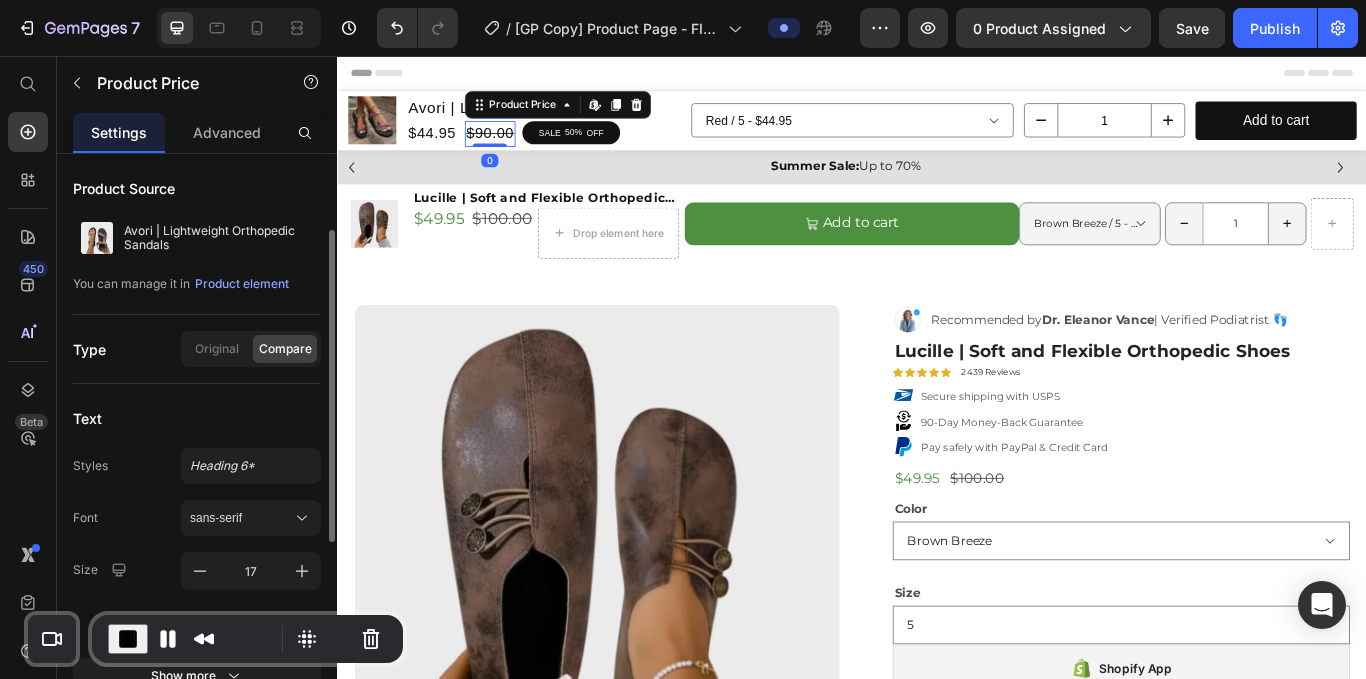 scroll, scrollTop: 72, scrollLeft: 0, axis: vertical 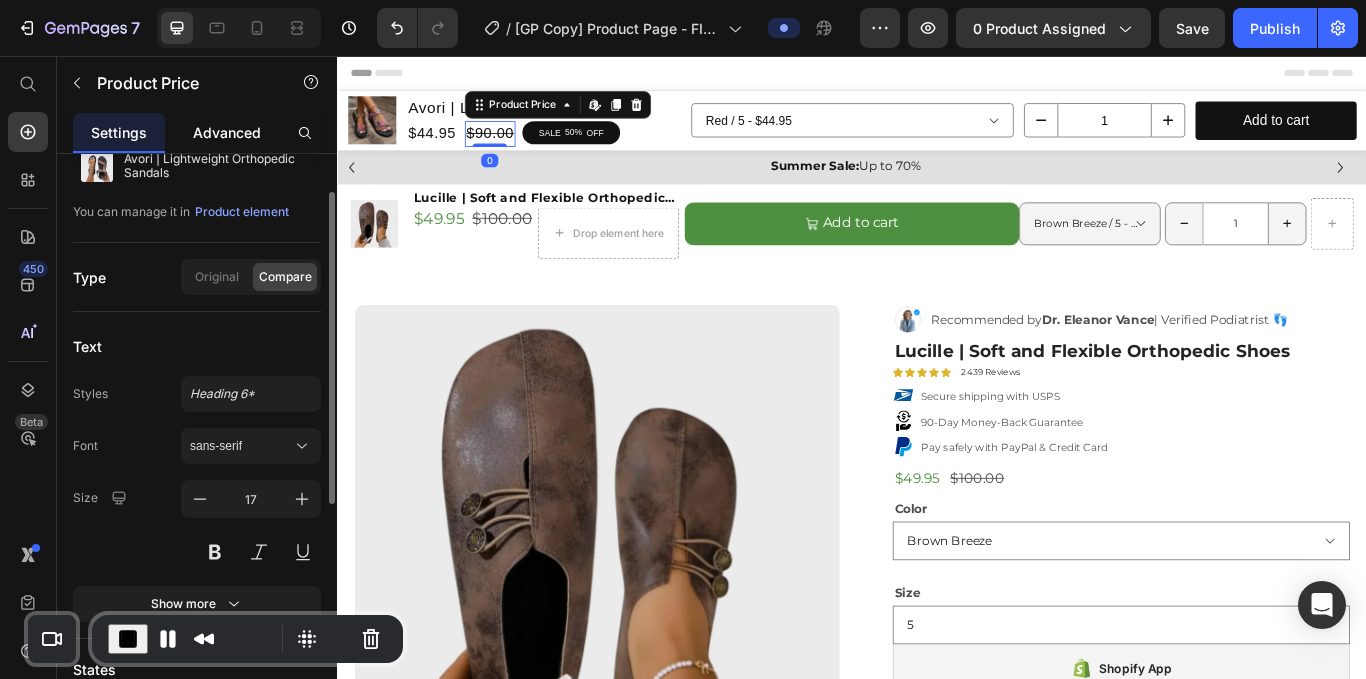 click on "Advanced" at bounding box center [227, 132] 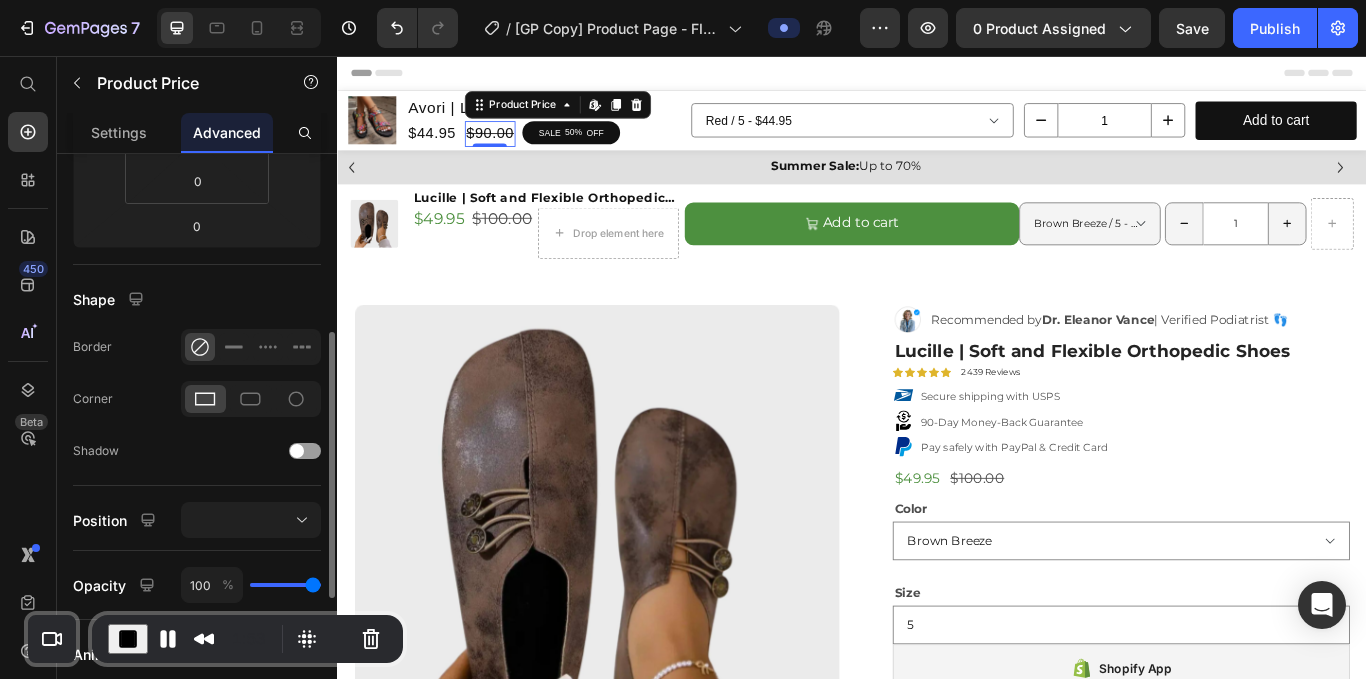 scroll, scrollTop: 456, scrollLeft: 0, axis: vertical 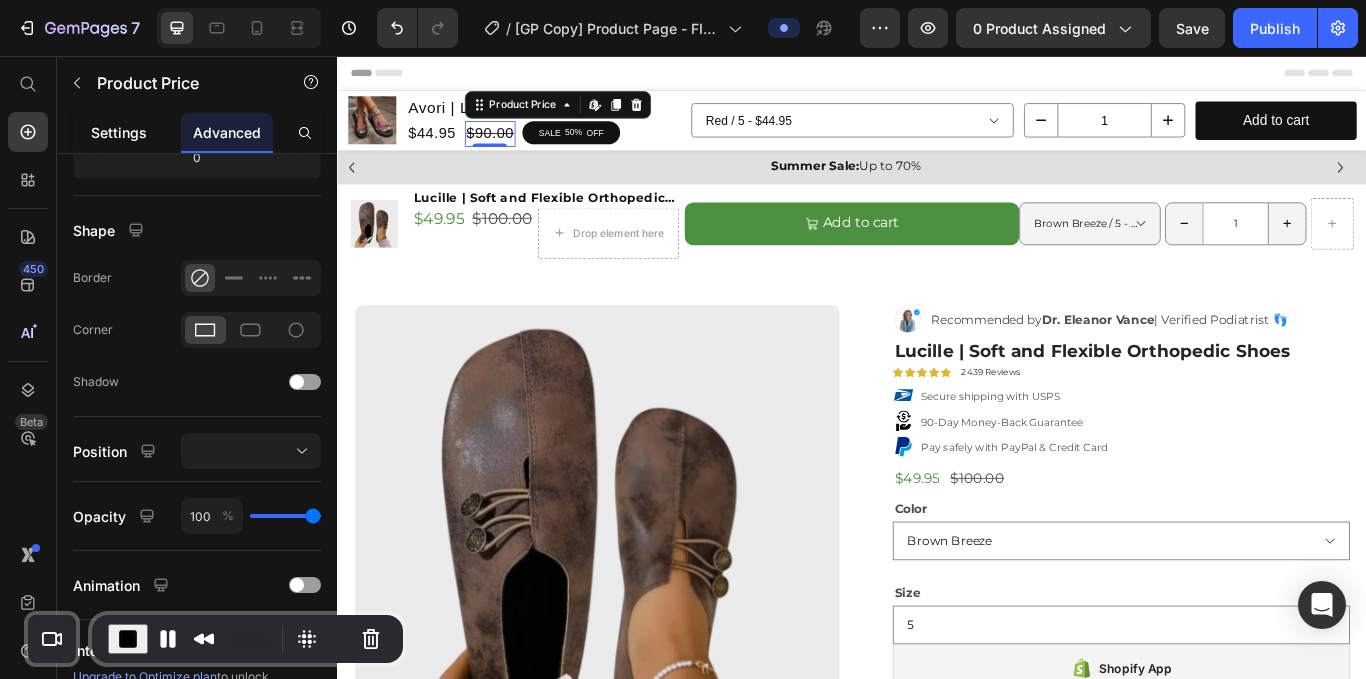 click on "Settings" at bounding box center (119, 132) 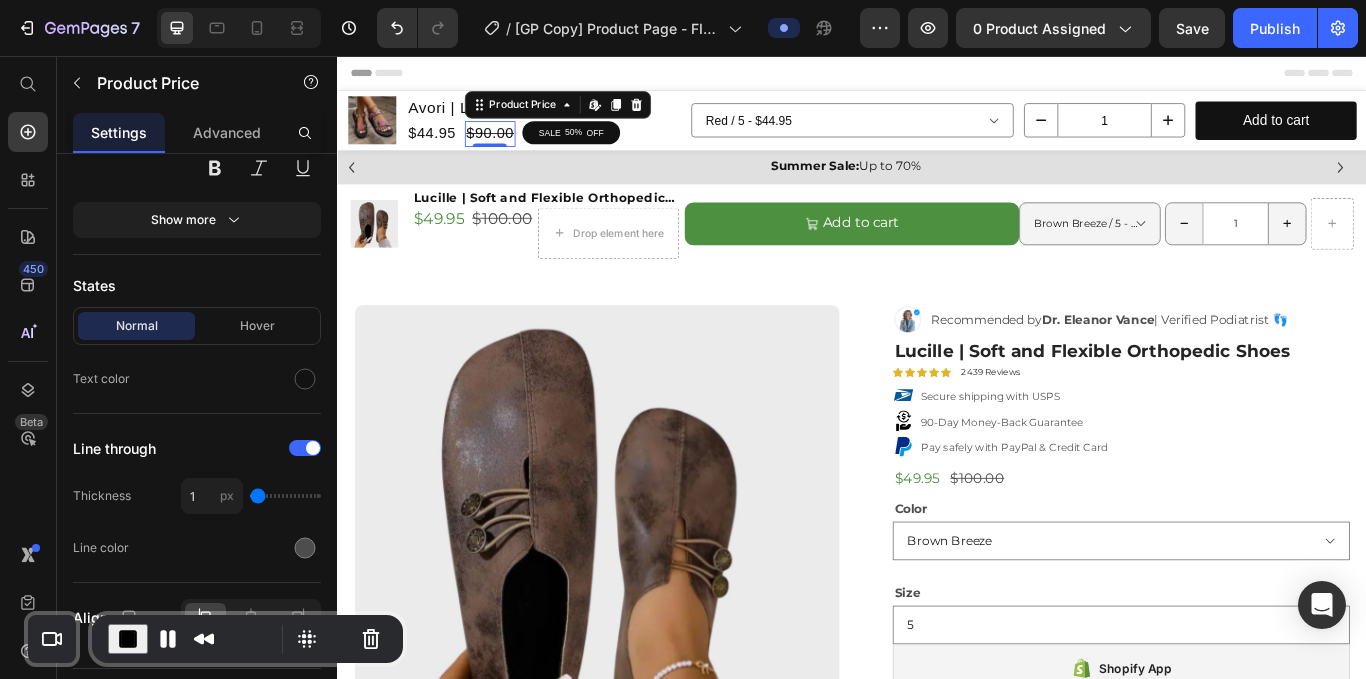 scroll, scrollTop: 0, scrollLeft: 0, axis: both 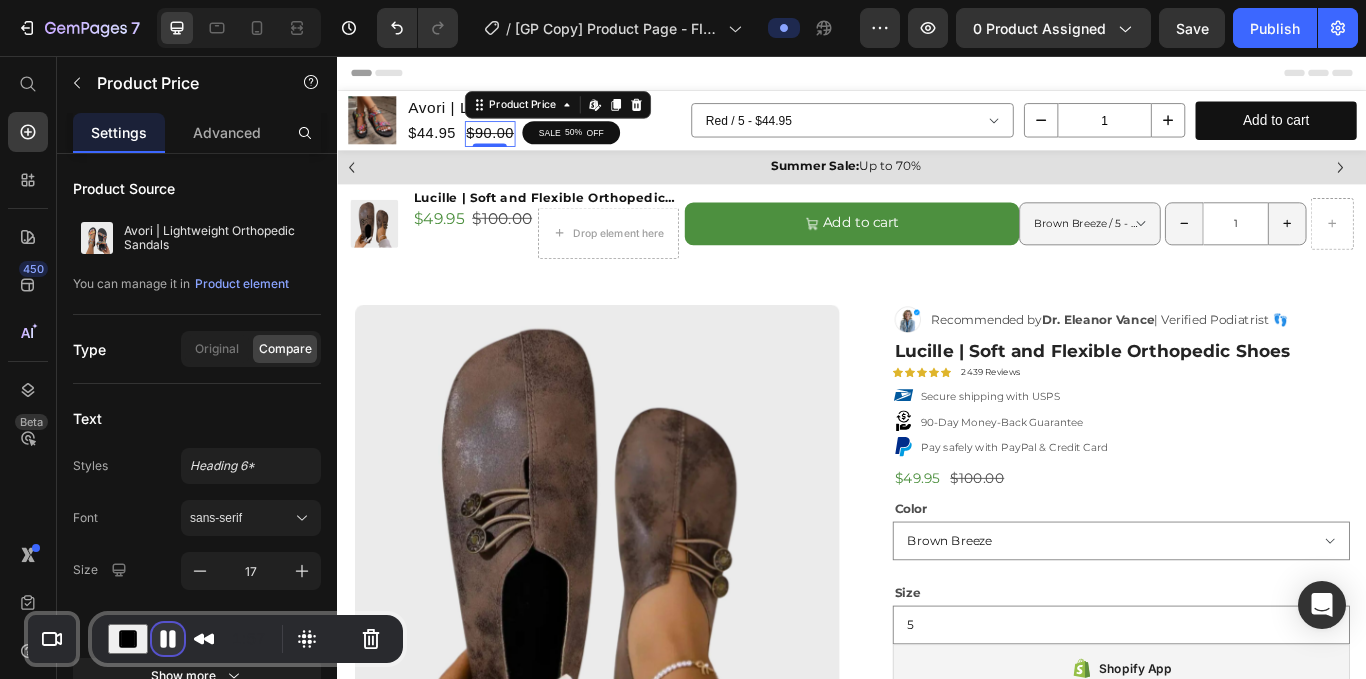 click at bounding box center [168, 639] 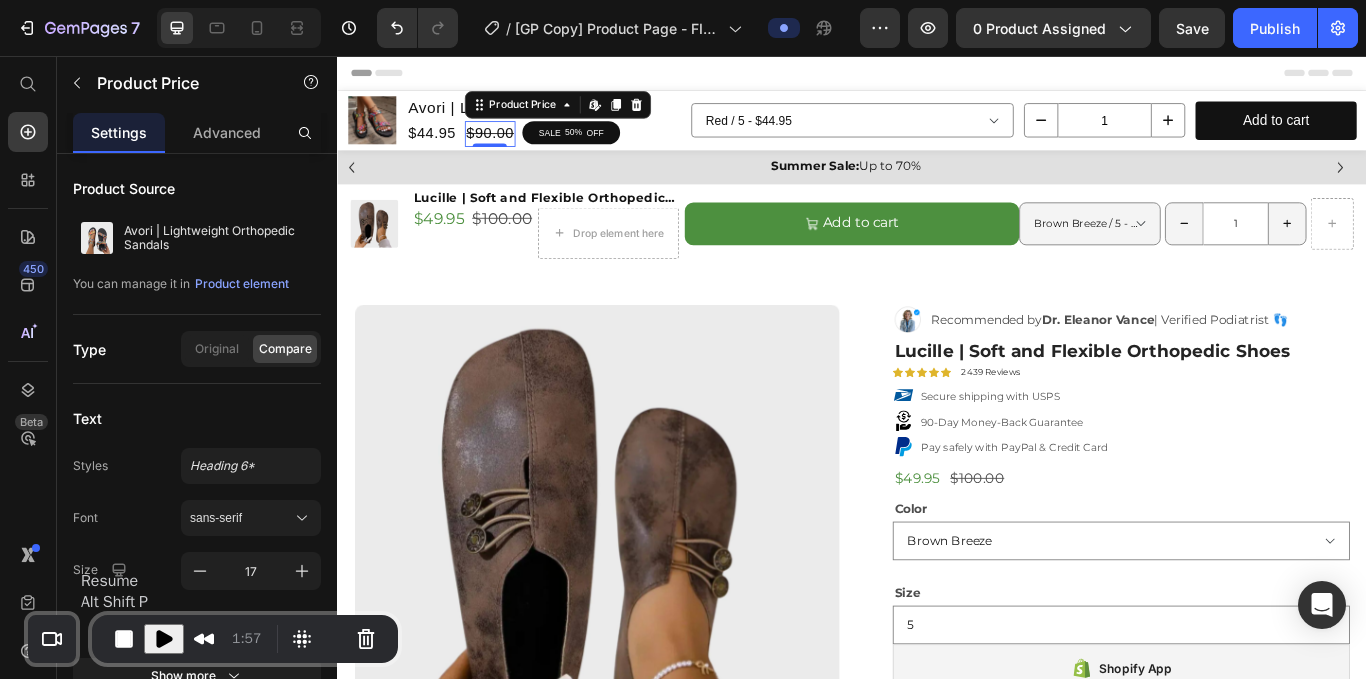 click at bounding box center [164, 639] 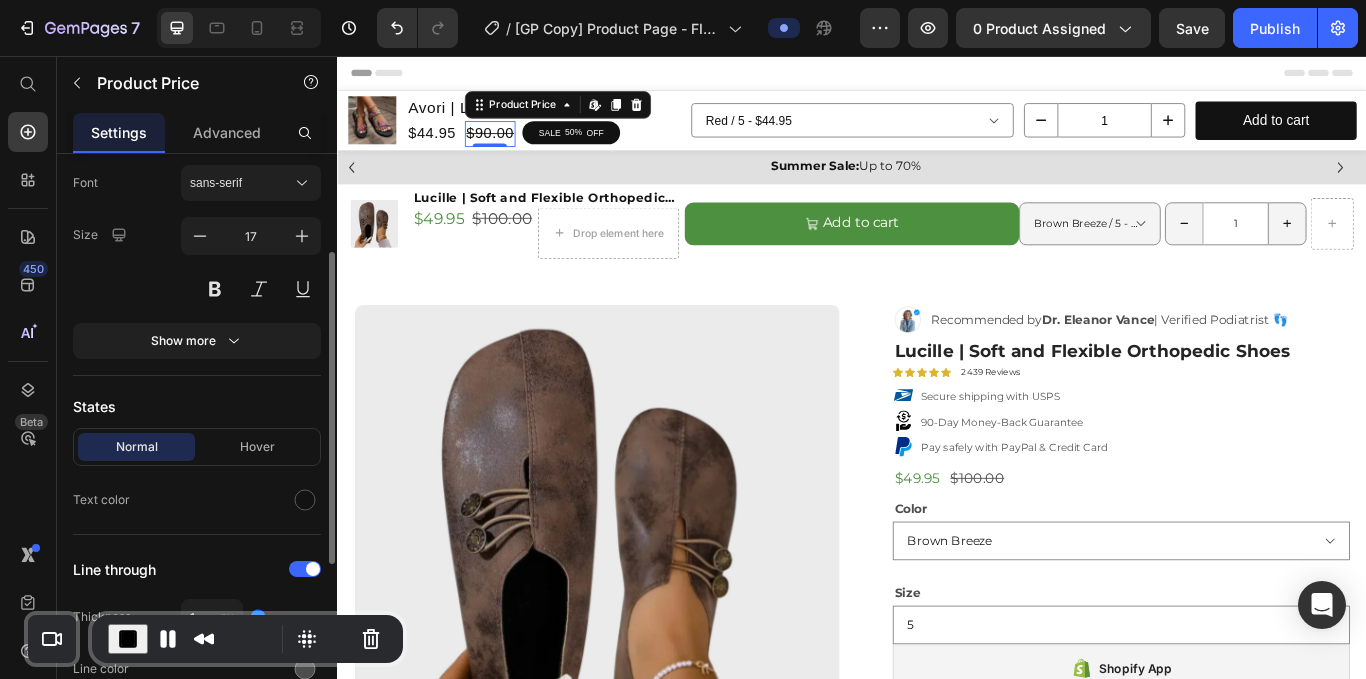 scroll, scrollTop: 280, scrollLeft: 0, axis: vertical 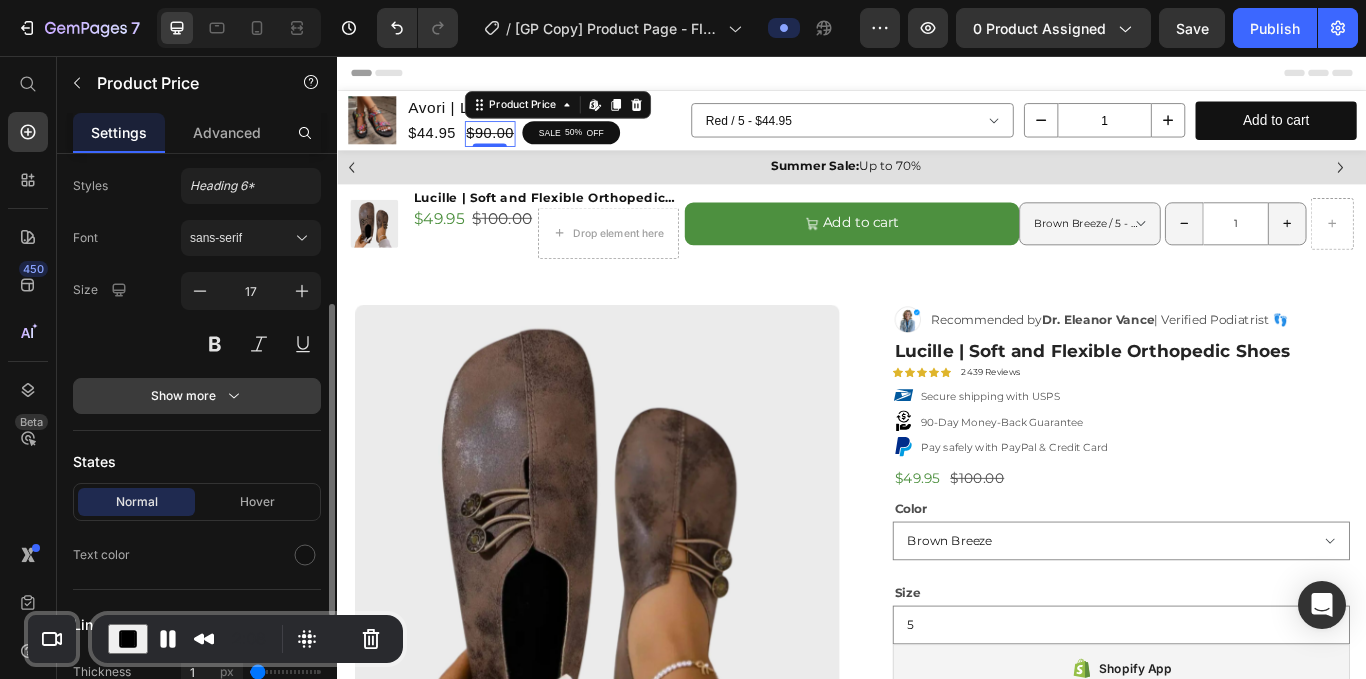click on "Show more" at bounding box center [197, 396] 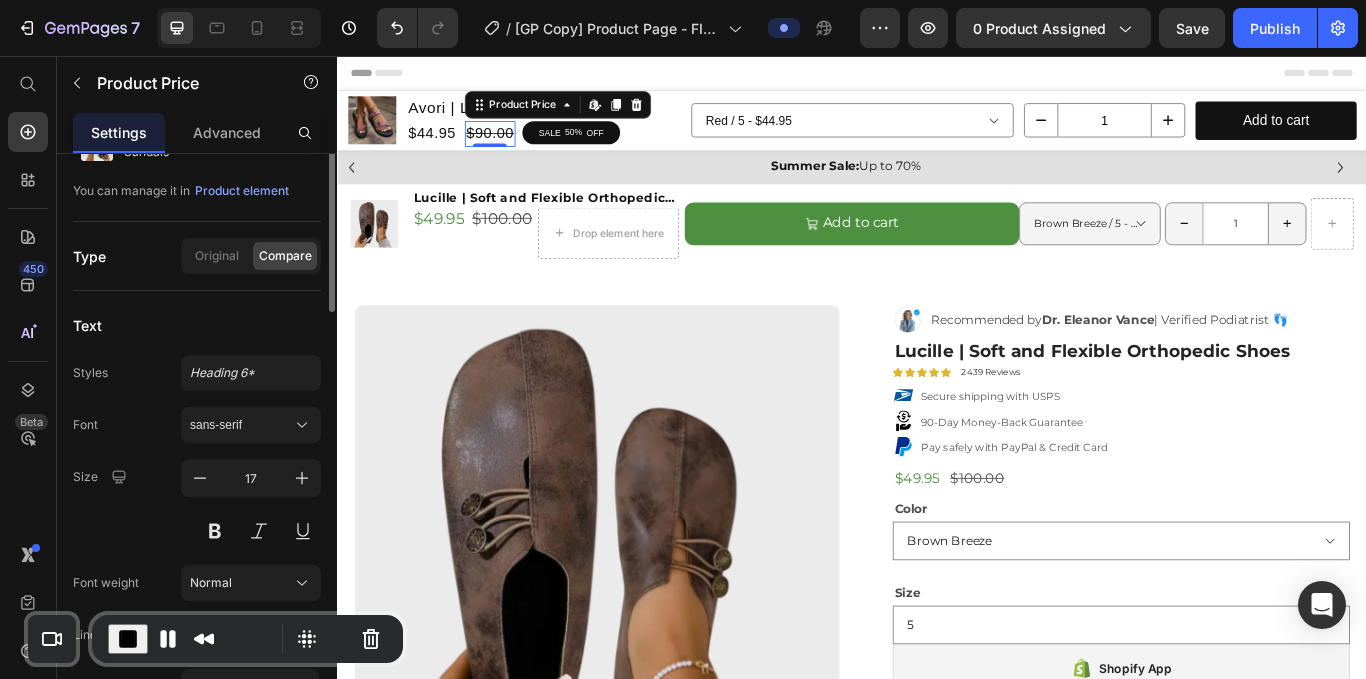 scroll, scrollTop: 0, scrollLeft: 0, axis: both 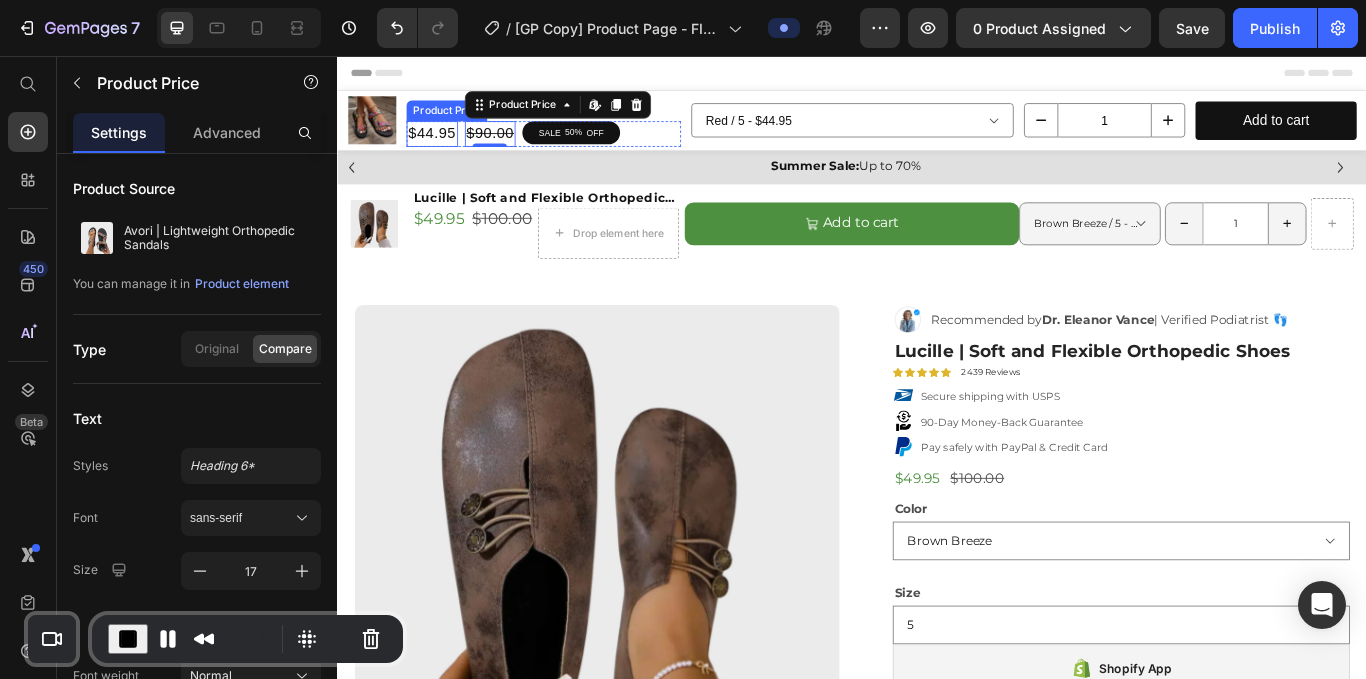 click on "$44.95" at bounding box center [447, 147] 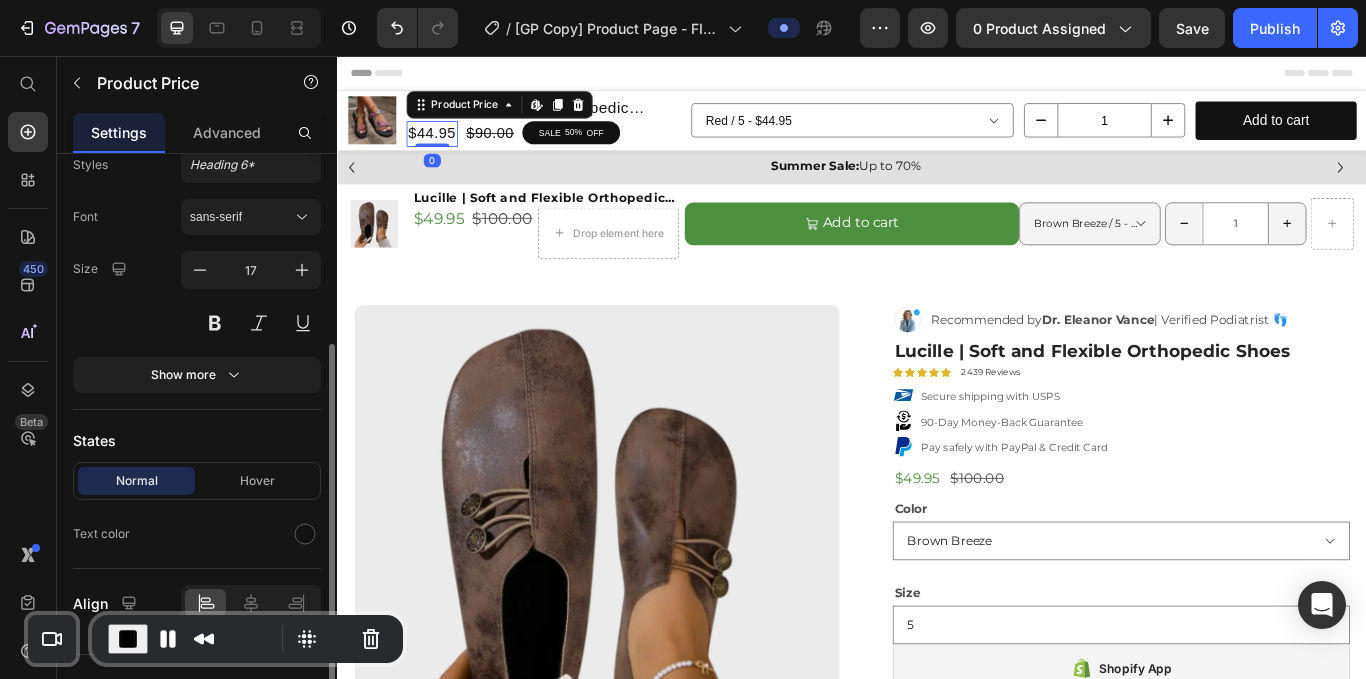 scroll, scrollTop: 299, scrollLeft: 0, axis: vertical 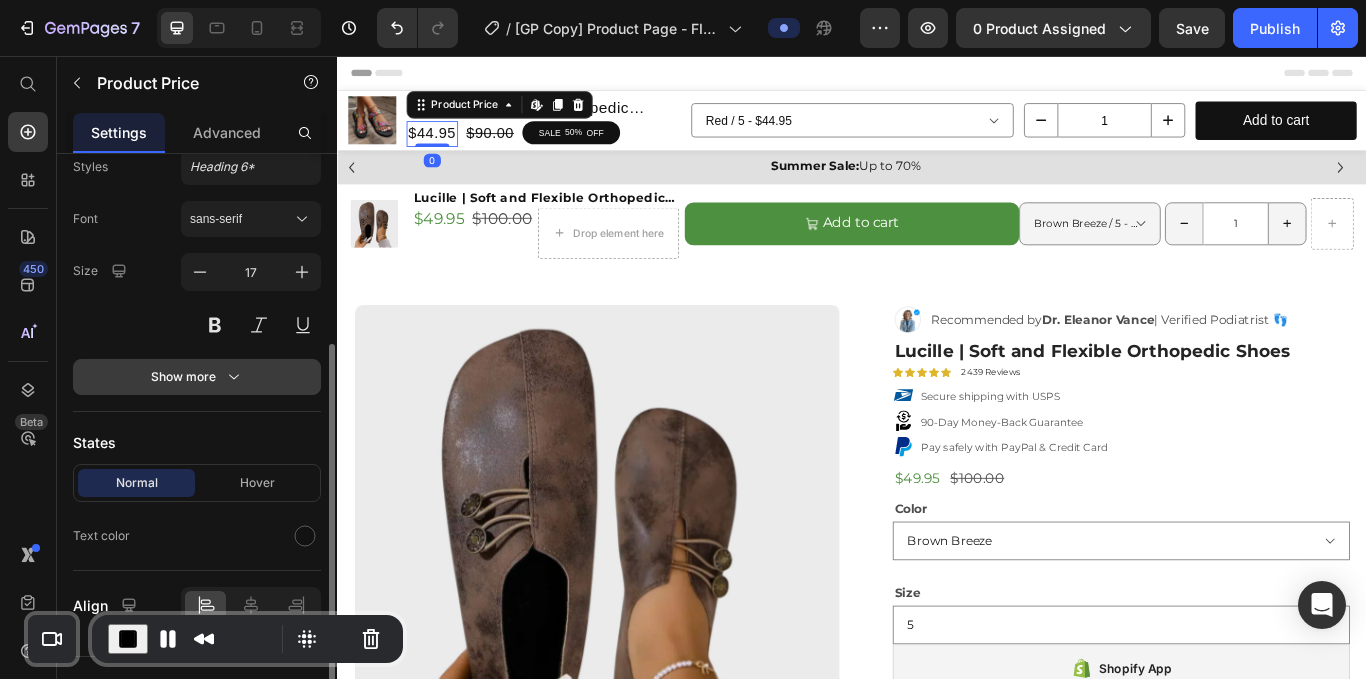 click on "Show more" at bounding box center (197, 377) 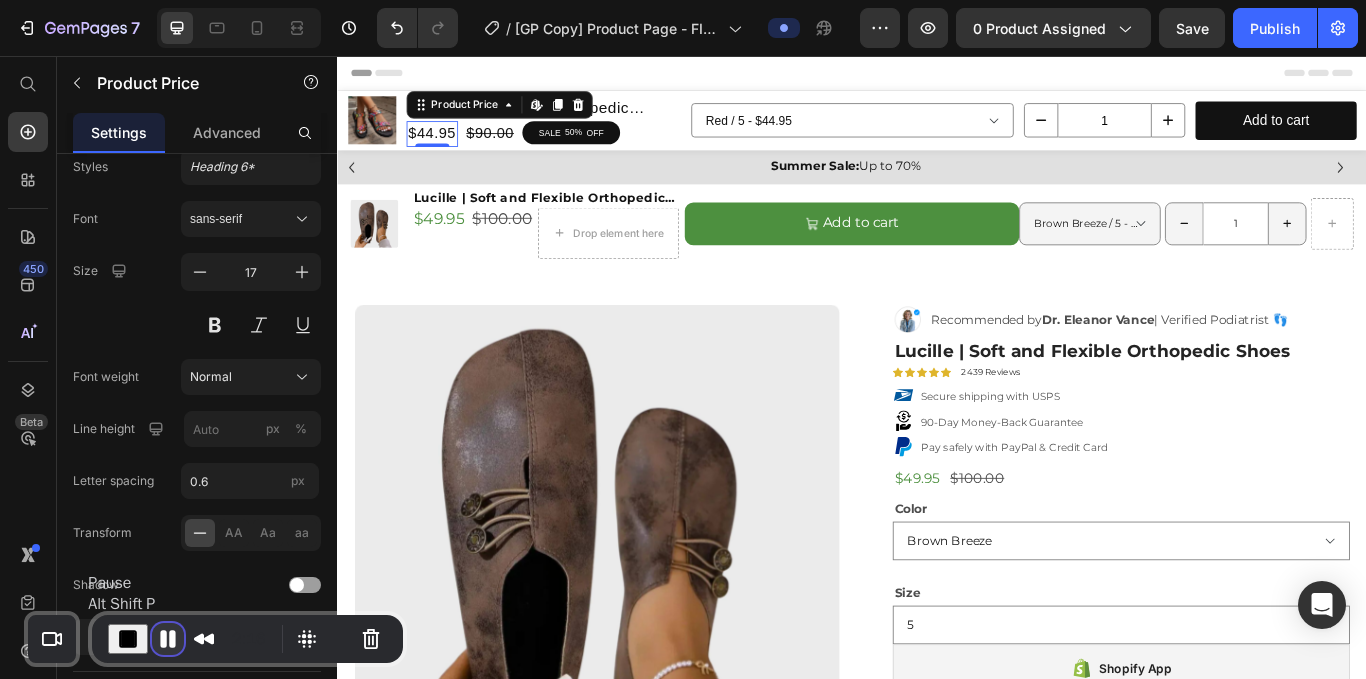 click at bounding box center (168, 639) 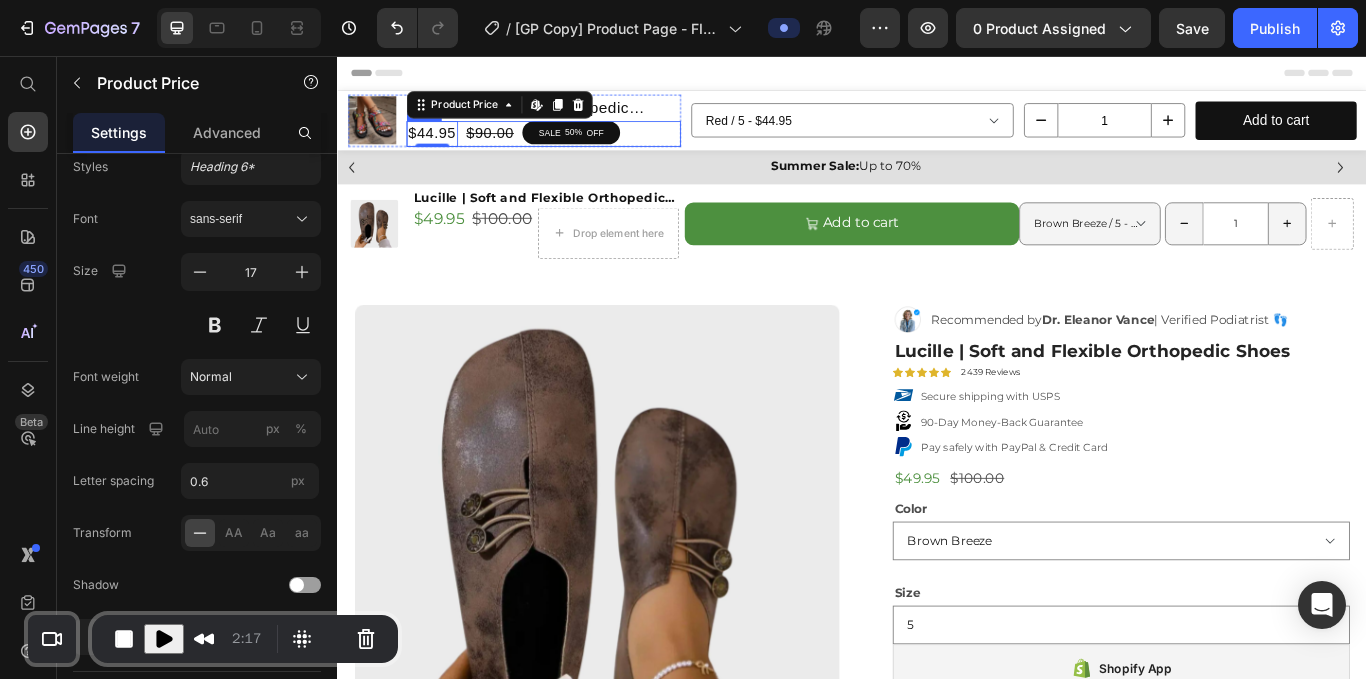 click on "$44.95 Product Price   Edit content in Shopify 0 $90.00 Product Price SALE 50% OFF Discount Tag Row" at bounding box center (577, 147) 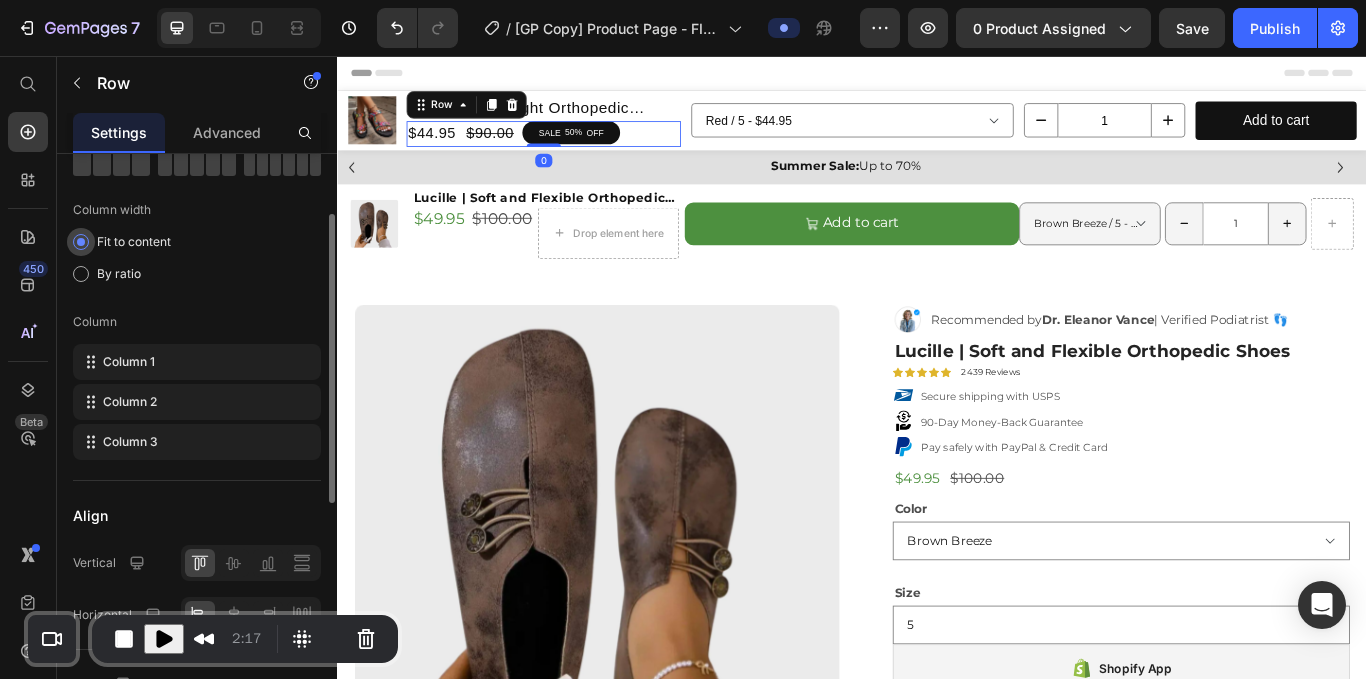 scroll, scrollTop: 123, scrollLeft: 0, axis: vertical 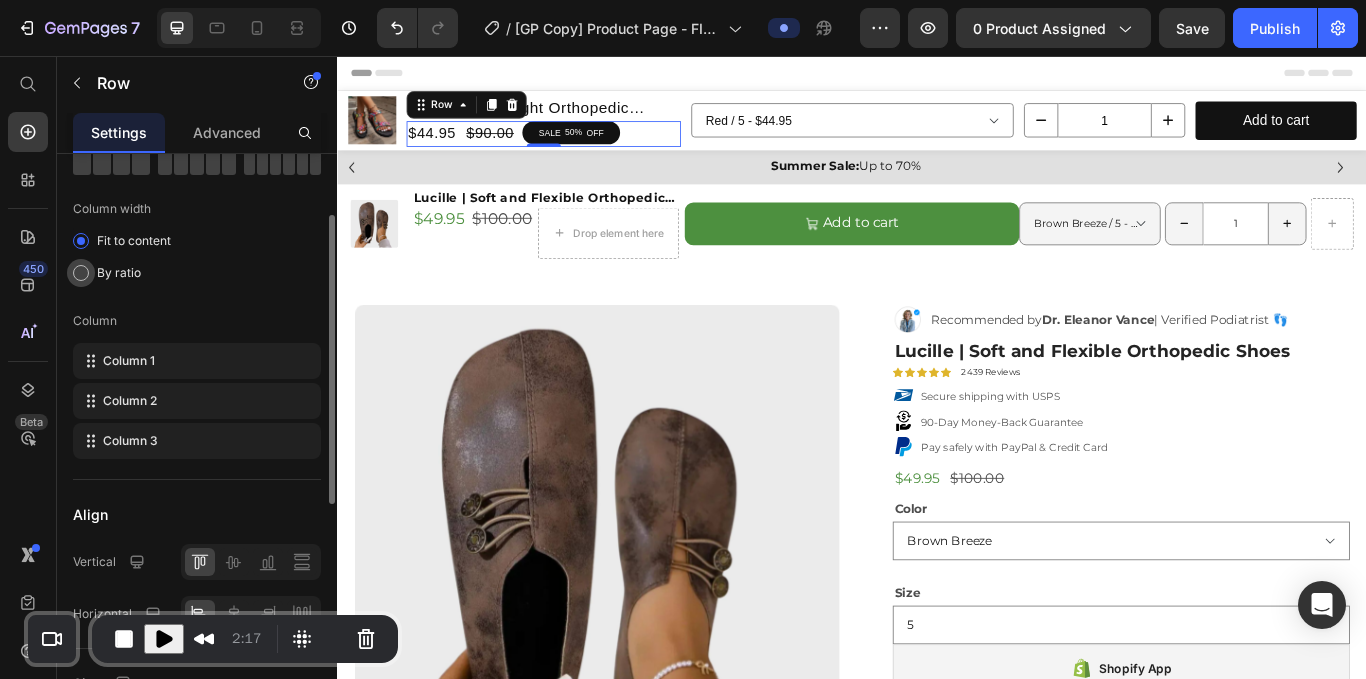 click on "By ratio" at bounding box center [119, 273] 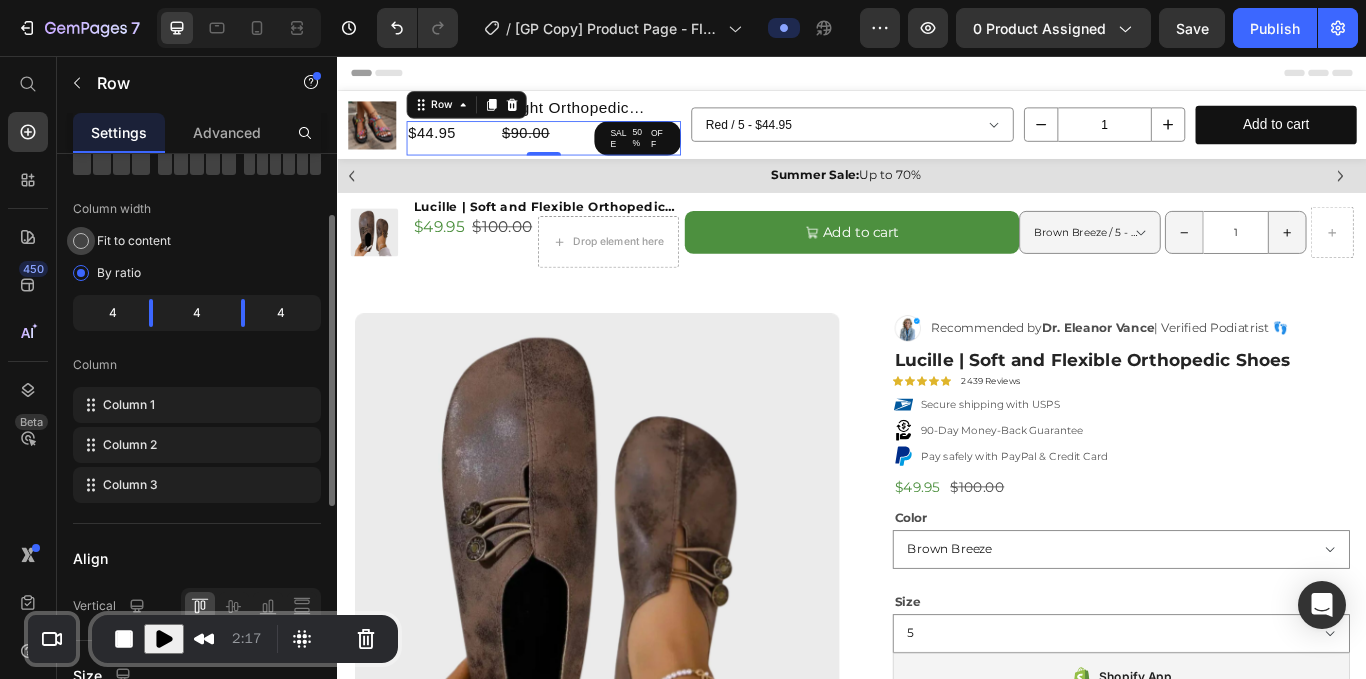 click on "Fit to content" at bounding box center [134, 241] 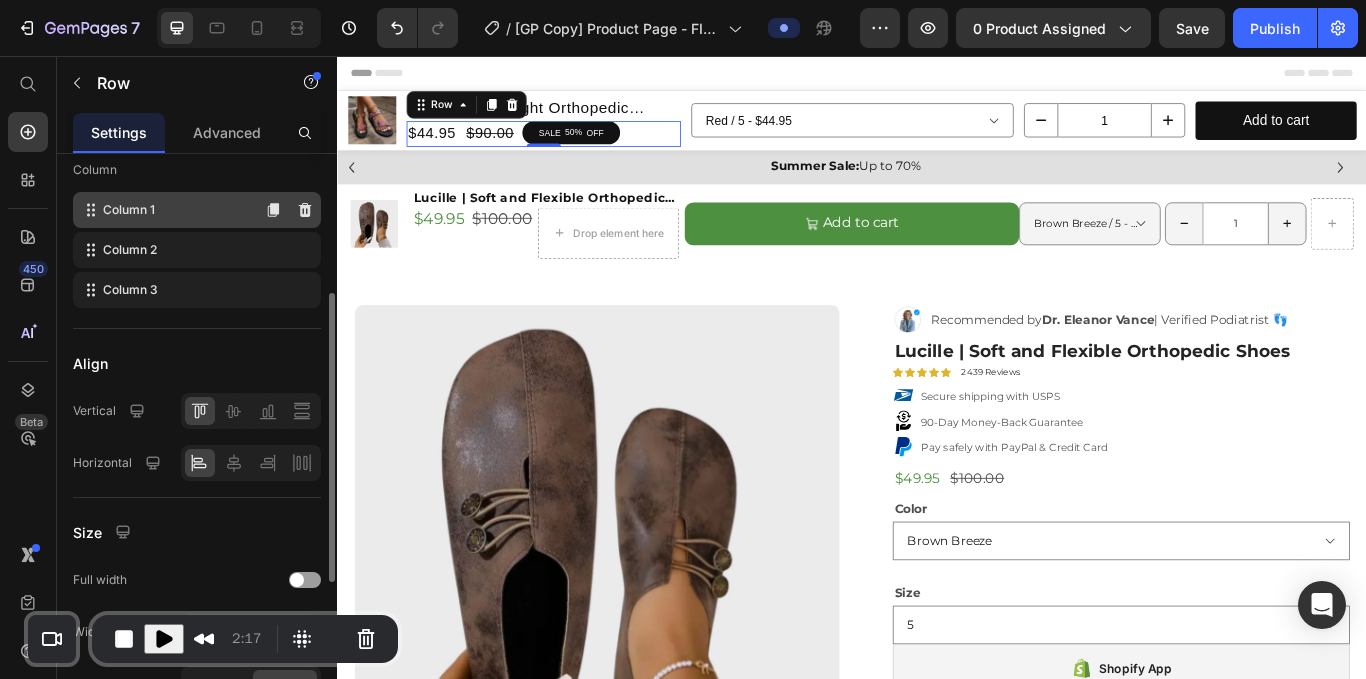 scroll, scrollTop: 277, scrollLeft: 0, axis: vertical 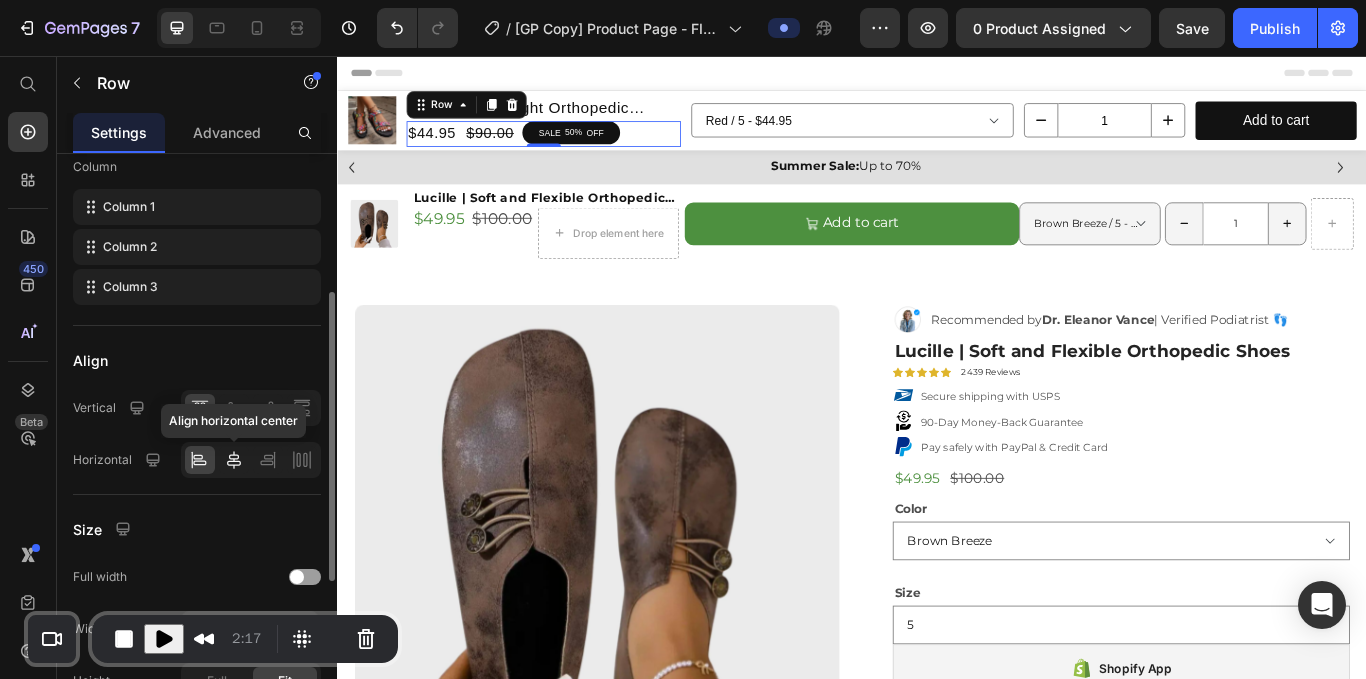 click 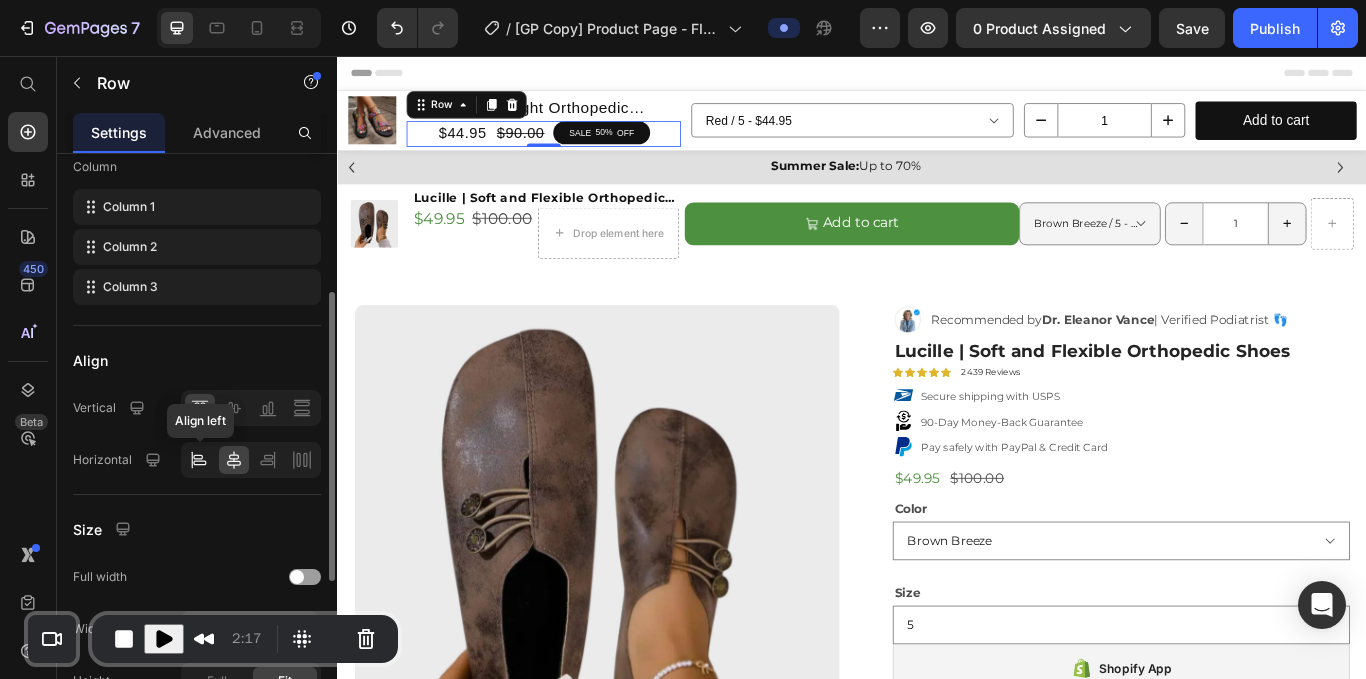 click 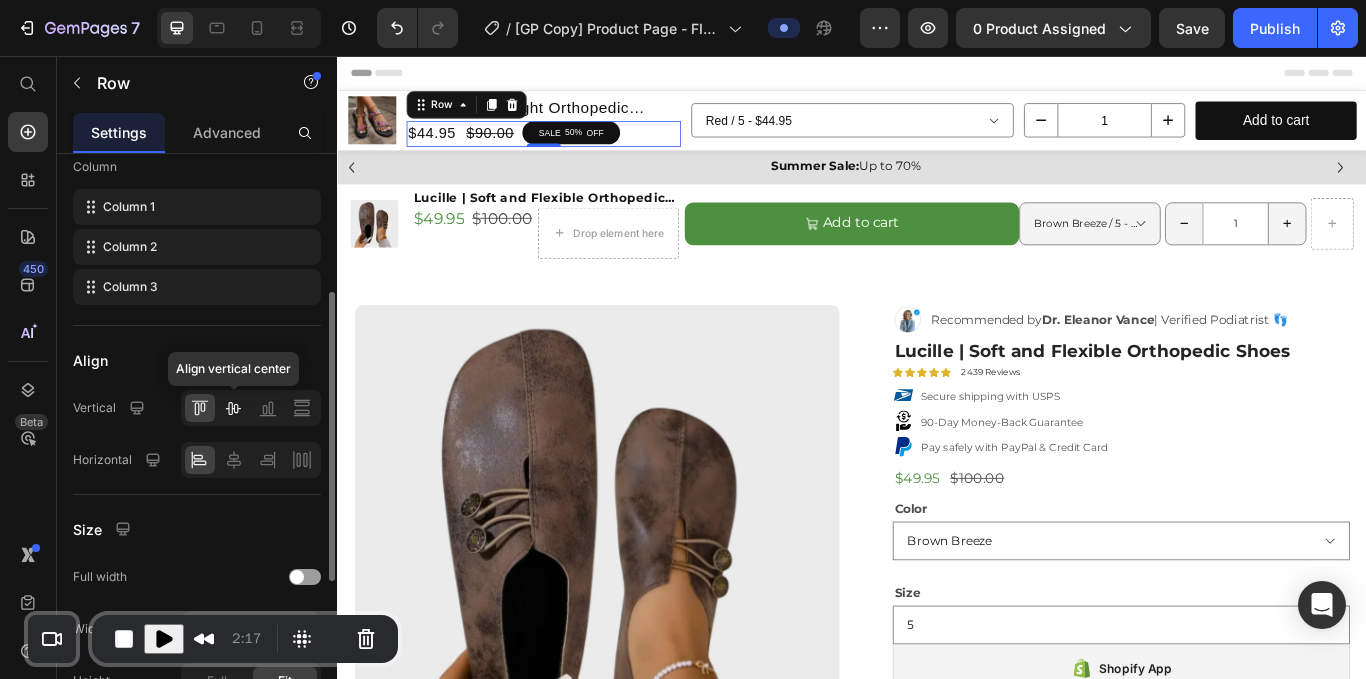 click 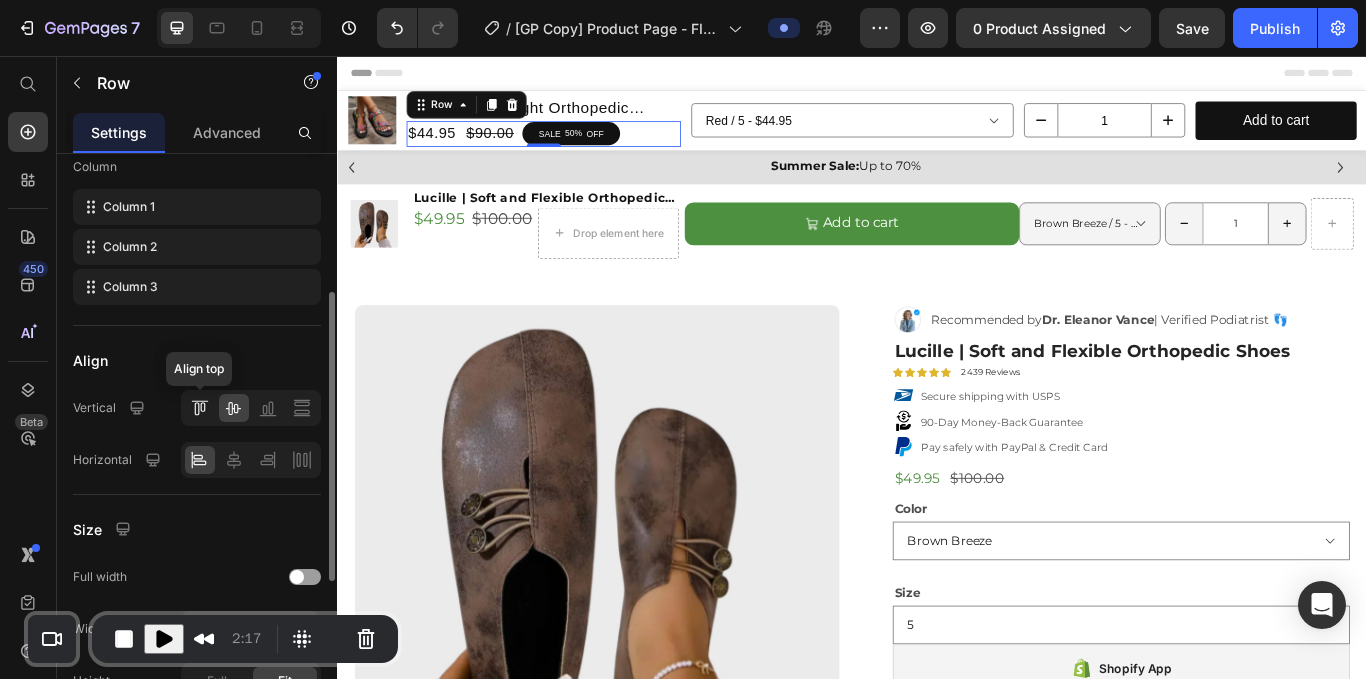 click 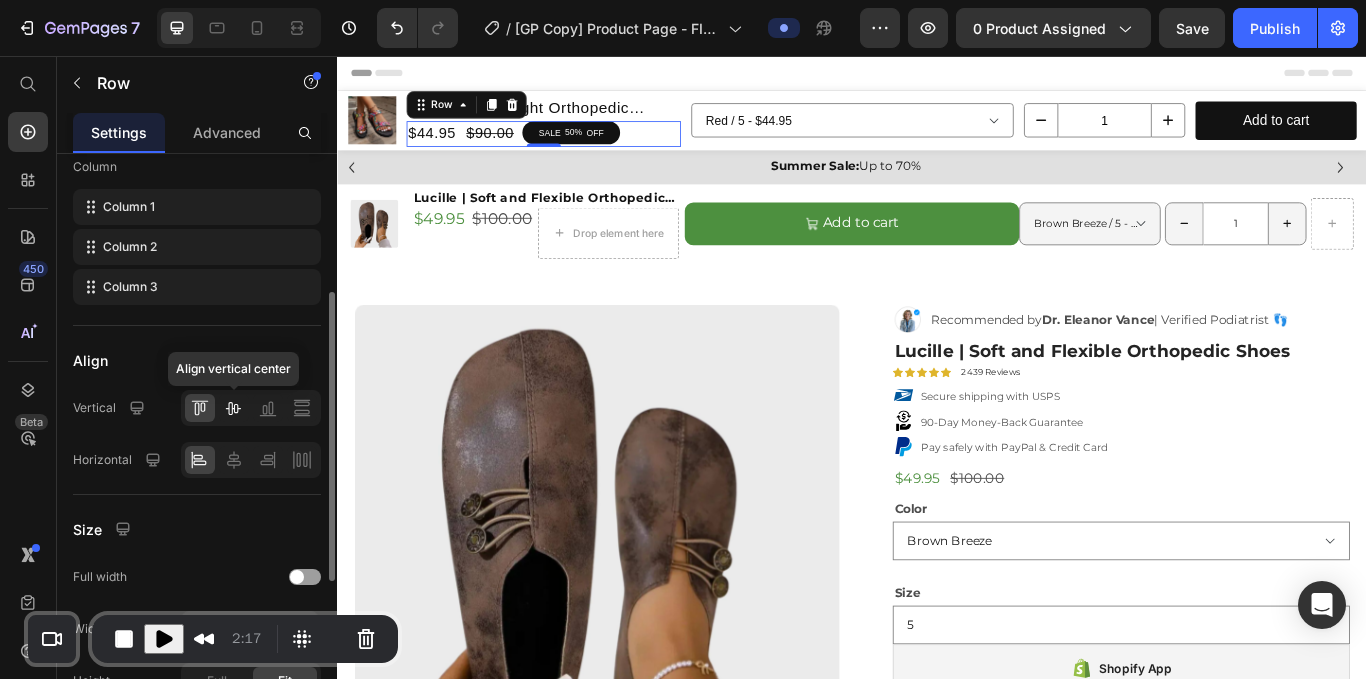click 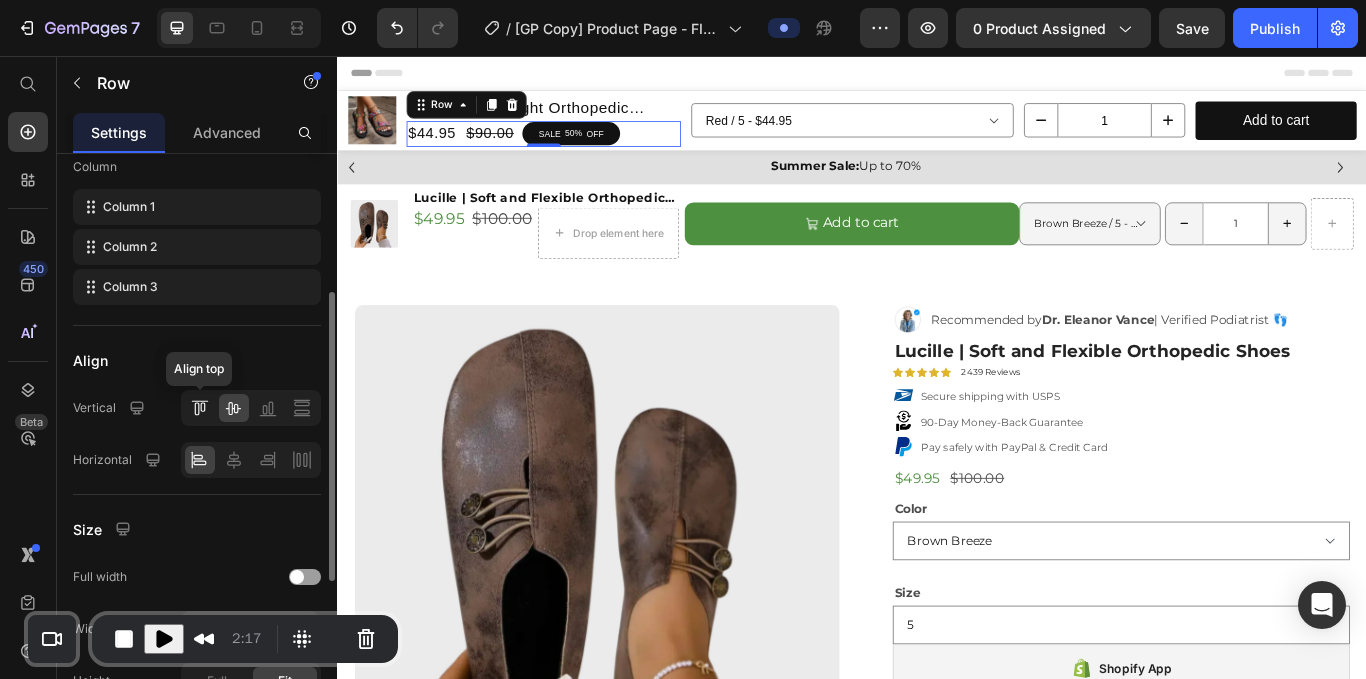 click 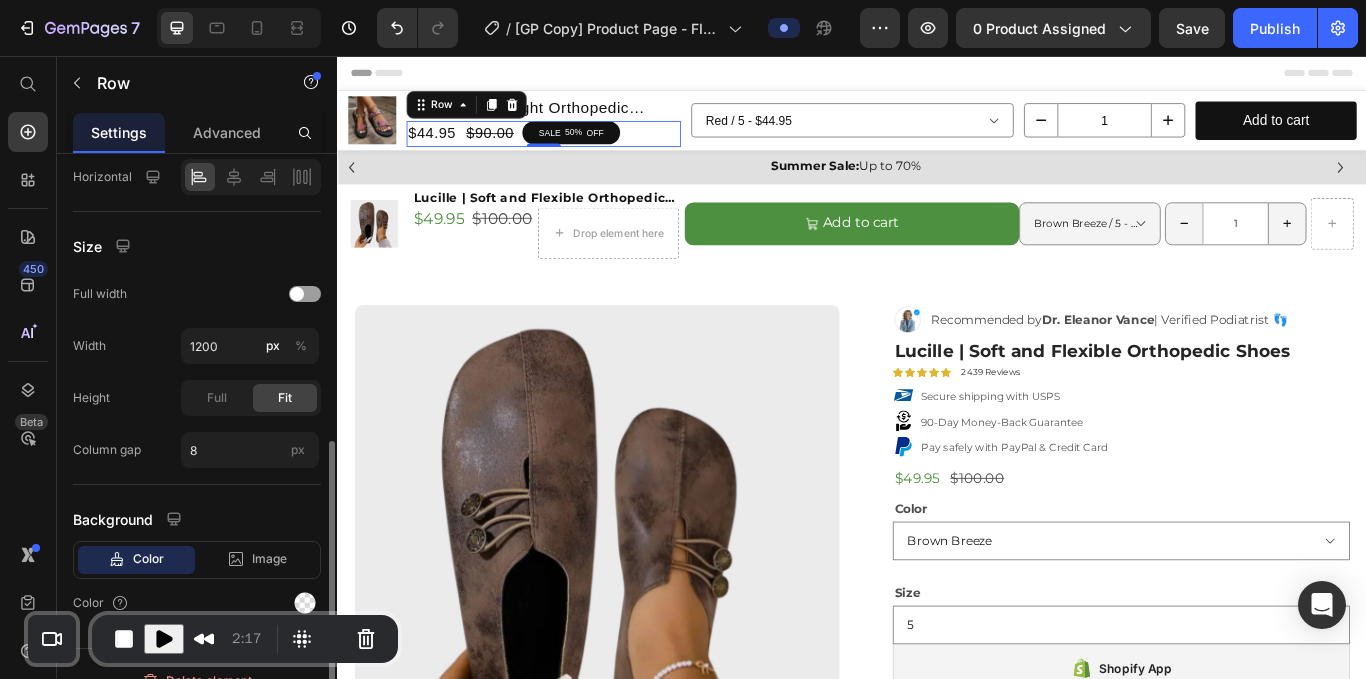 scroll, scrollTop: 566, scrollLeft: 0, axis: vertical 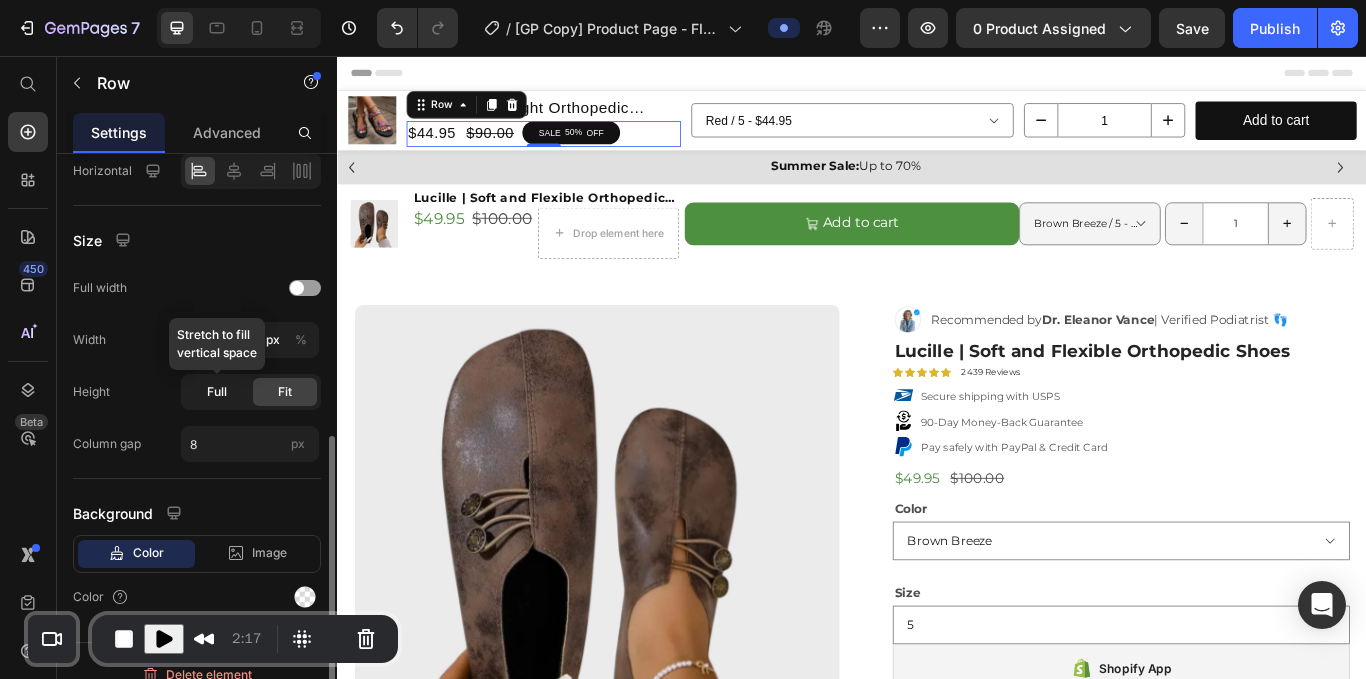 click on "Full" 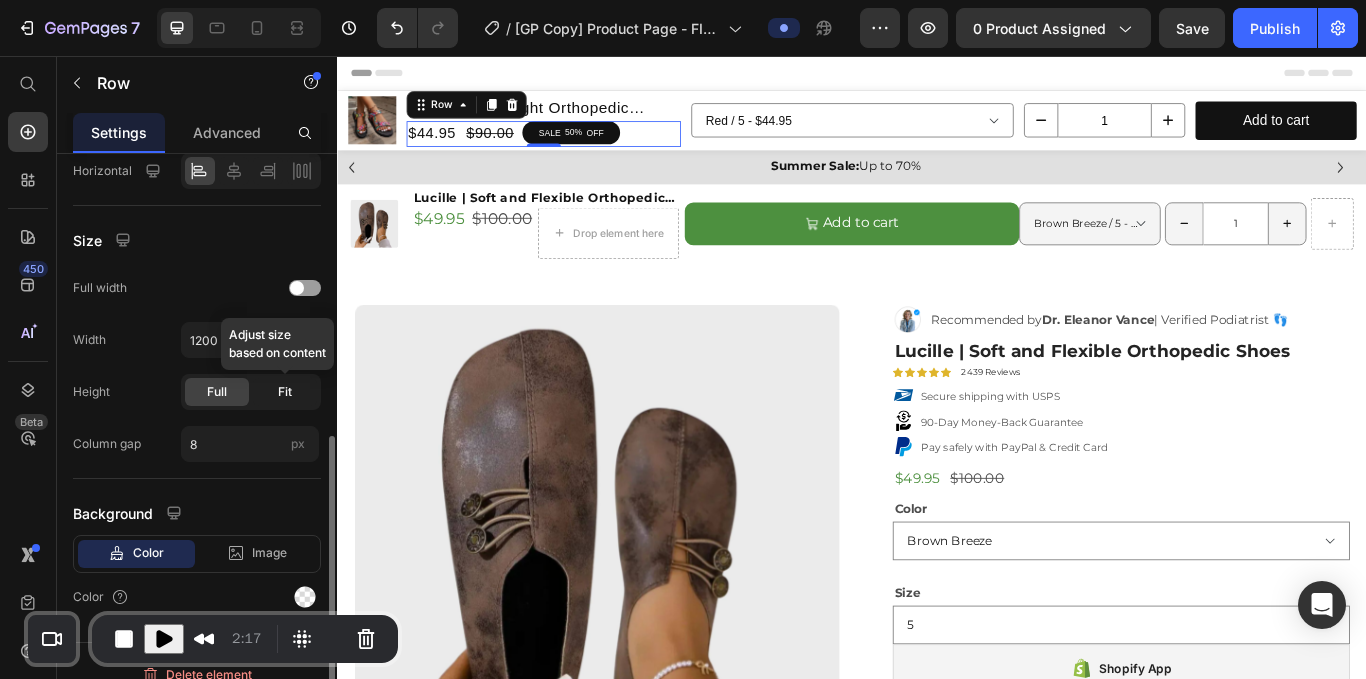 click on "Fit" 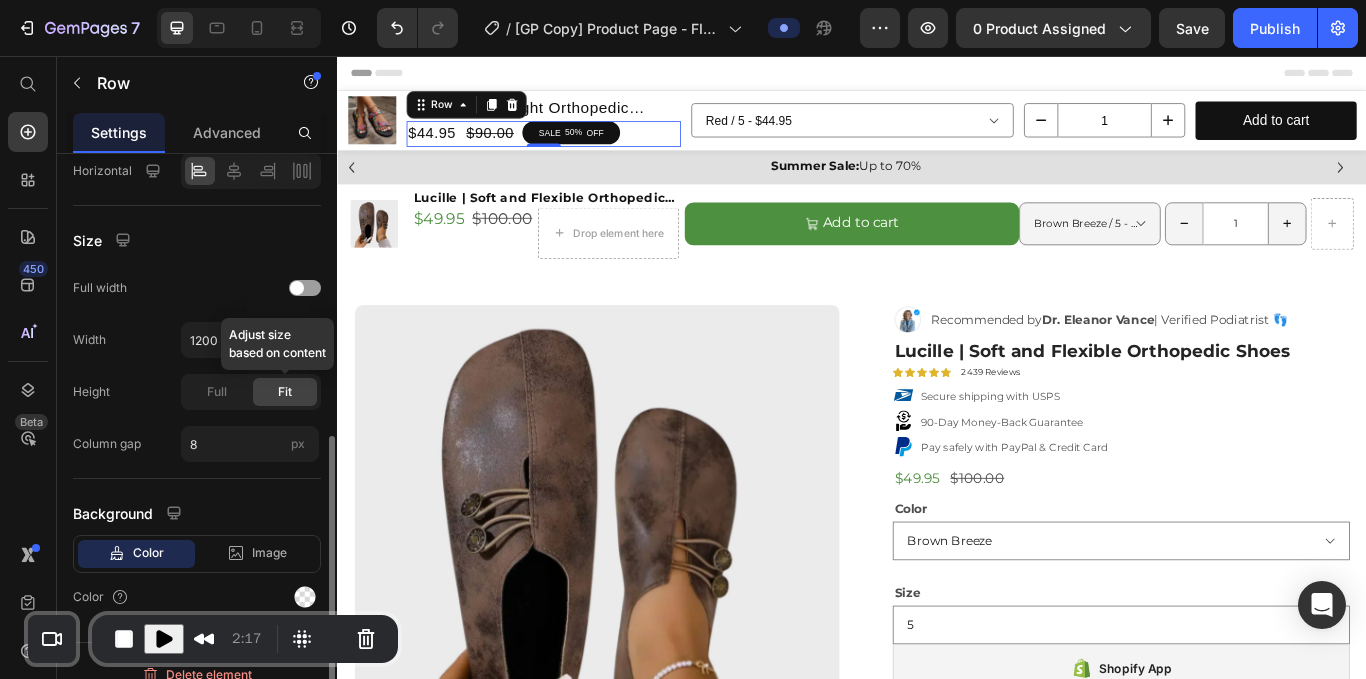 scroll, scrollTop: 587, scrollLeft: 0, axis: vertical 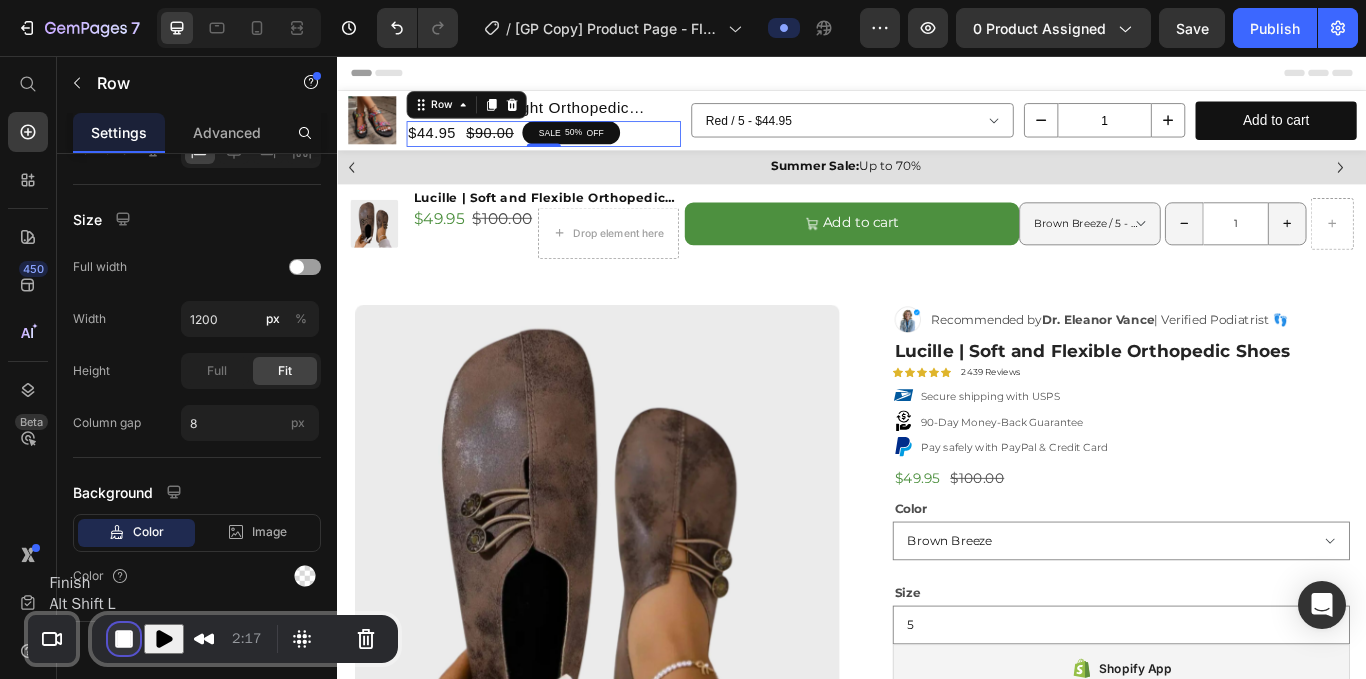 click at bounding box center (124, 639) 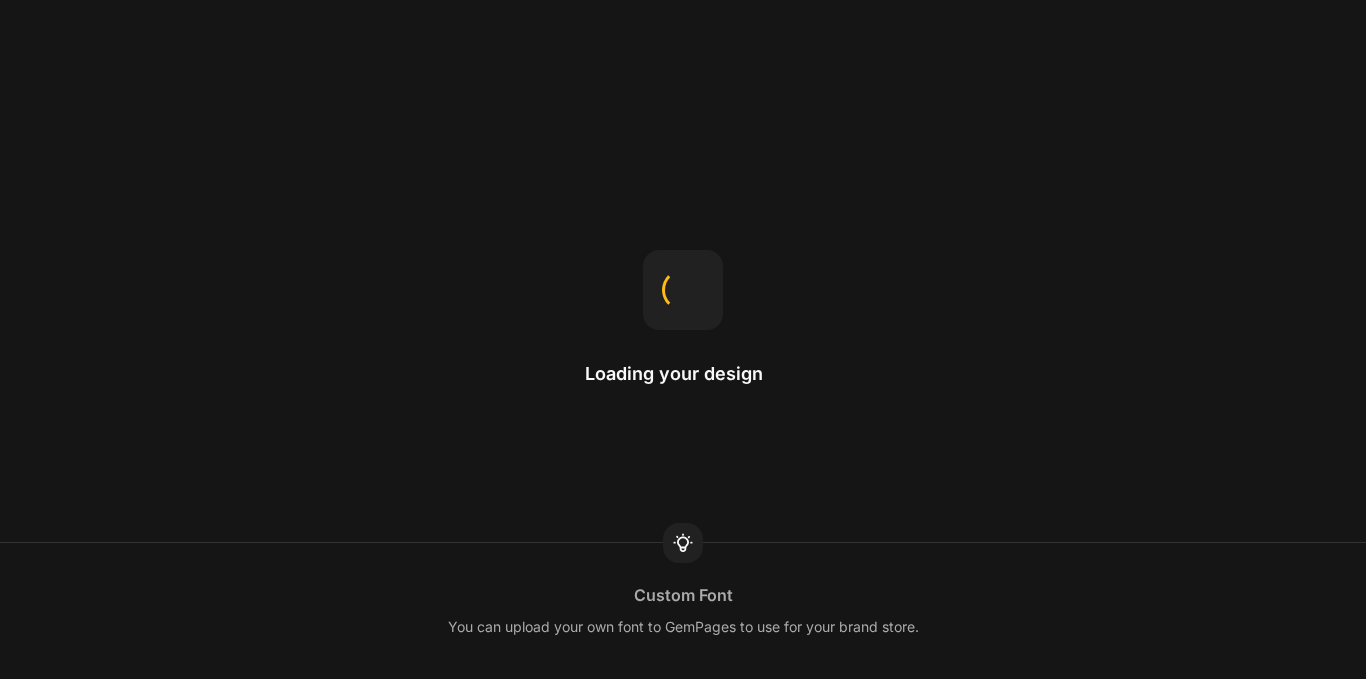 scroll, scrollTop: 0, scrollLeft: 0, axis: both 